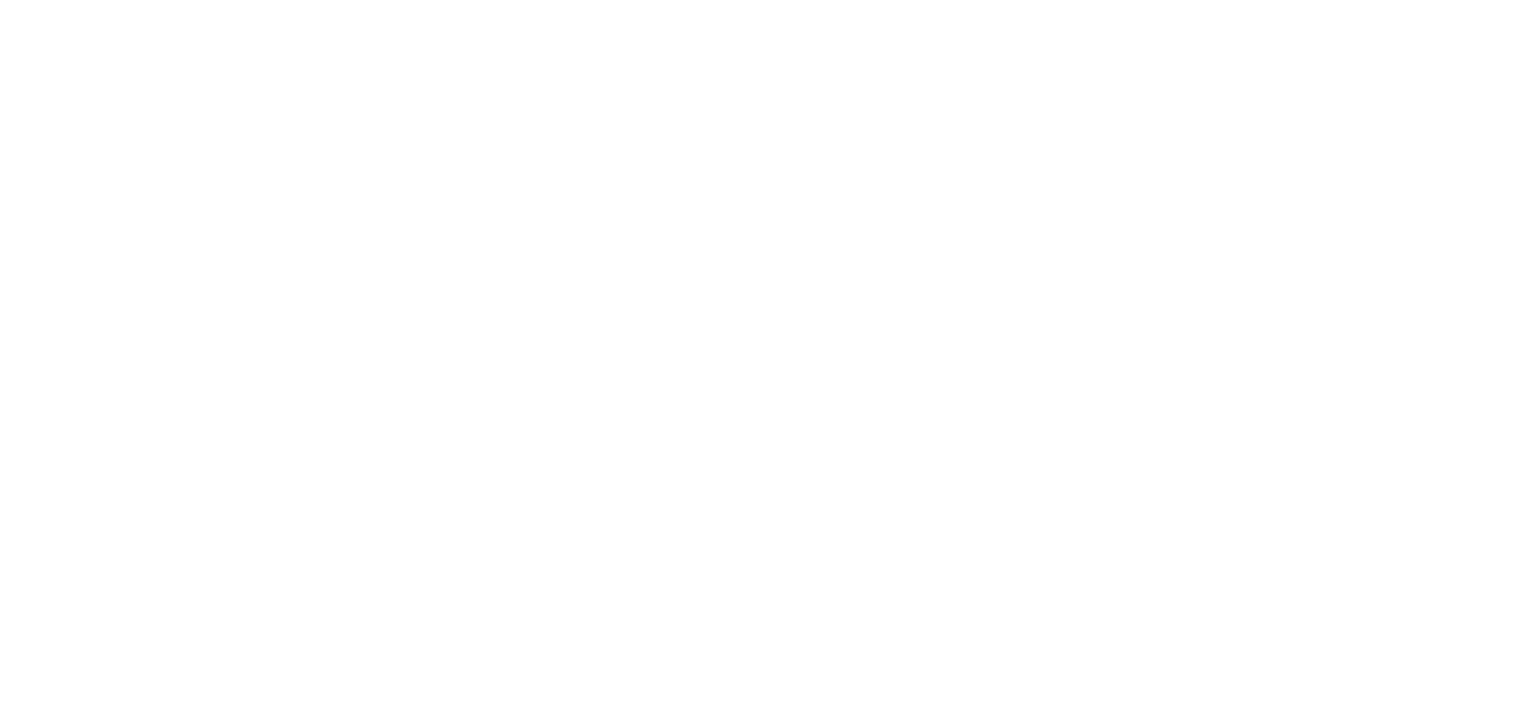 scroll, scrollTop: 0, scrollLeft: 0, axis: both 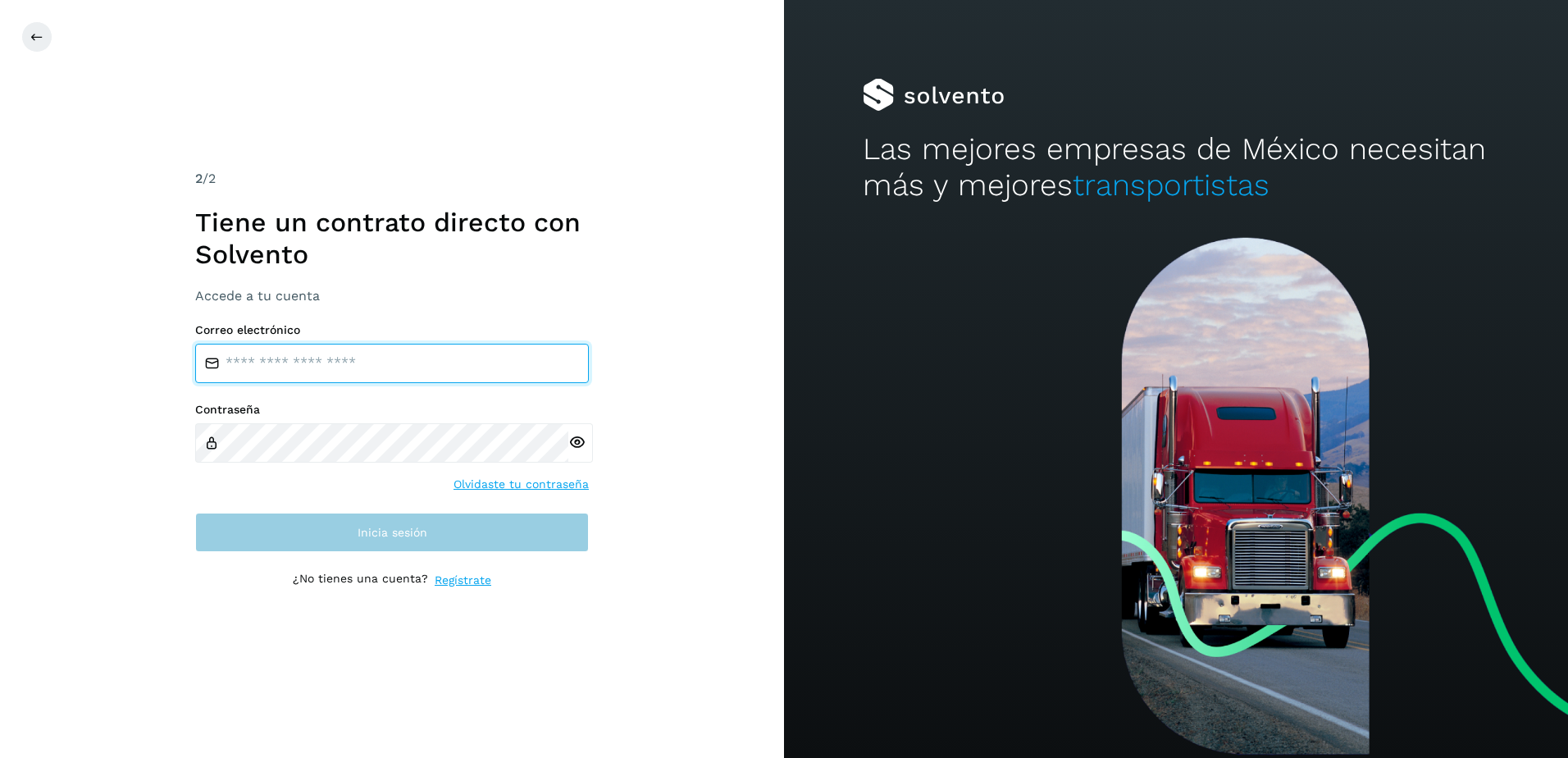 type on "**********" 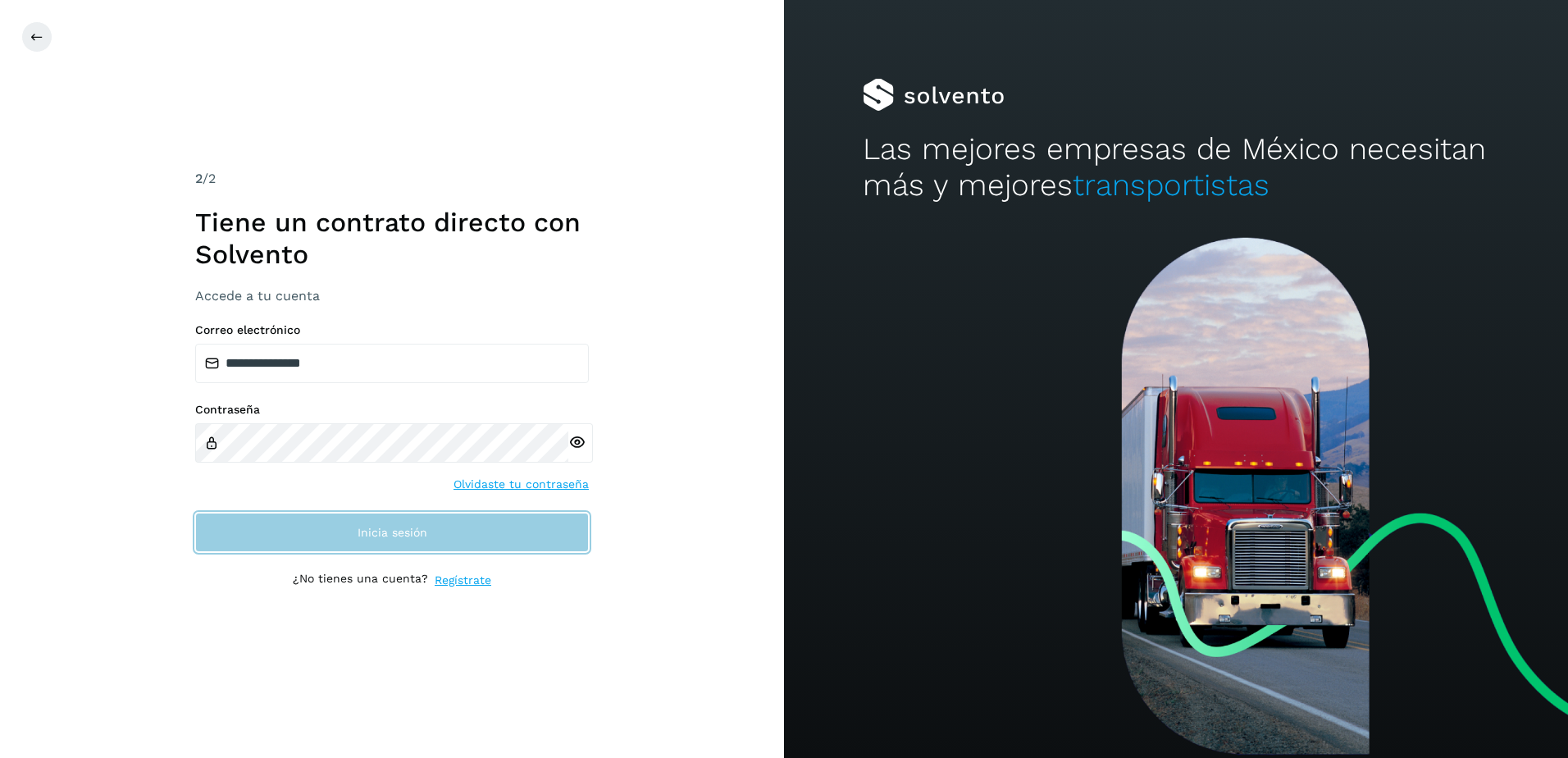 click on "Inicia sesión" at bounding box center (392, 532) 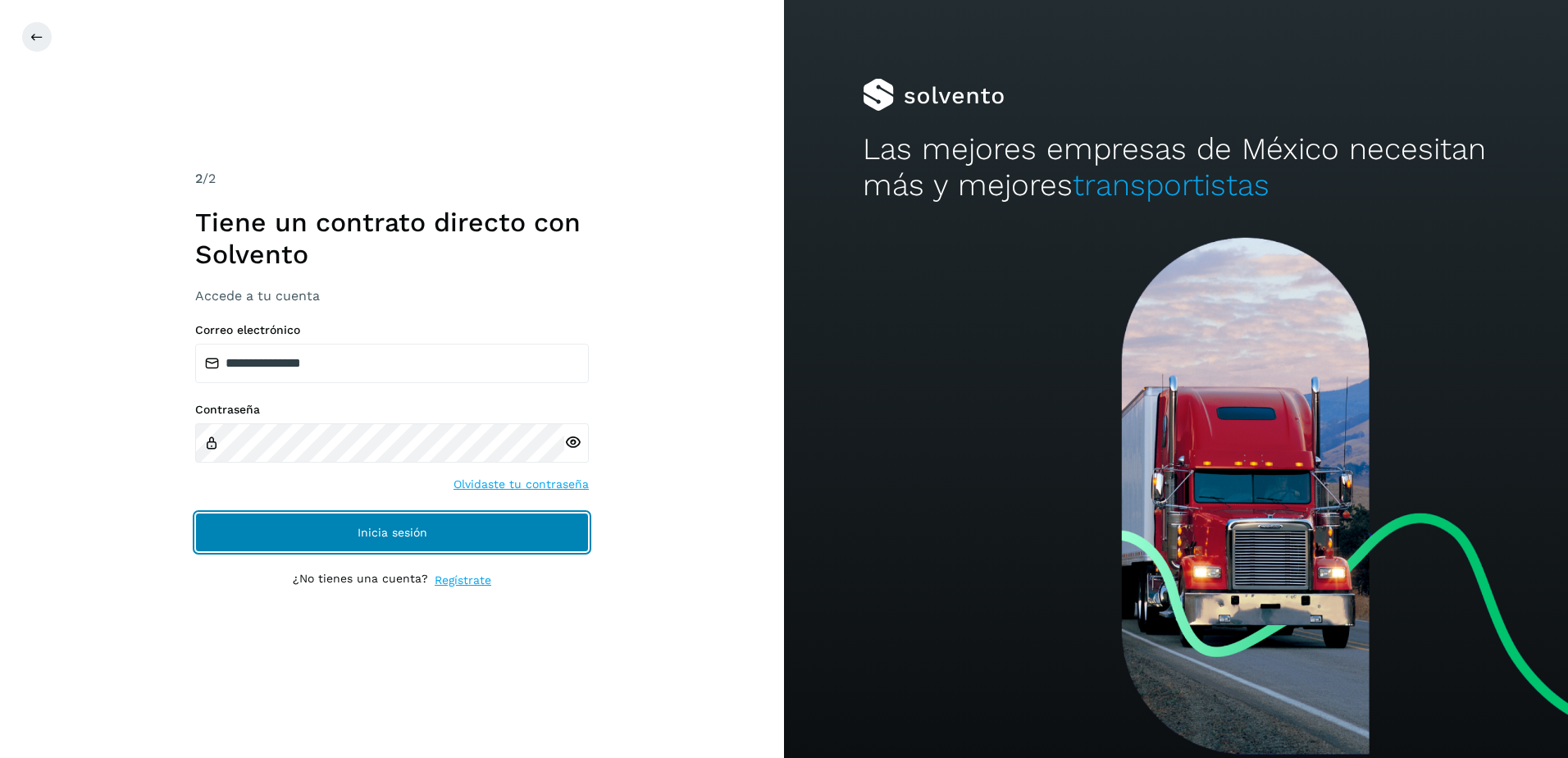 click on "Inicia sesión" at bounding box center [392, 532] 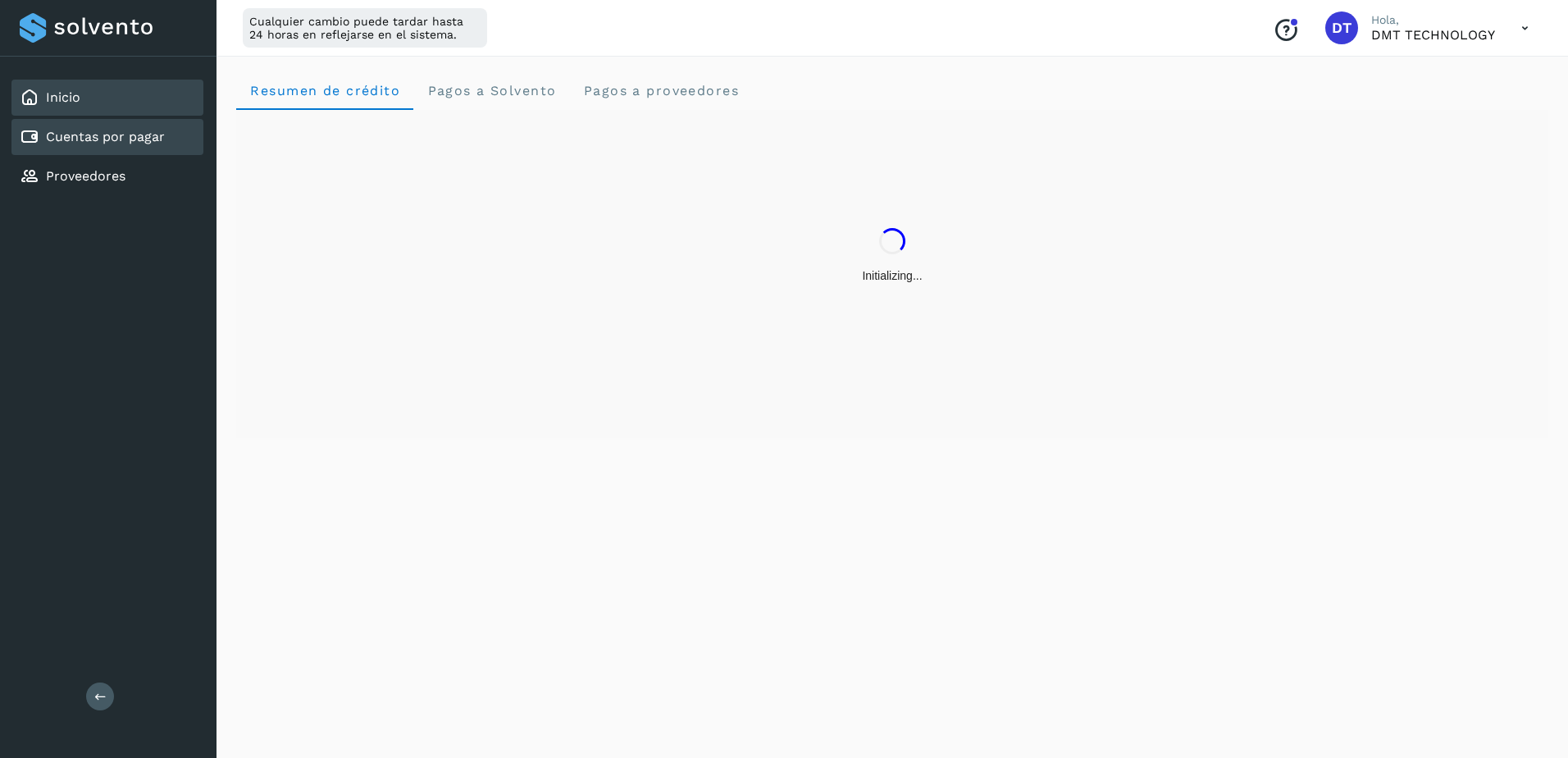 click on "Cuentas por pagar" 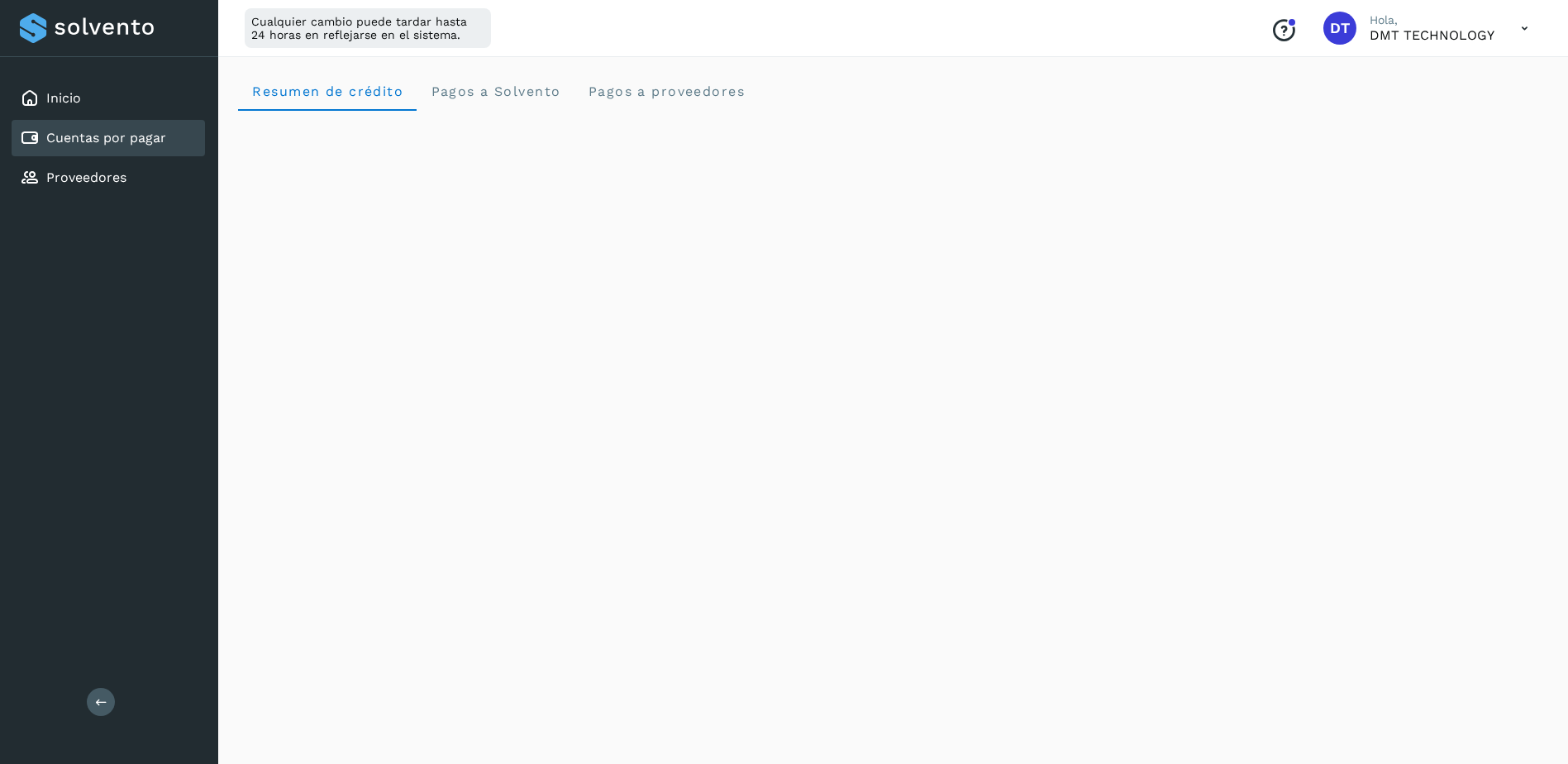 click on "Cuentas por pagar" at bounding box center (106, 137) 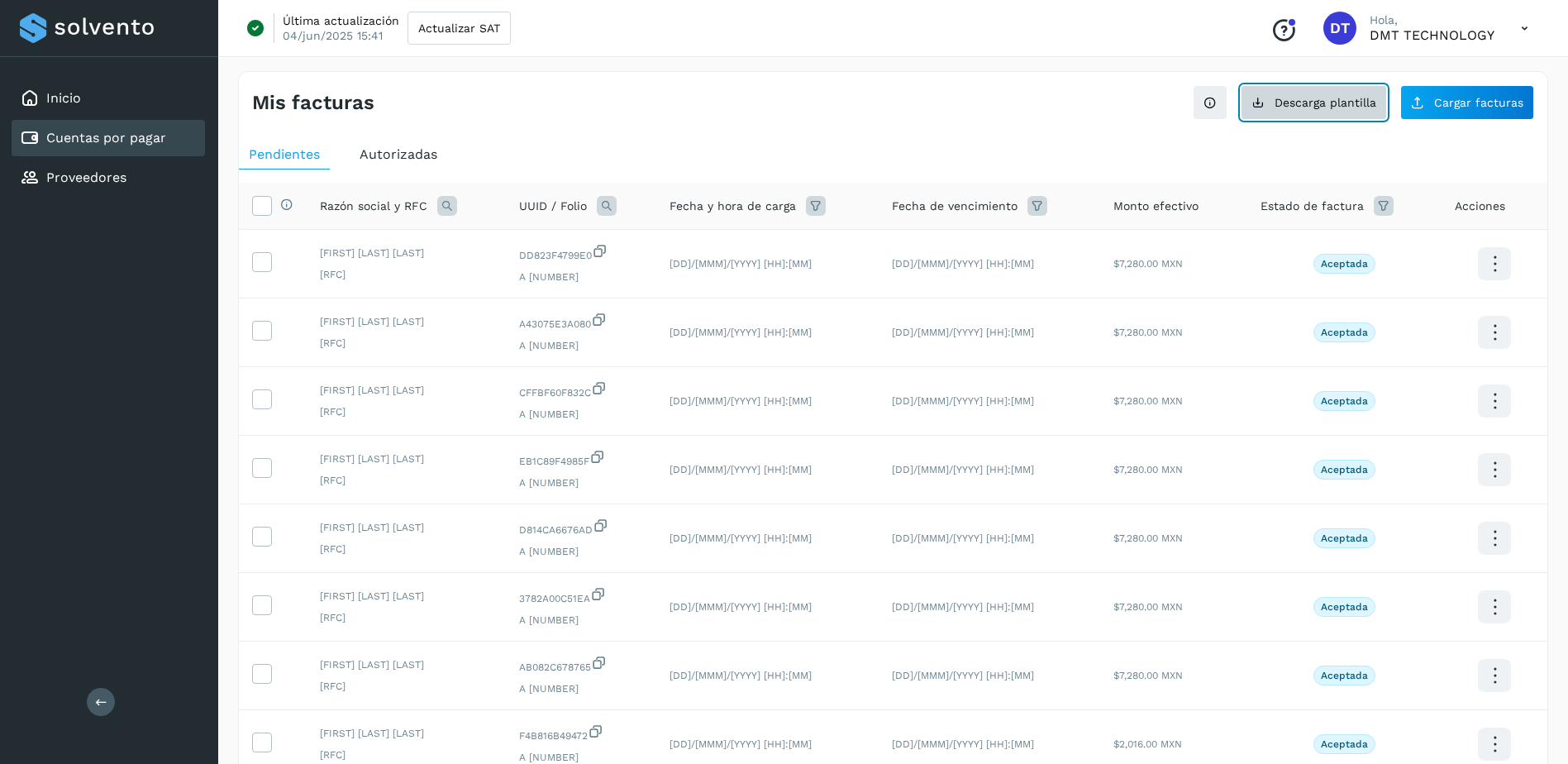click on "Descarga plantilla" at bounding box center [1313, 103] 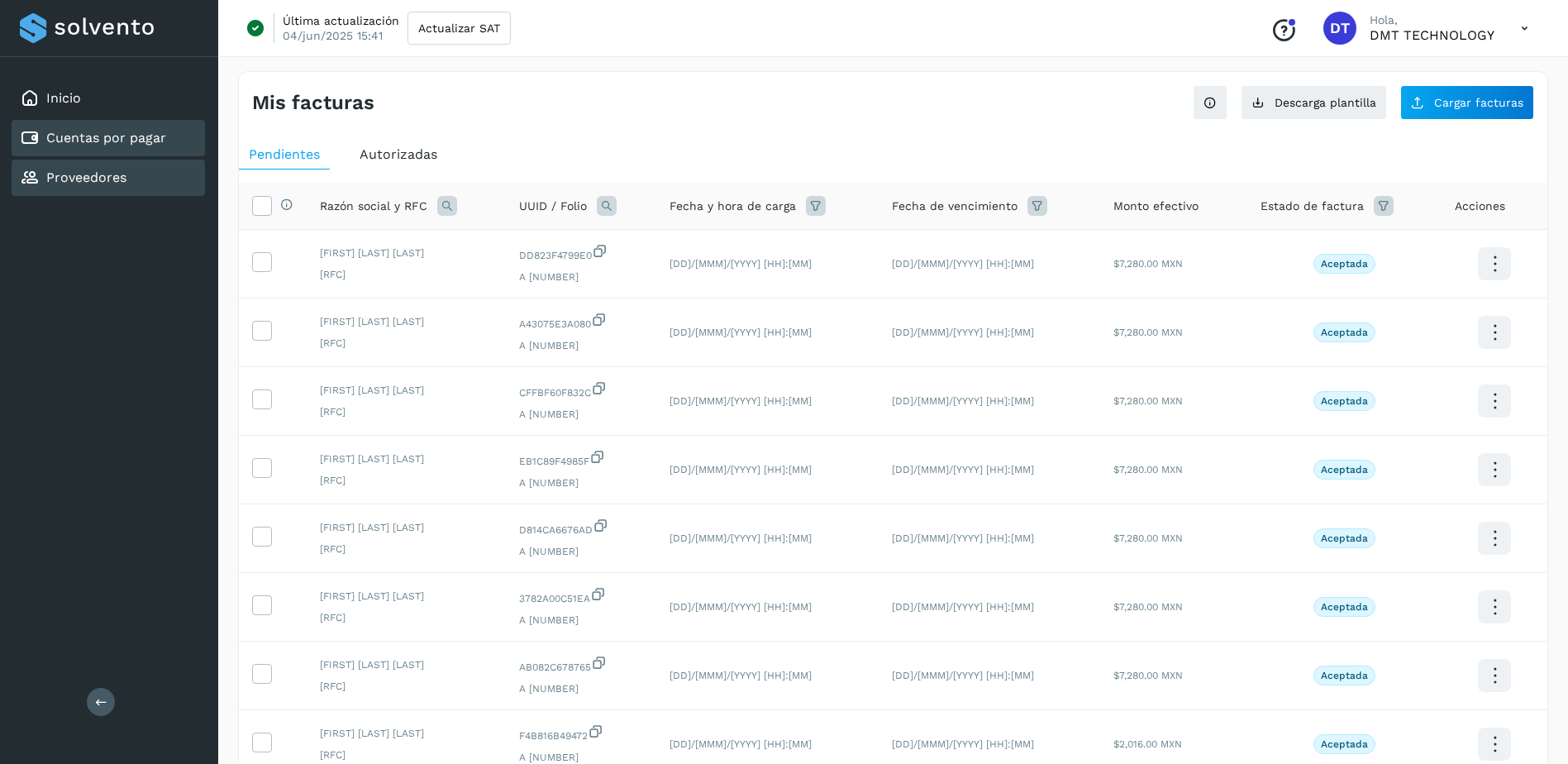 click on "Proveedores" 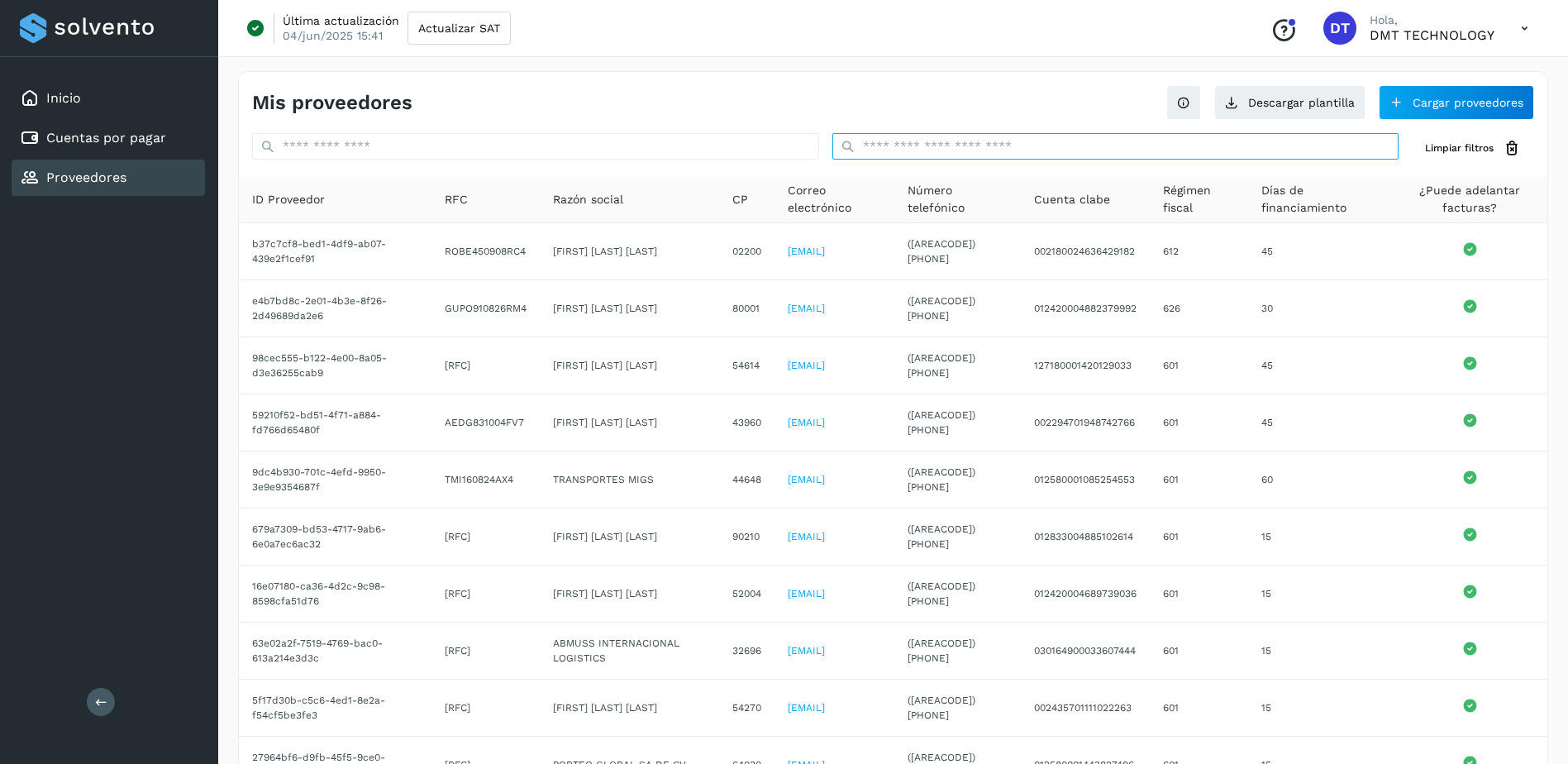 click at bounding box center [1116, 146] 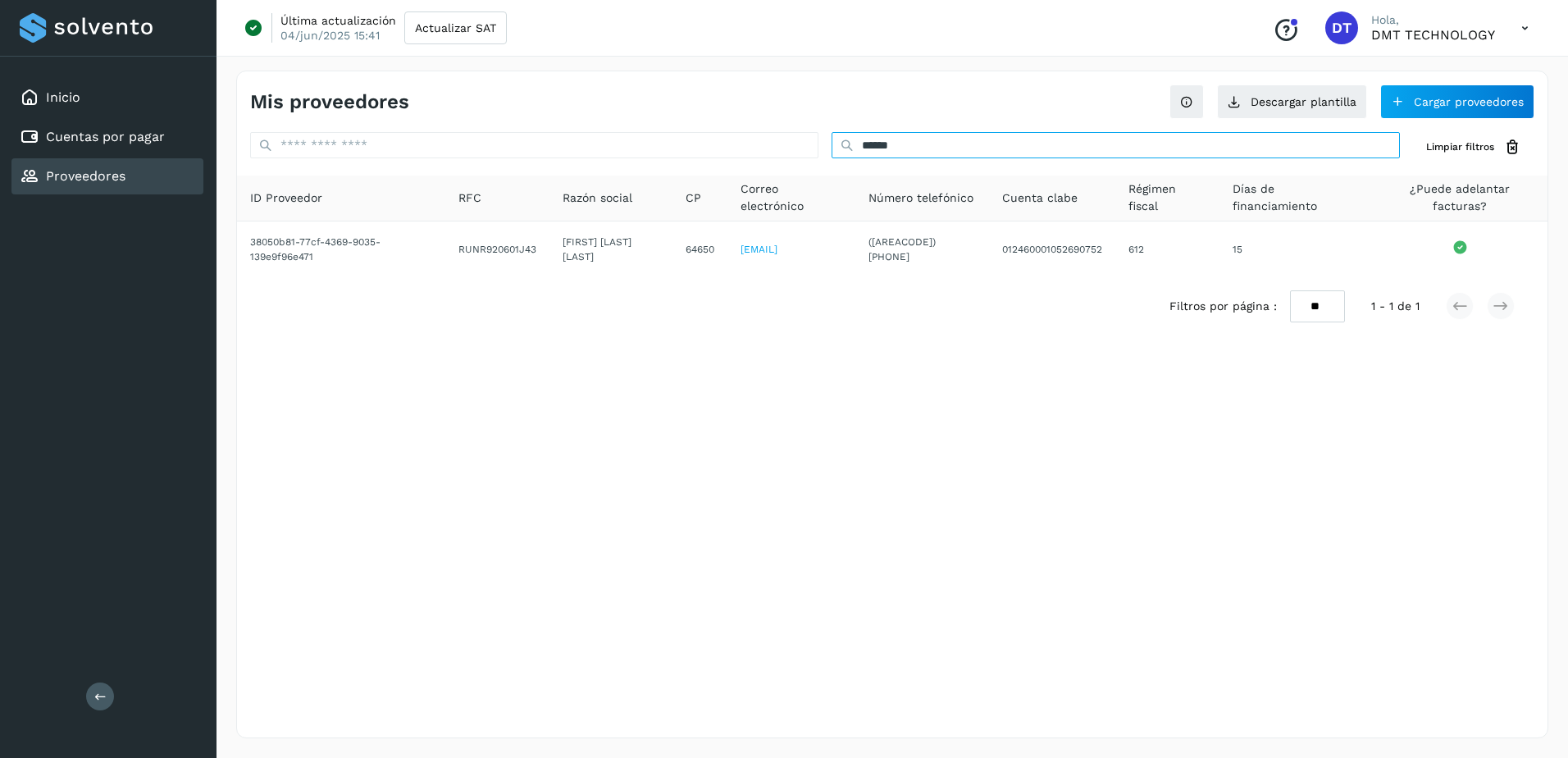 type on "******" 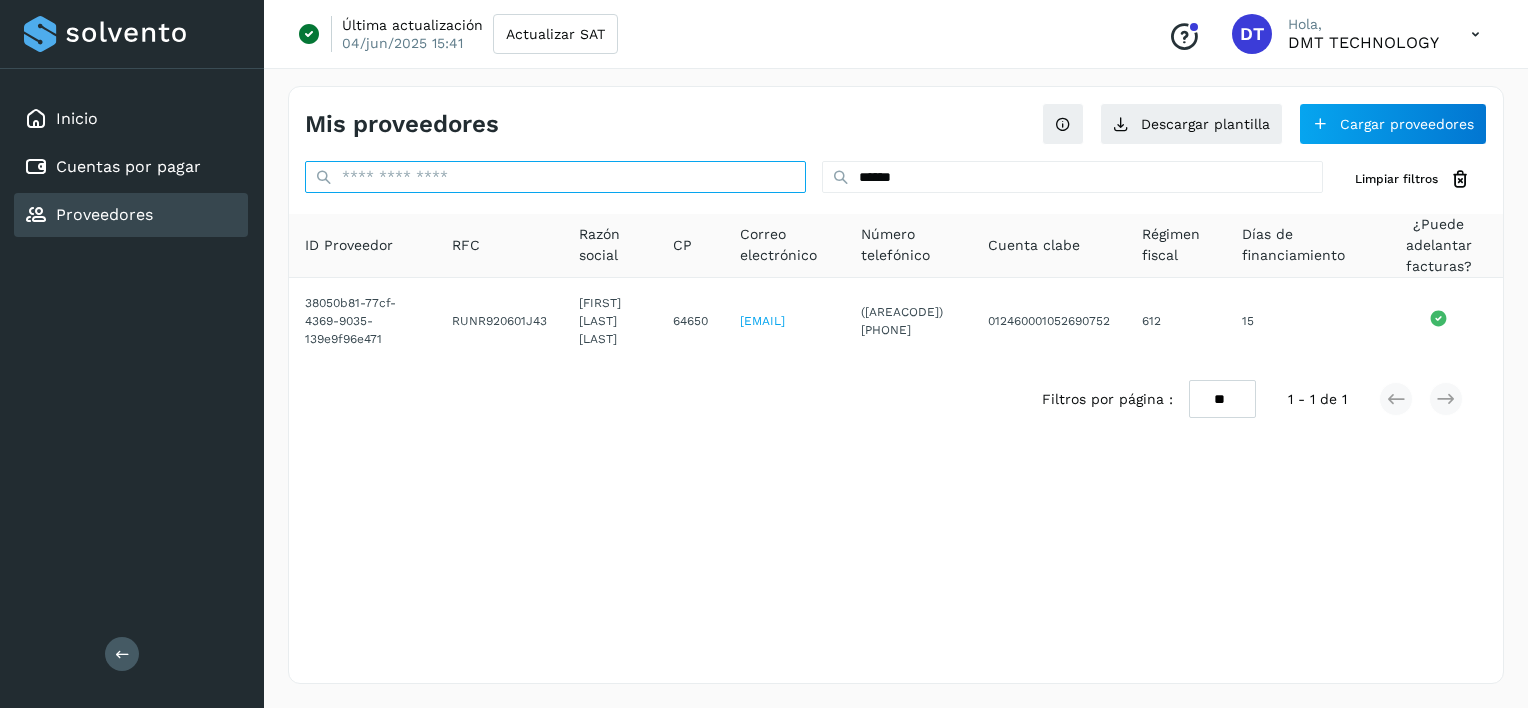 click at bounding box center (555, 177) 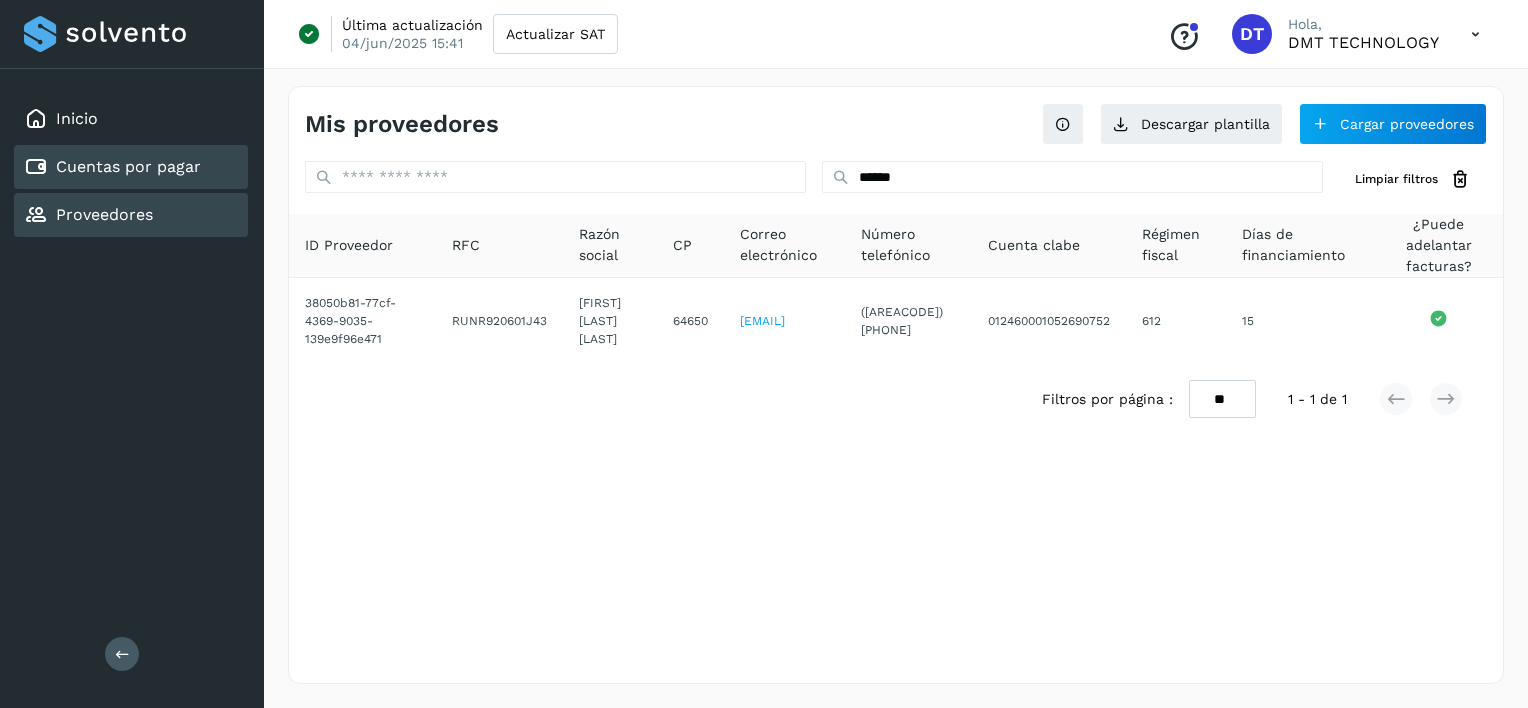 drag, startPoint x: 214, startPoint y: 189, endPoint x: 212, endPoint y: 178, distance: 11.18034 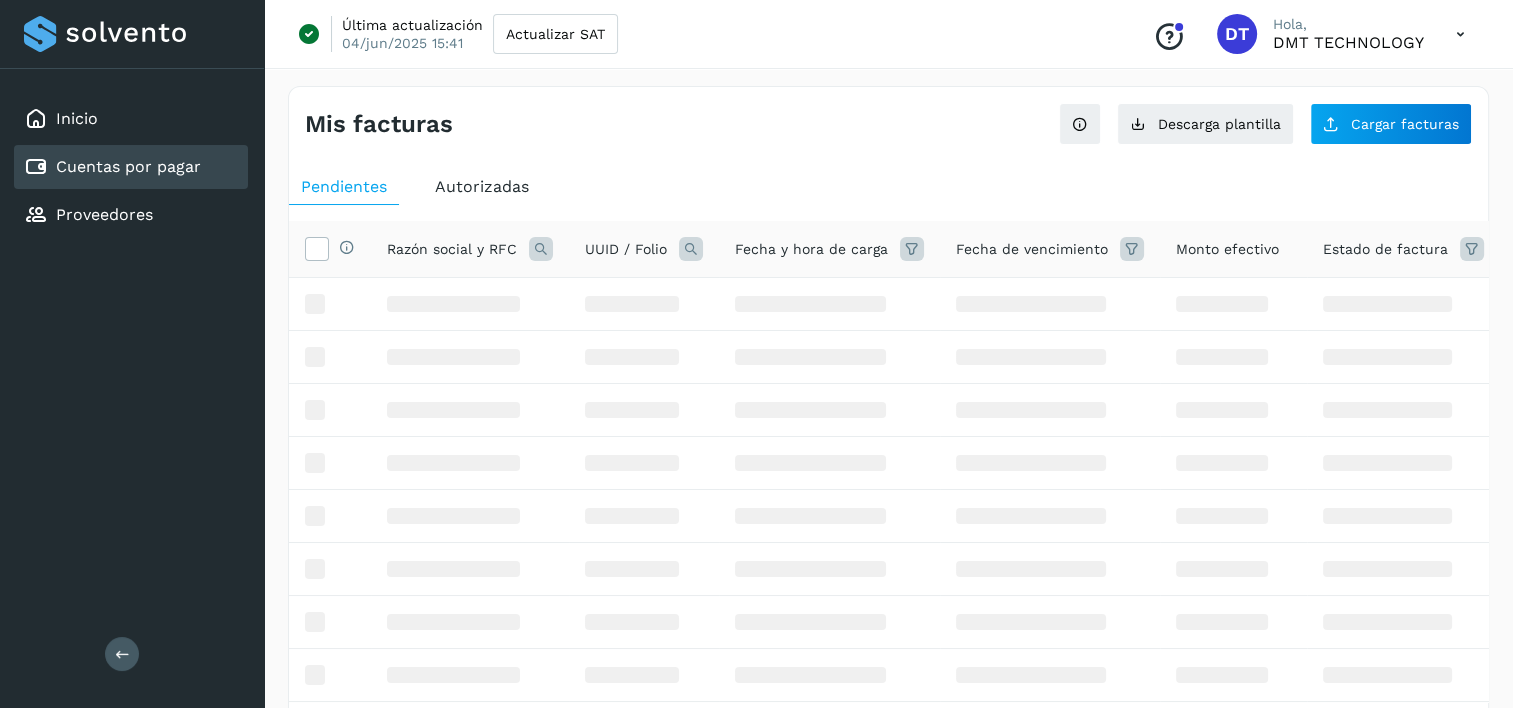 click on "UUID / Folio" at bounding box center [626, 249] 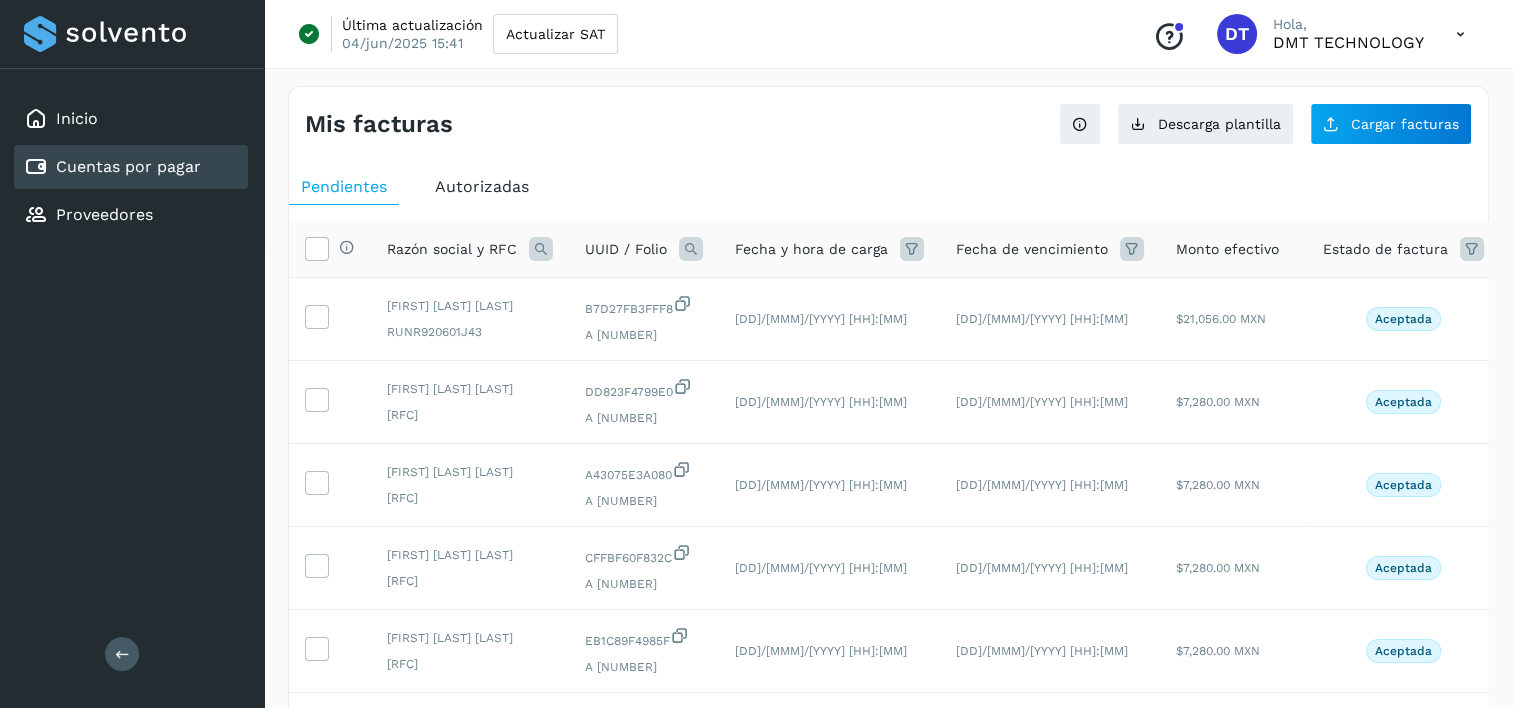 click at bounding box center [691, 249] 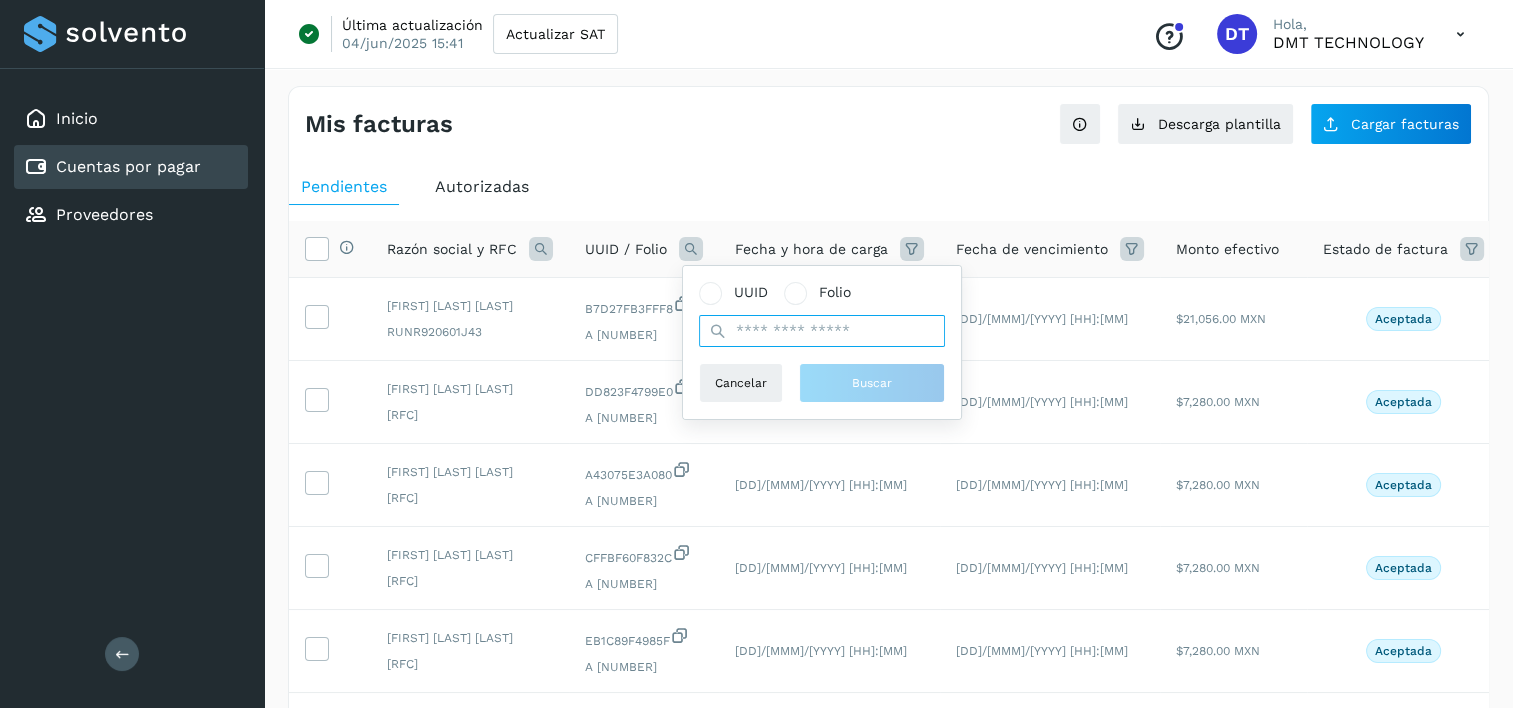 click at bounding box center (822, 331) 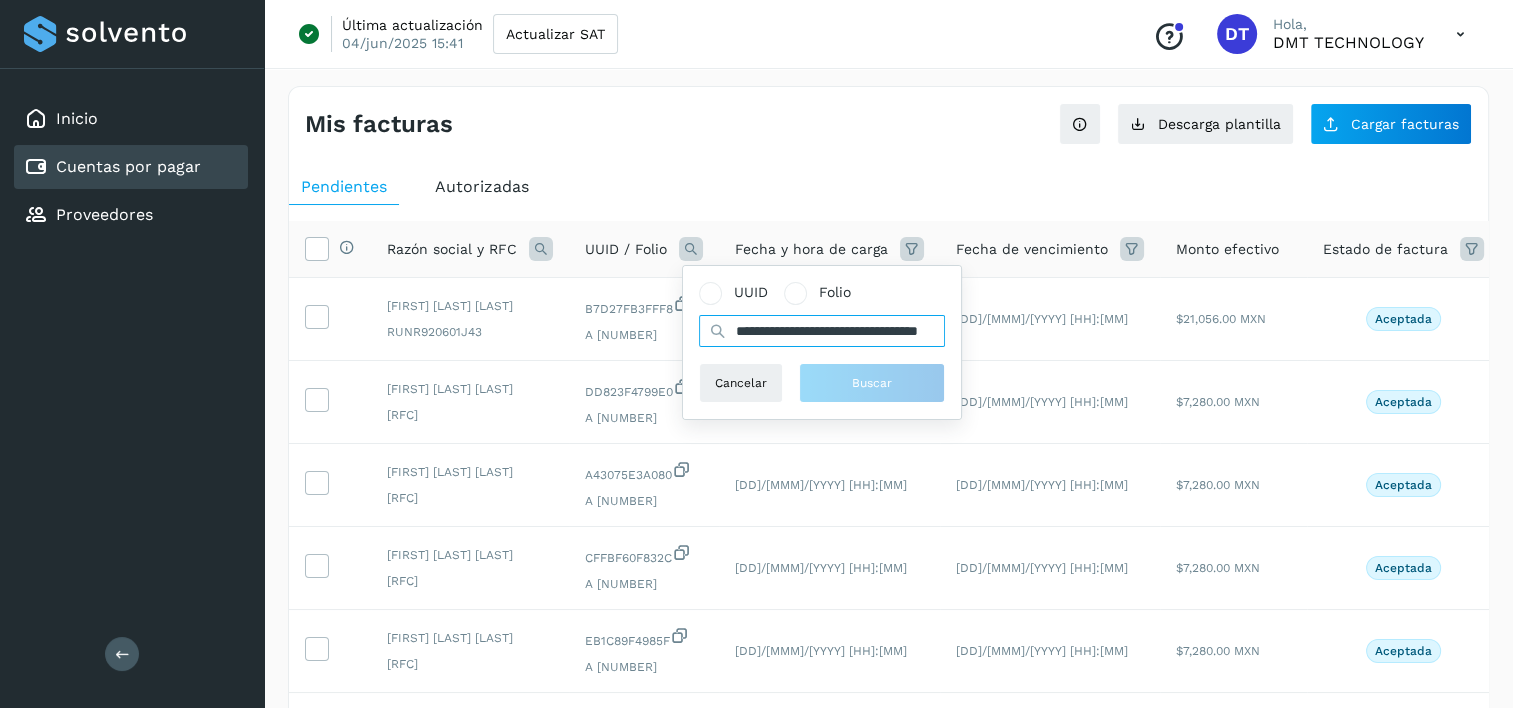 scroll, scrollTop: 0, scrollLeft: 92, axis: horizontal 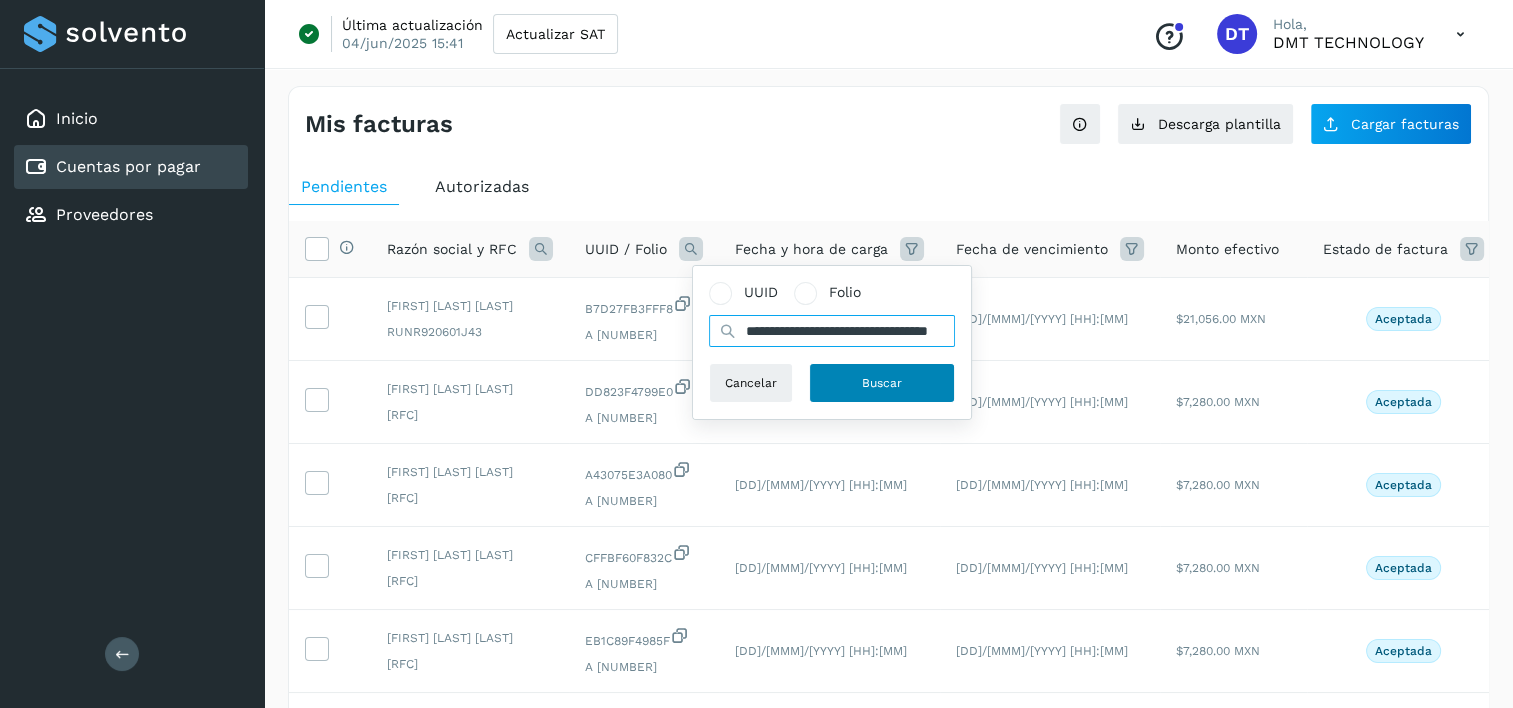 type on "**********" 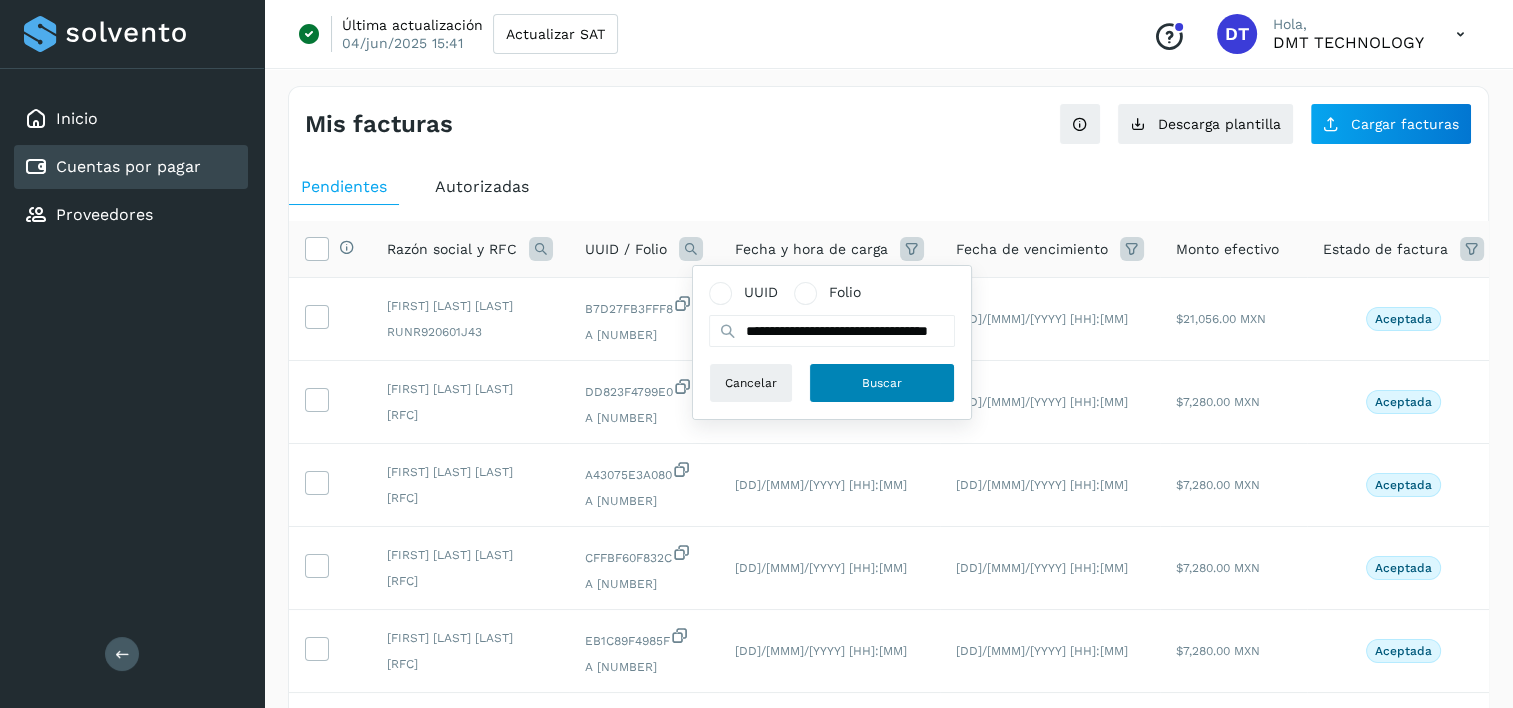 click on "Buscar" 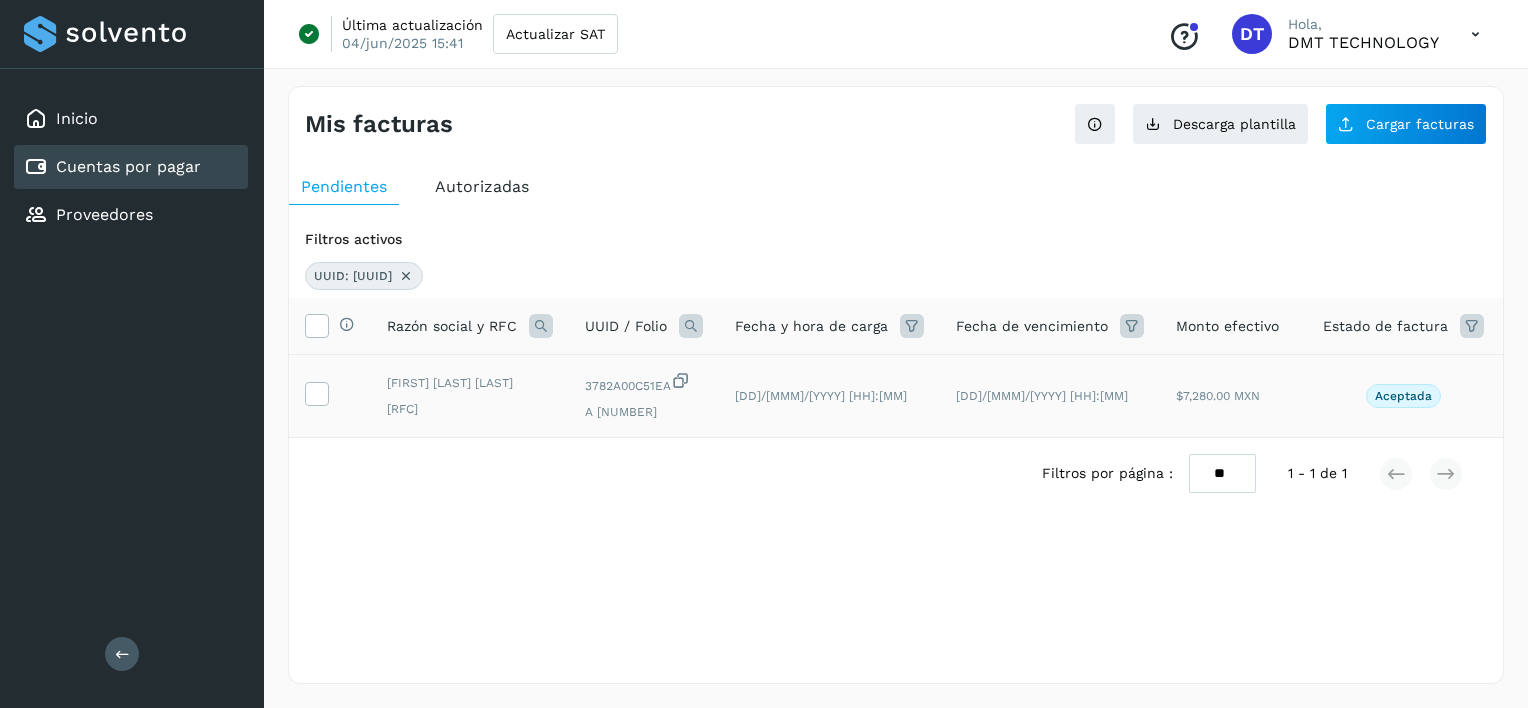 click at bounding box center (330, 396) 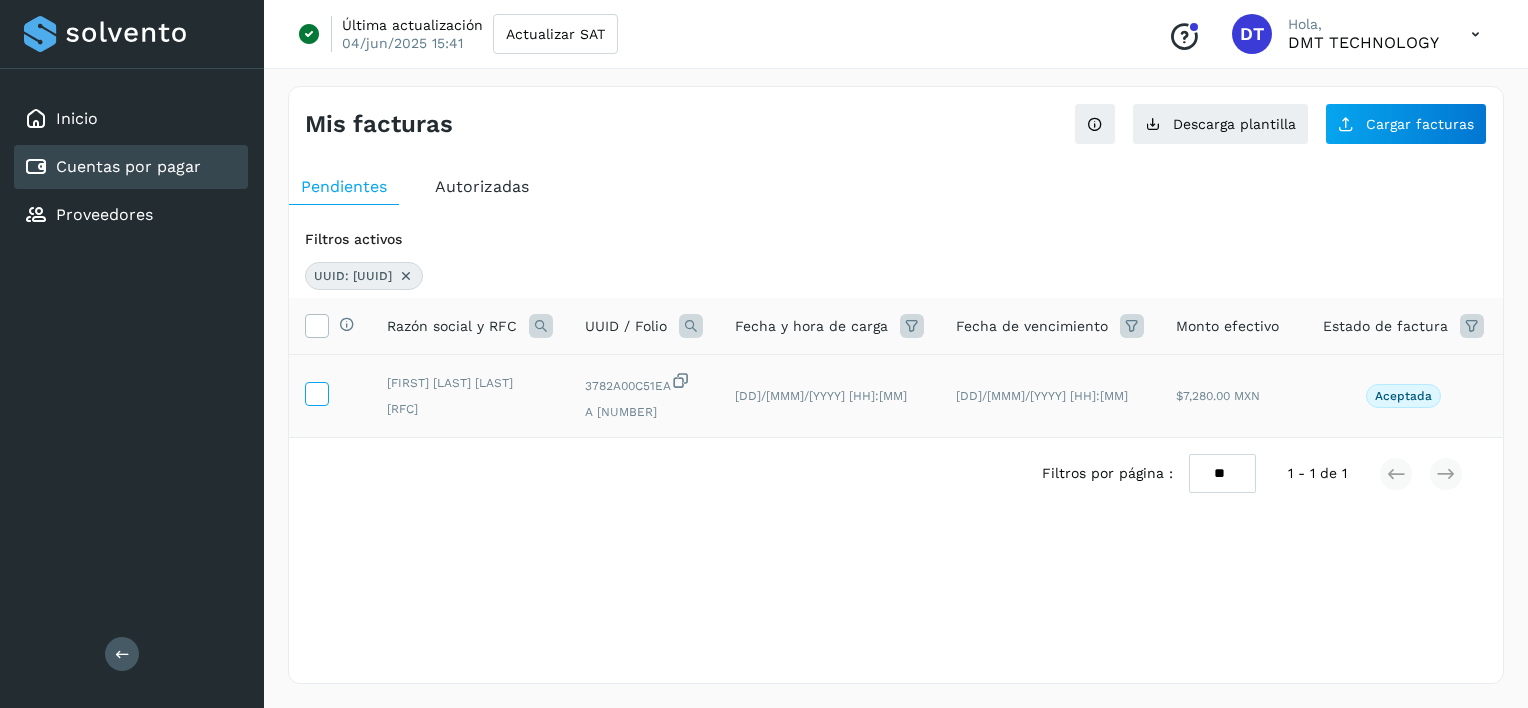 click at bounding box center (316, 392) 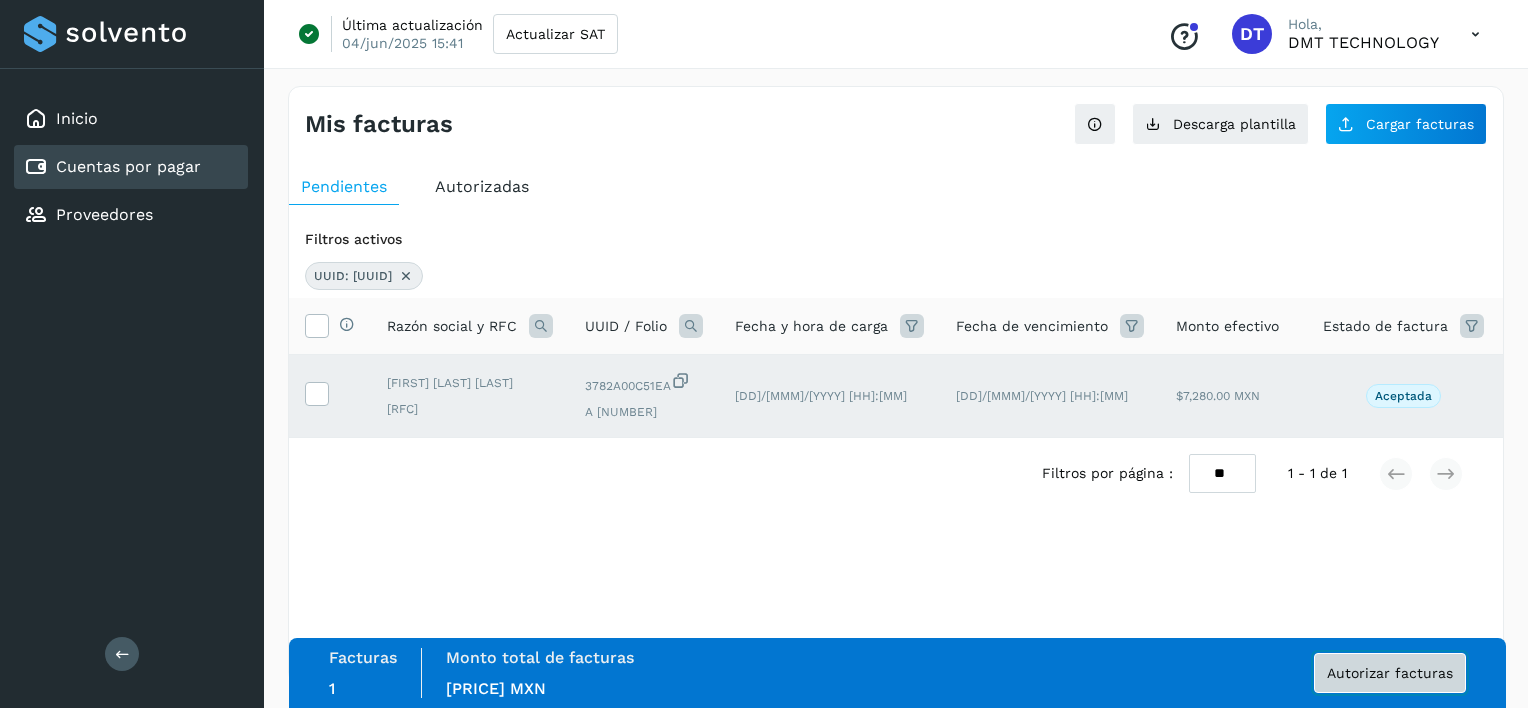 click on "Autorizar facturas" 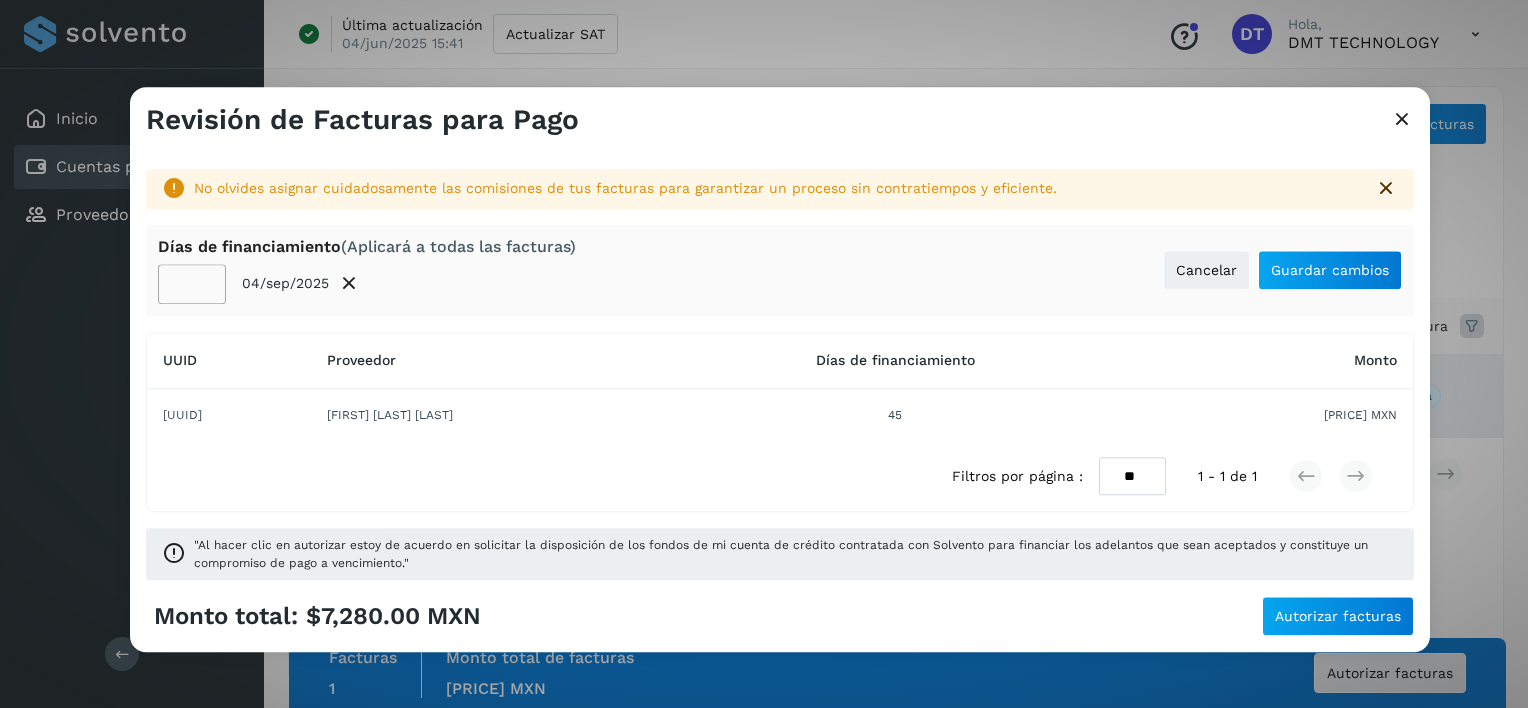 click on "**" 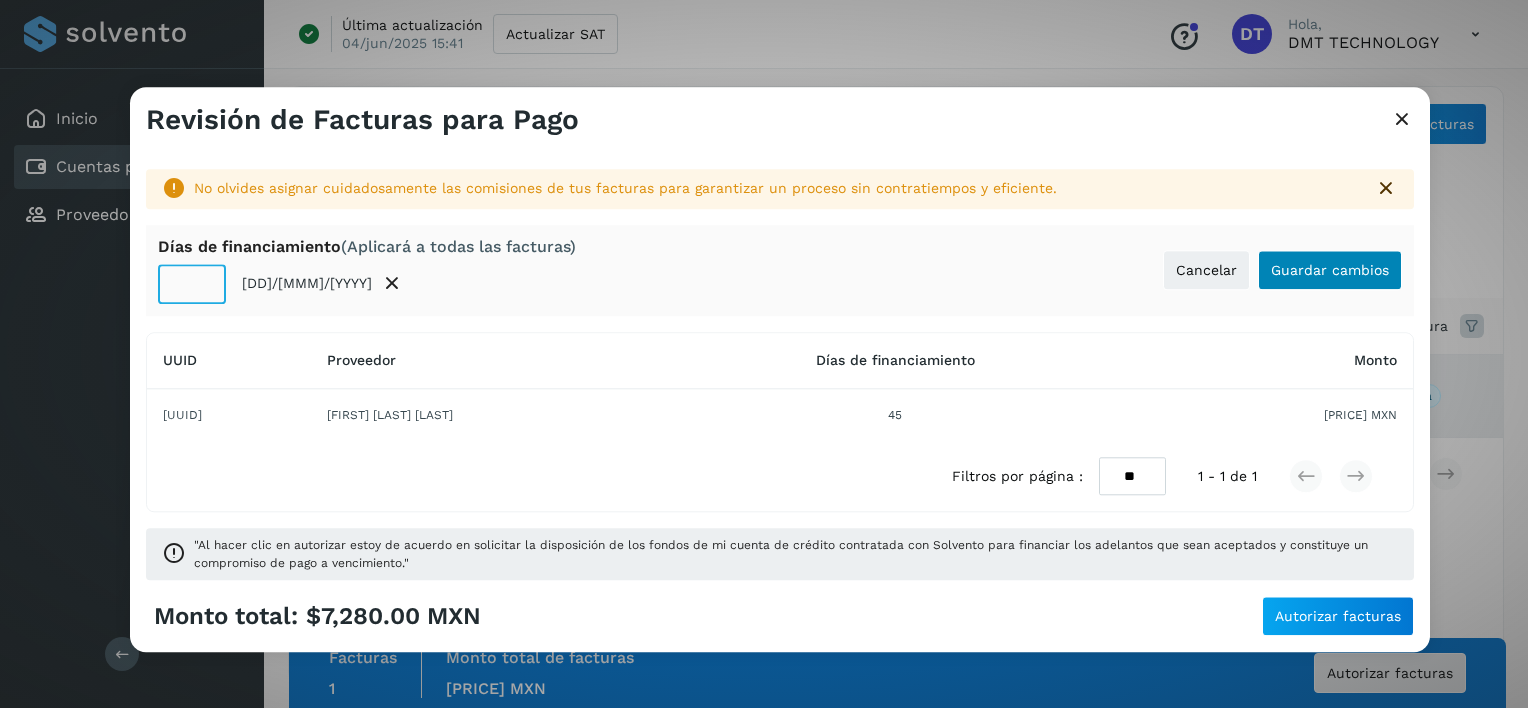 type on "**" 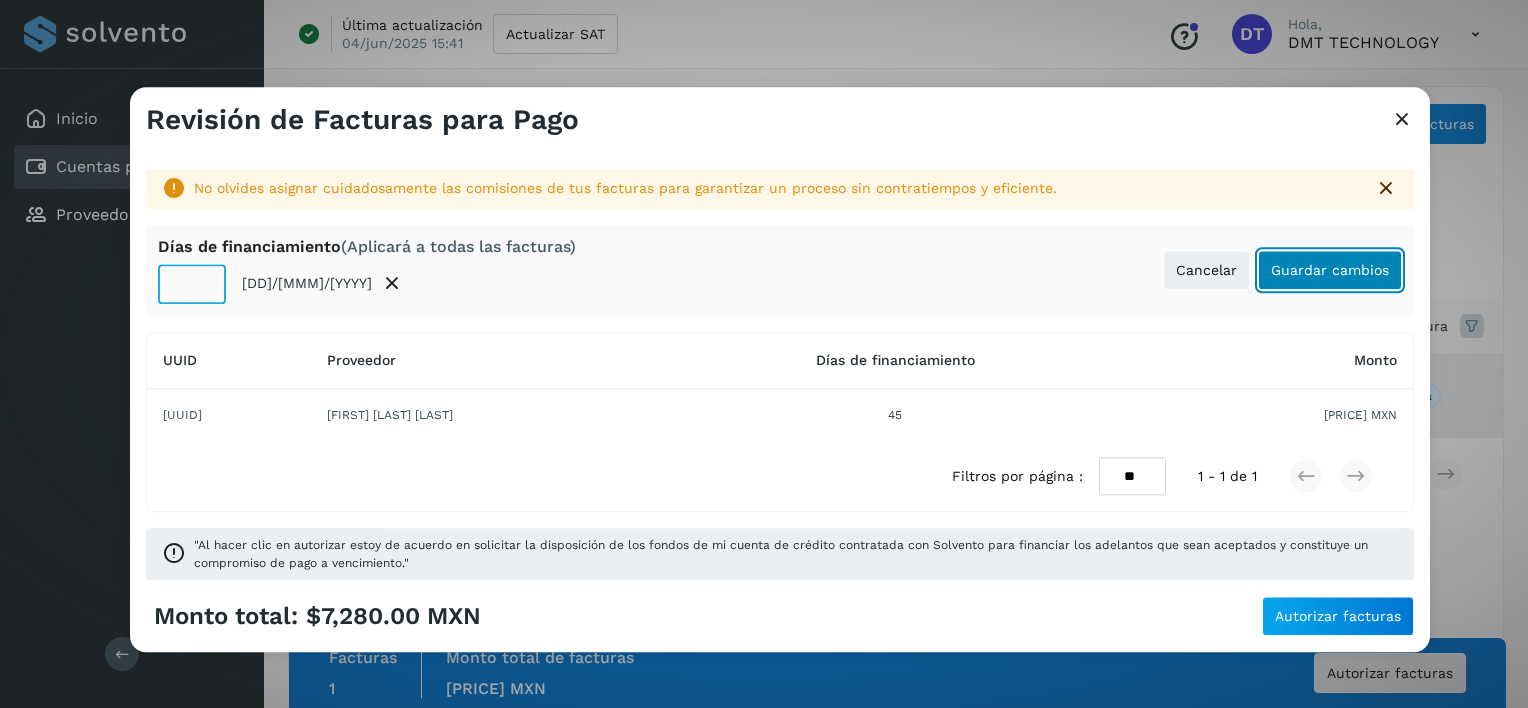 click on "Guardar cambios" 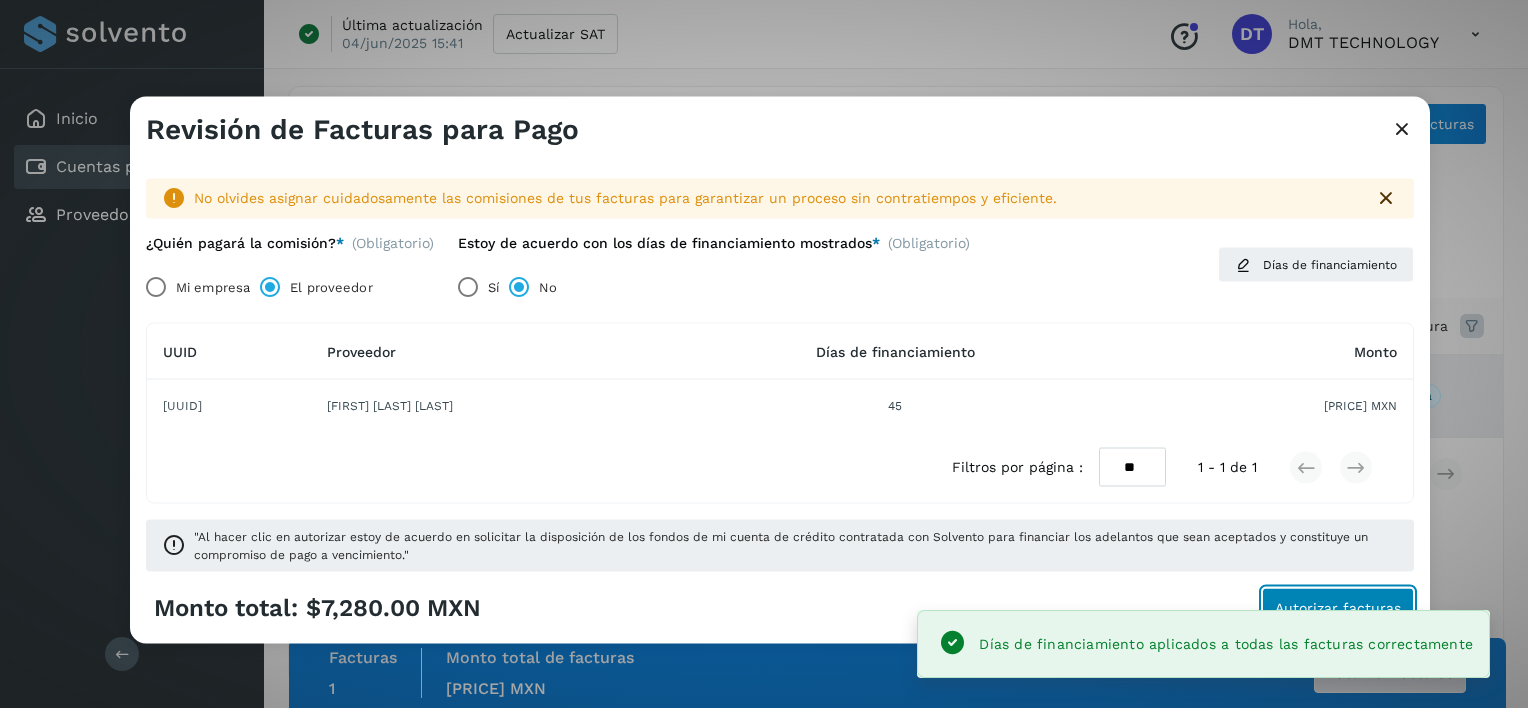 click on "Autorizar facturas" at bounding box center (1338, 607) 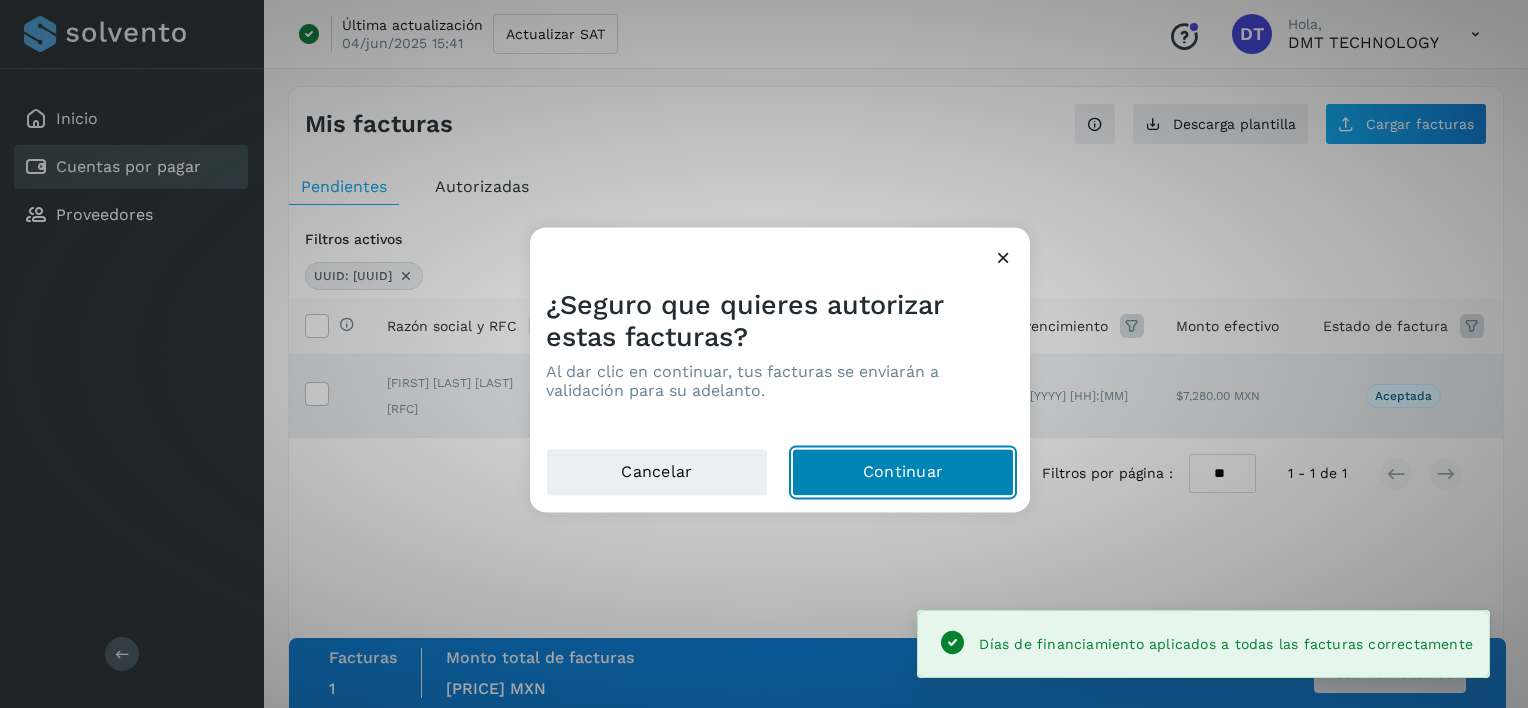 click on "Continuar" 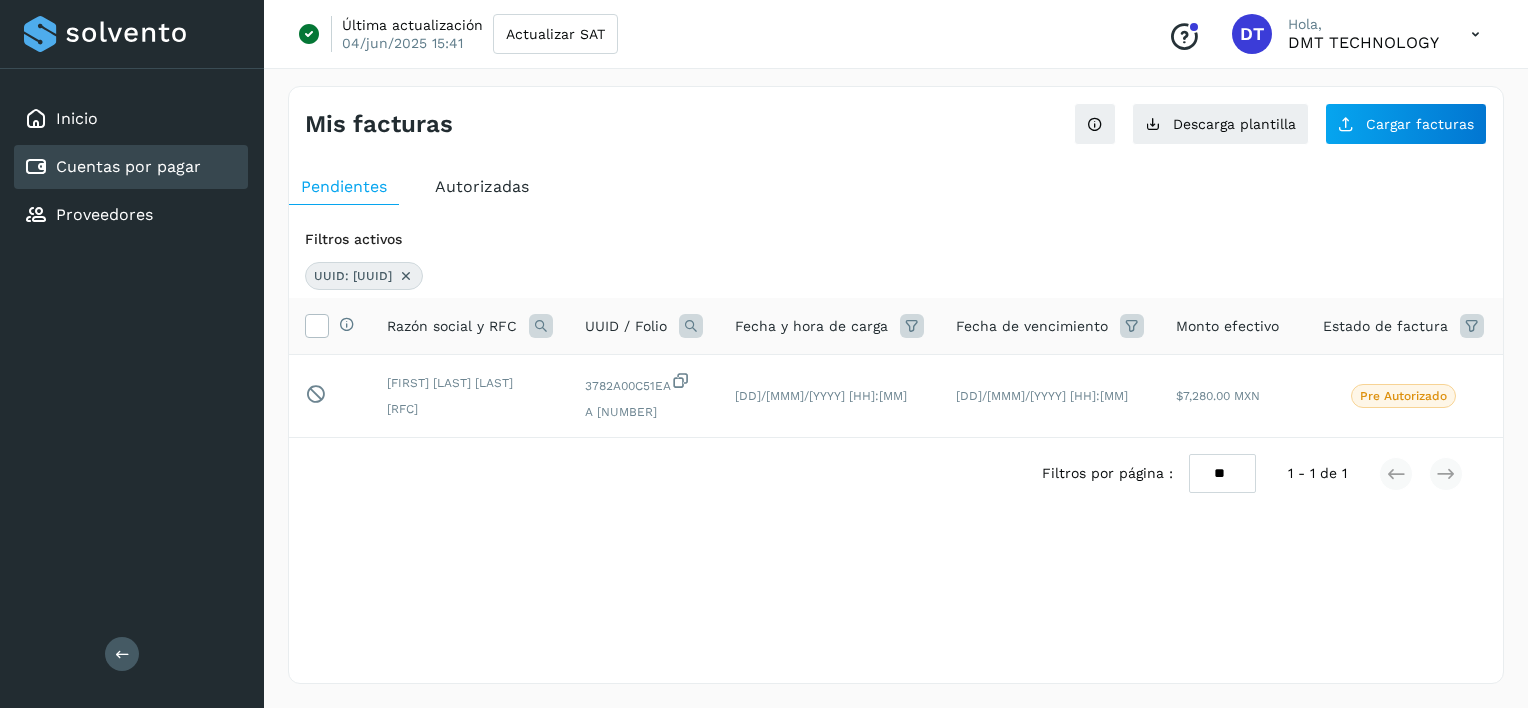 click at bounding box center [406, 276] 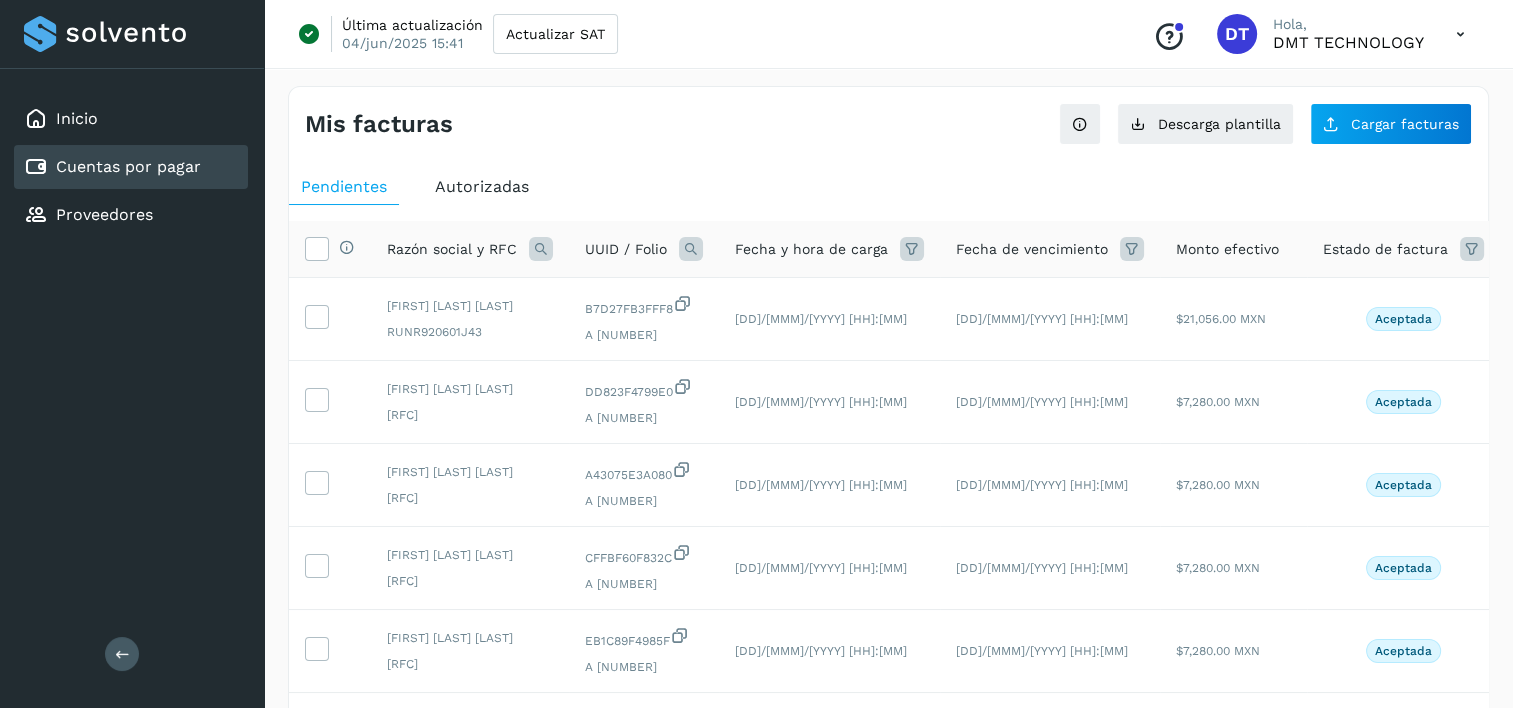 click at bounding box center [691, 249] 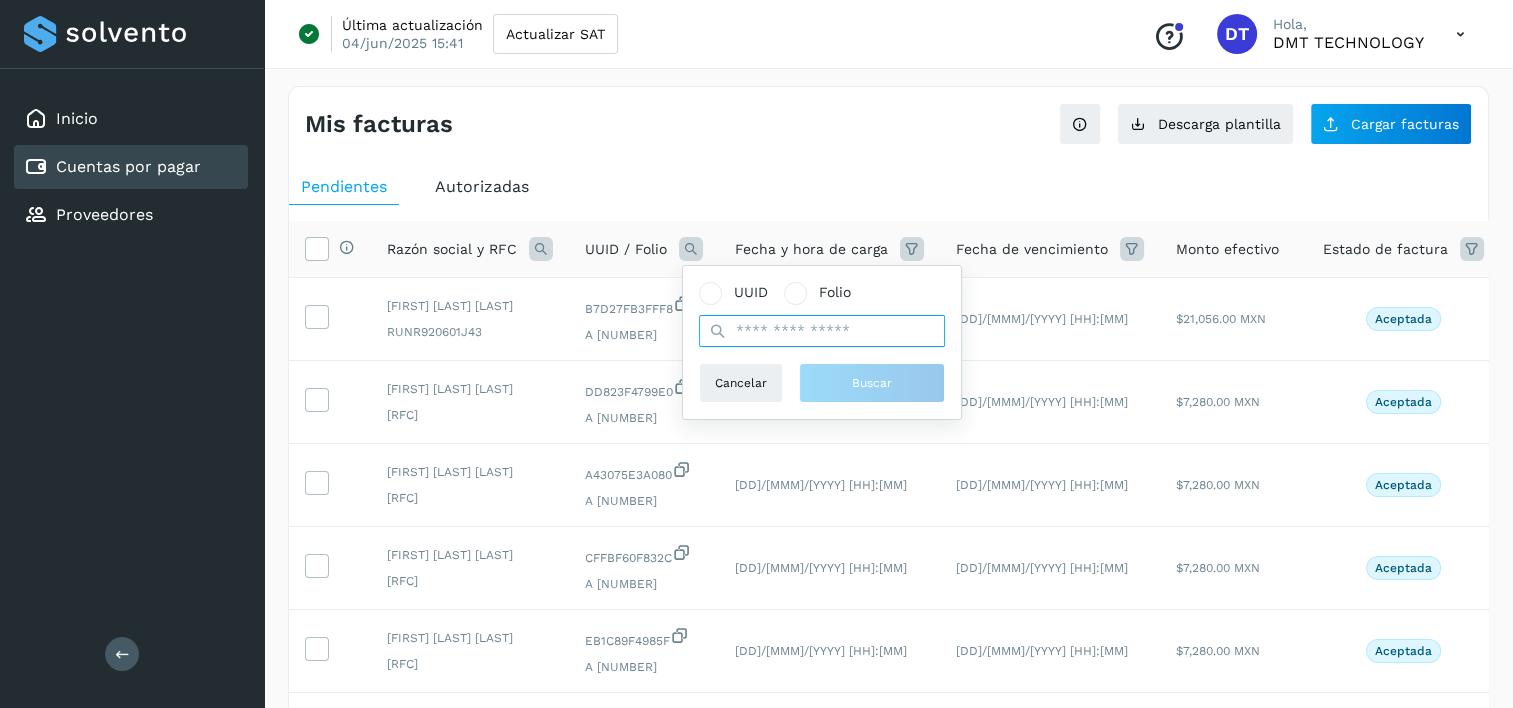 click at bounding box center [822, 331] 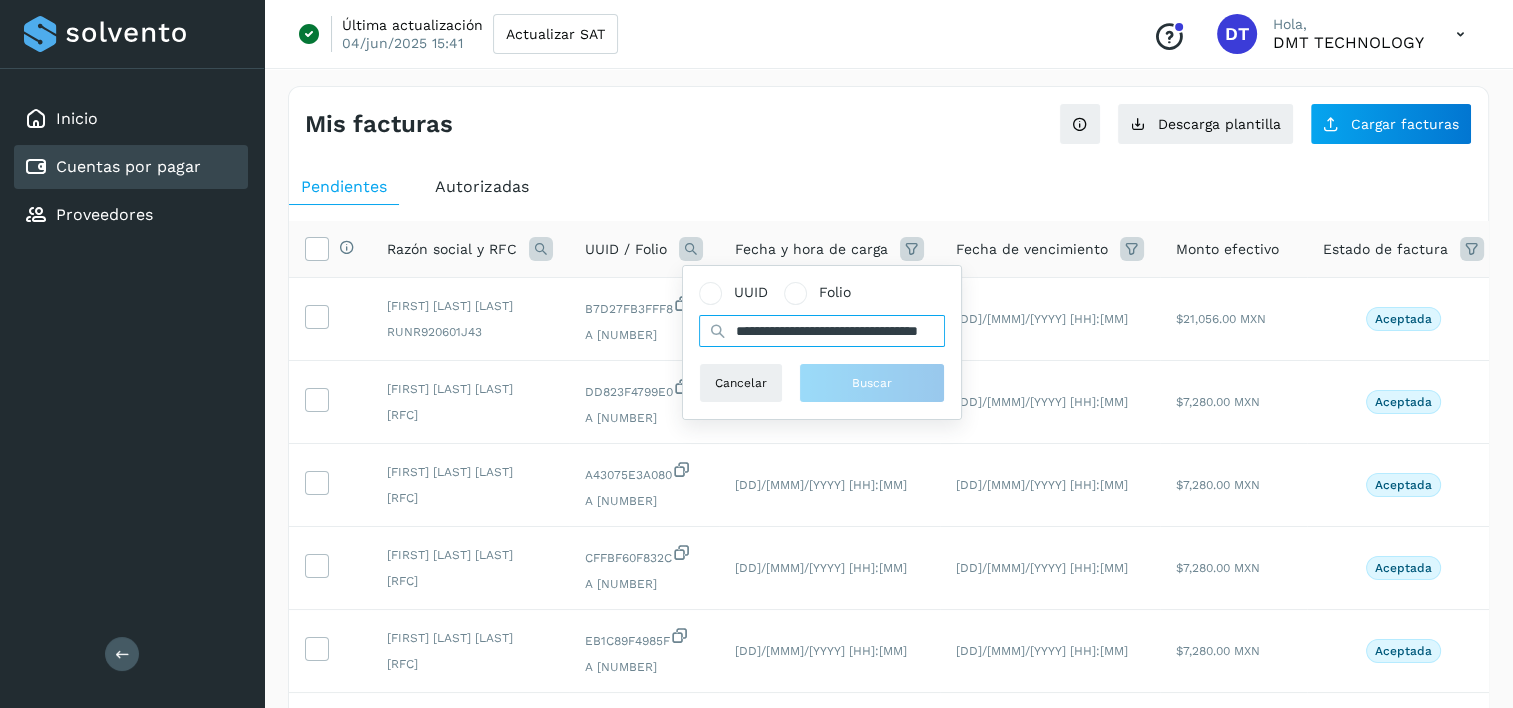 scroll, scrollTop: 0, scrollLeft: 93, axis: horizontal 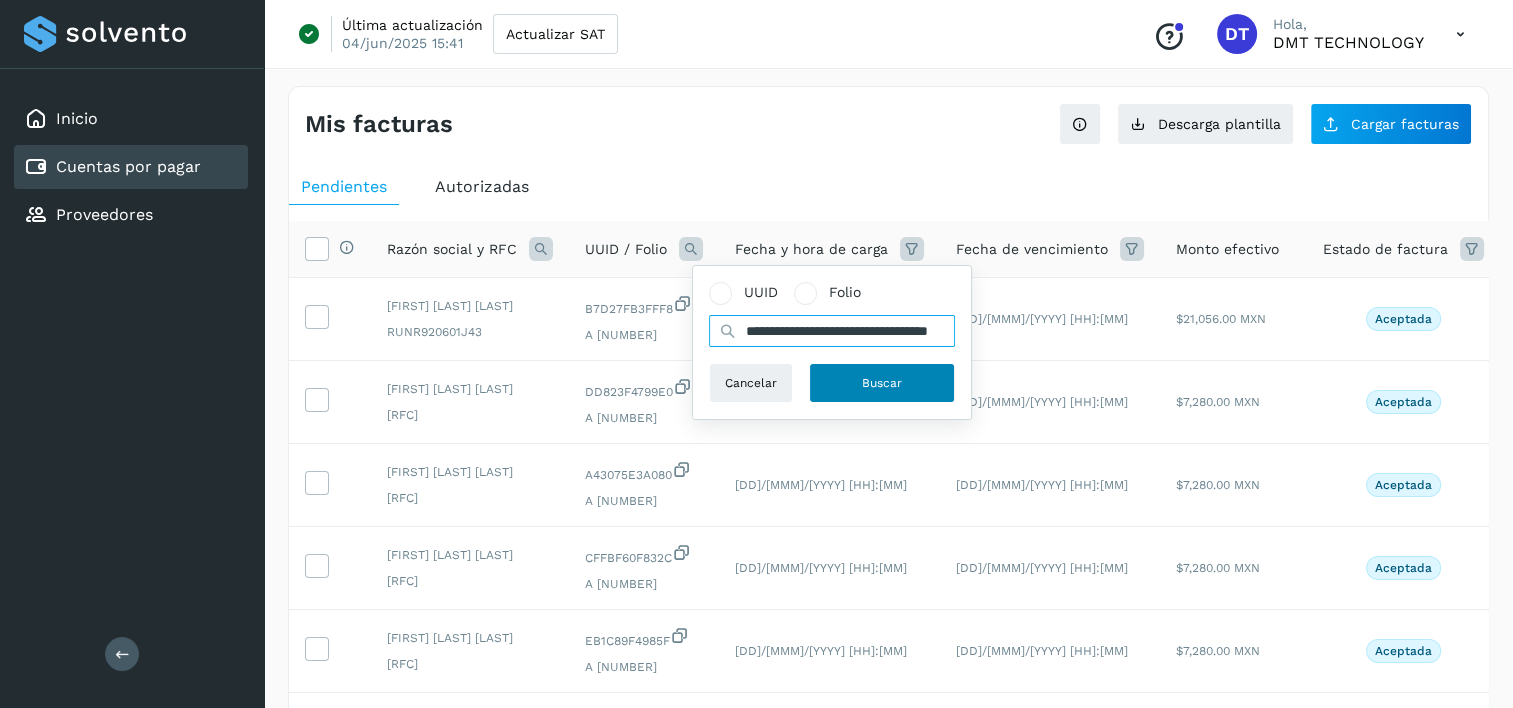 type on "**********" 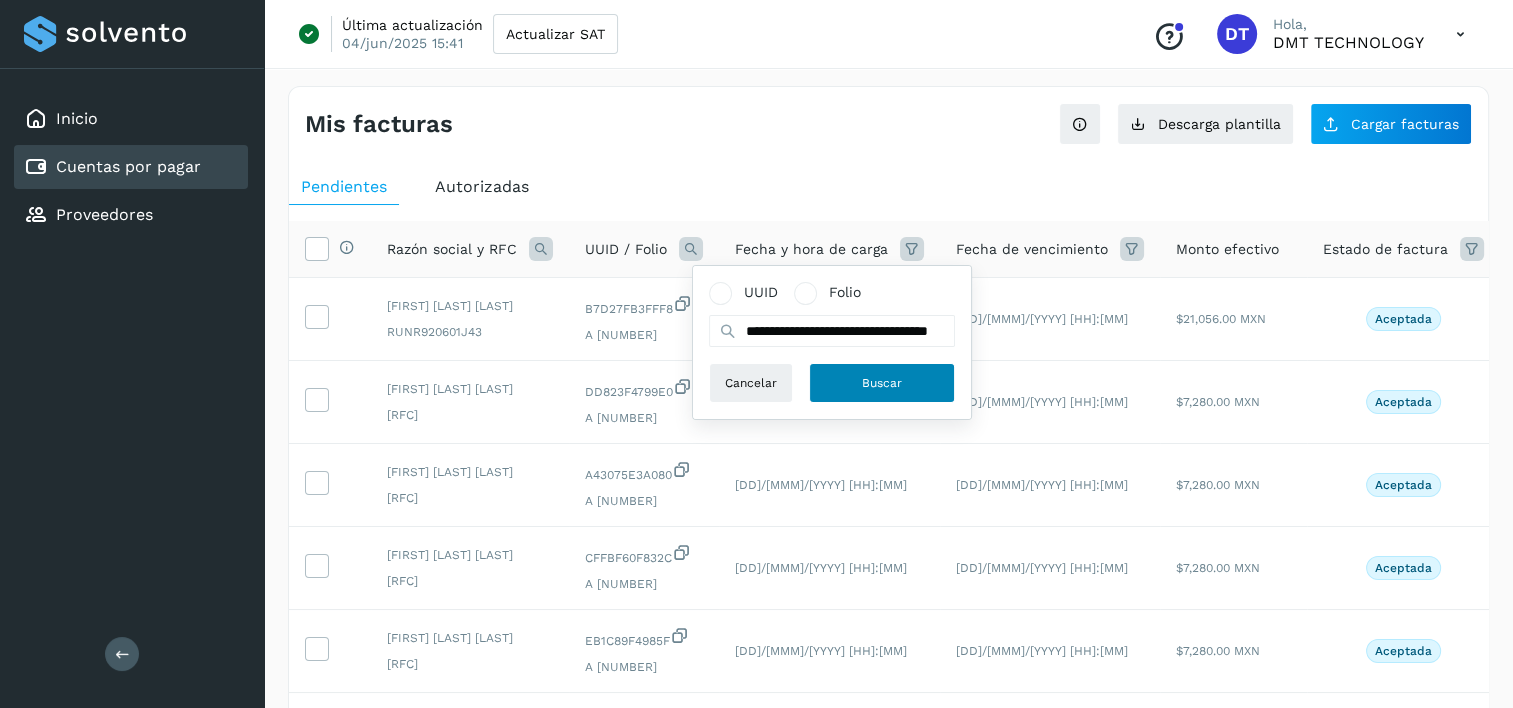 click on "Buscar" at bounding box center [882, 383] 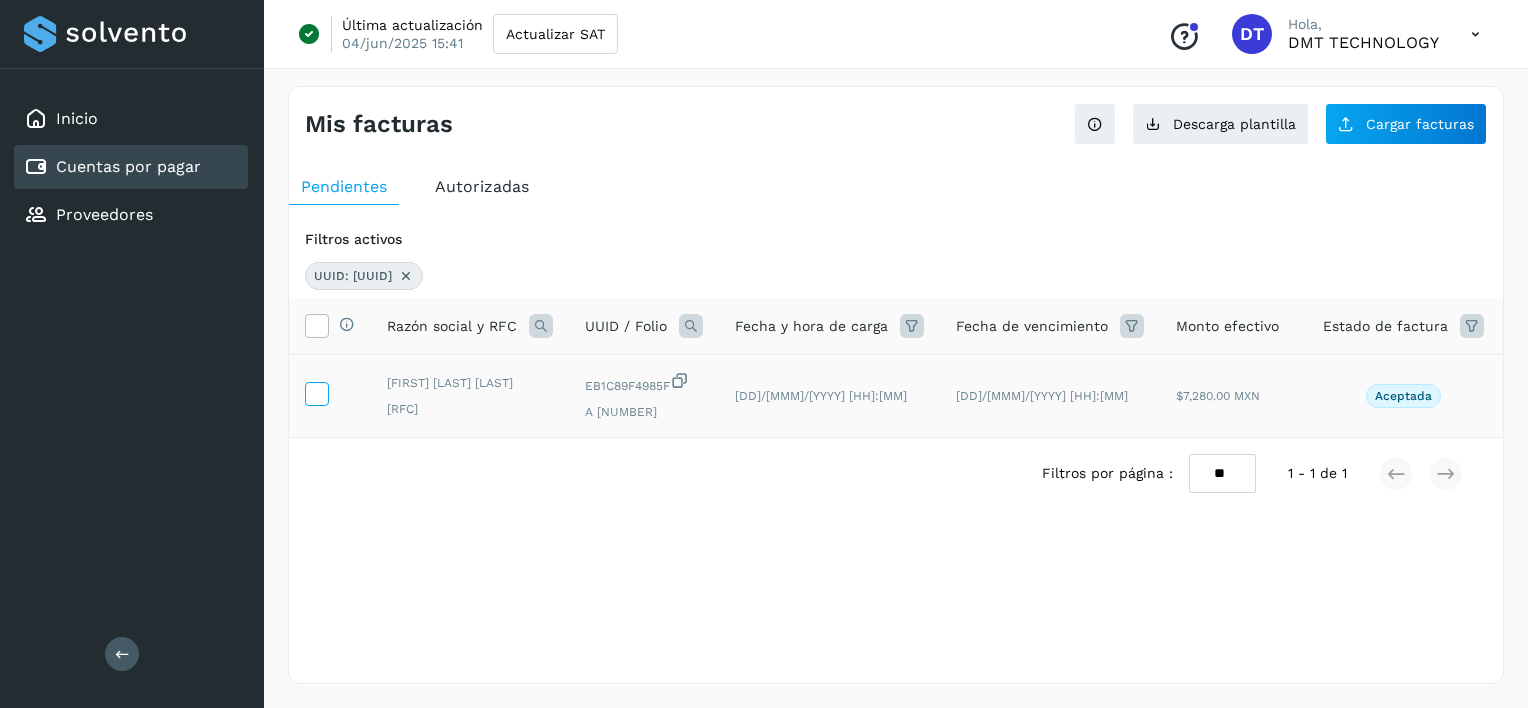click at bounding box center [317, 394] 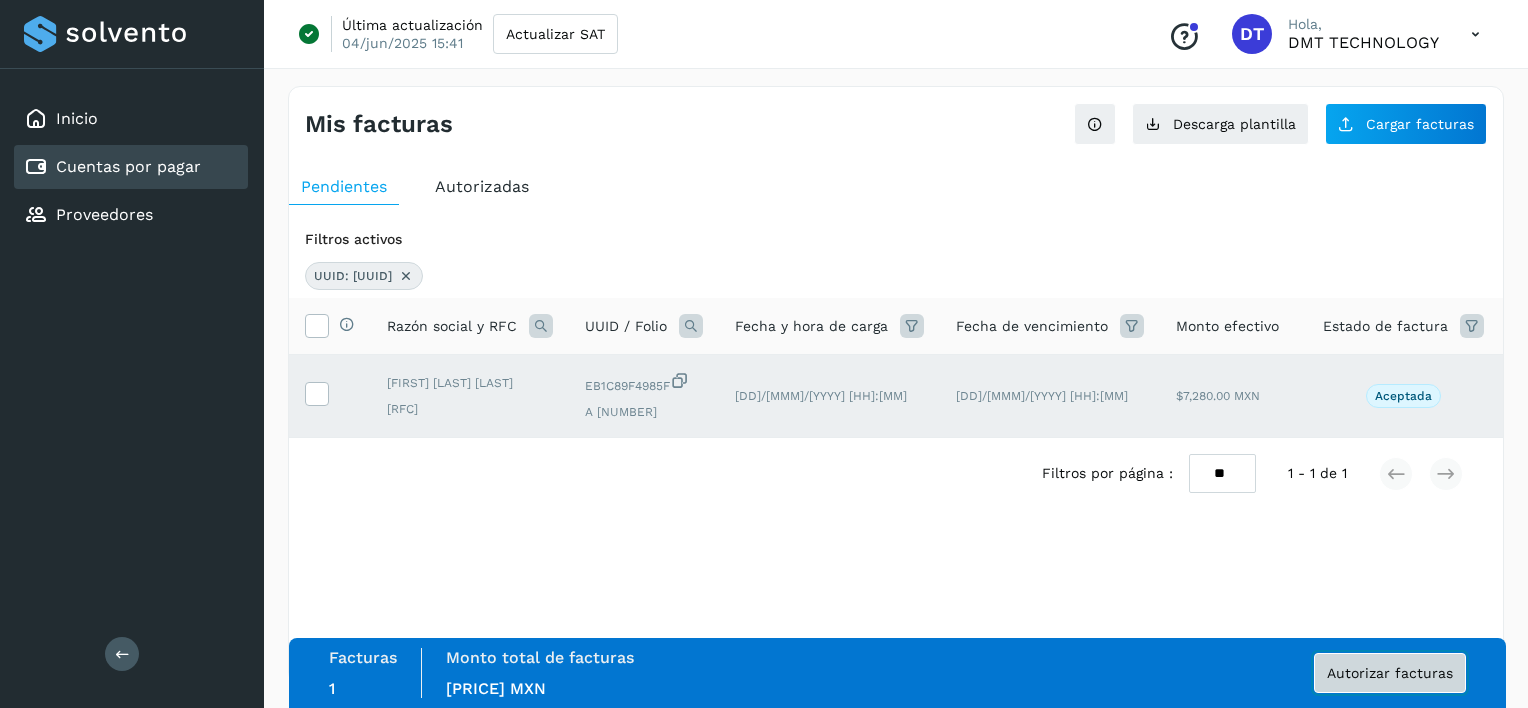 click on "Autorizar facturas" 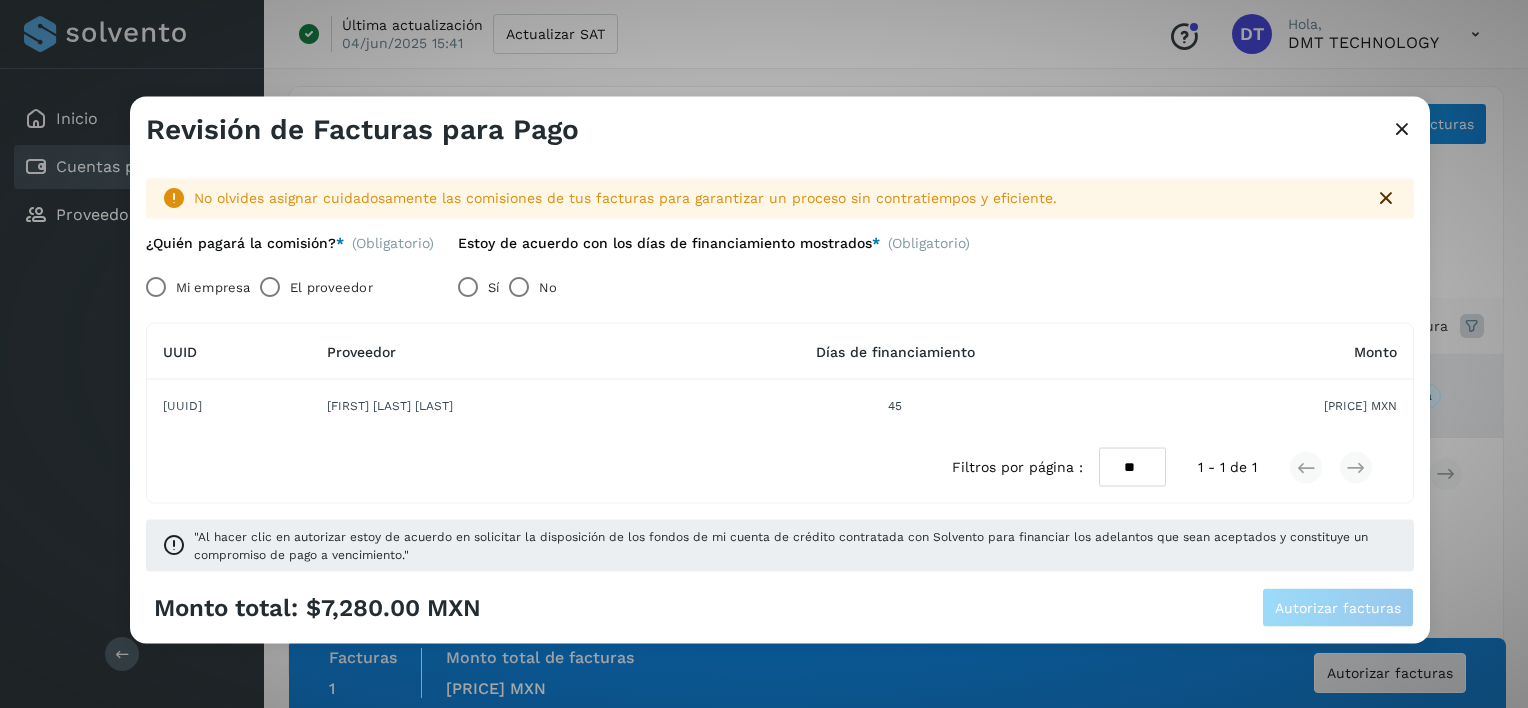 click on "El proveedor" at bounding box center (331, 287) 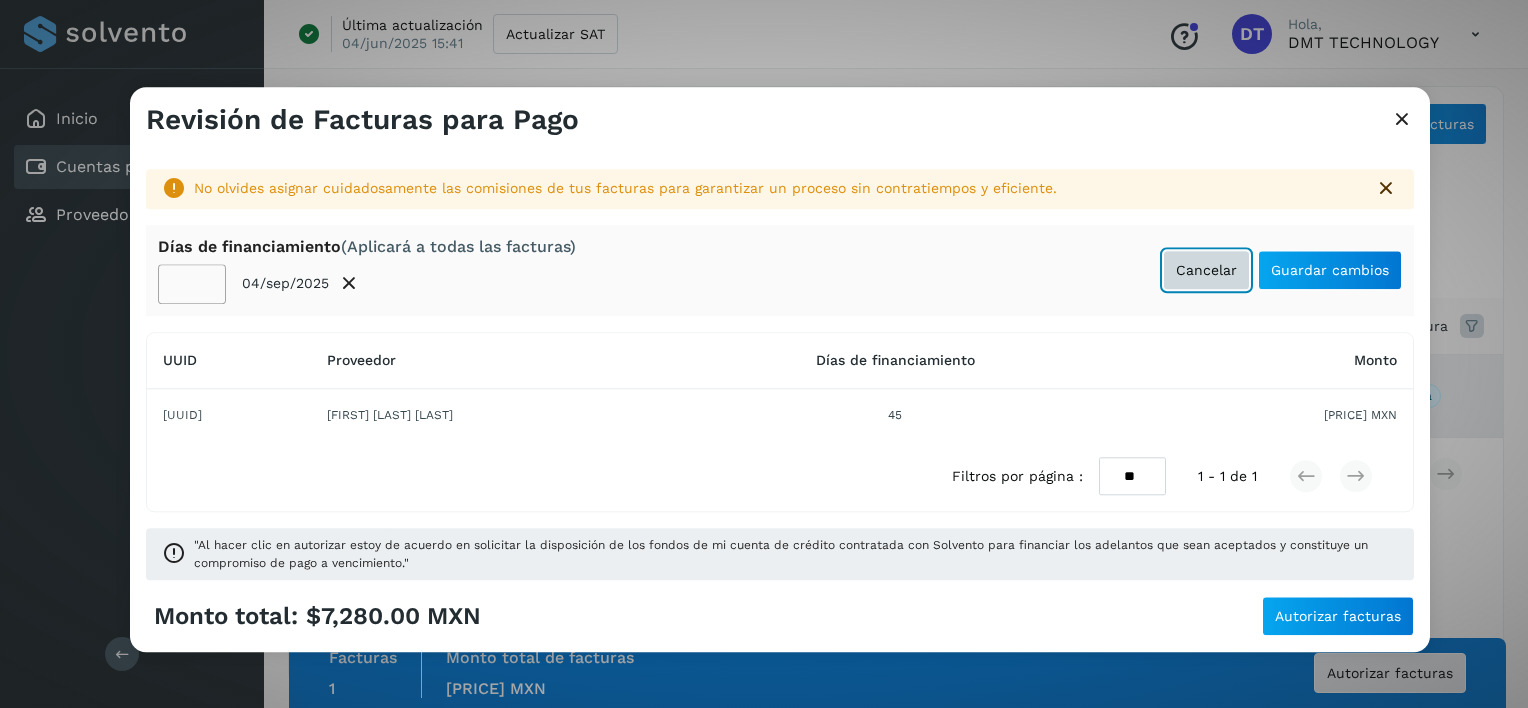 click on "Cancelar" 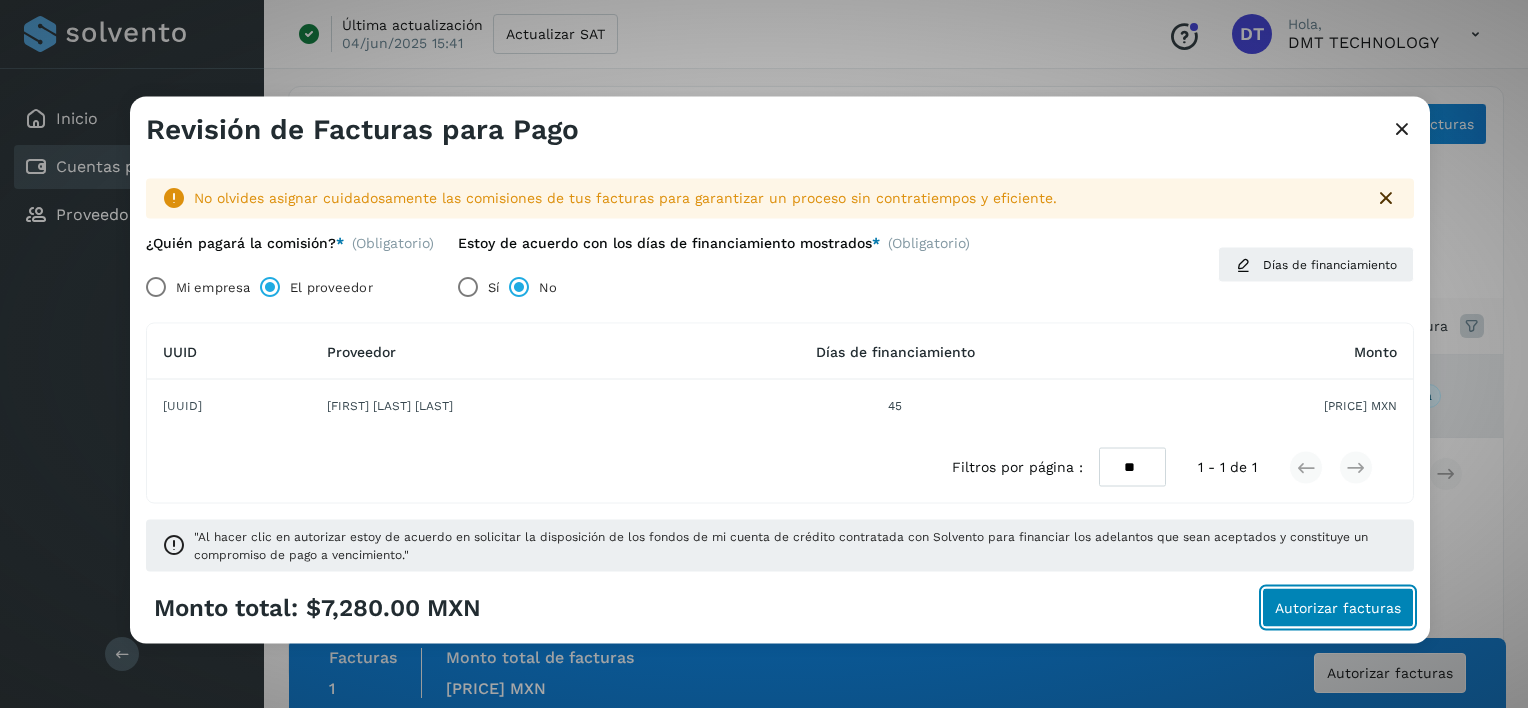 click on "Autorizar facturas" 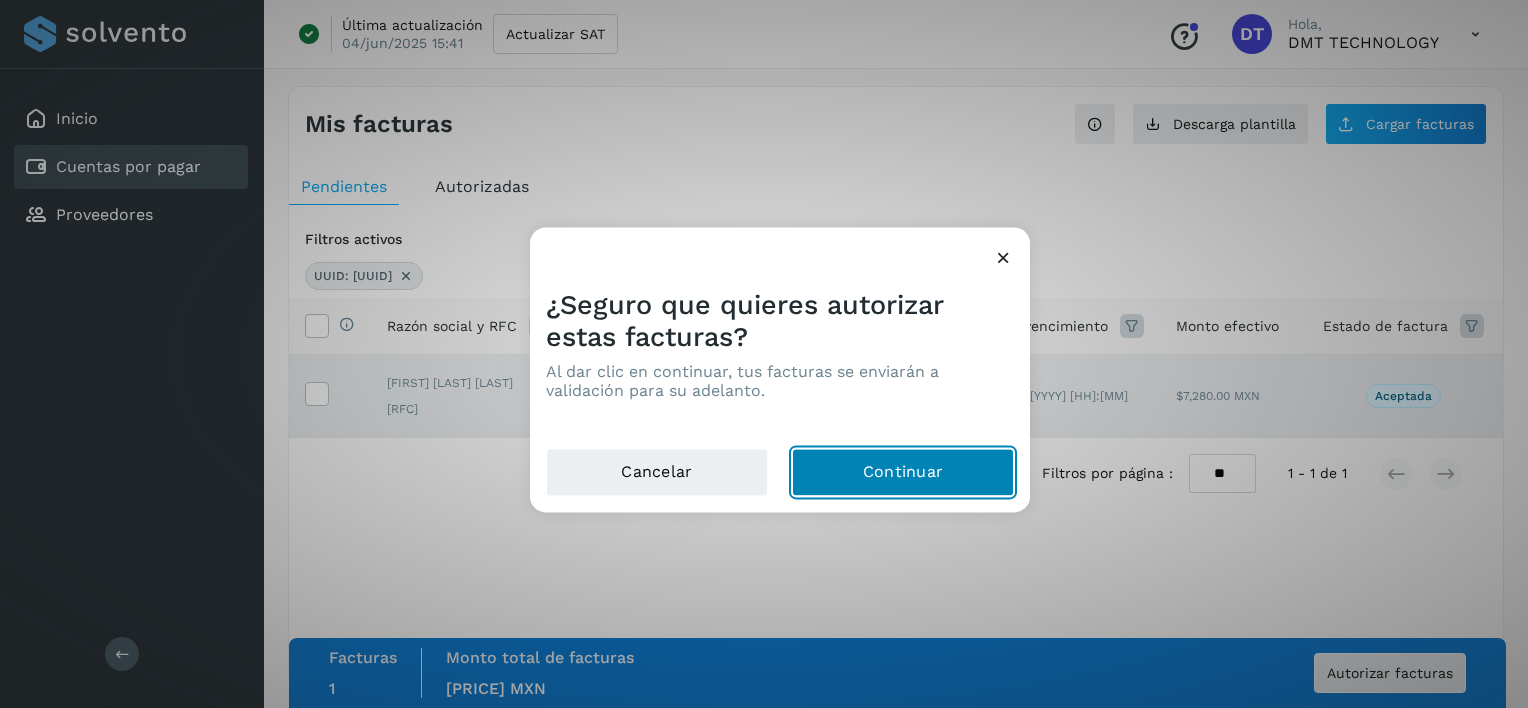 click on "Continuar" 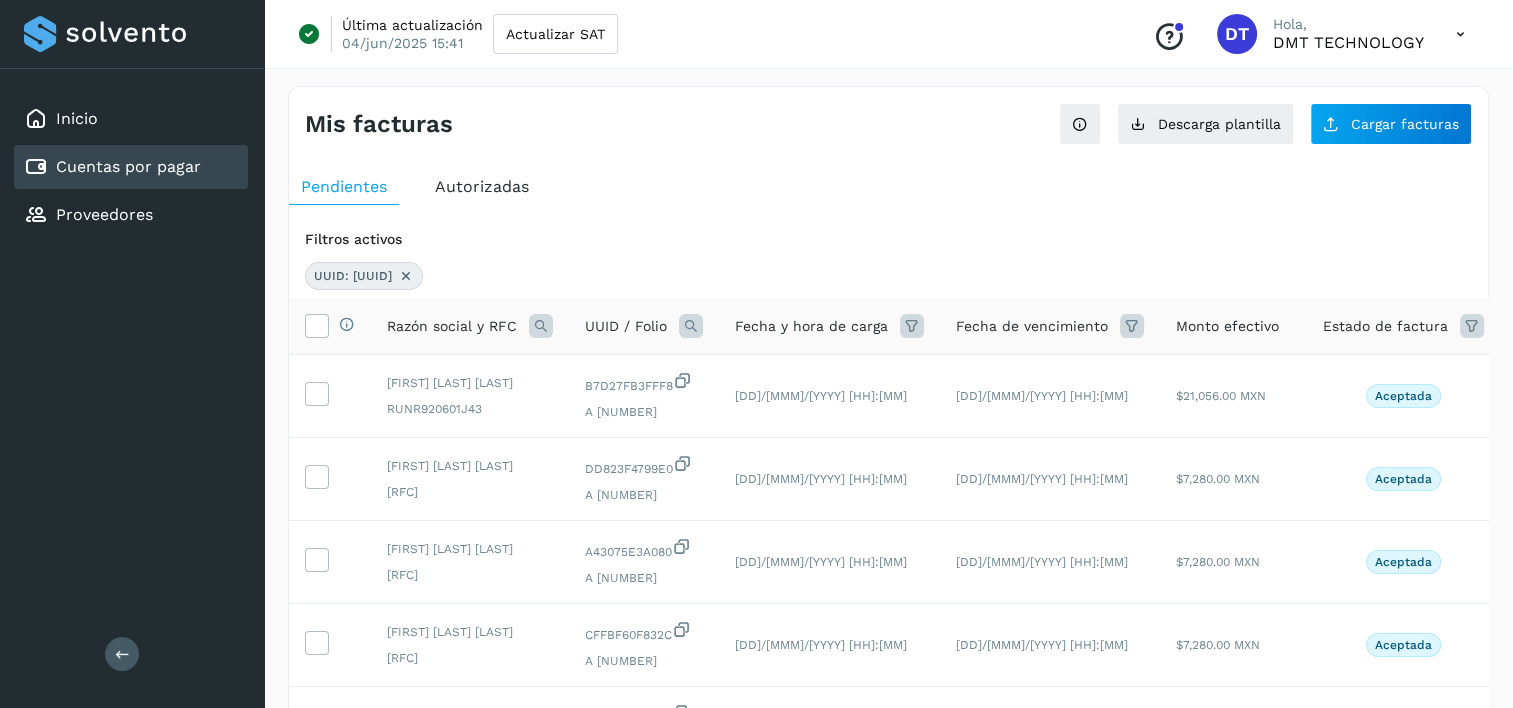 click at bounding box center (406, 276) 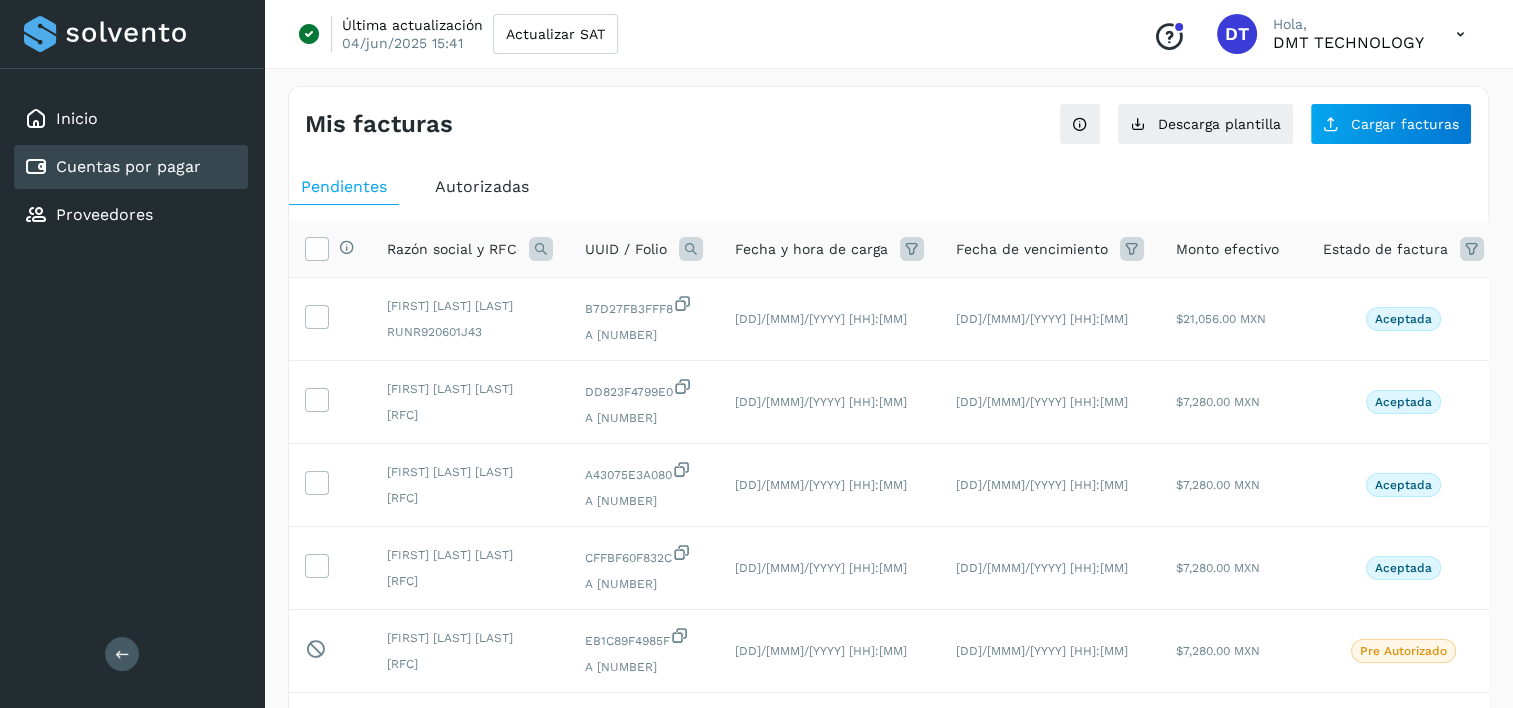 click at bounding box center [691, 249] 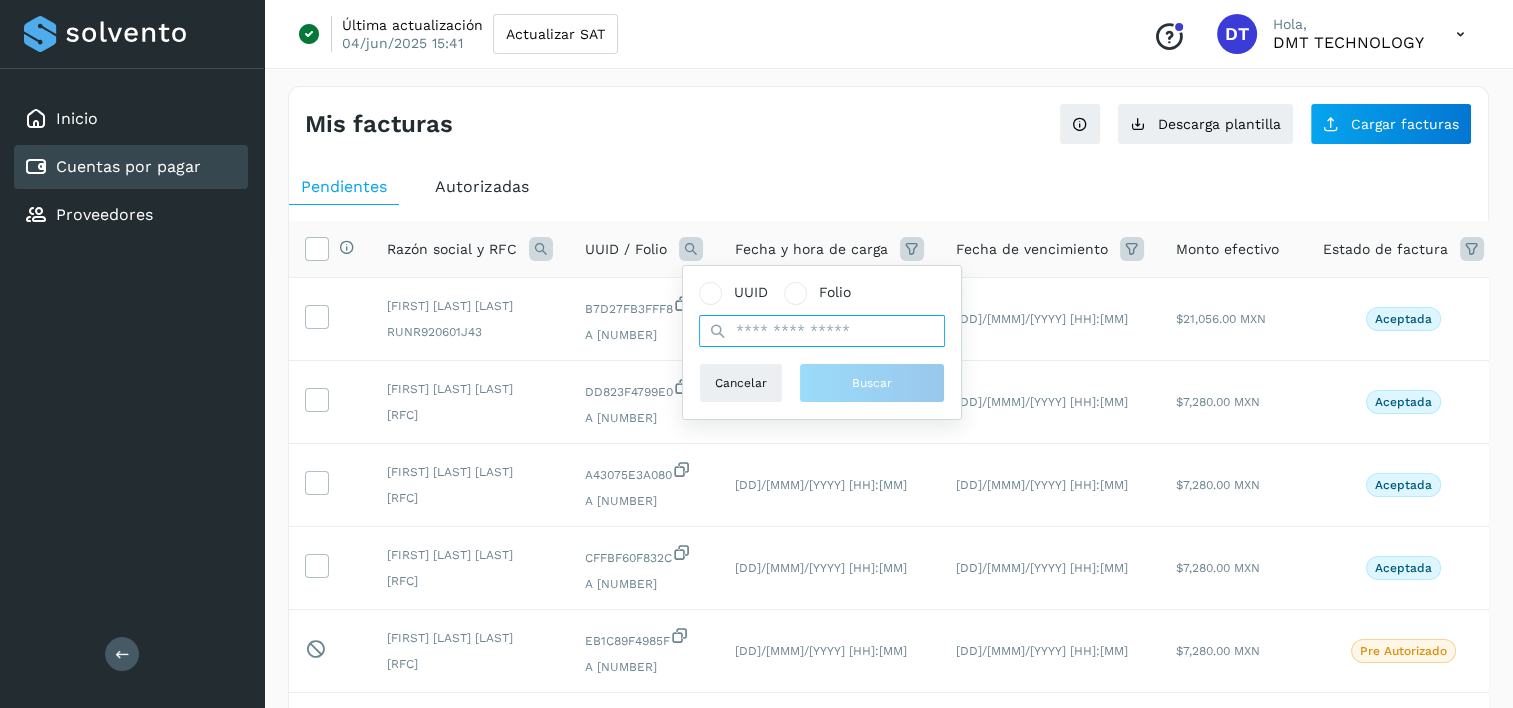 click at bounding box center [822, 331] 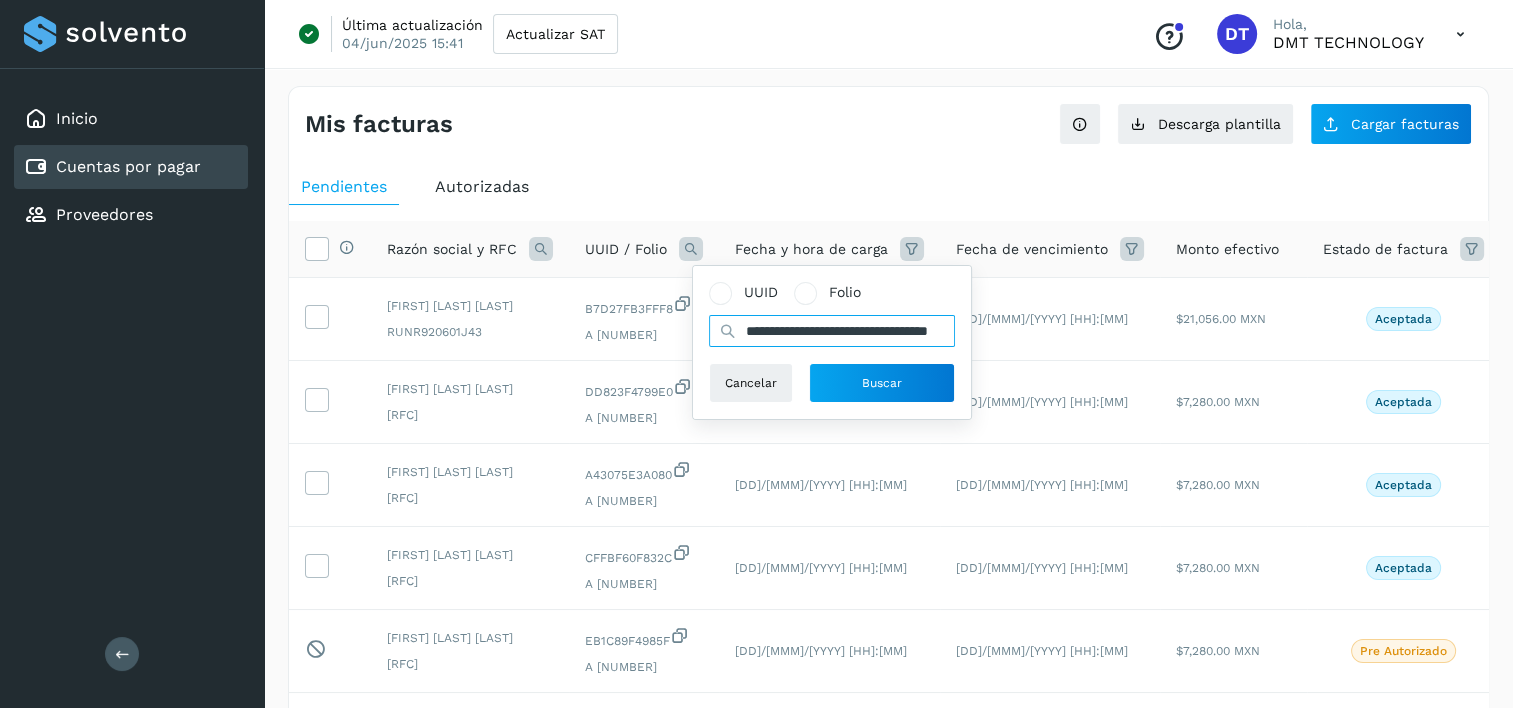 scroll, scrollTop: 0, scrollLeft: 86, axis: horizontal 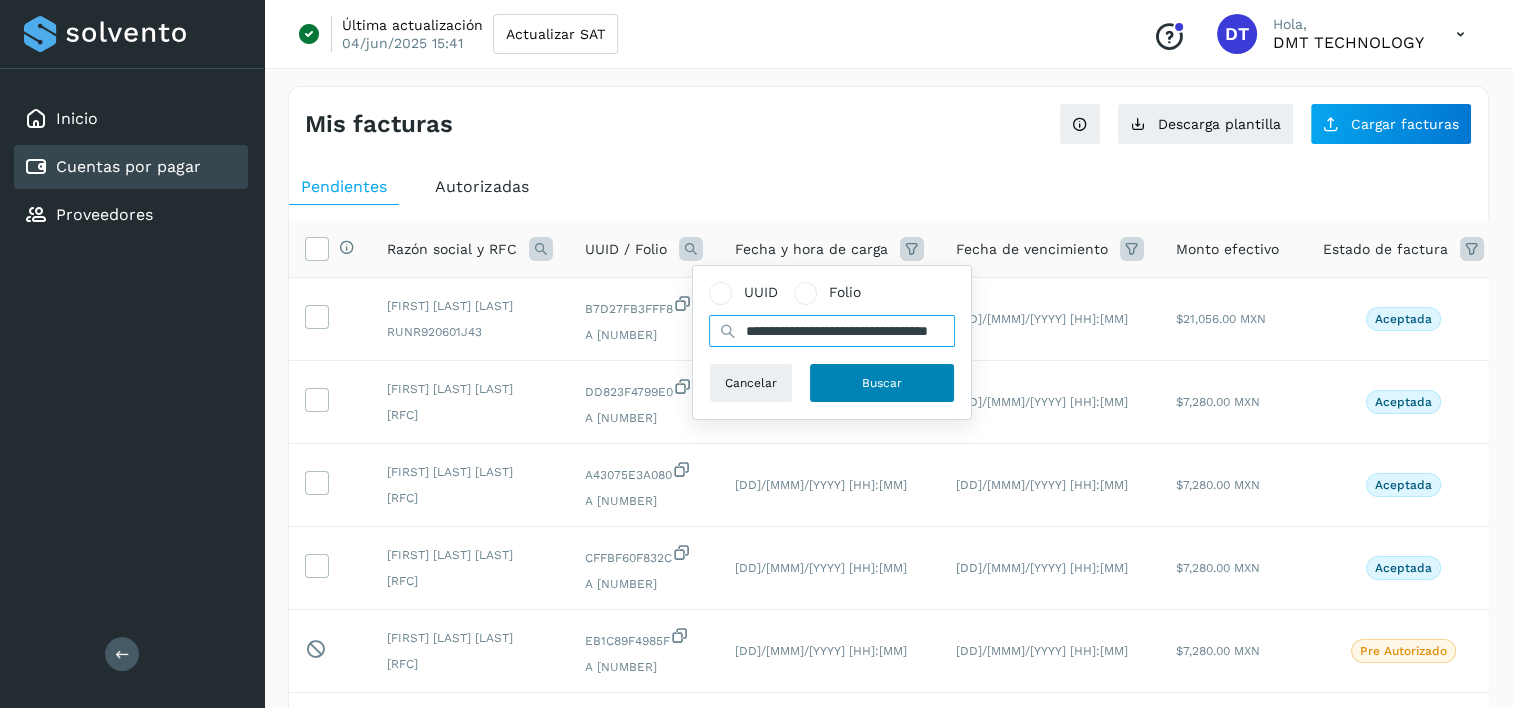type on "**********" 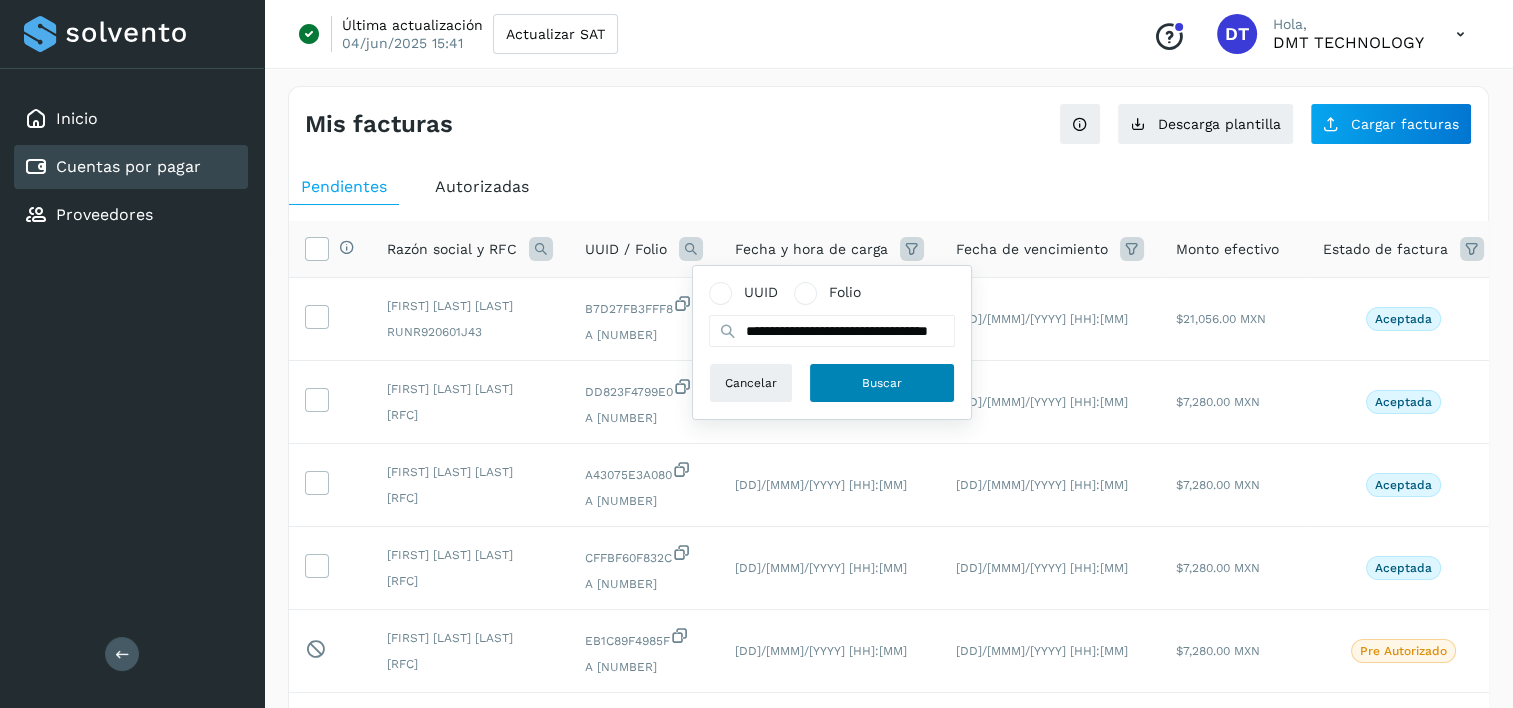 click on "Buscar" at bounding box center [882, 383] 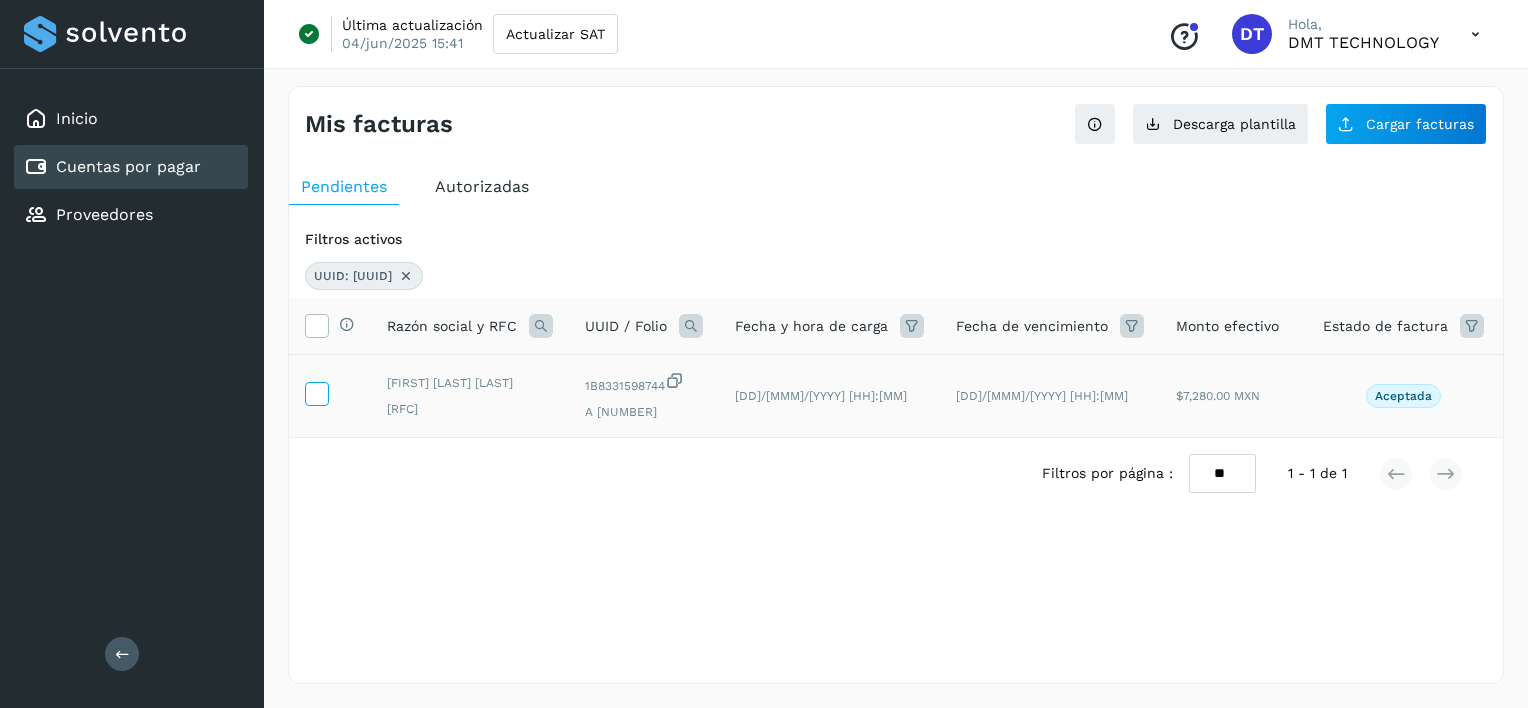 click at bounding box center (316, 392) 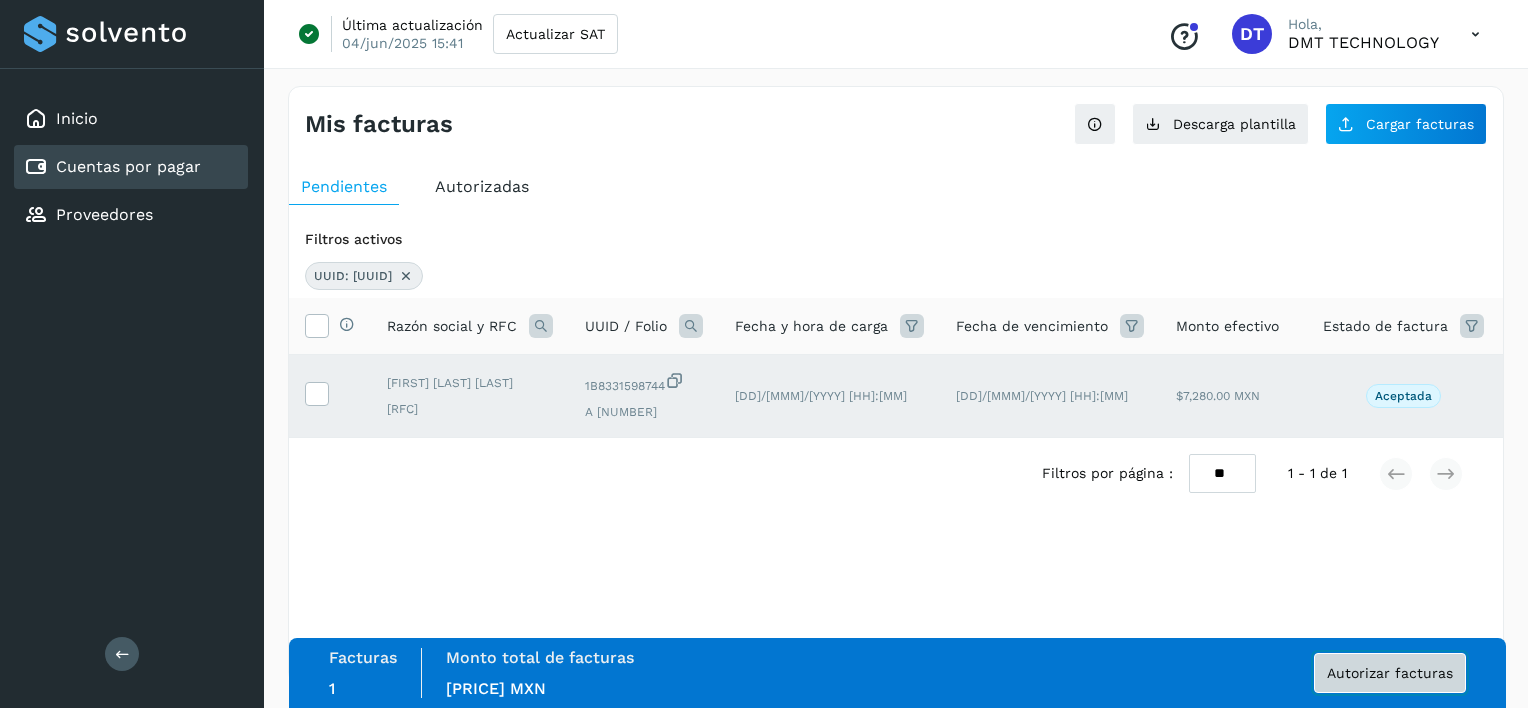 click on "Autorizar facturas" at bounding box center (1390, 673) 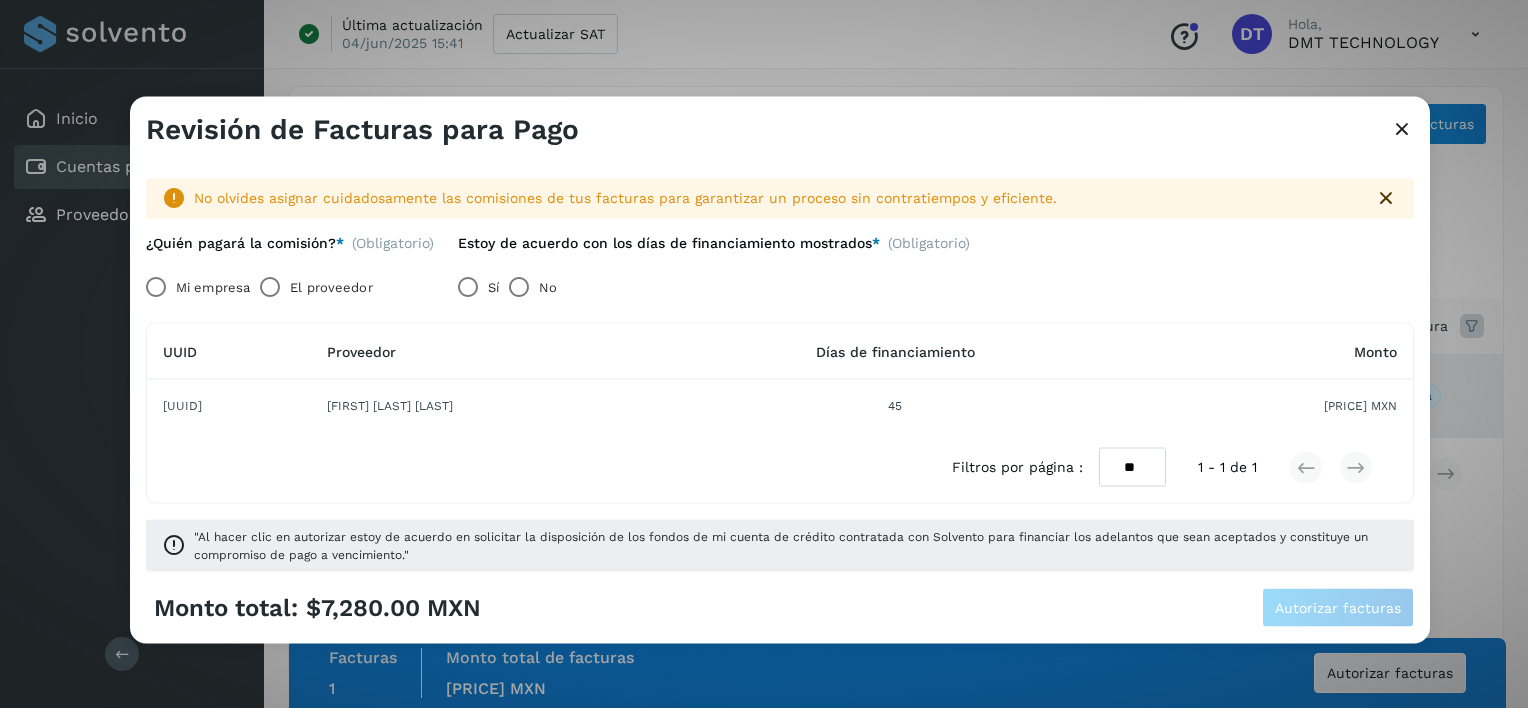 click on "El proveedor" at bounding box center [331, 287] 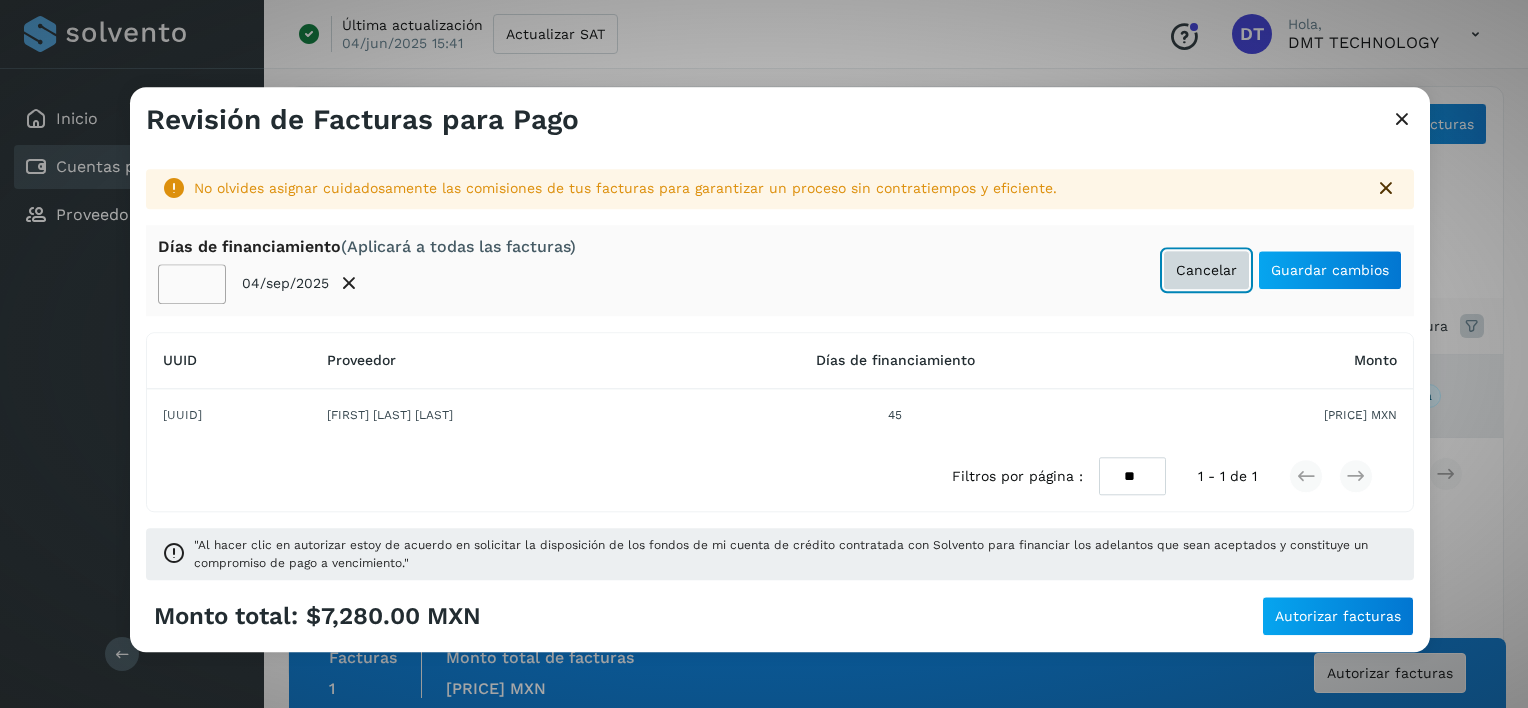 click on "Cancelar" at bounding box center [1206, 270] 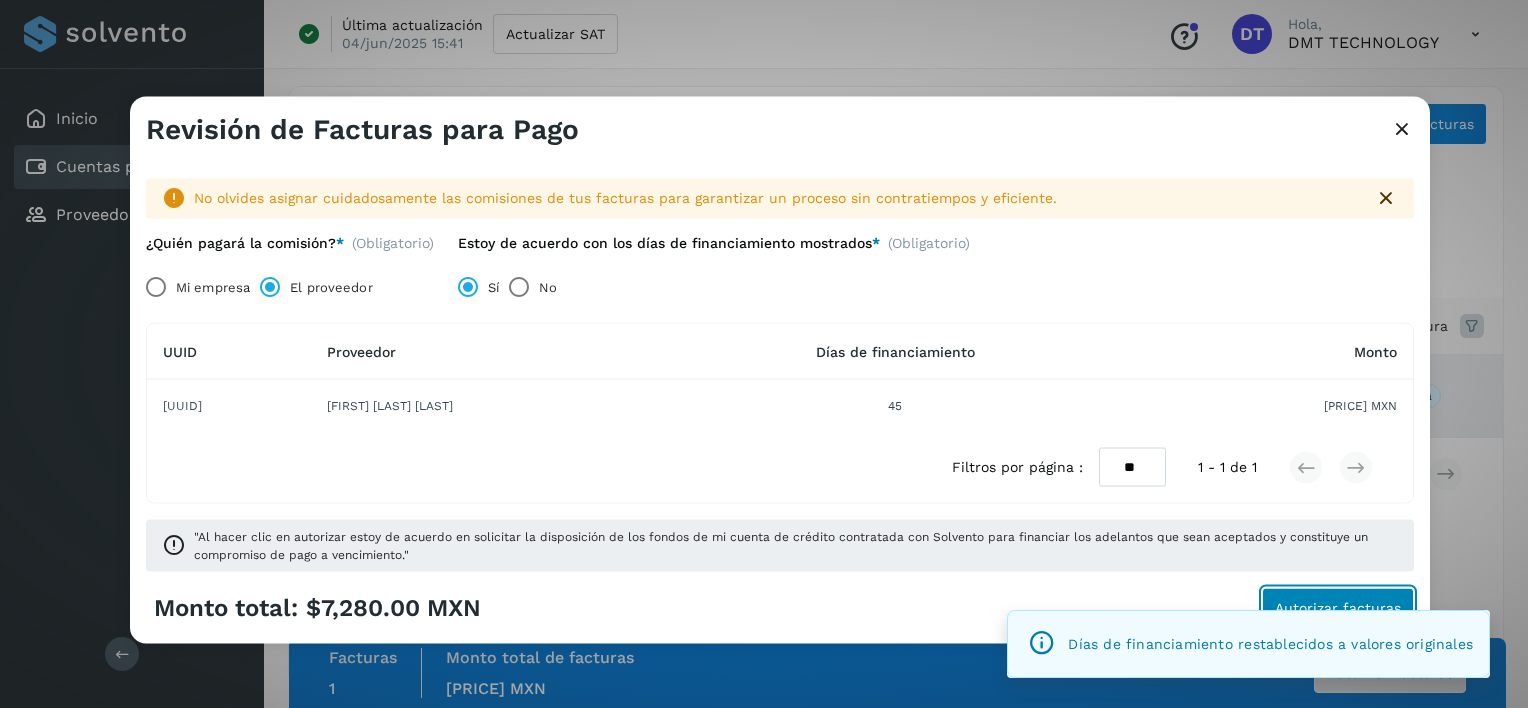 click on "Autorizar facturas" at bounding box center [1338, 607] 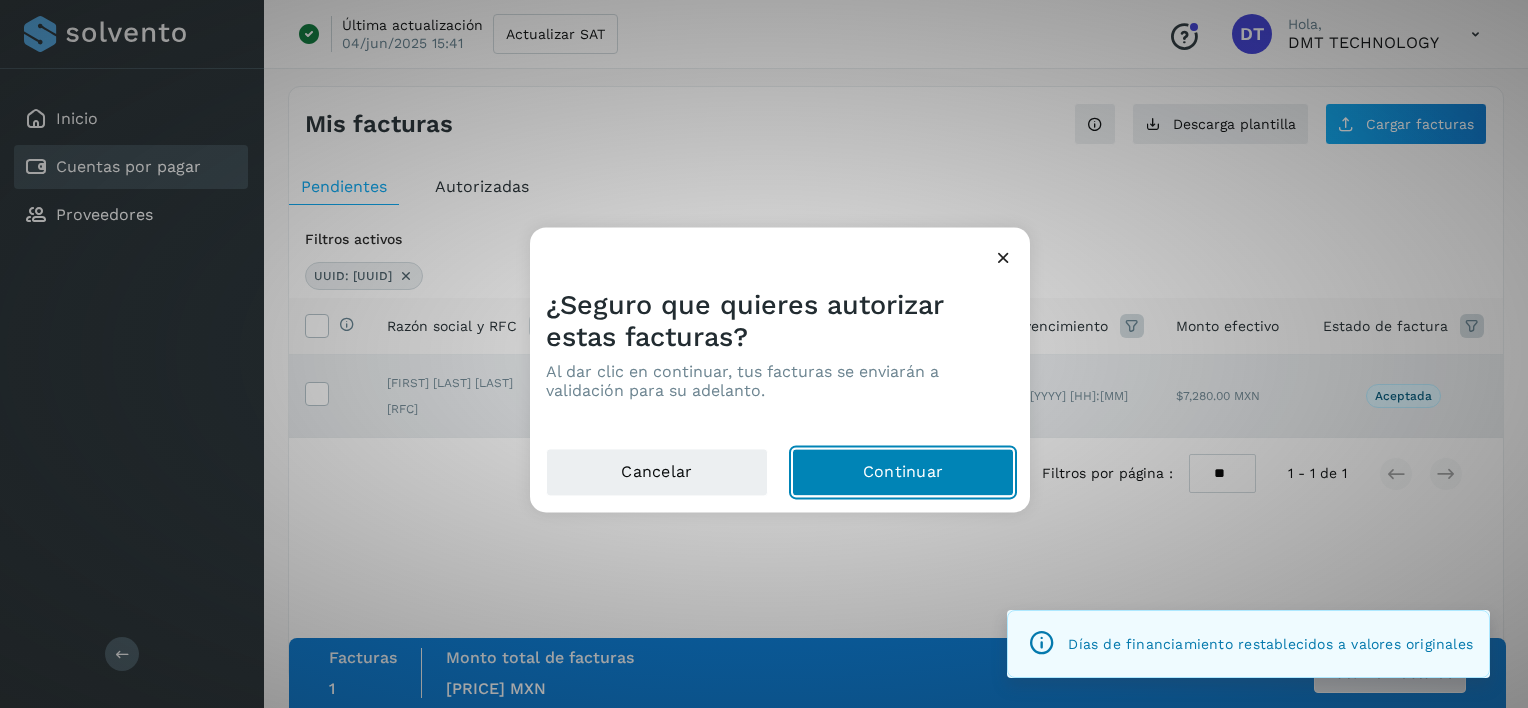 click on "Continuar" 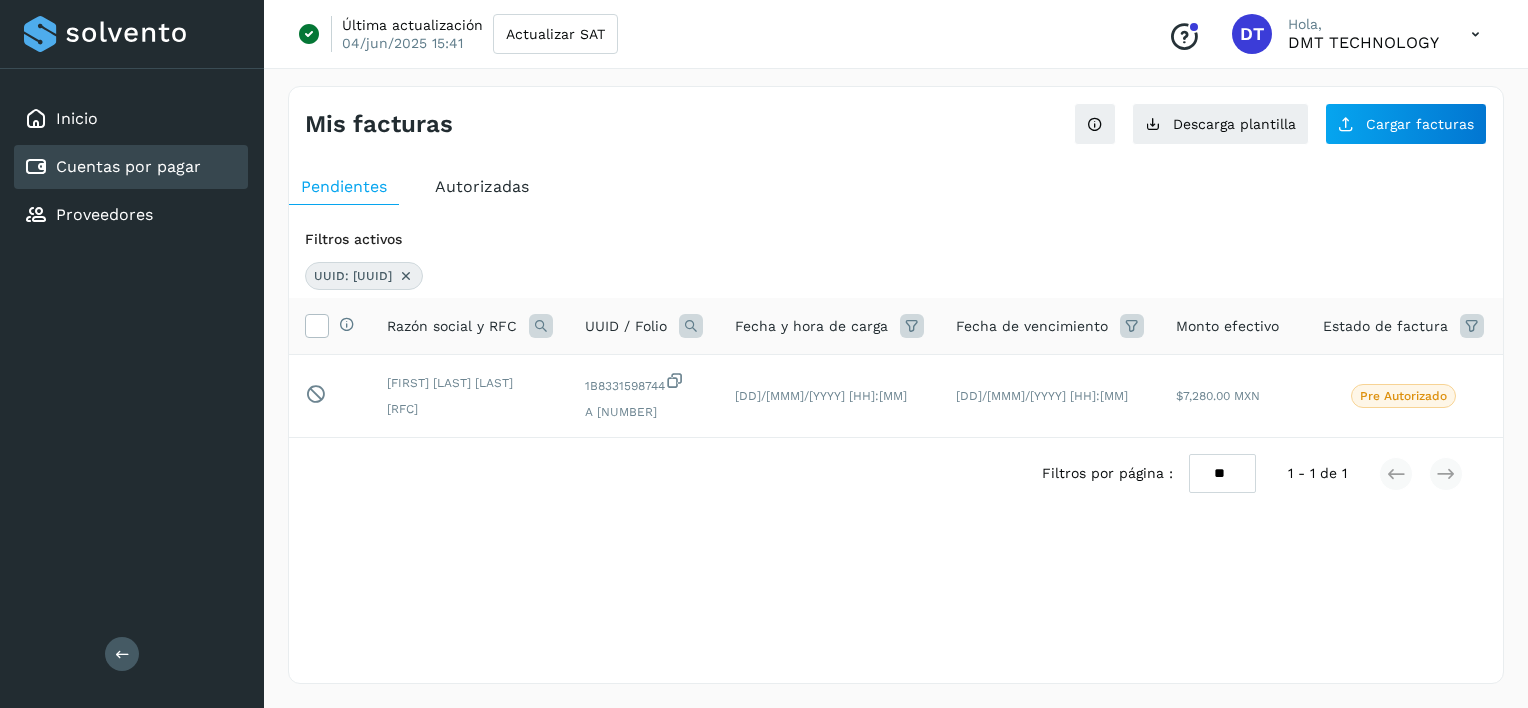 click at bounding box center [406, 276] 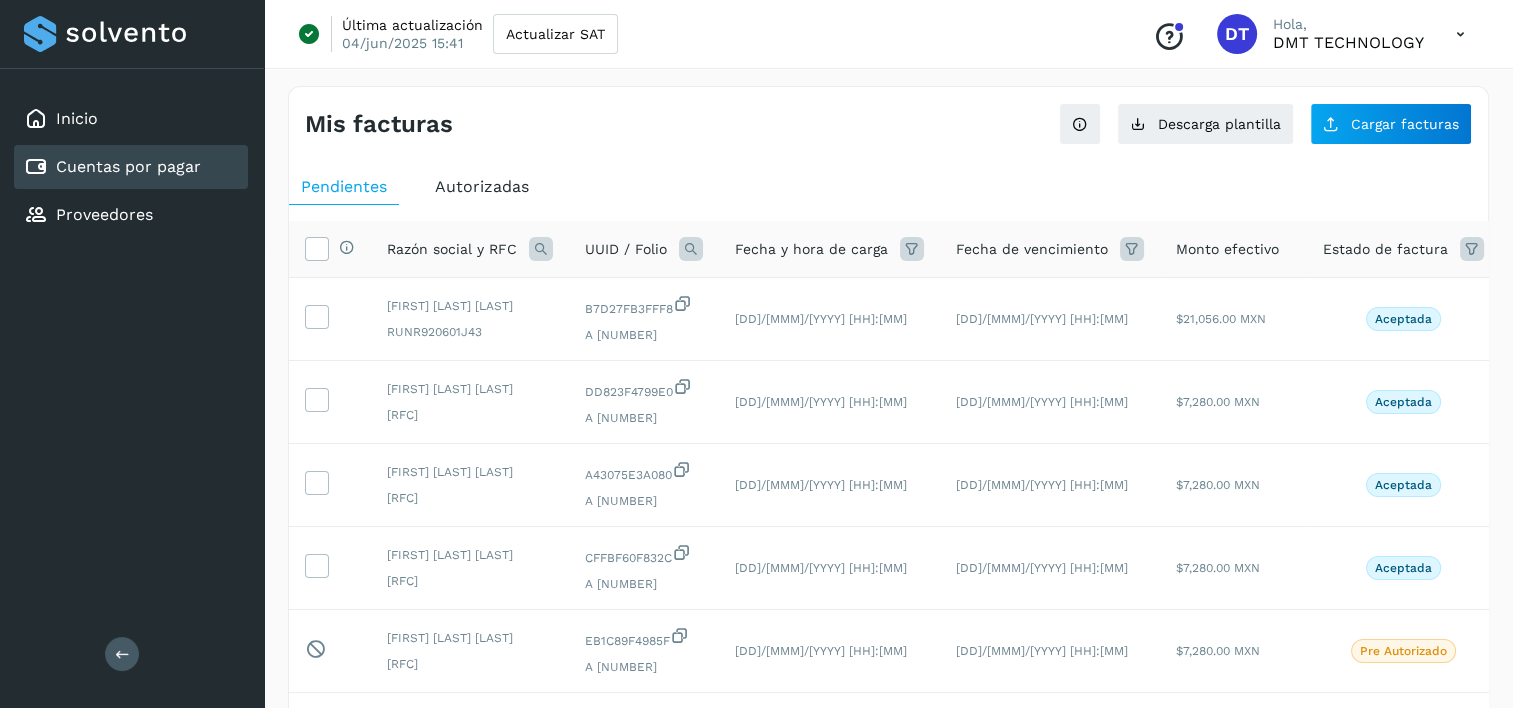 click at bounding box center [691, 249] 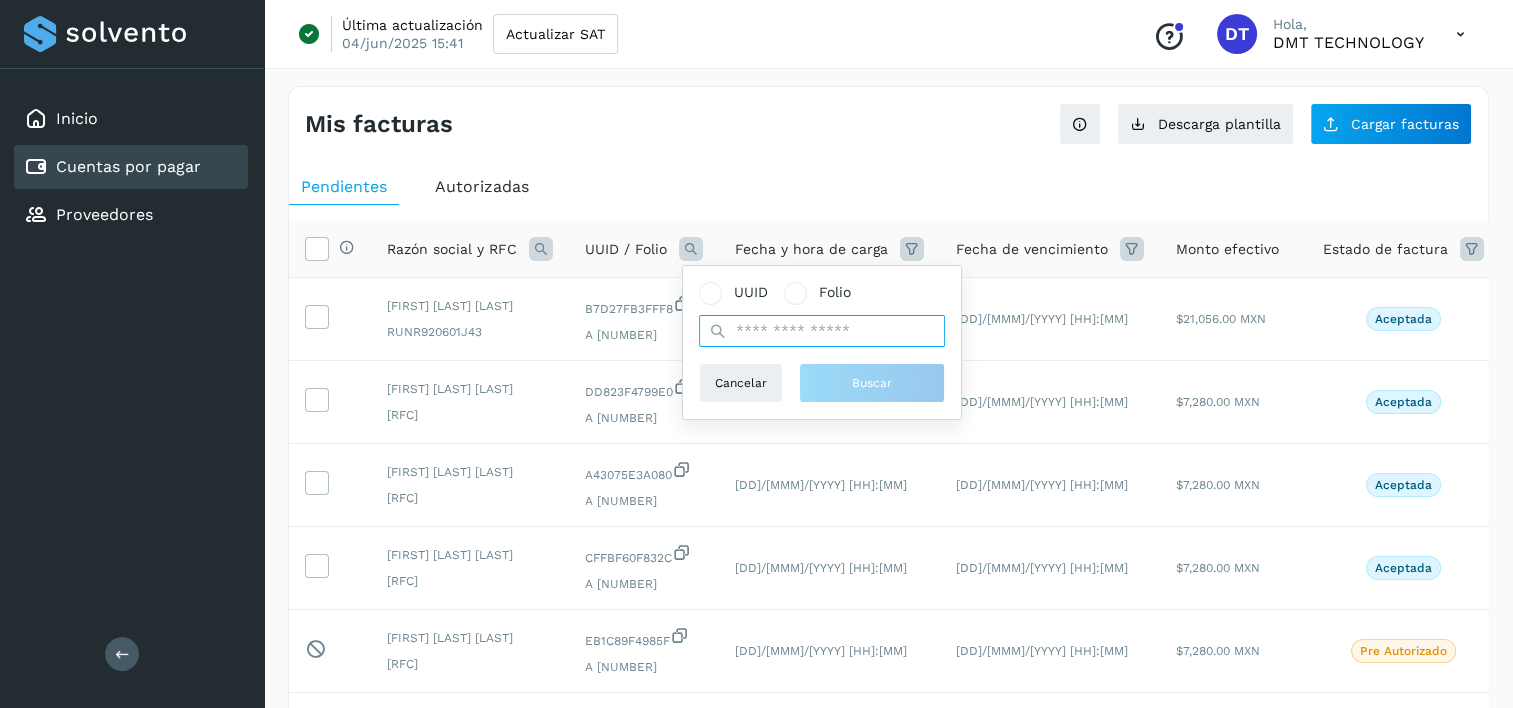 click at bounding box center (822, 331) 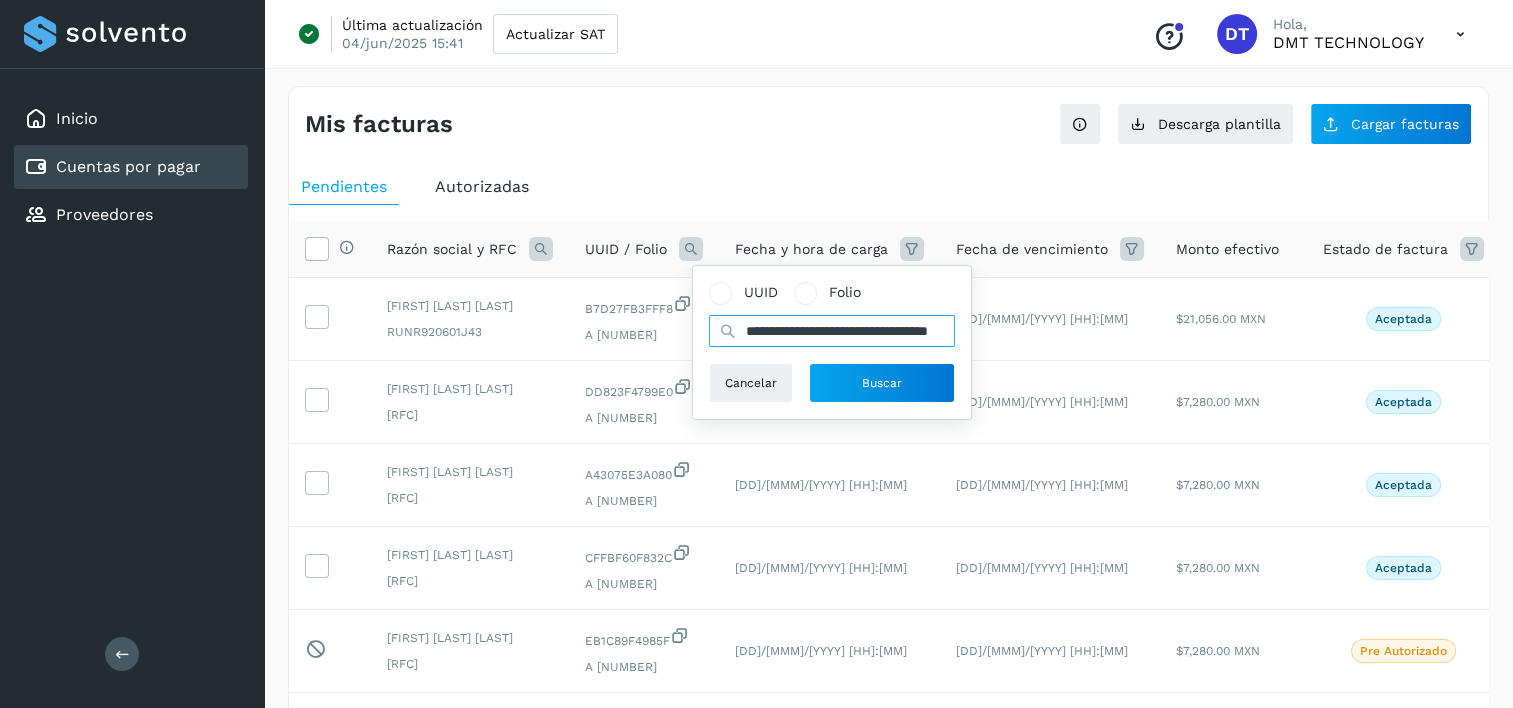 scroll, scrollTop: 0, scrollLeft: 99, axis: horizontal 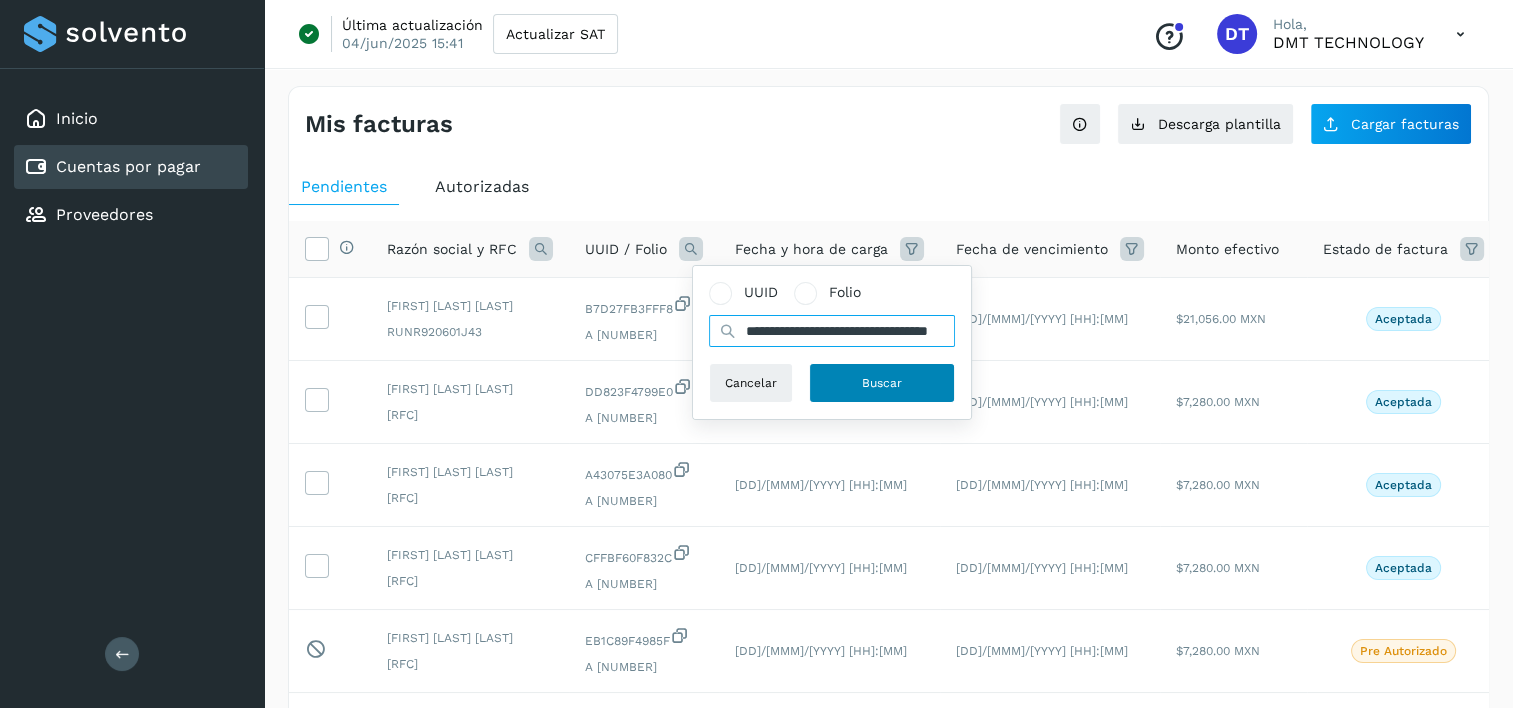 type on "**********" 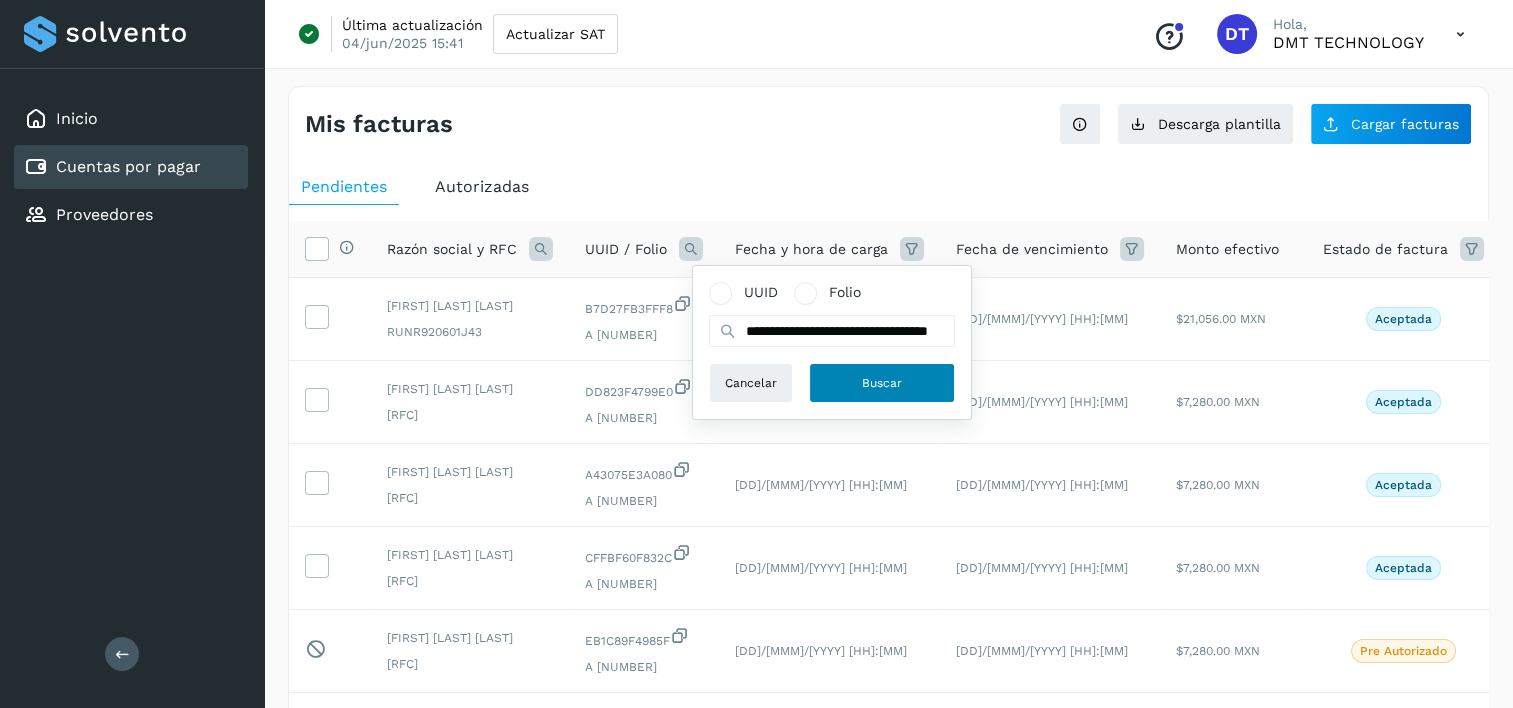 click on "Buscar" 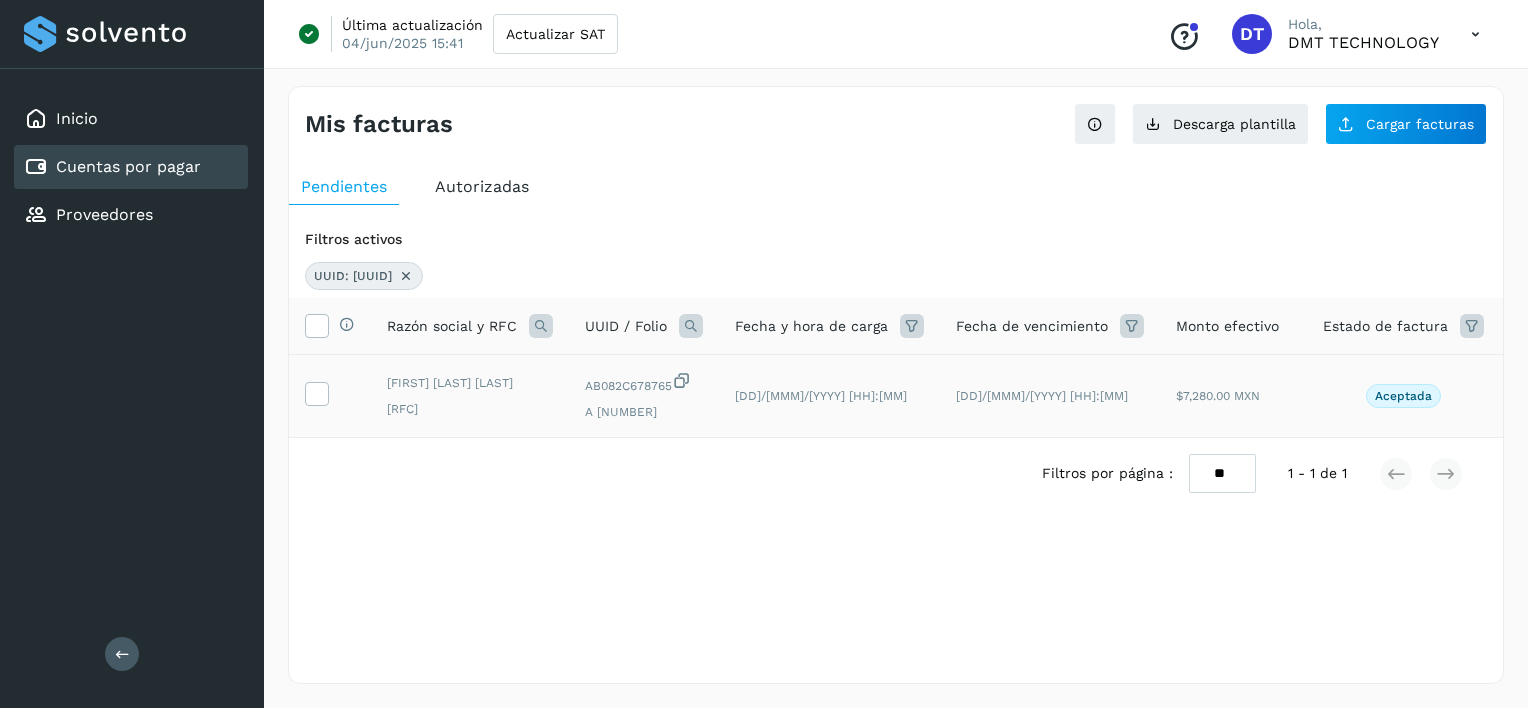 drag, startPoint x: 324, startPoint y: 391, endPoint x: 390, endPoint y: 397, distance: 66.27216 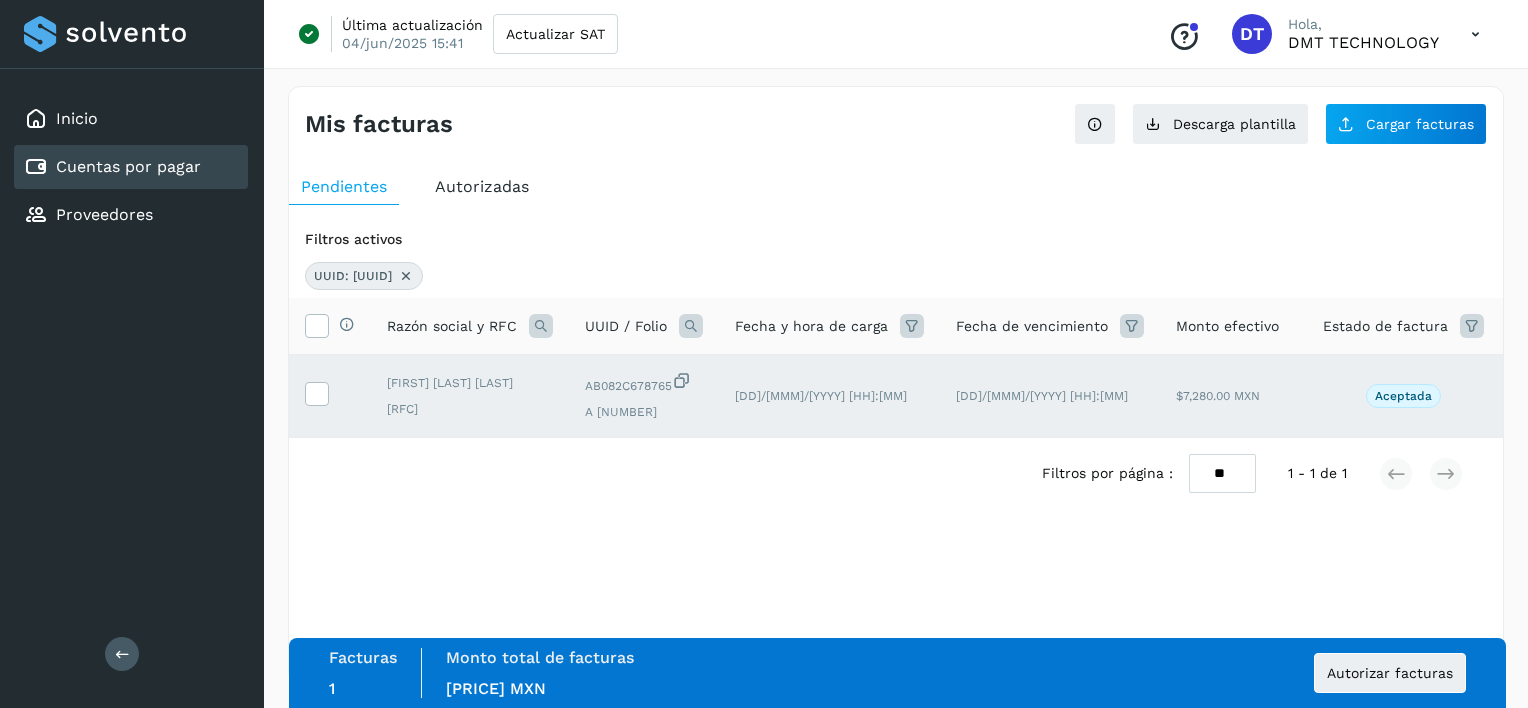 drag, startPoint x: 1402, startPoint y: 628, endPoint x: 1401, endPoint y: 648, distance: 20.024984 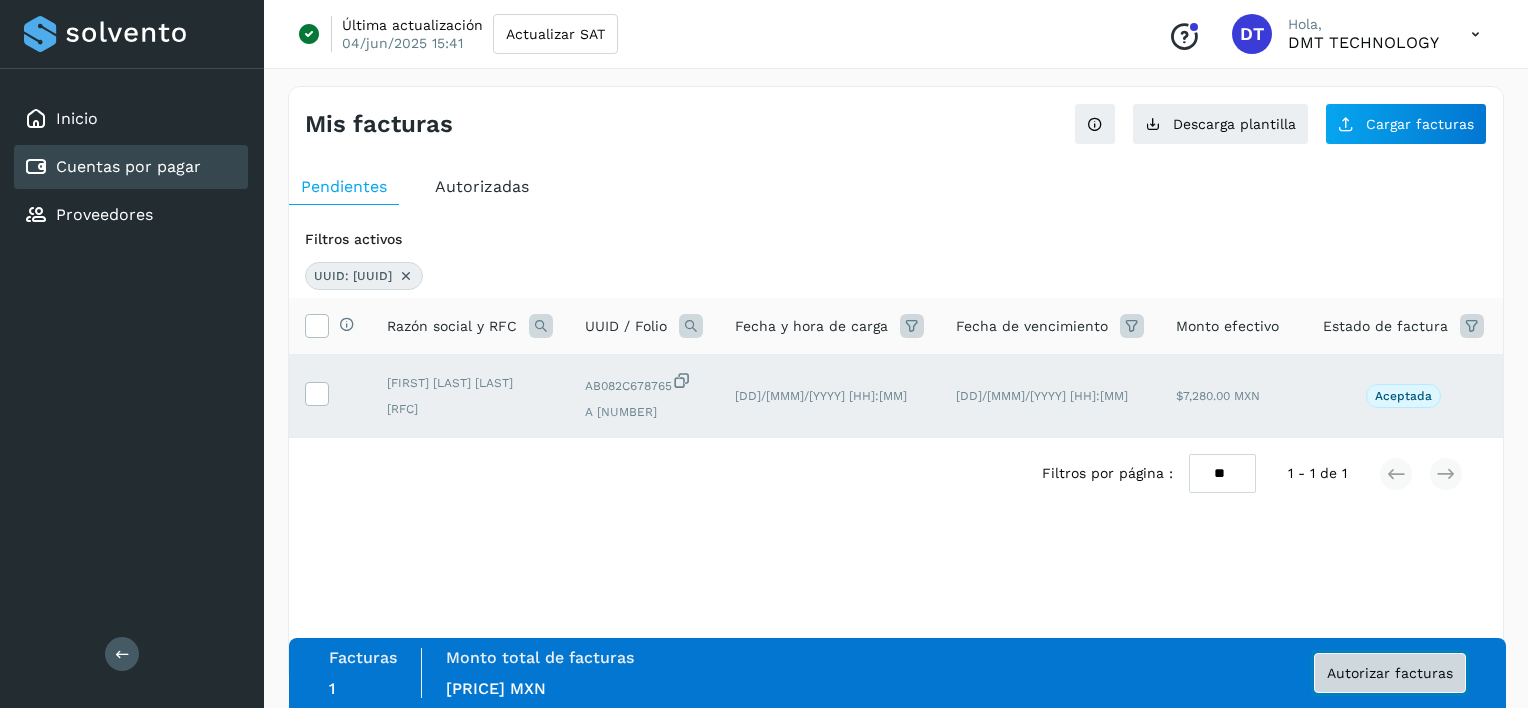 click on "Autorizar facturas" at bounding box center [1390, 673] 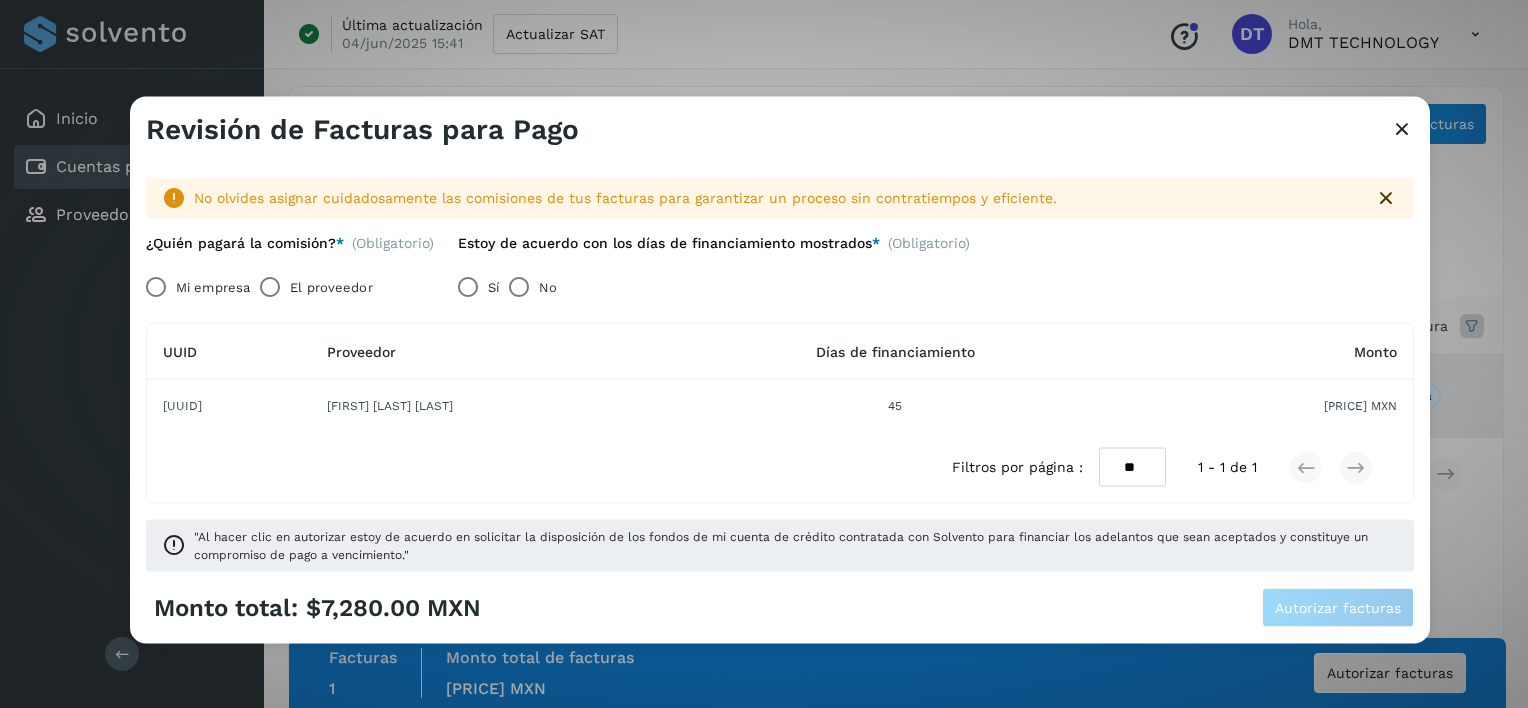 click on "El proveedor" at bounding box center [331, 287] 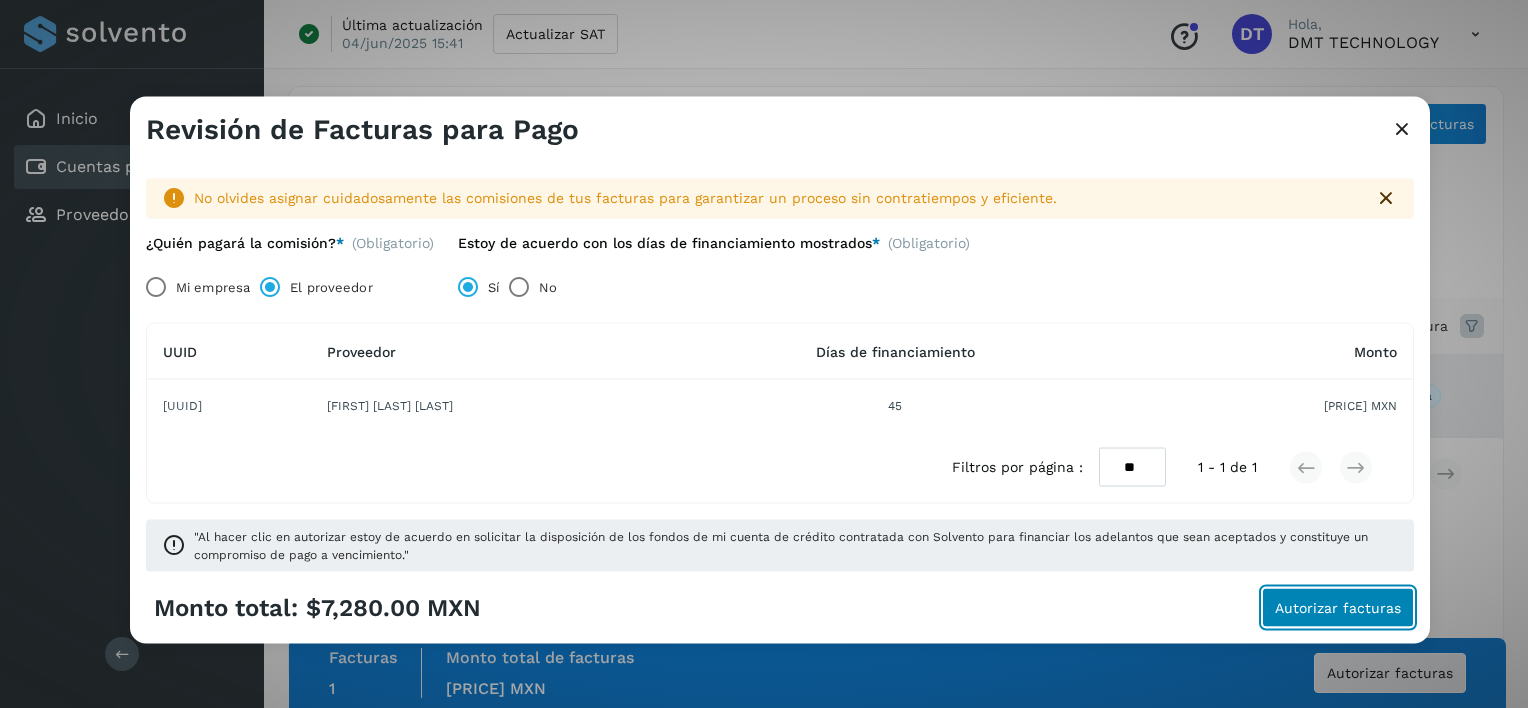 click on "Autorizar facturas" 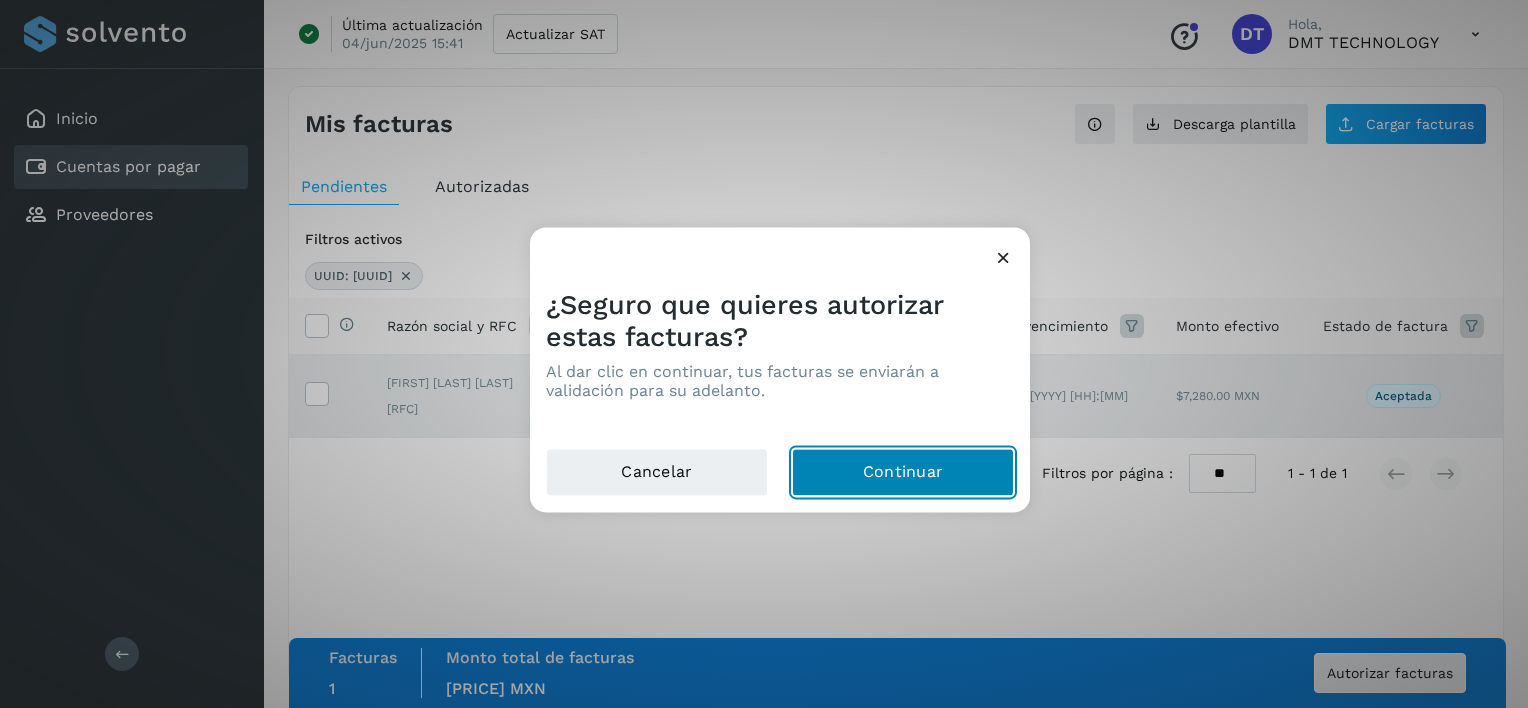 click on "Continuar" 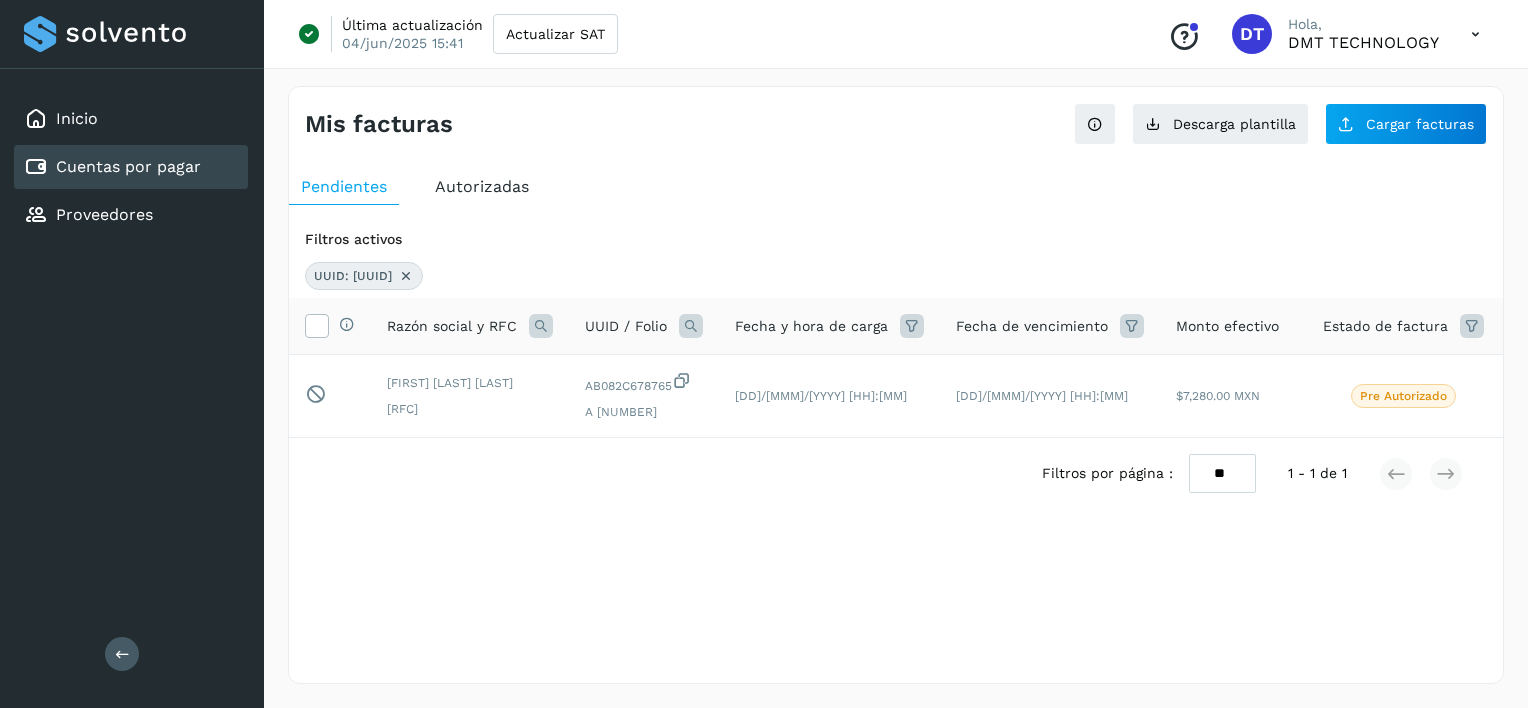 click at bounding box center (406, 276) 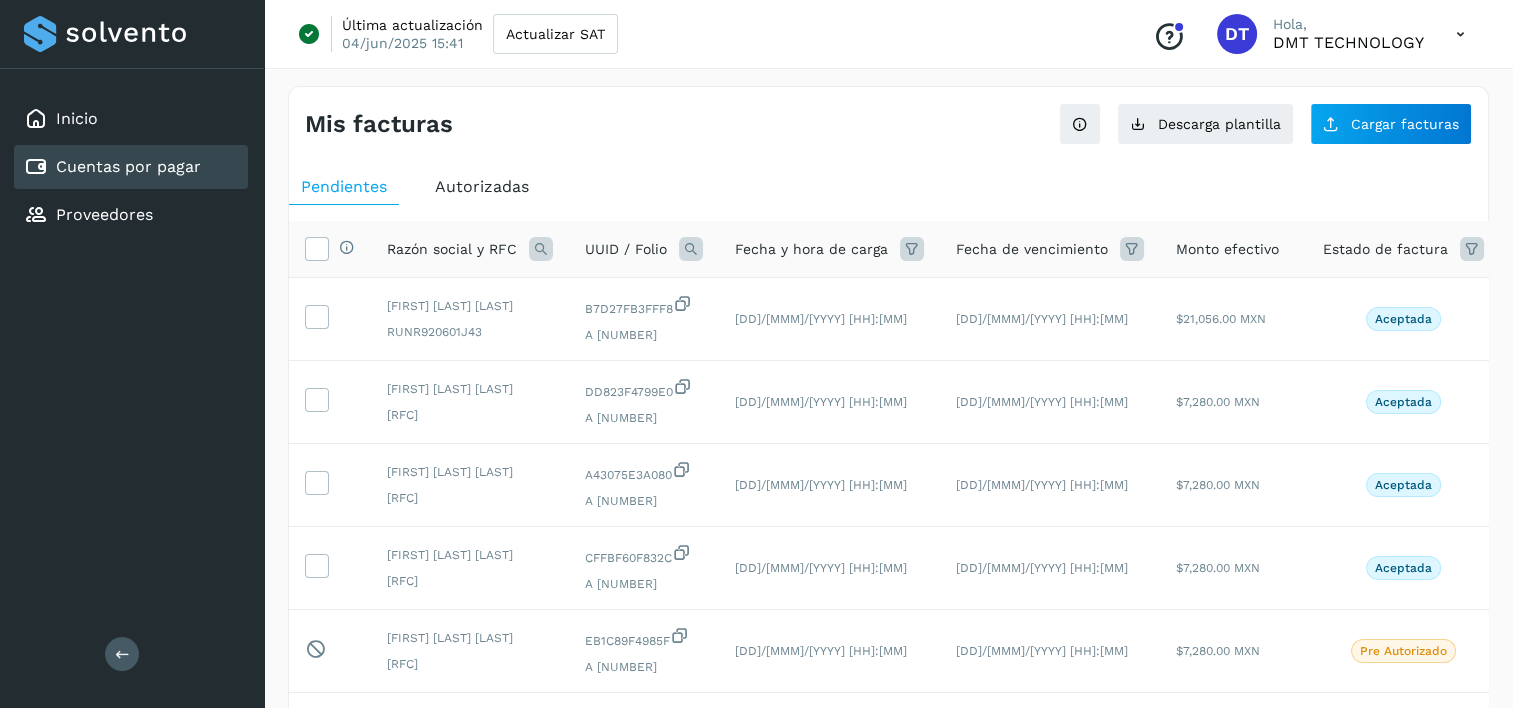 click at bounding box center [691, 249] 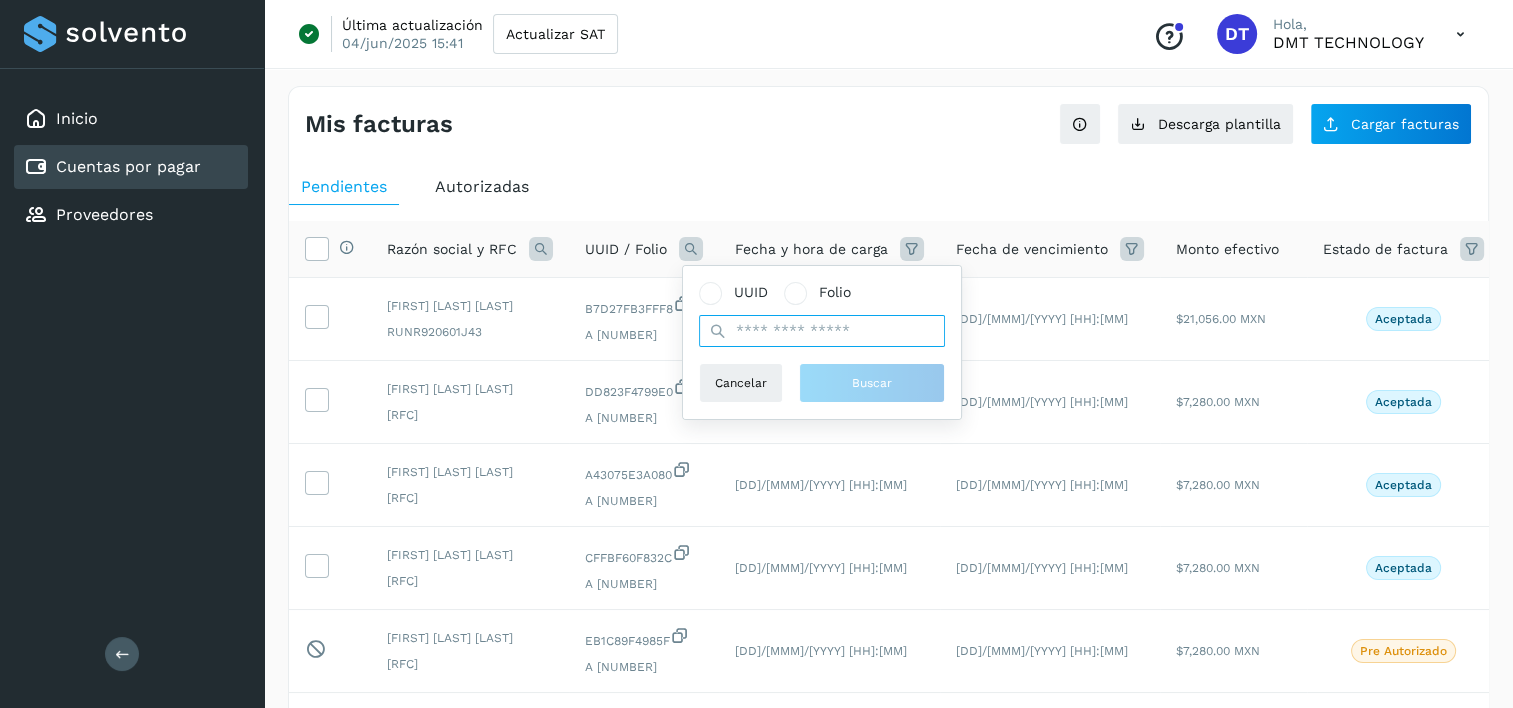 paste on "**********" 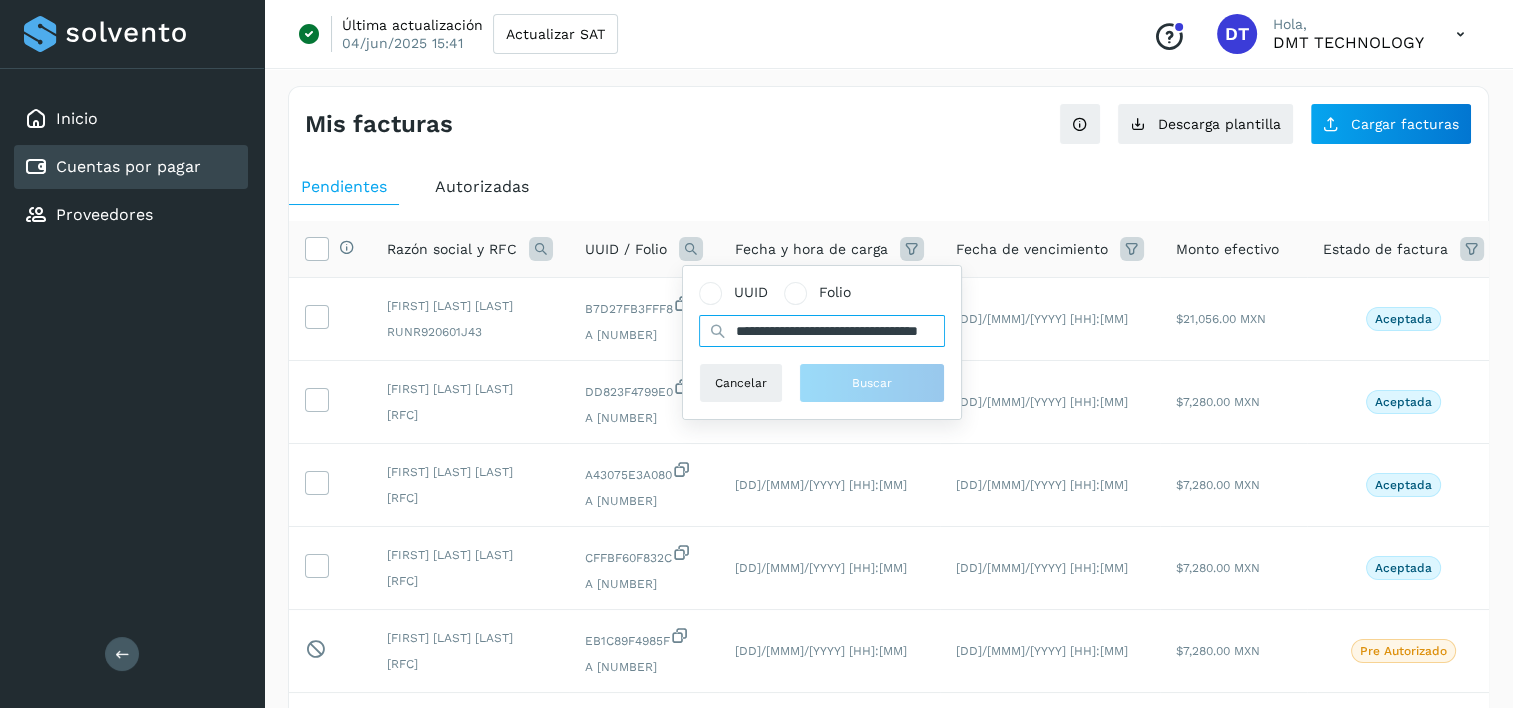 click on "**********" at bounding box center [822, 331] 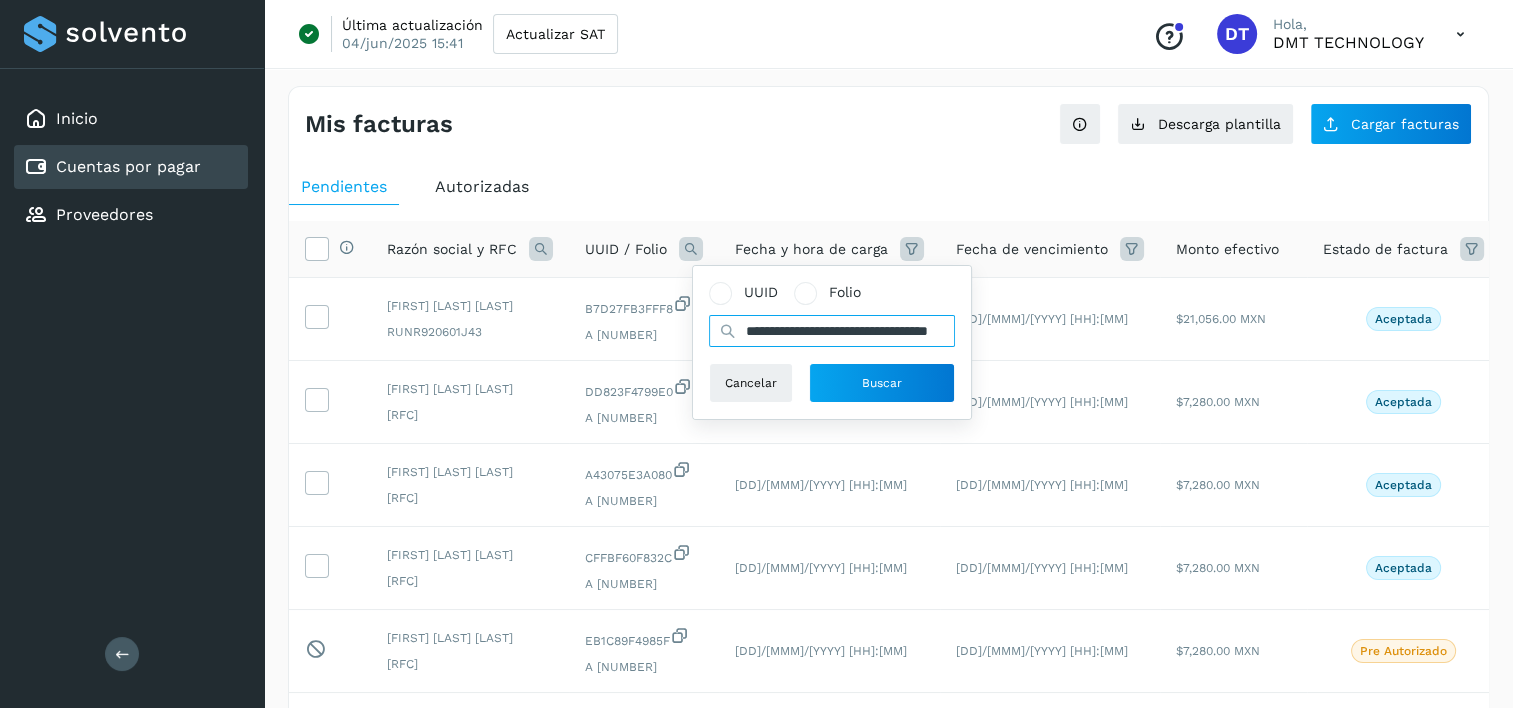 scroll, scrollTop: 0, scrollLeft: 101, axis: horizontal 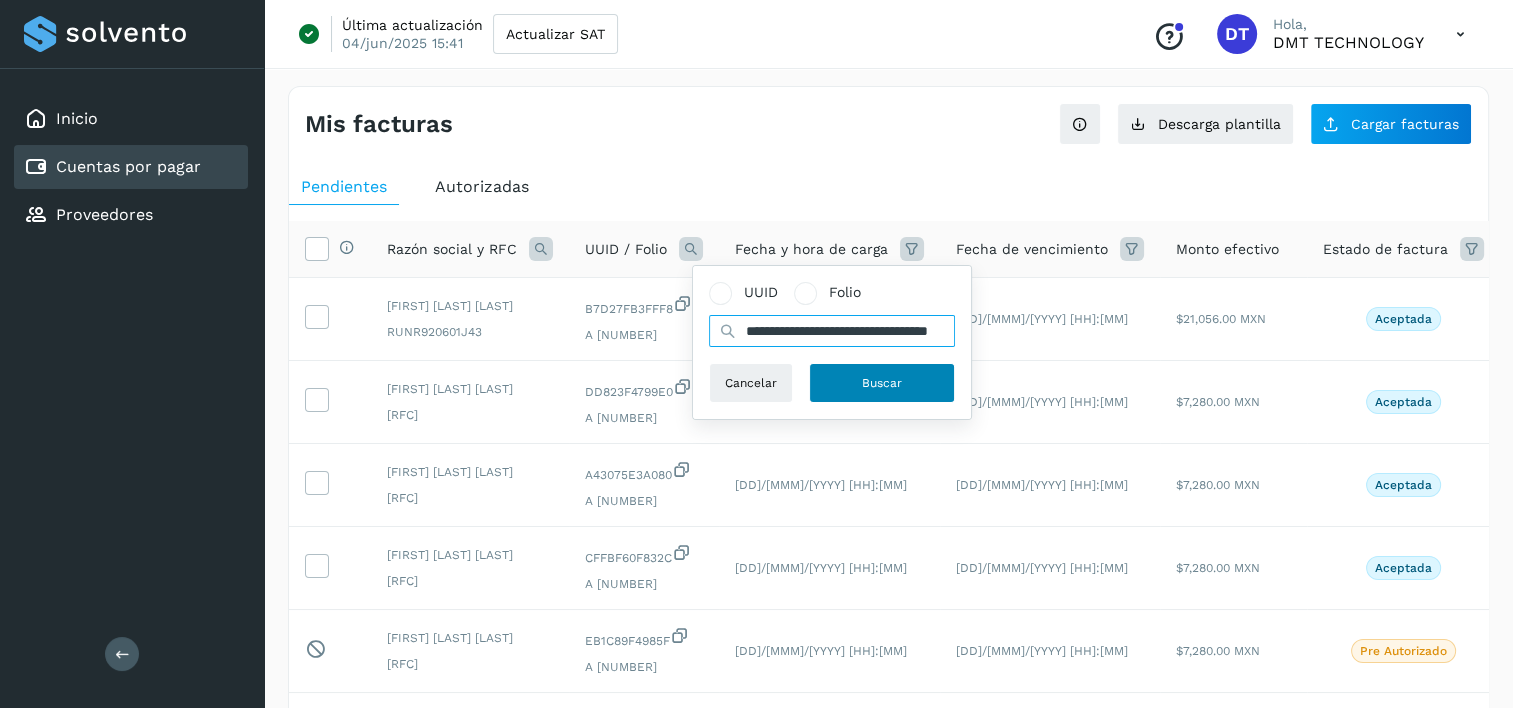 type on "**********" 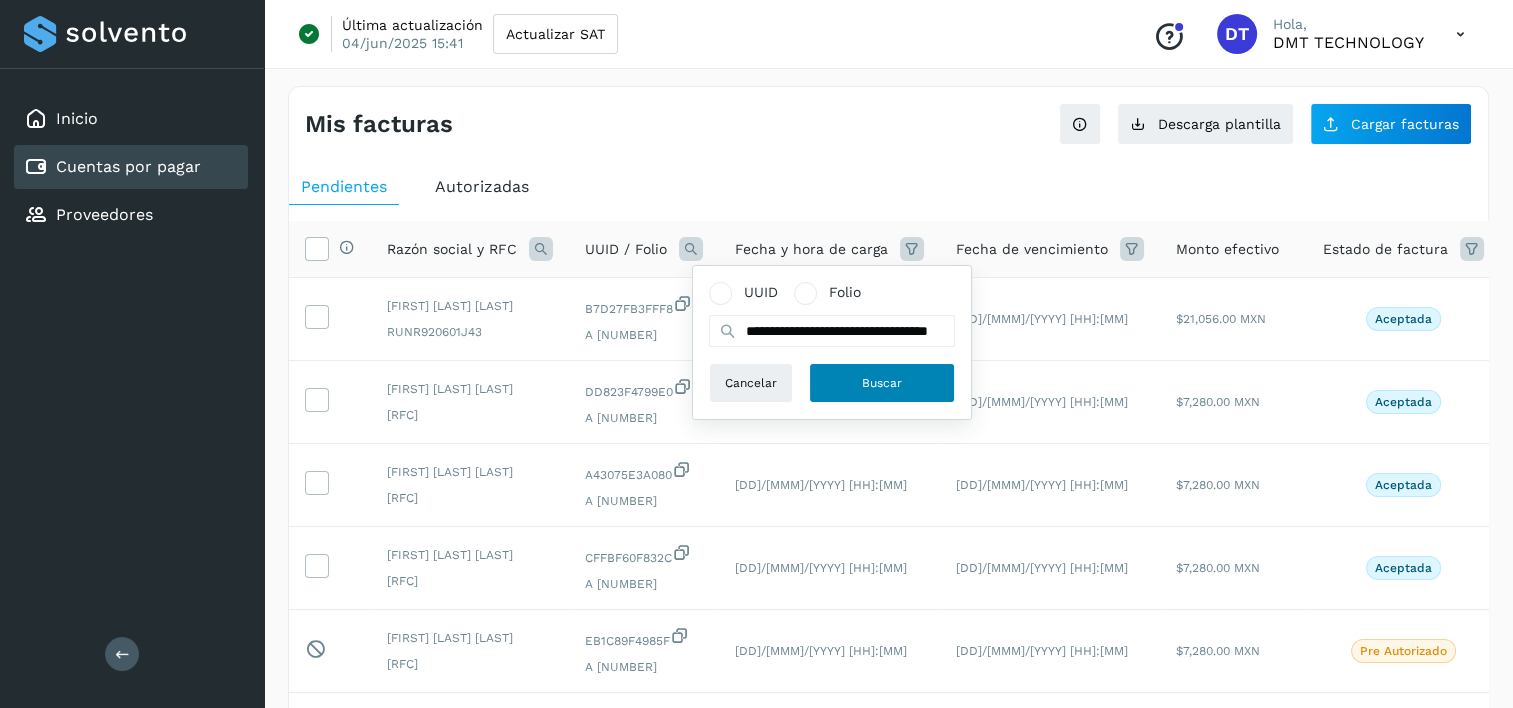 scroll, scrollTop: 0, scrollLeft: 0, axis: both 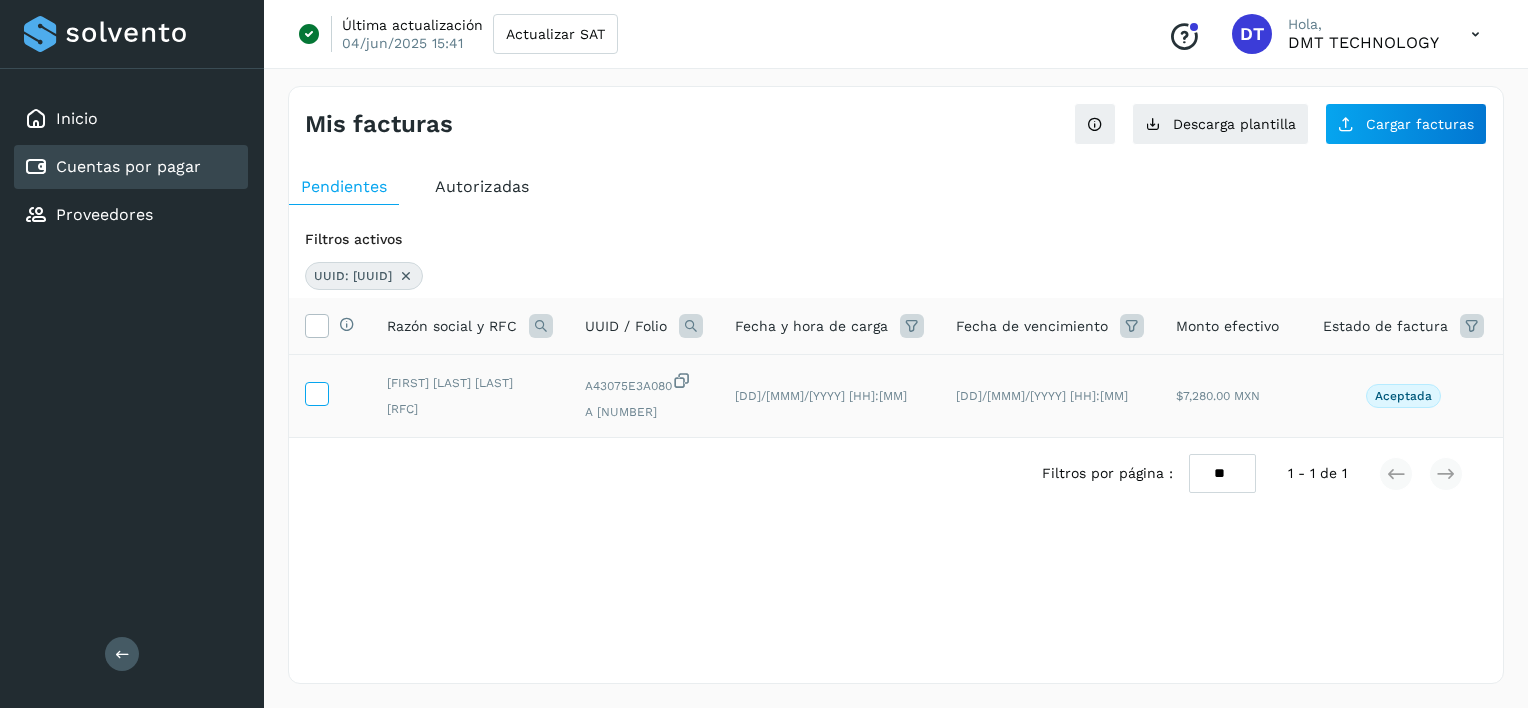 click at bounding box center [316, 392] 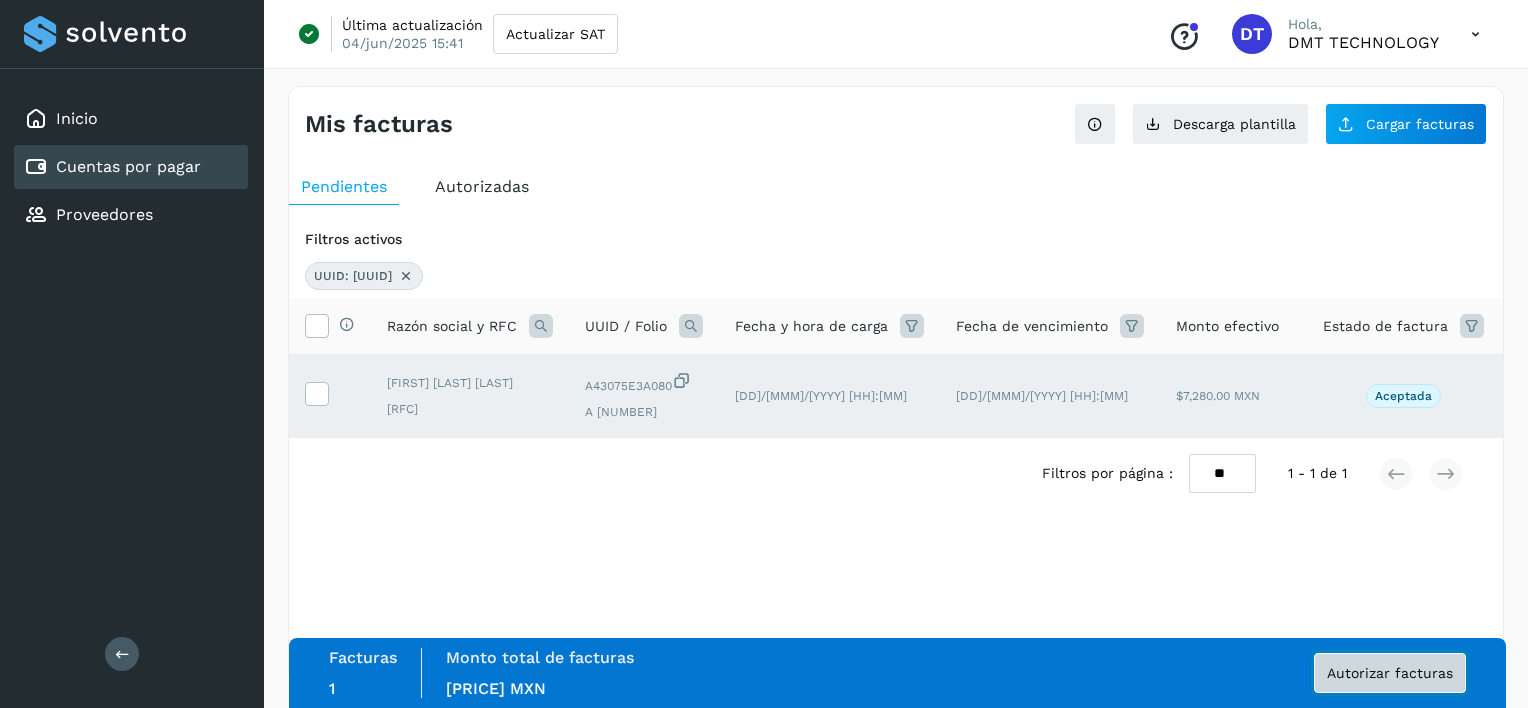 click on "Autorizar facturas" at bounding box center (1390, 673) 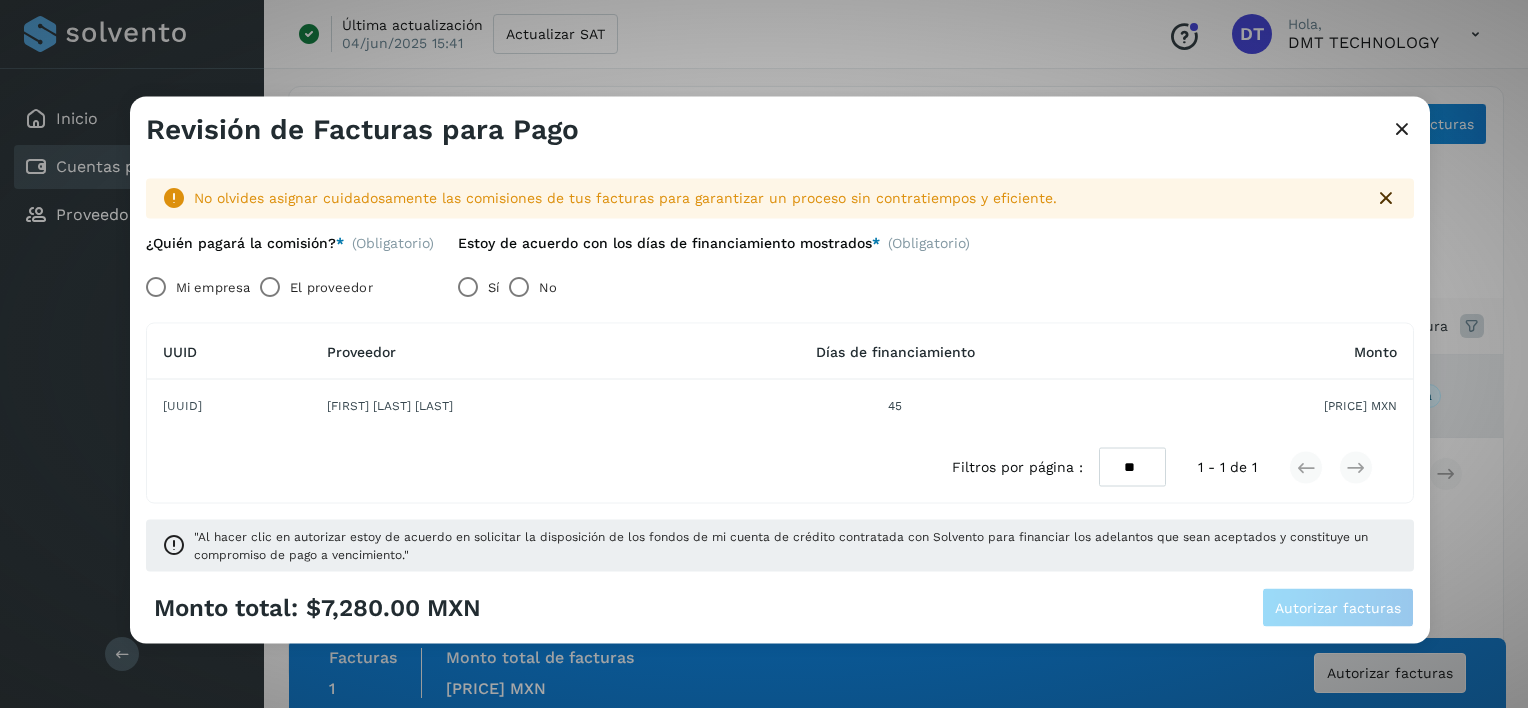 click on "El proveedor" at bounding box center (331, 287) 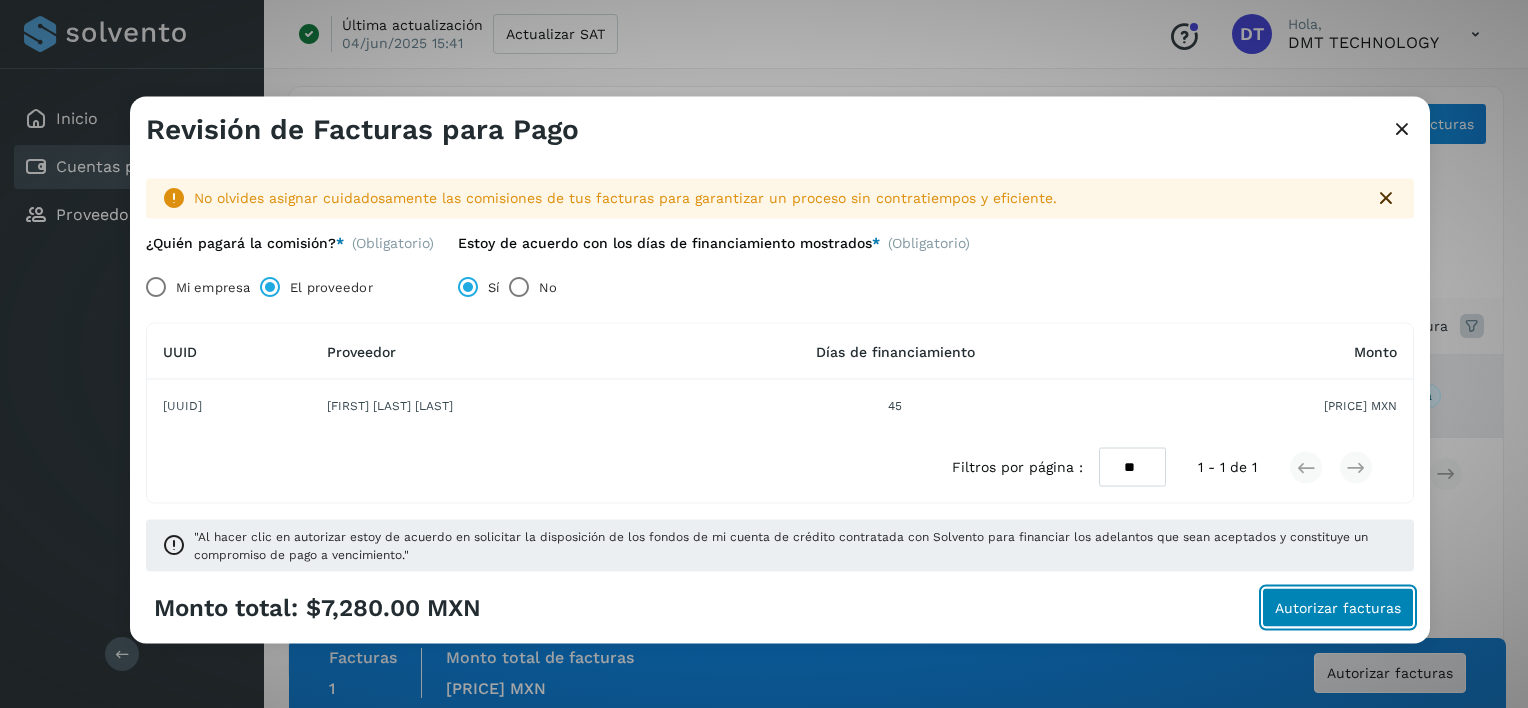 click on "Autorizar facturas" 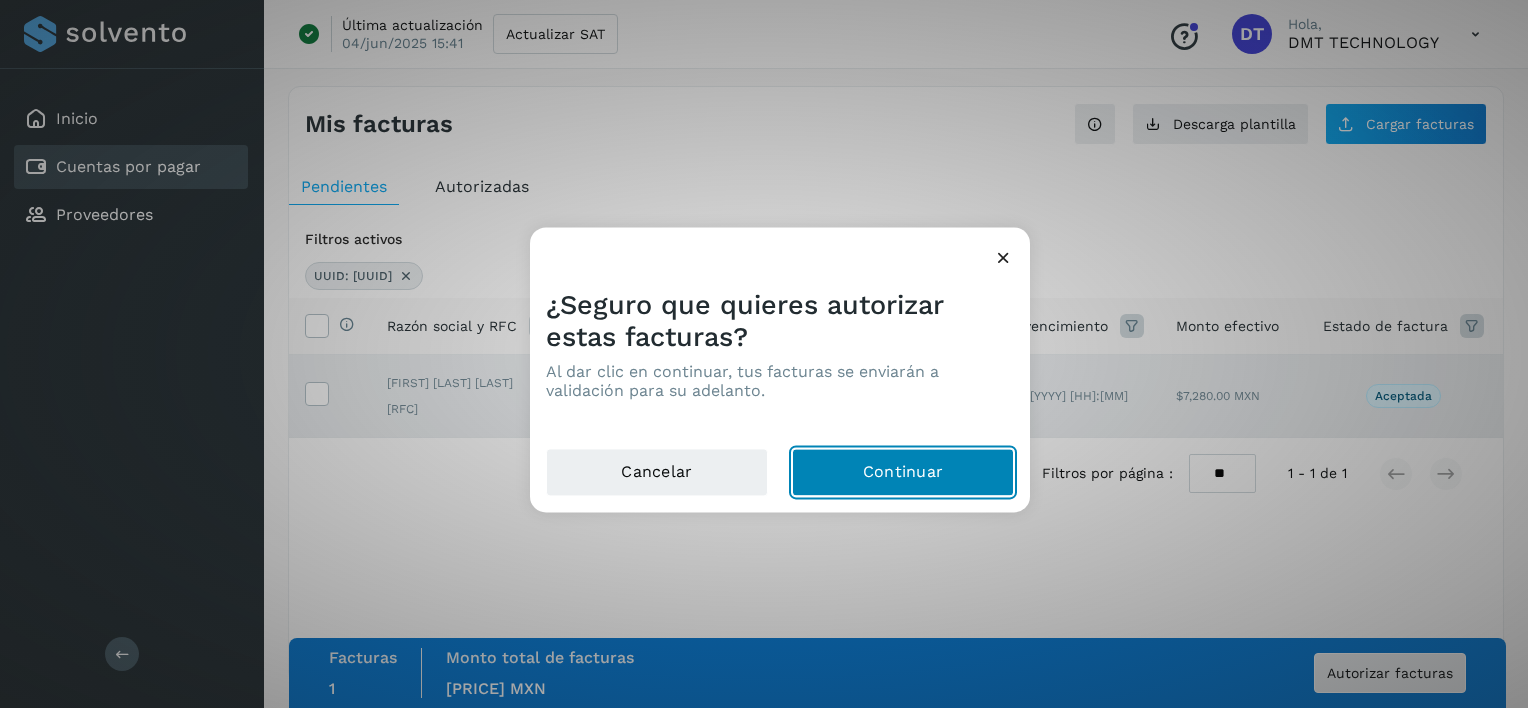 drag, startPoint x: 989, startPoint y: 496, endPoint x: 978, endPoint y: 478, distance: 21.095022 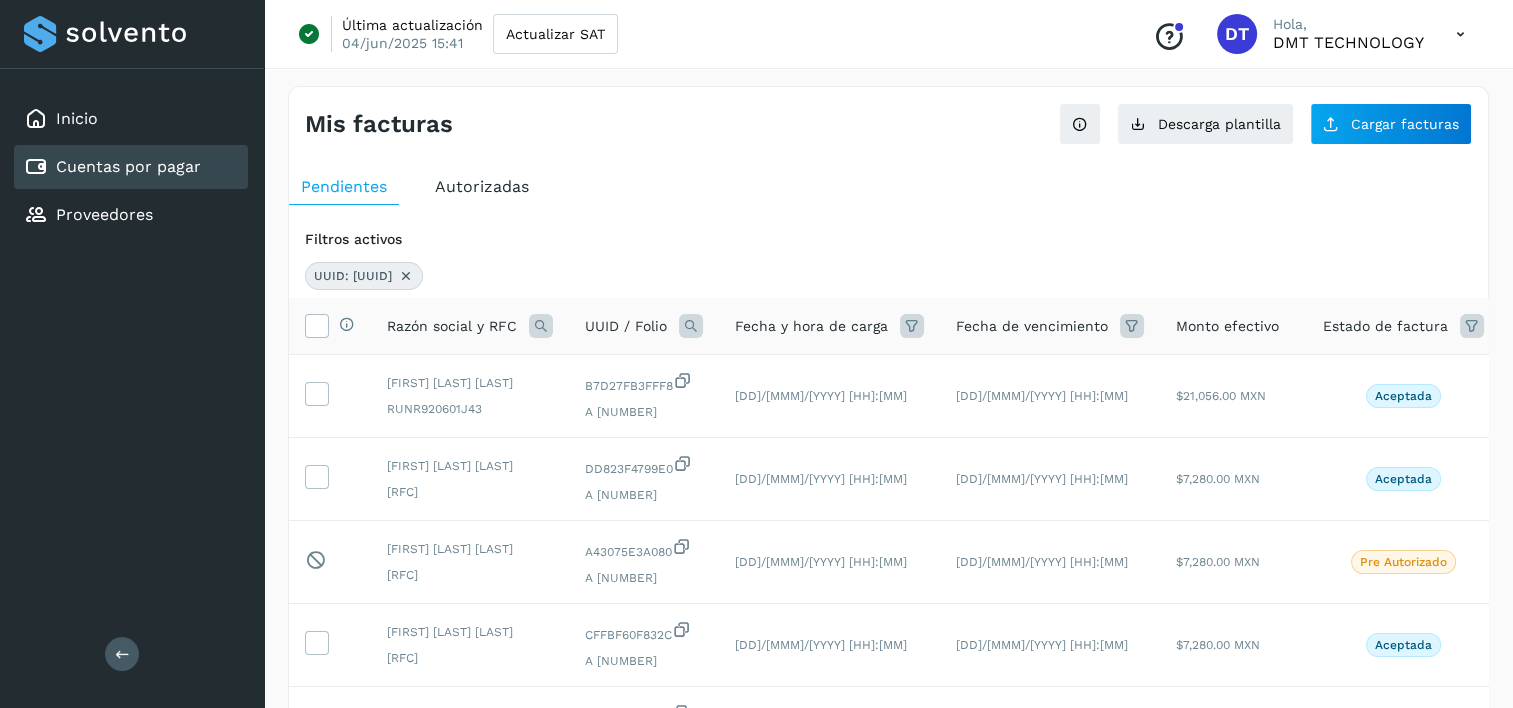click at bounding box center (406, 276) 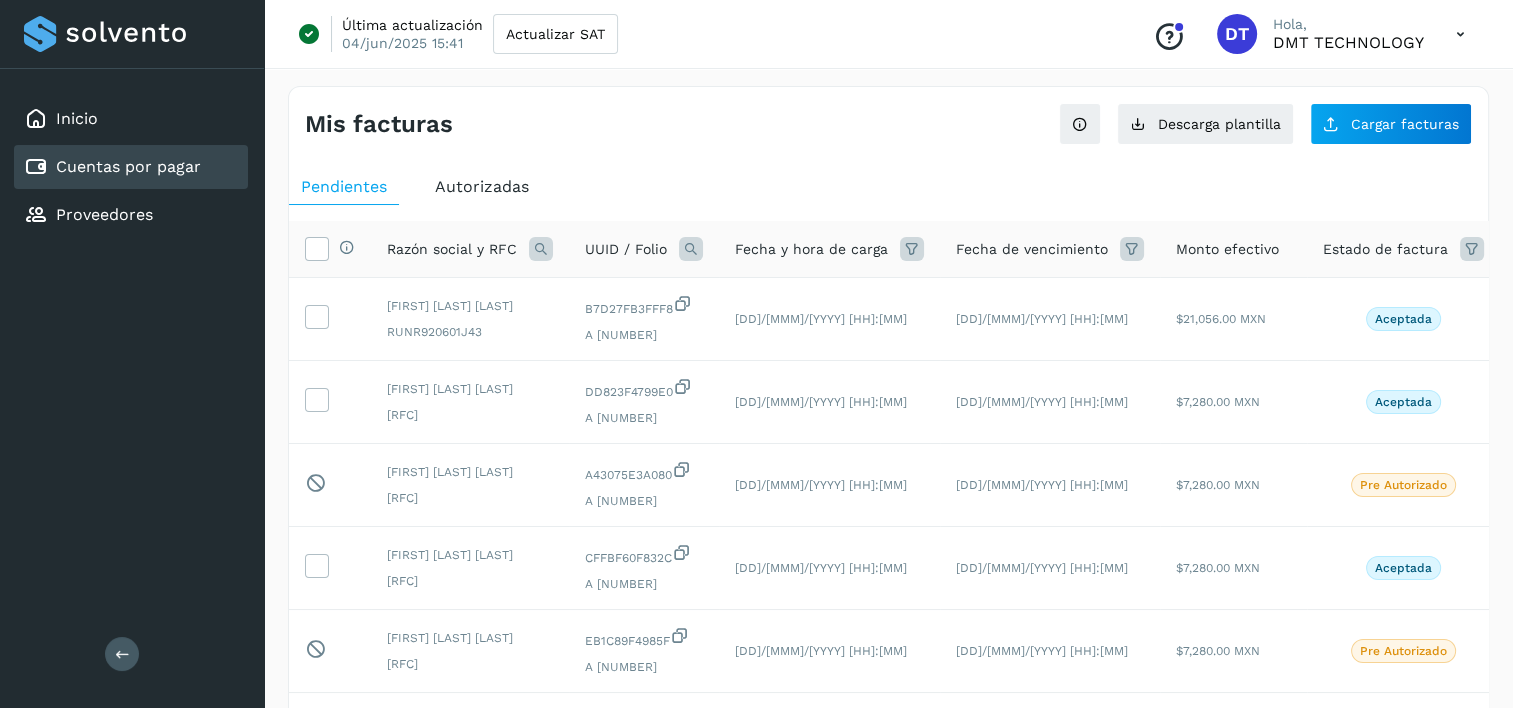 click on "UUID / Folio" 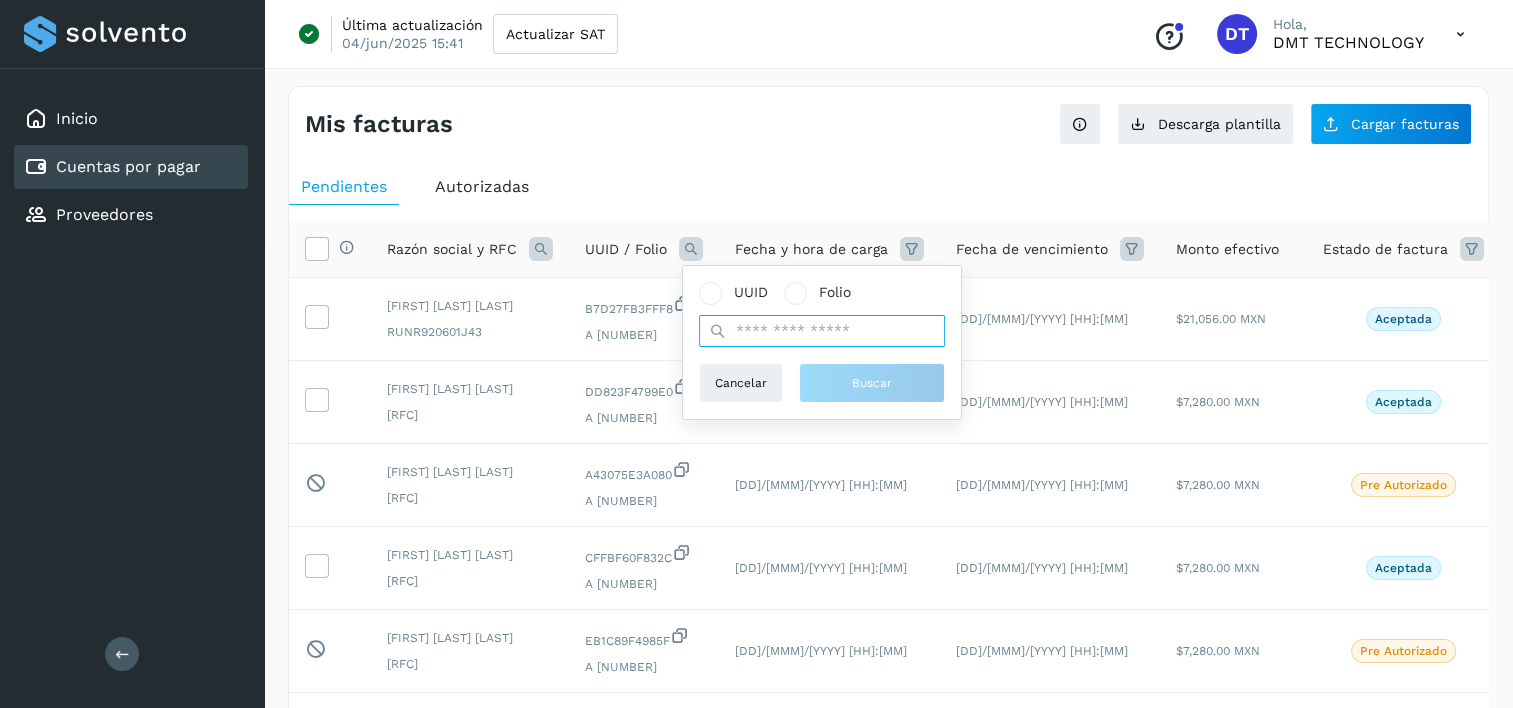 click at bounding box center [822, 331] 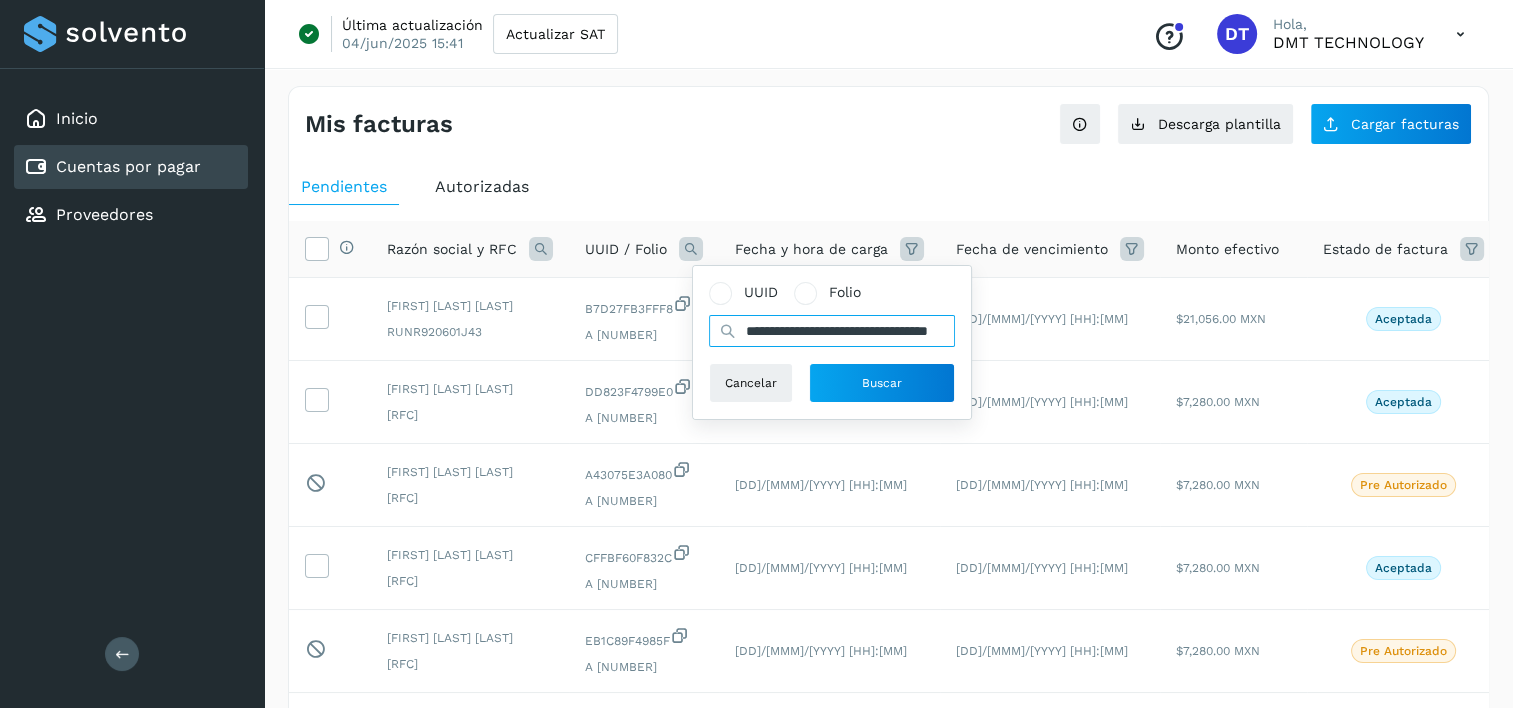 scroll, scrollTop: 0, scrollLeft: 100, axis: horizontal 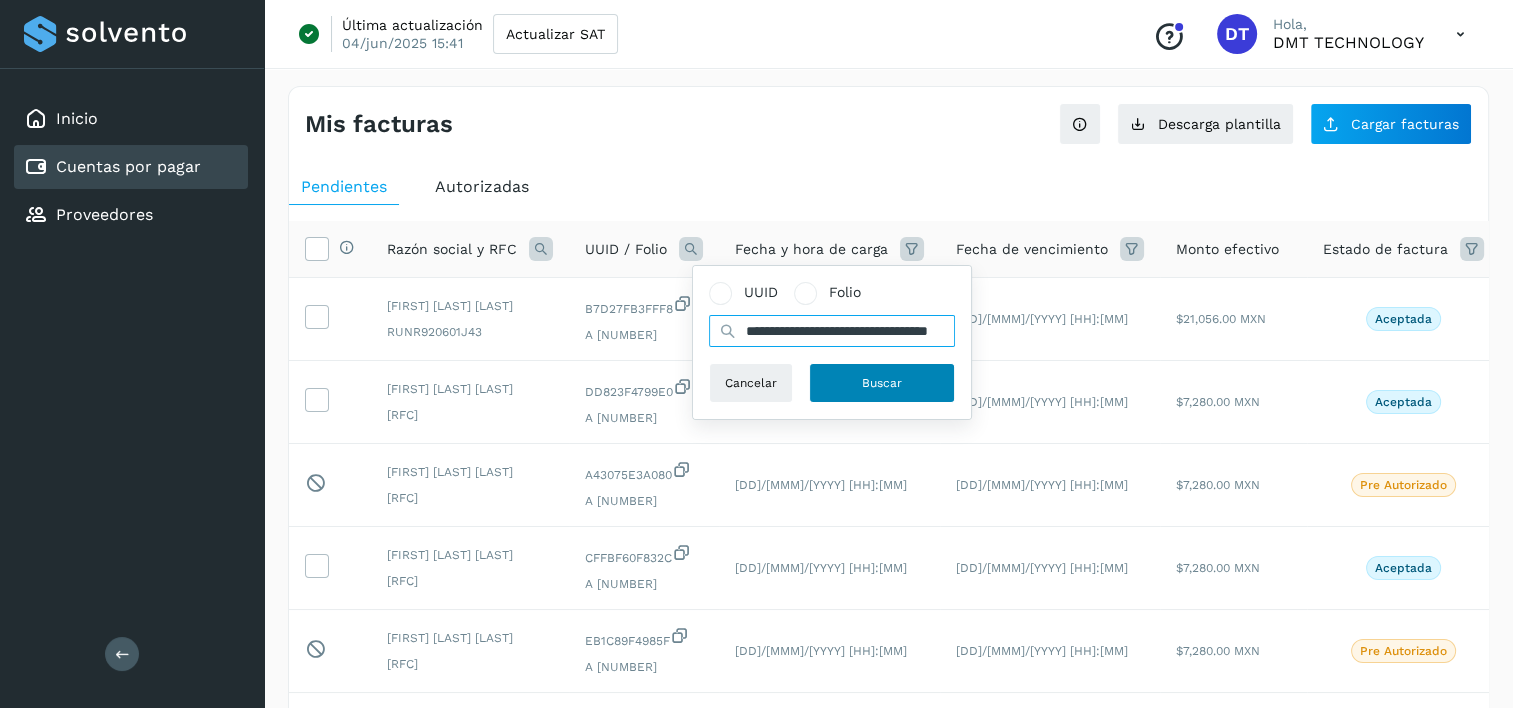 type on "**********" 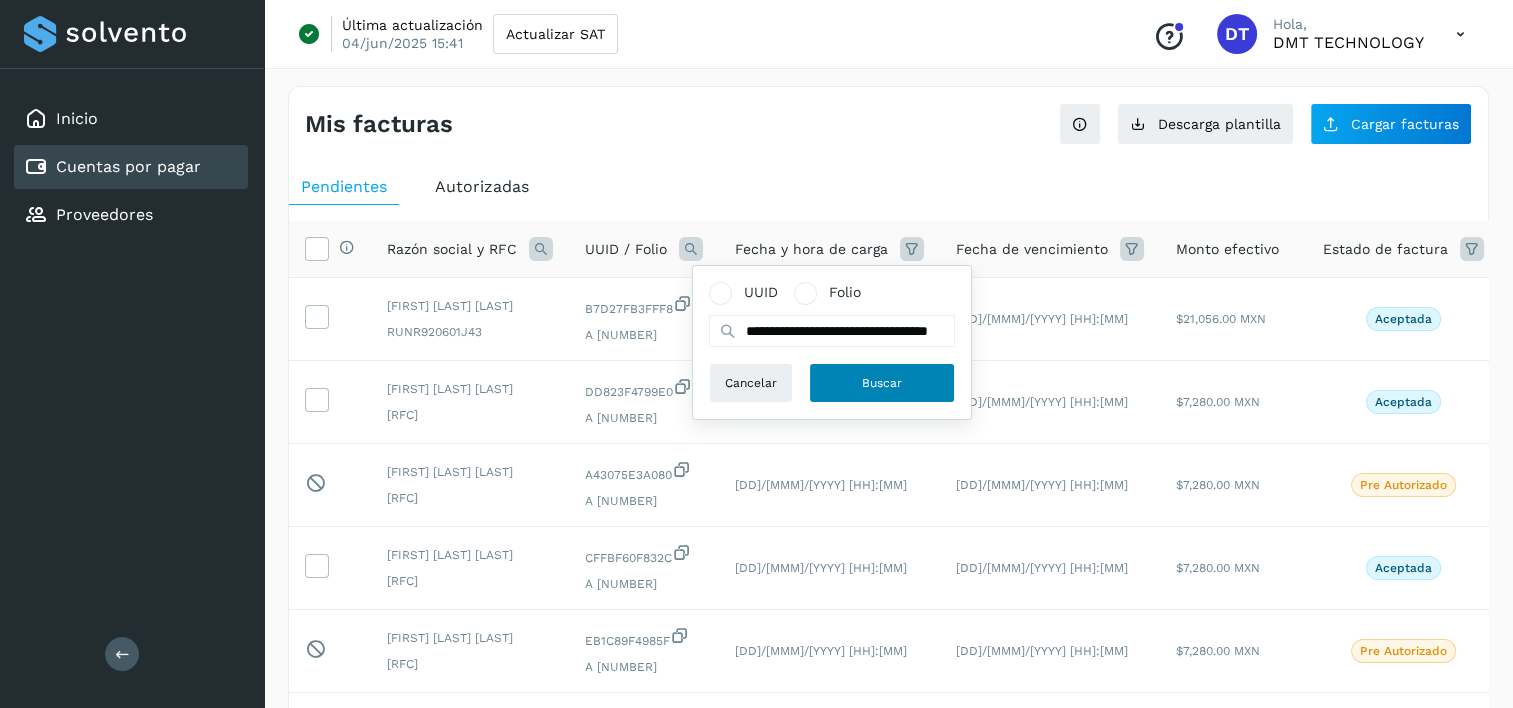 click on "Buscar" at bounding box center [882, 383] 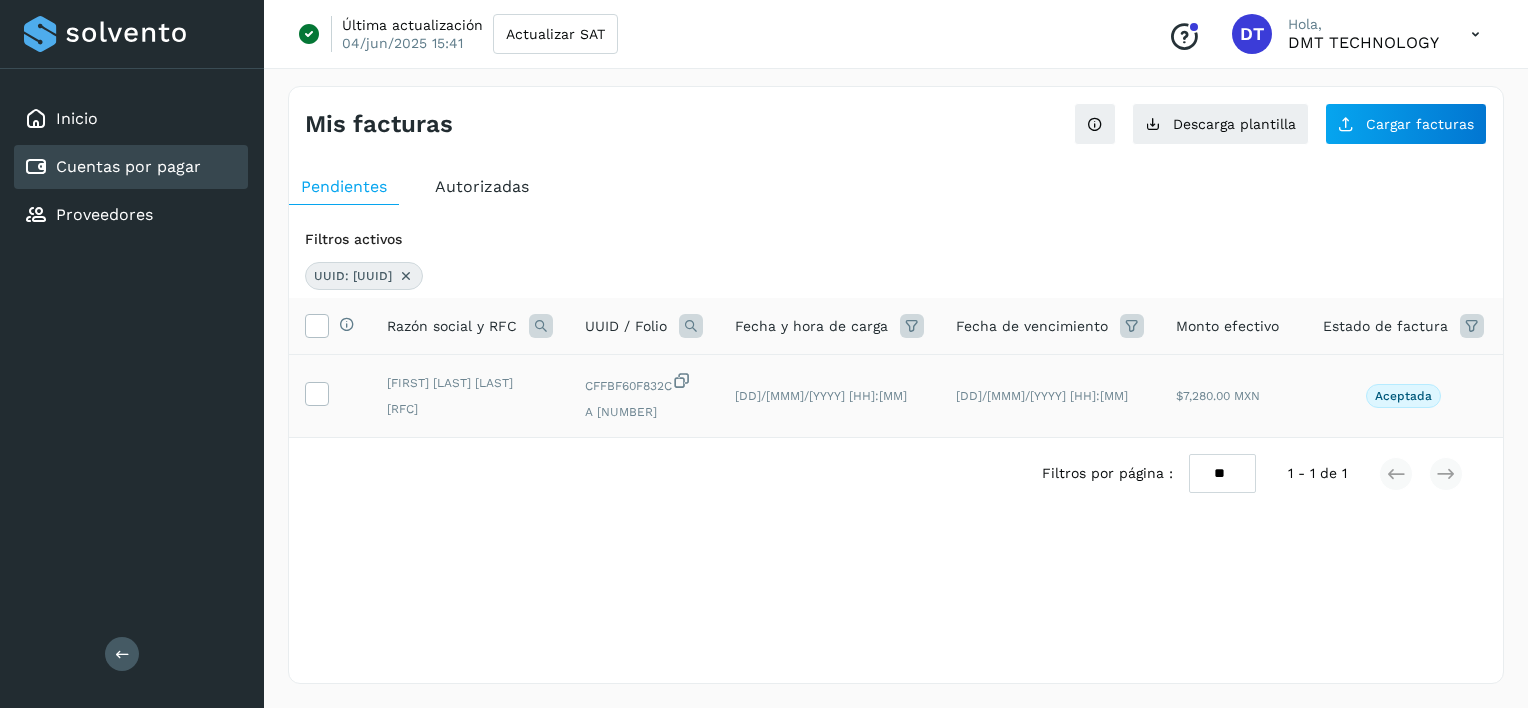click at bounding box center [330, 396] 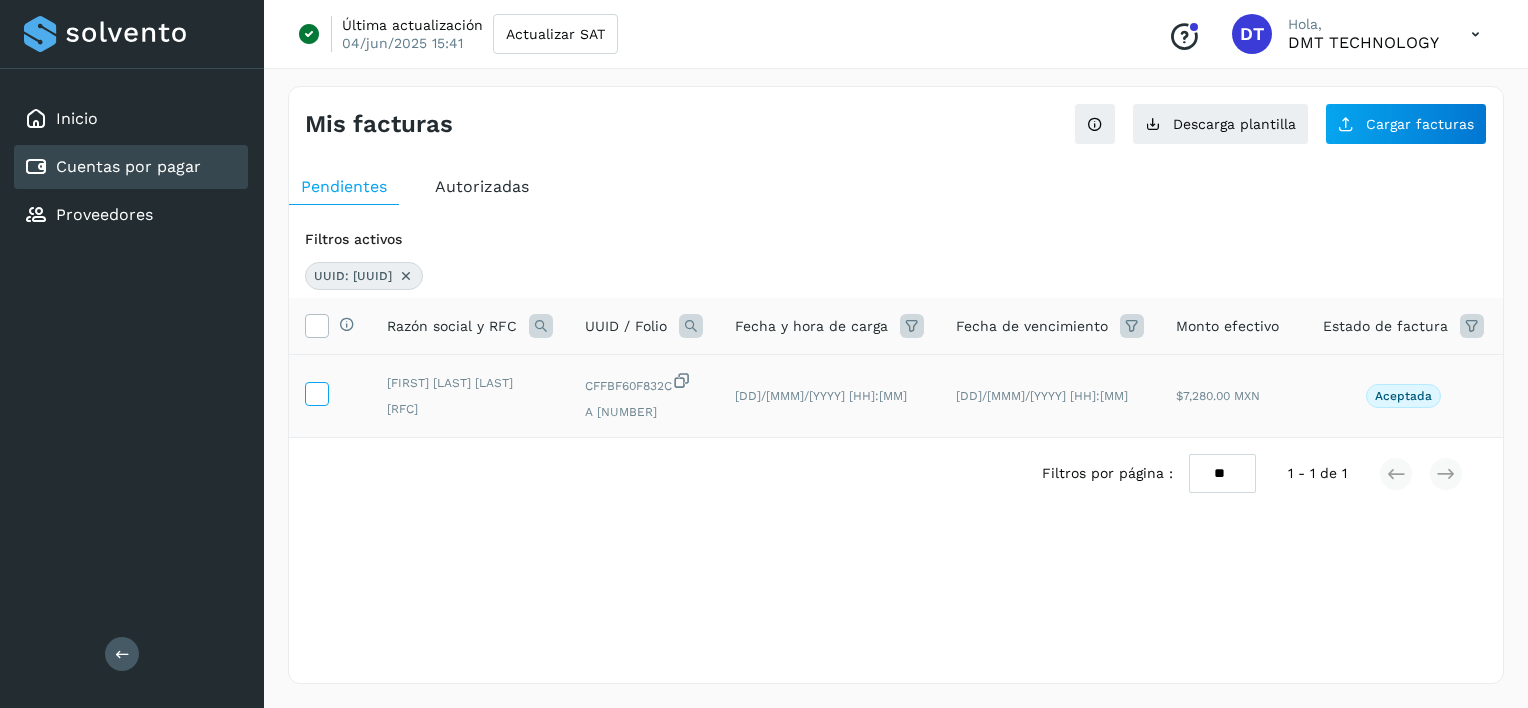 click at bounding box center (316, 392) 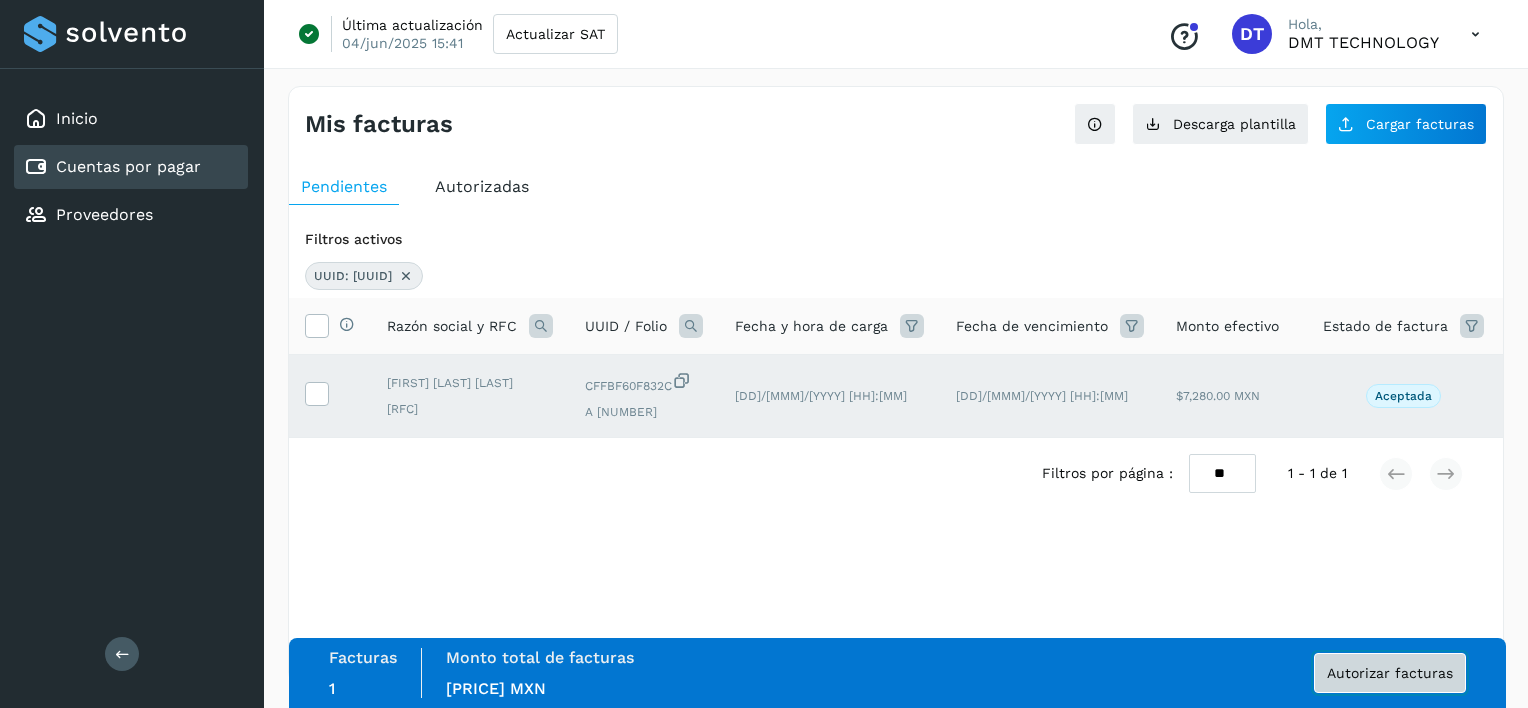 click on "Autorizar facturas" at bounding box center [1390, 673] 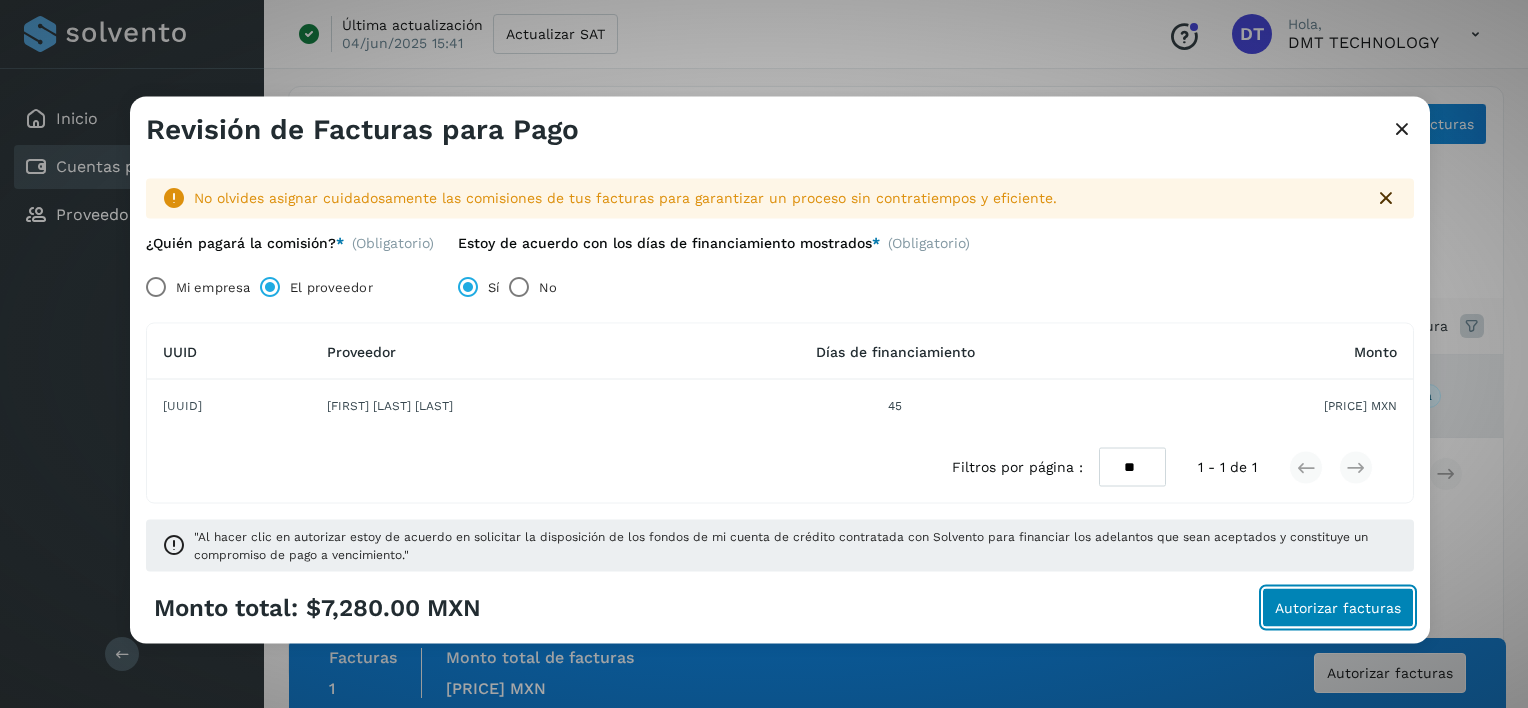 click on "Autorizar facturas" at bounding box center (1338, 607) 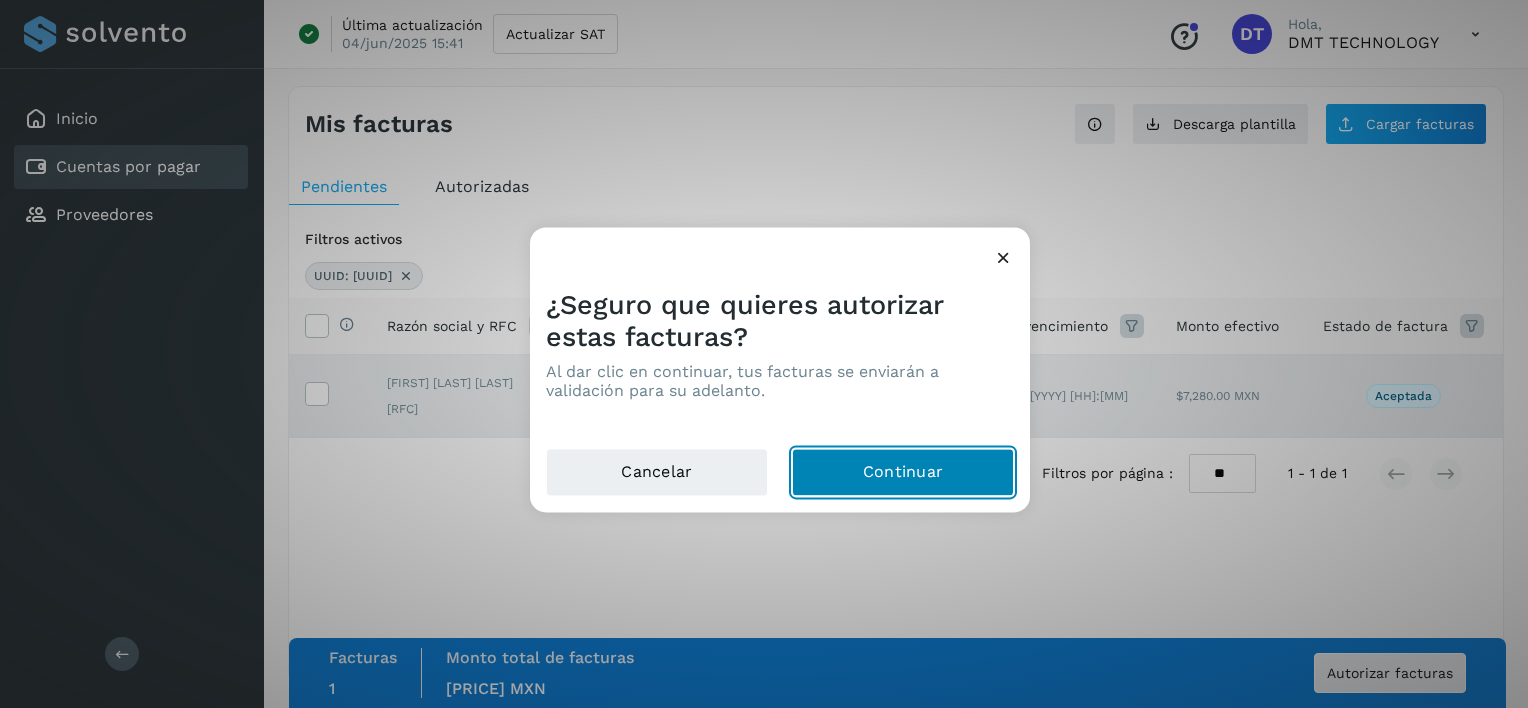 click on "Continuar" 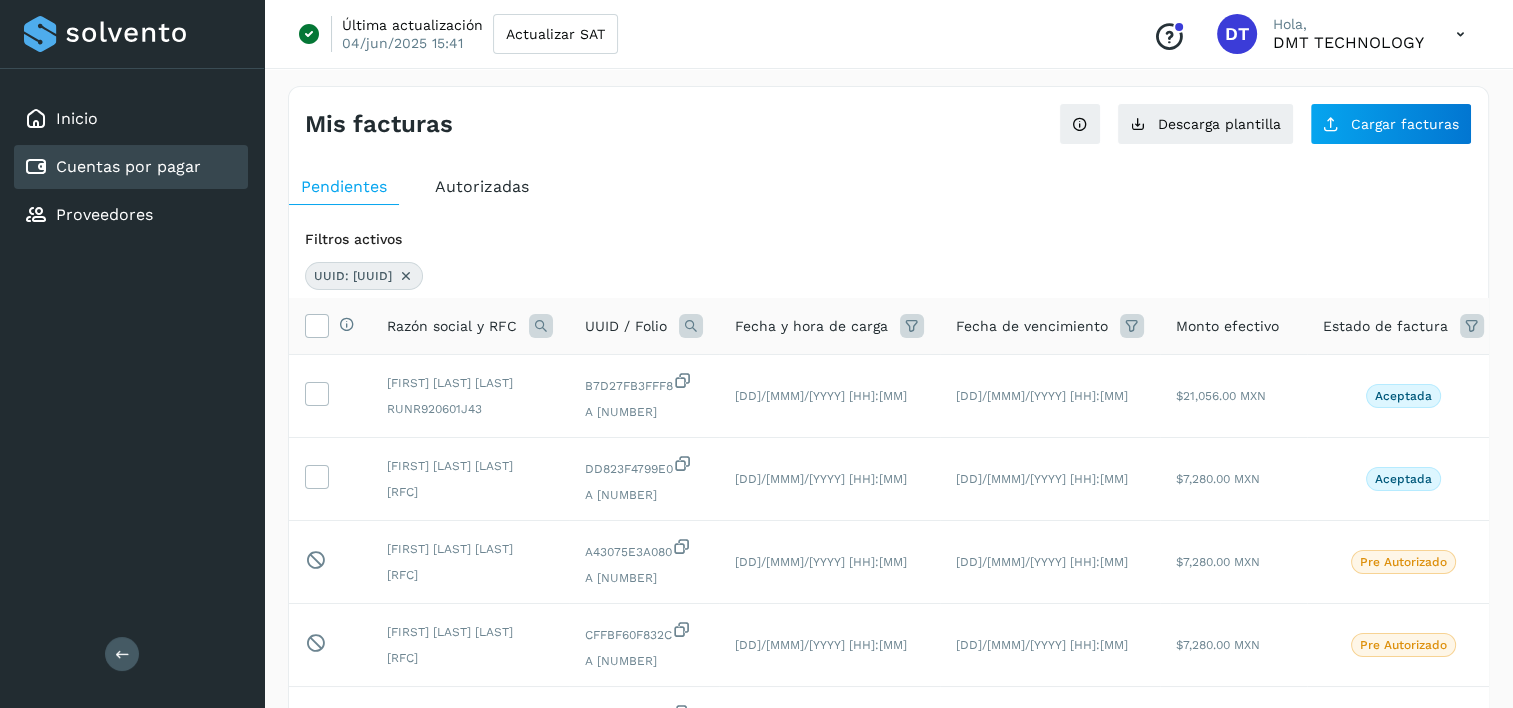 click on "UUID: [UUID]" at bounding box center (364, 276) 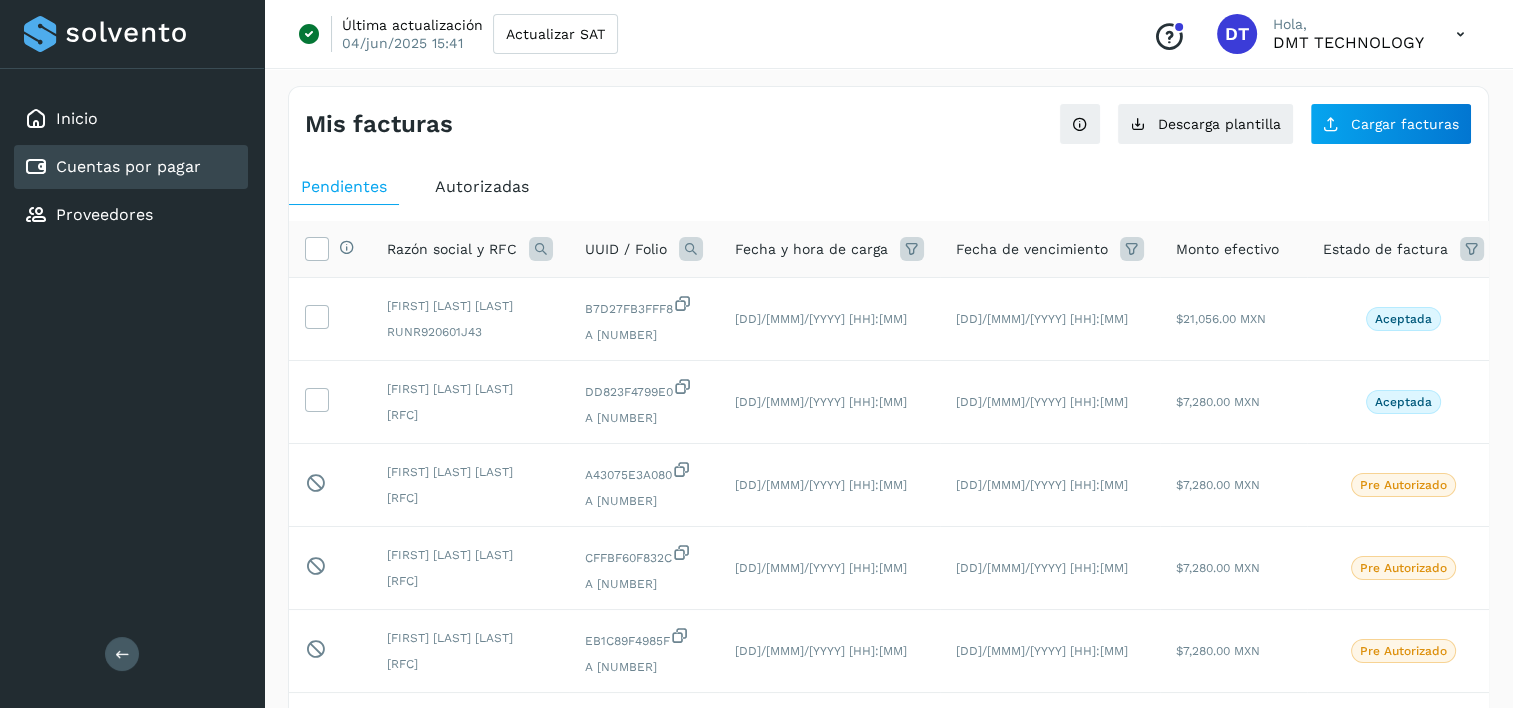 click at bounding box center (691, 249) 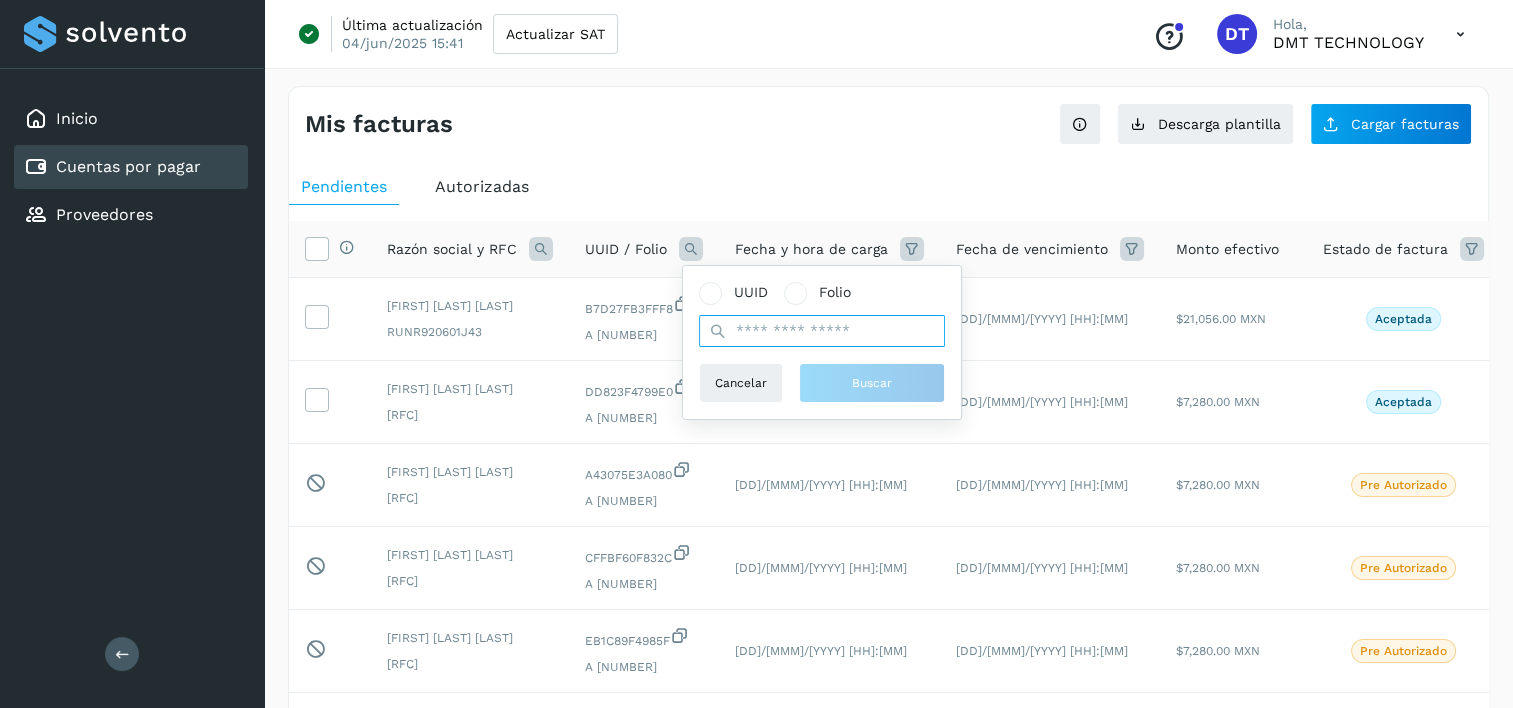 click at bounding box center [822, 331] 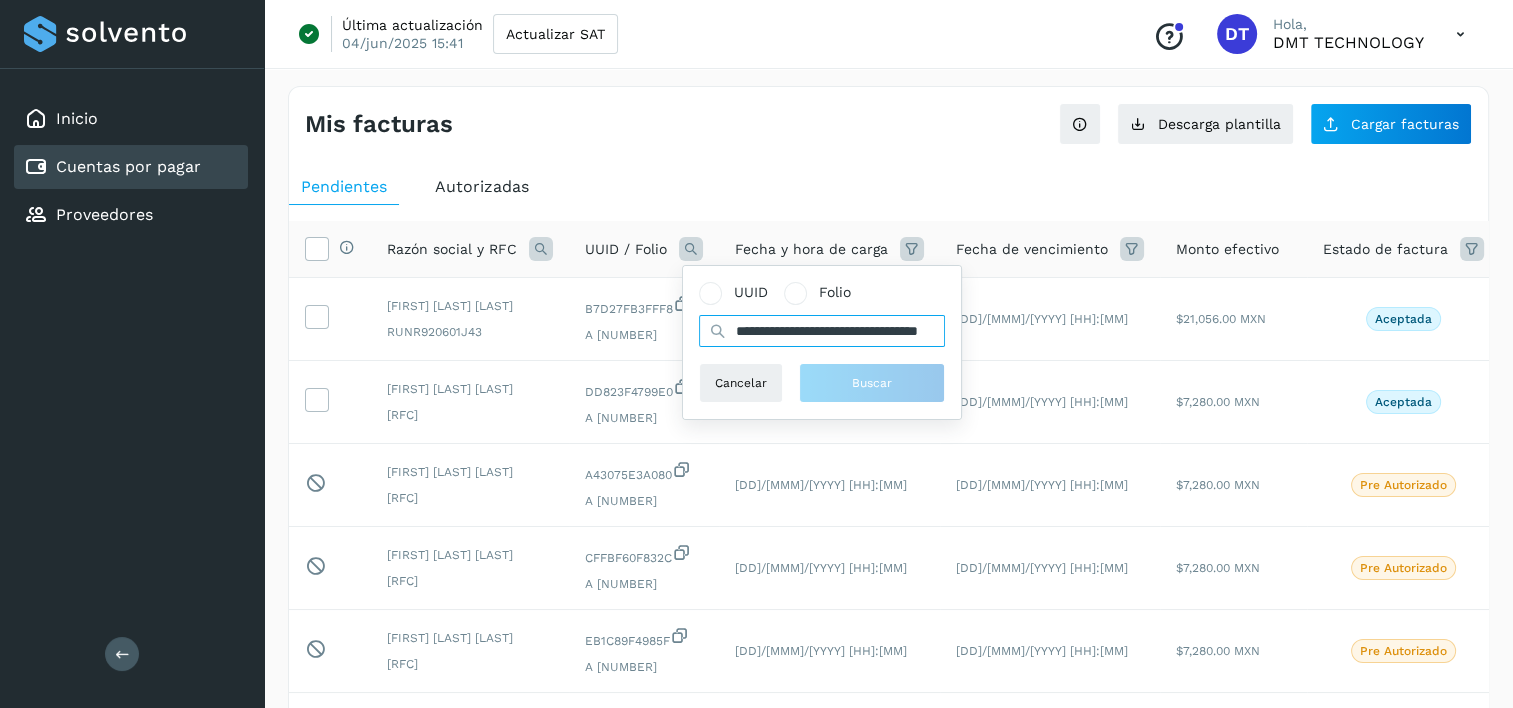 scroll, scrollTop: 0, scrollLeft: 104, axis: horizontal 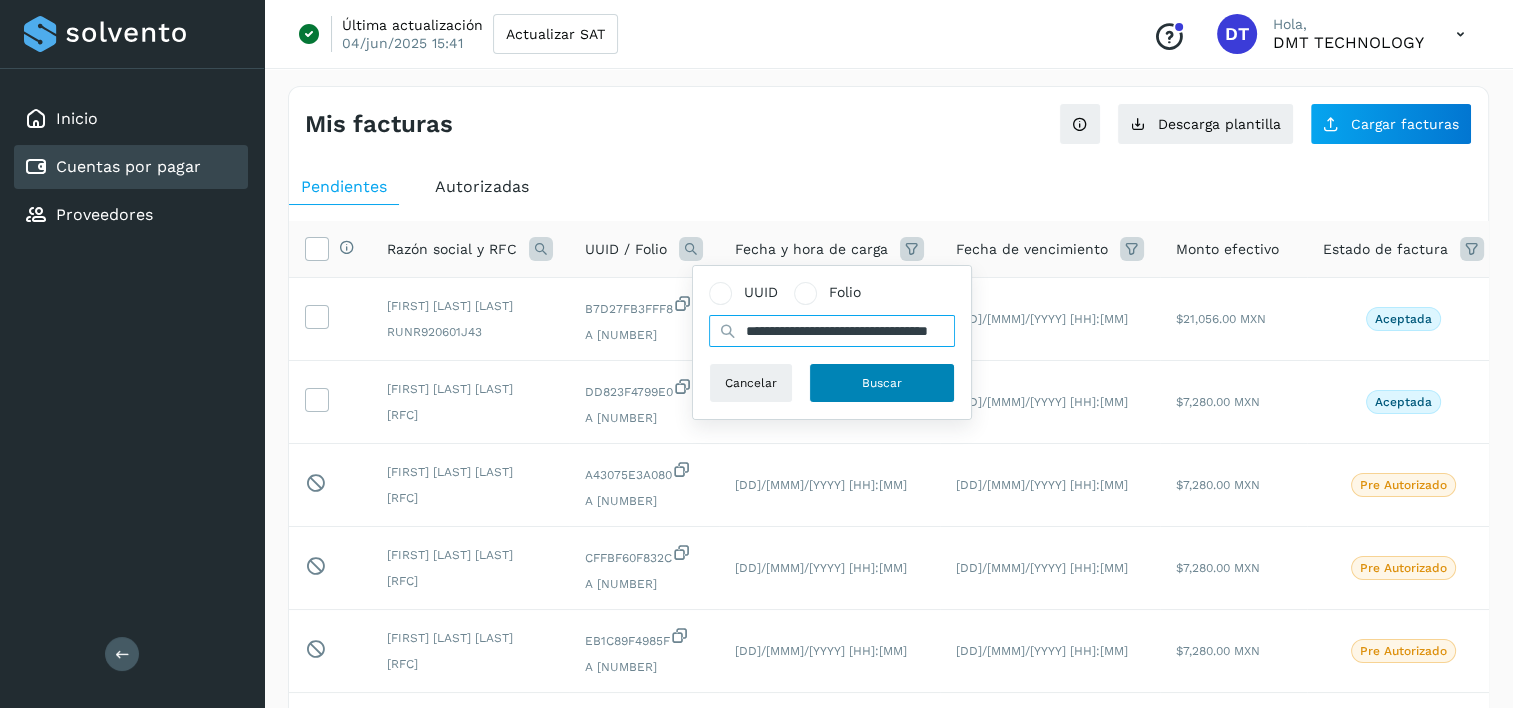 type on "**********" 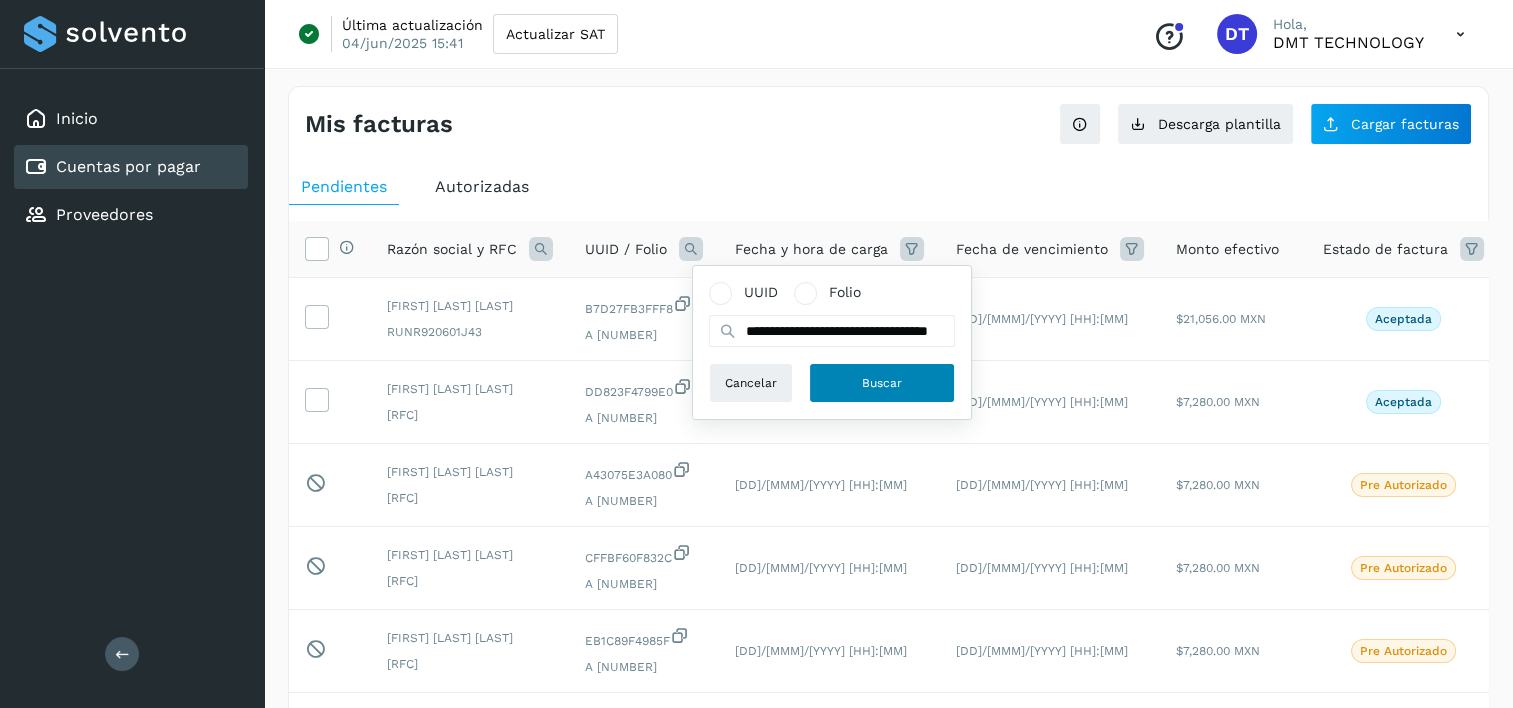 click on "Buscar" at bounding box center (882, 383) 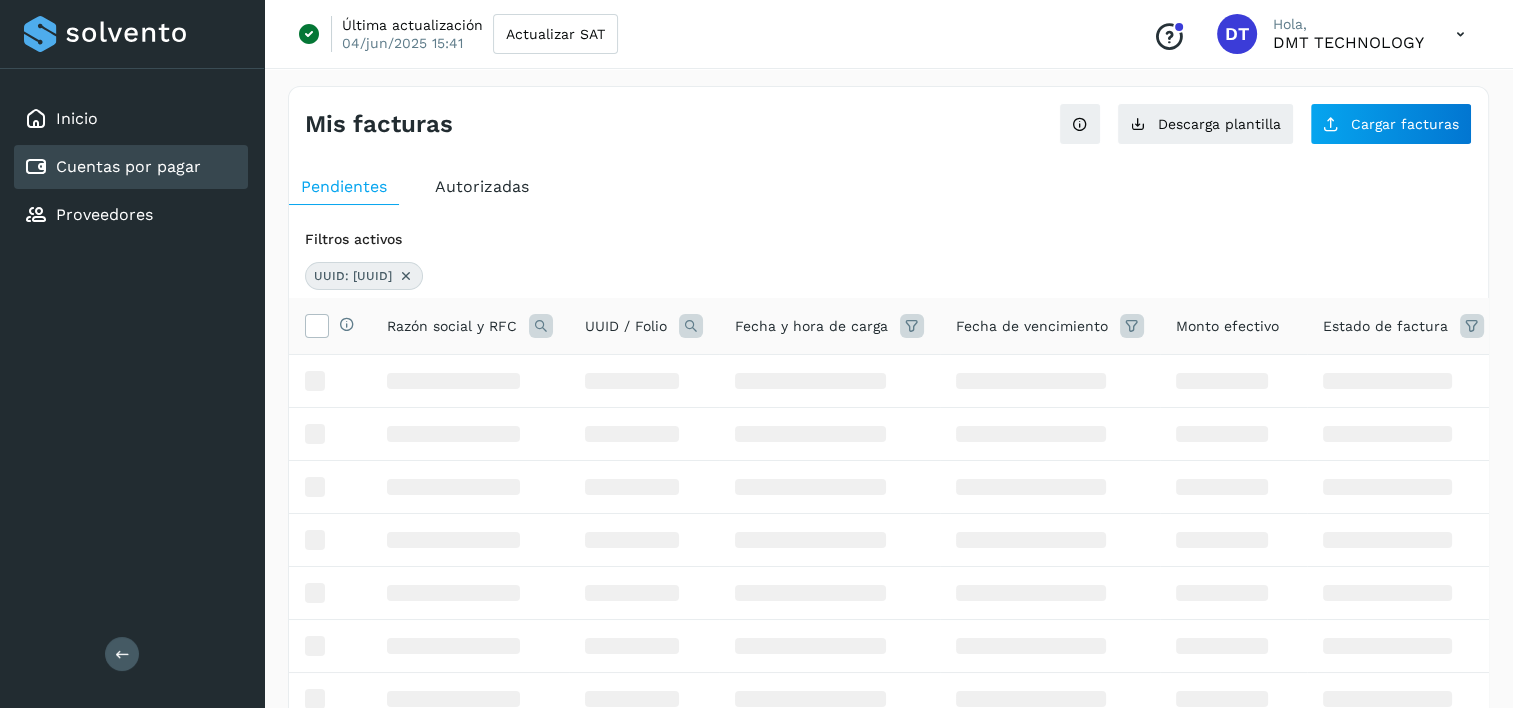 scroll, scrollTop: 0, scrollLeft: 0, axis: both 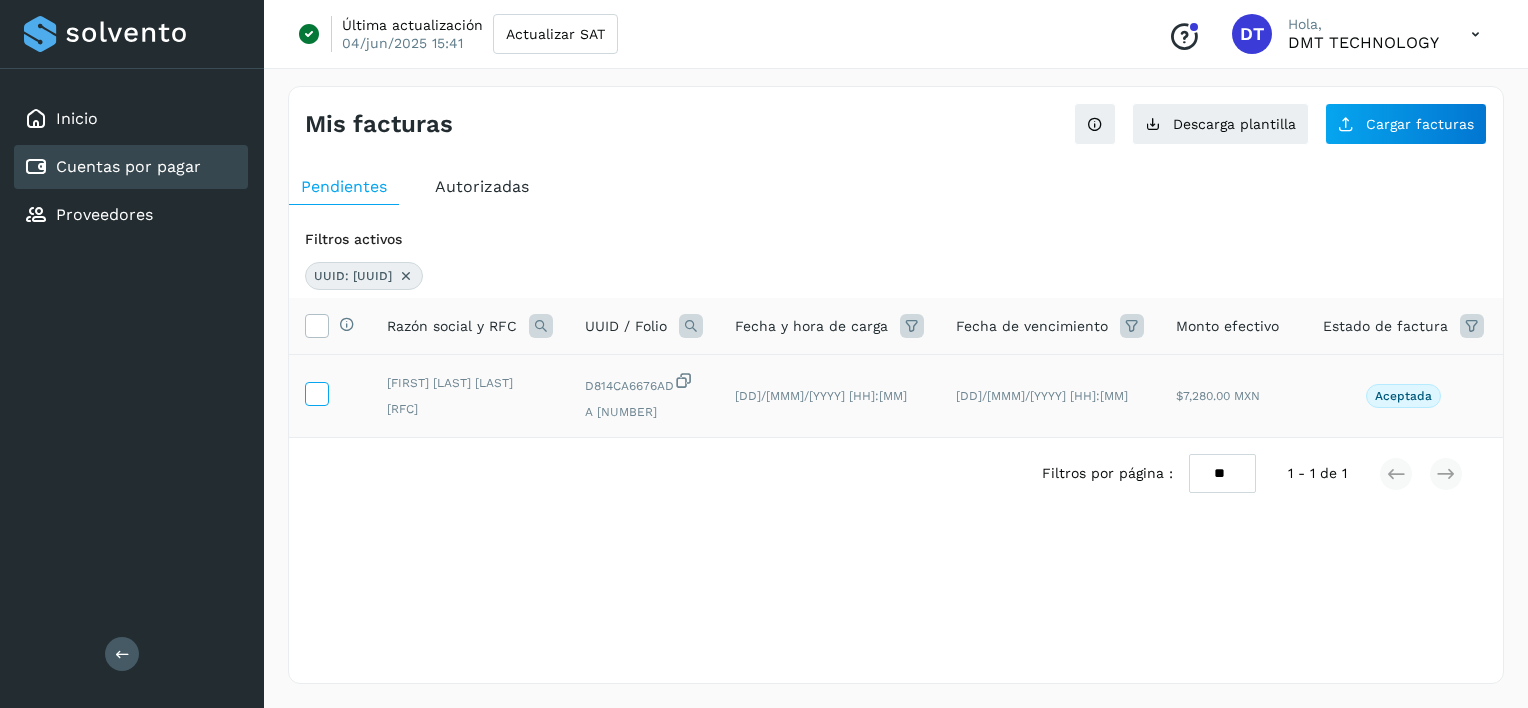 click at bounding box center (316, 392) 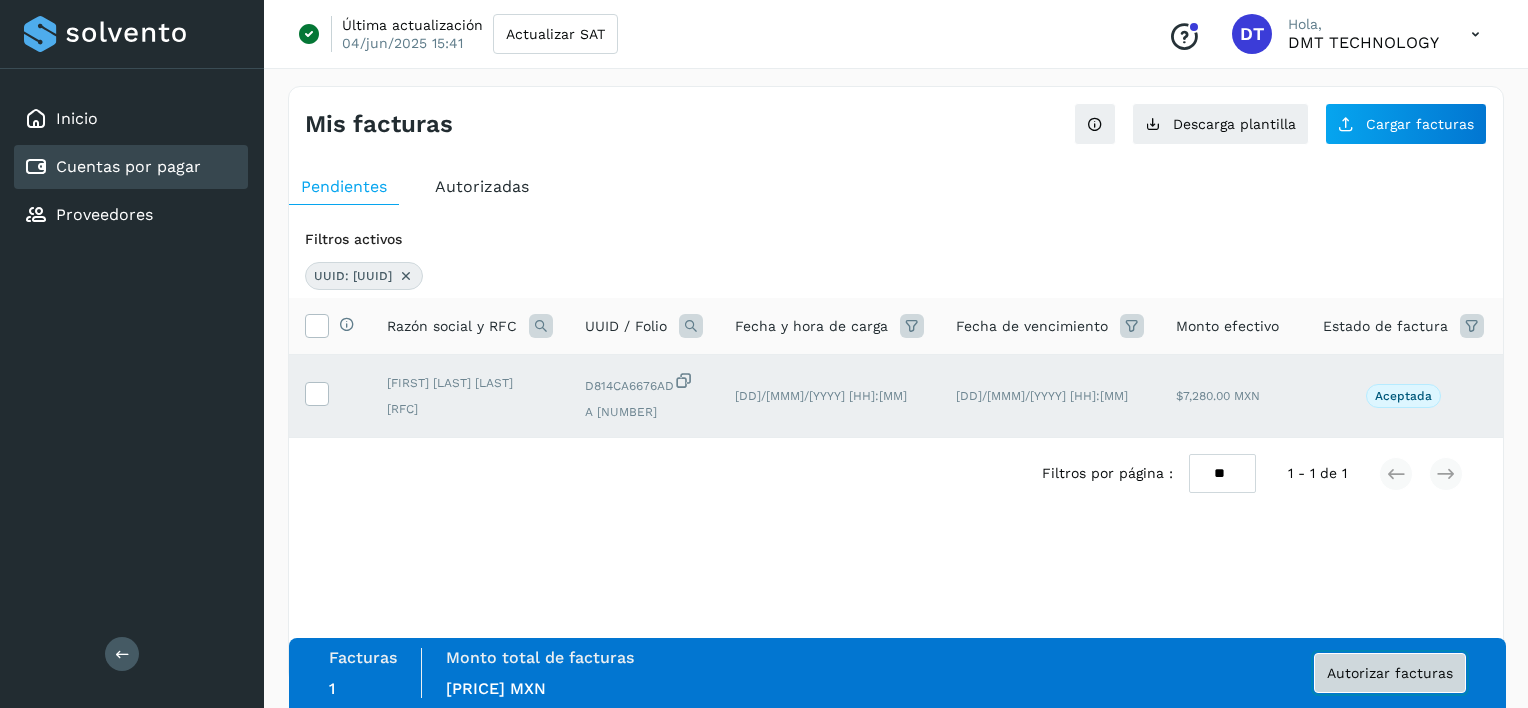 click on "Autorizar facturas" at bounding box center (1390, 673) 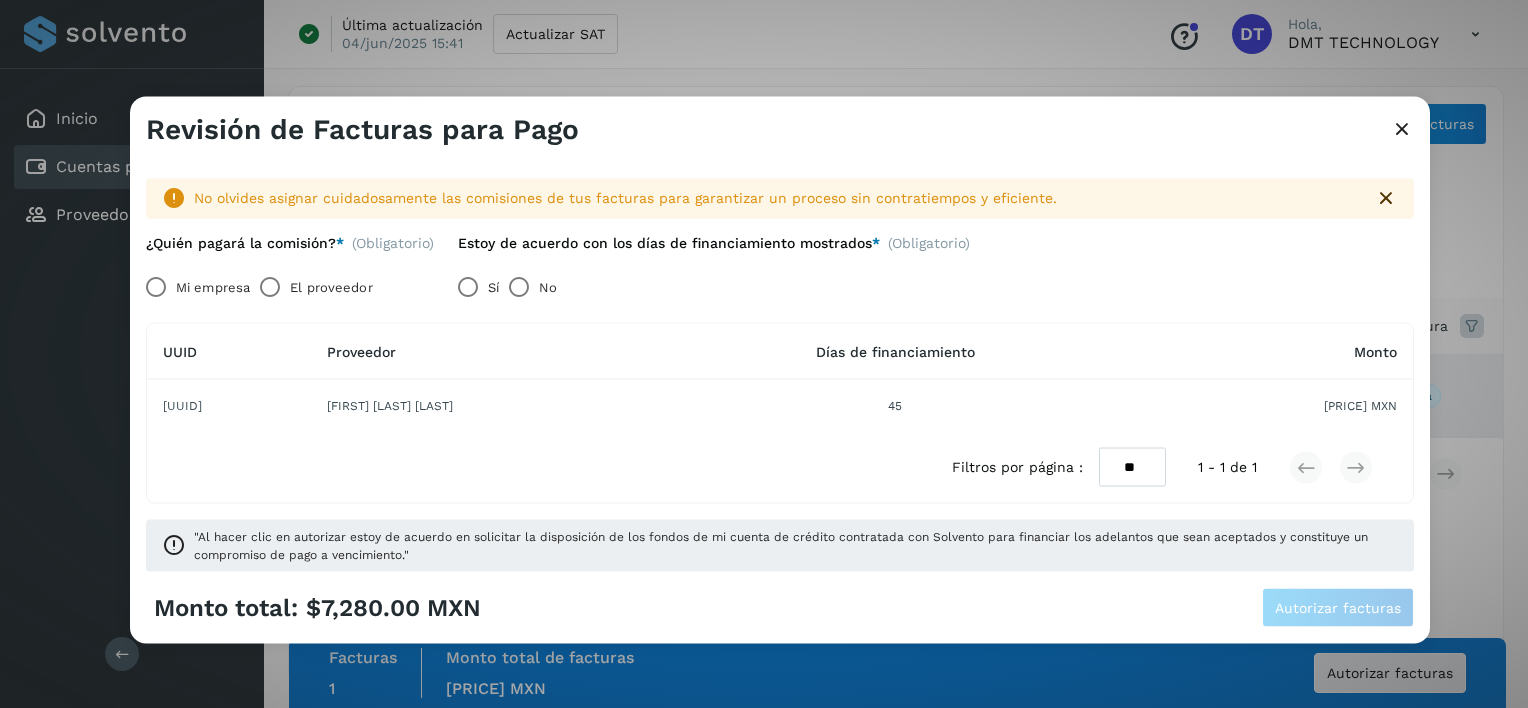 click on "El proveedor" at bounding box center [331, 287] 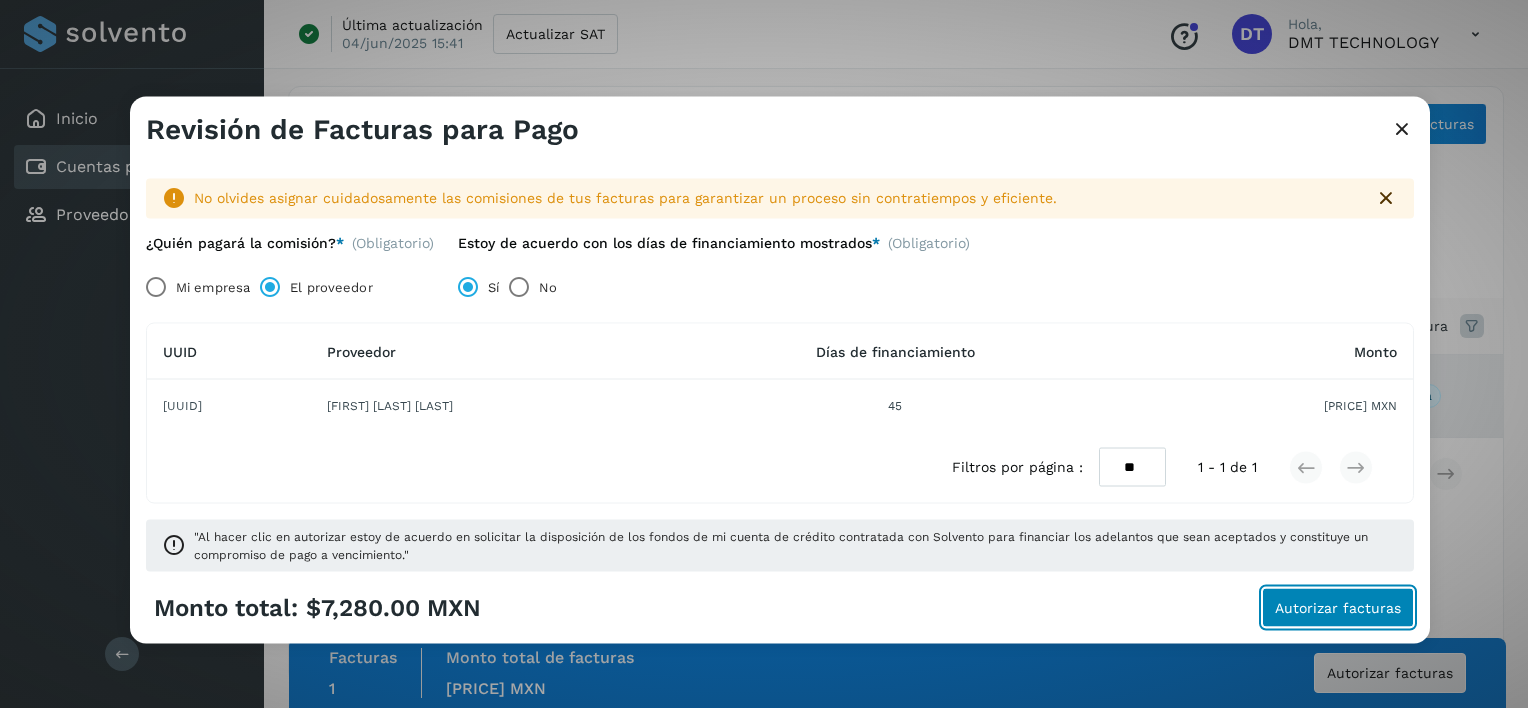 click on "Autorizar facturas" at bounding box center [1338, 607] 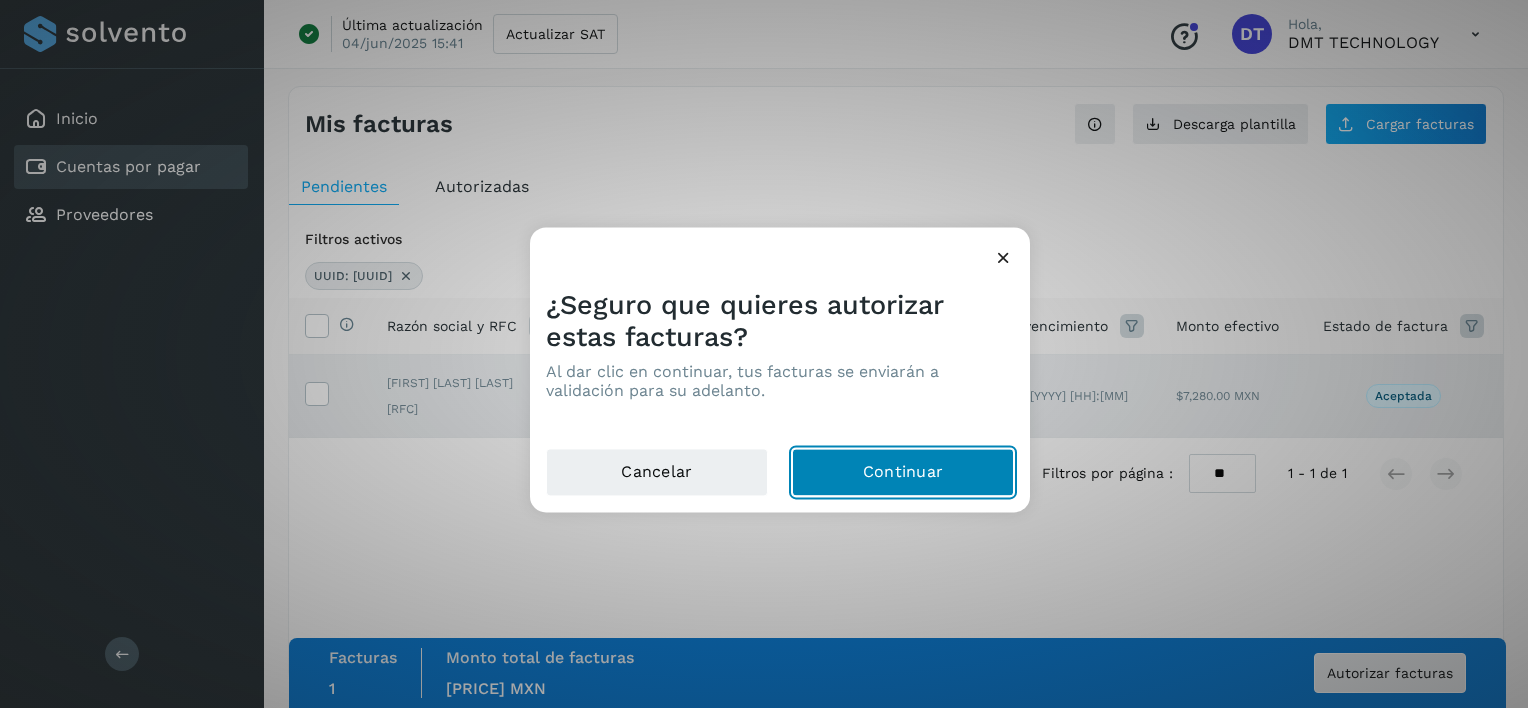 click on "Continuar" 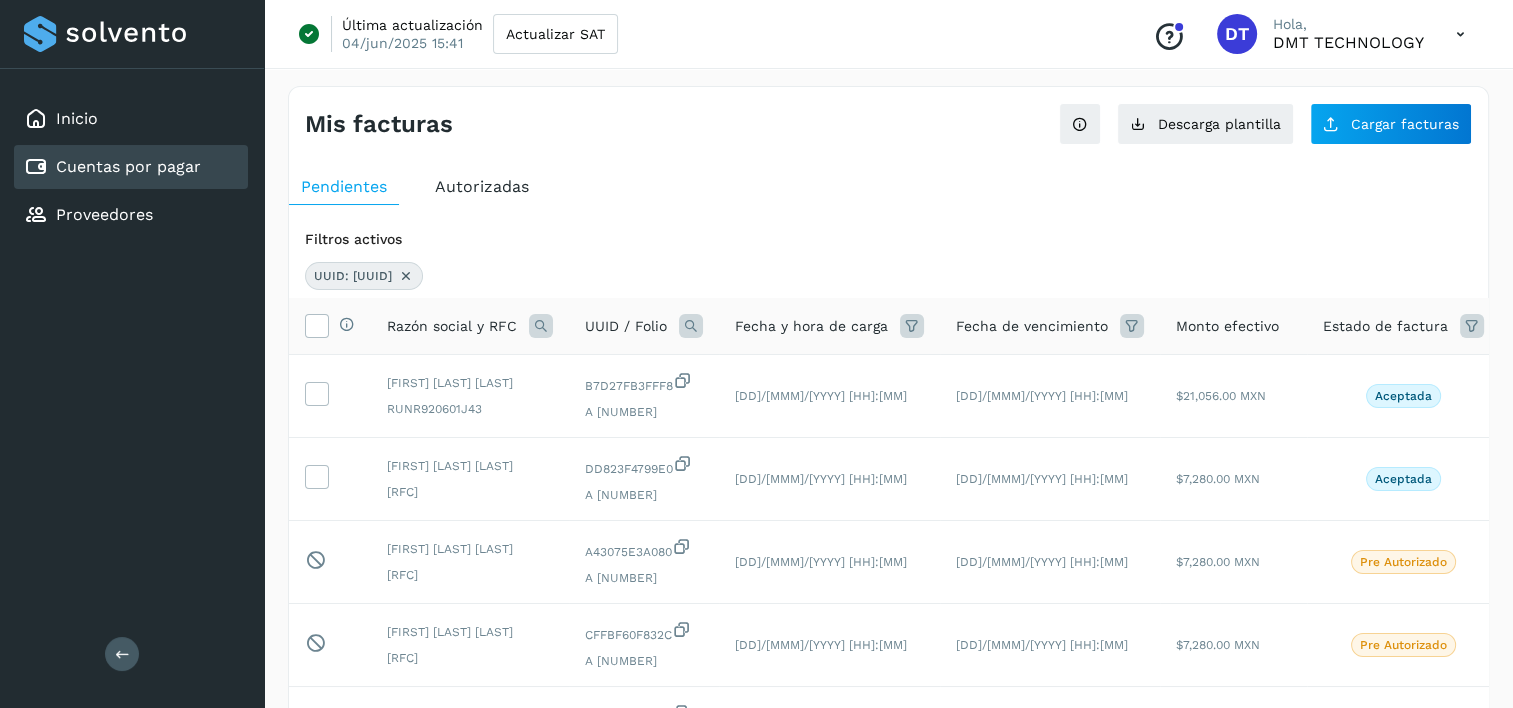 click at bounding box center [406, 276] 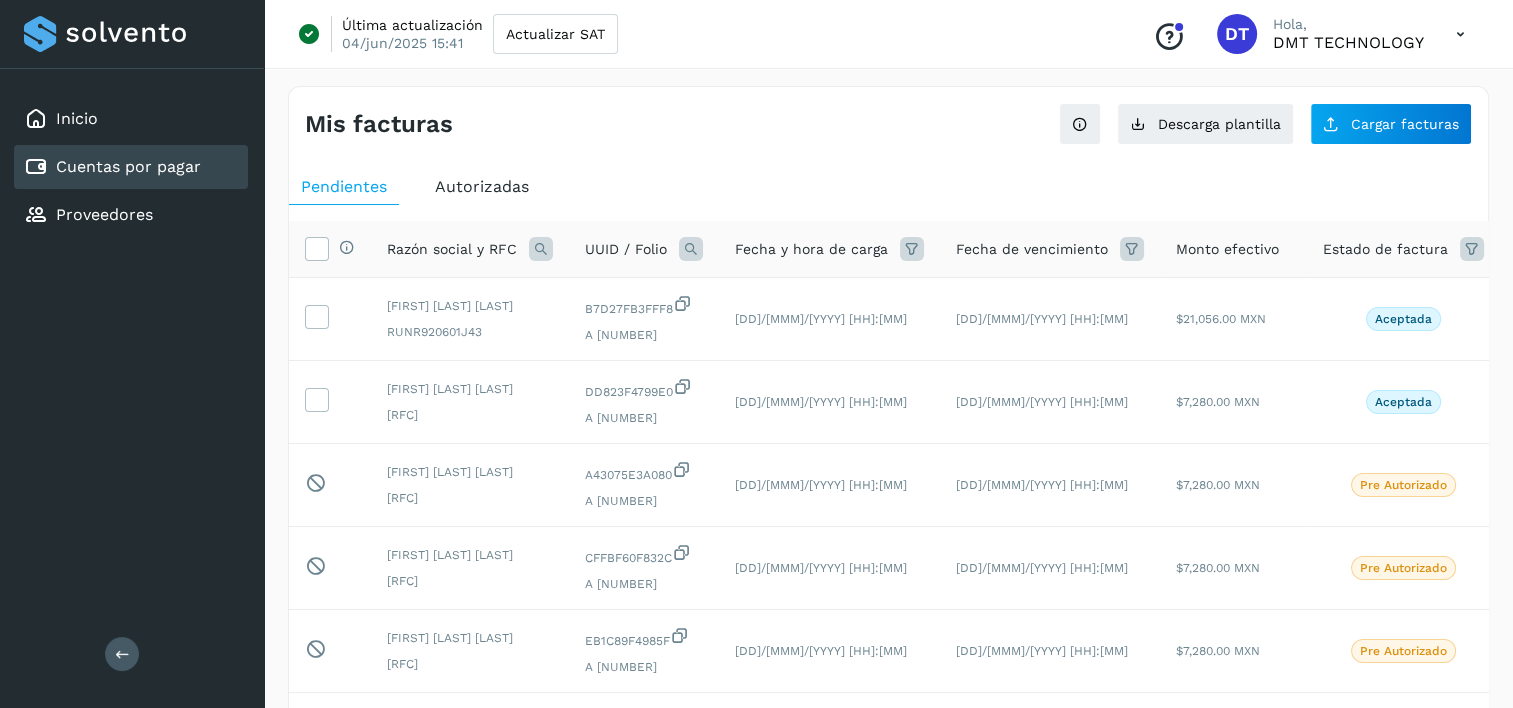 drag, startPoint x: 692, startPoint y: 239, endPoint x: 676, endPoint y: 258, distance: 24.839485 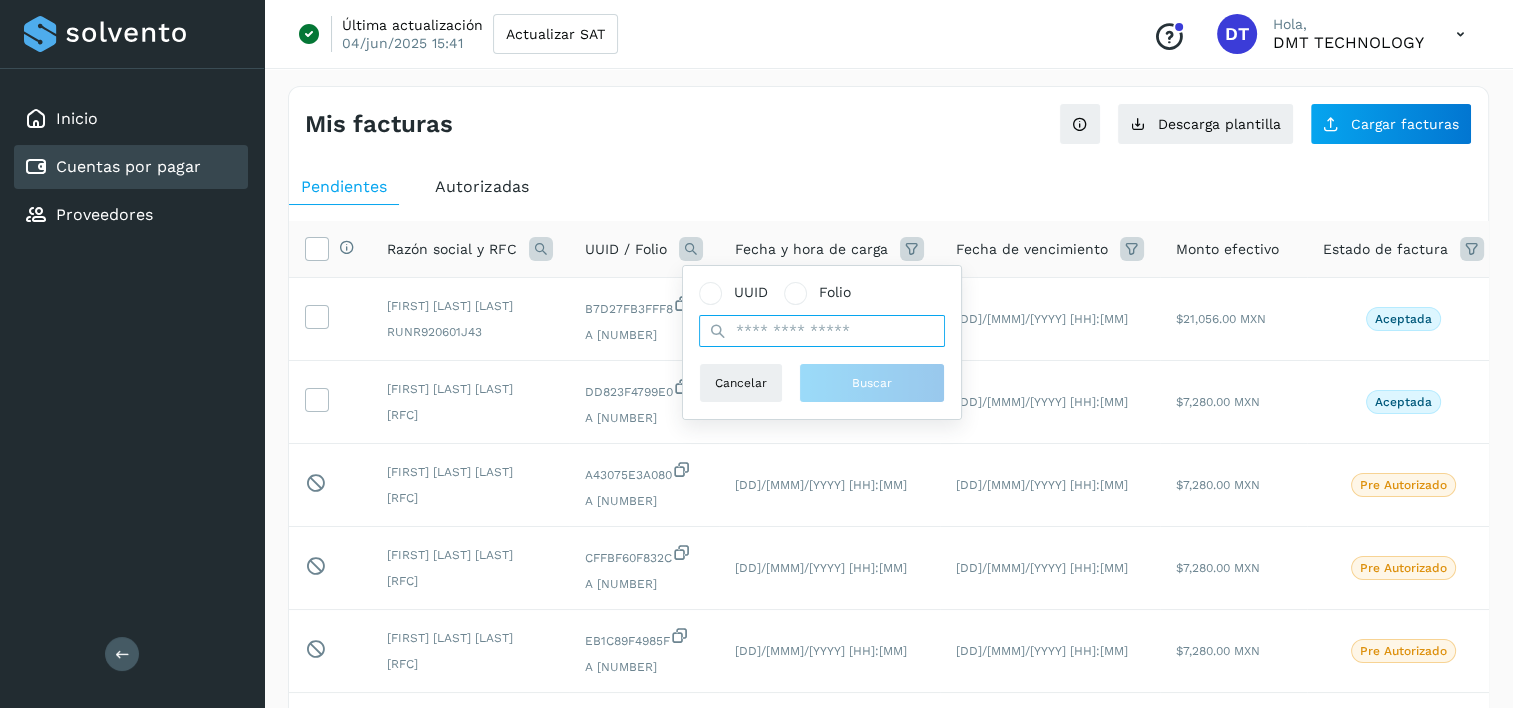 click at bounding box center (822, 331) 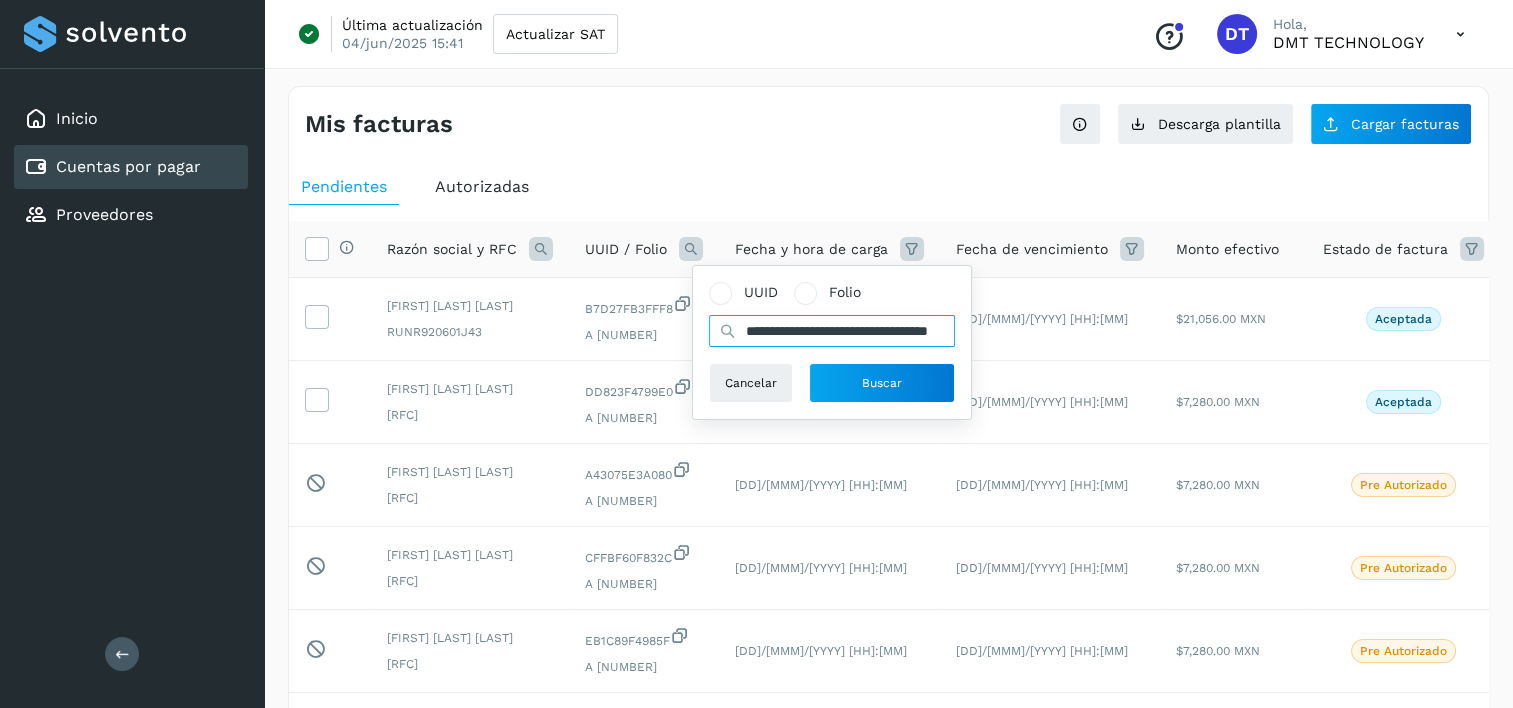 scroll, scrollTop: 0, scrollLeft: 97, axis: horizontal 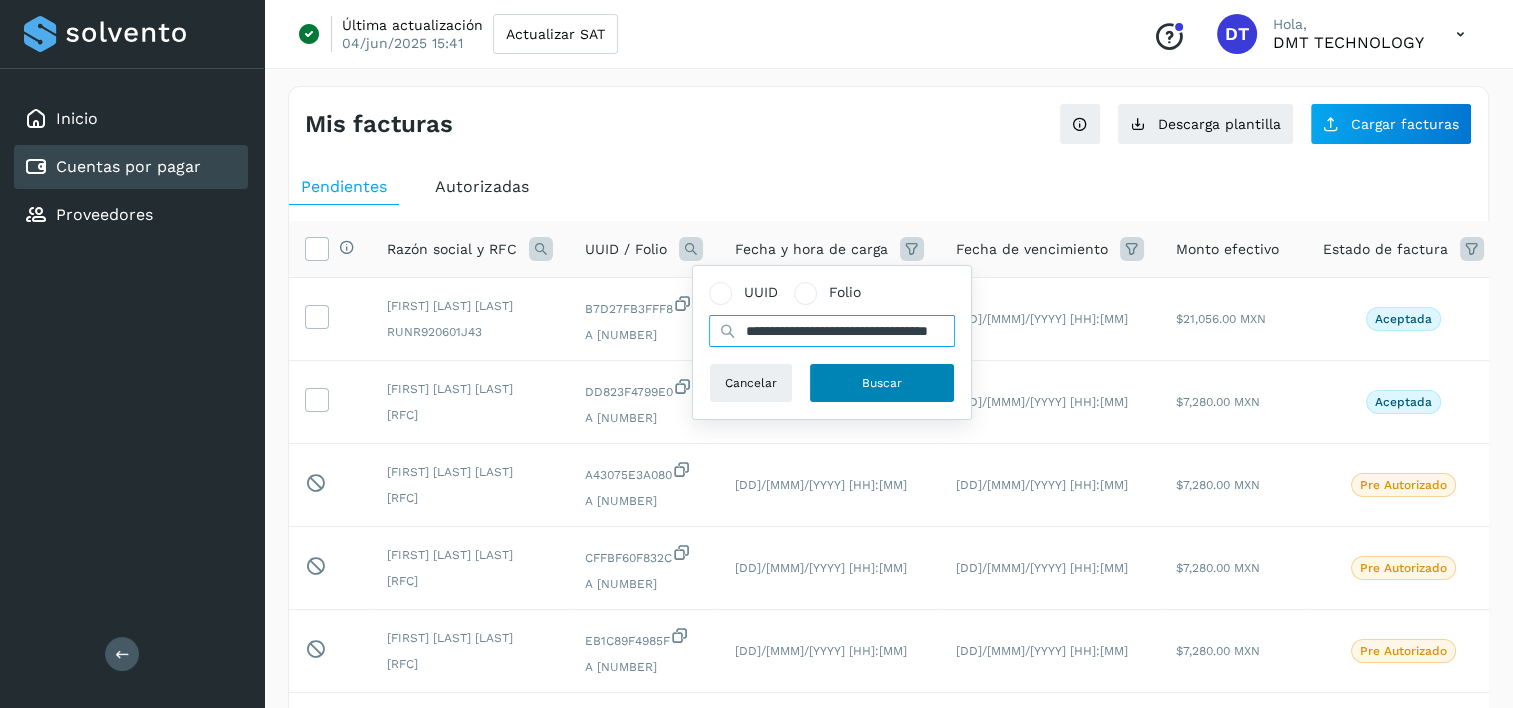 type on "**********" 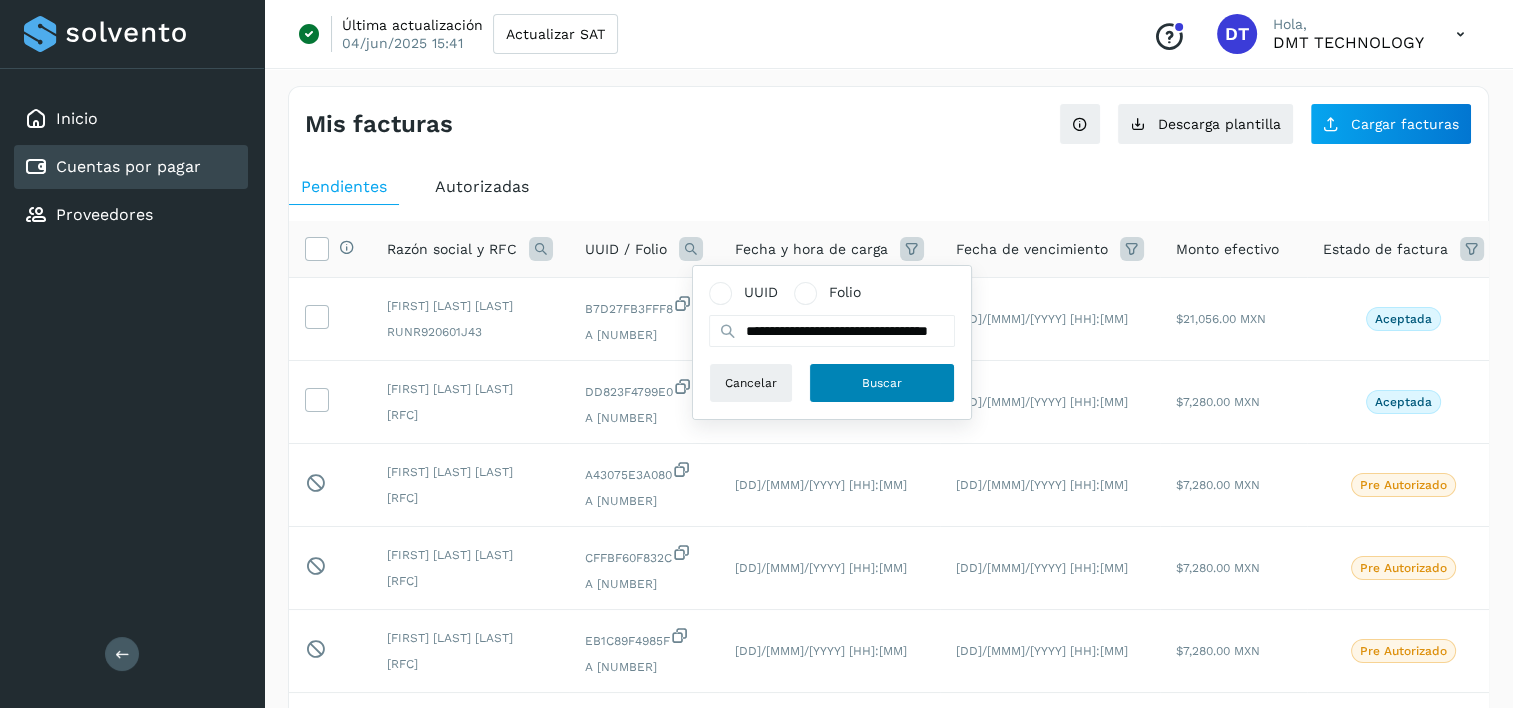 click on "Buscar" at bounding box center [882, 383] 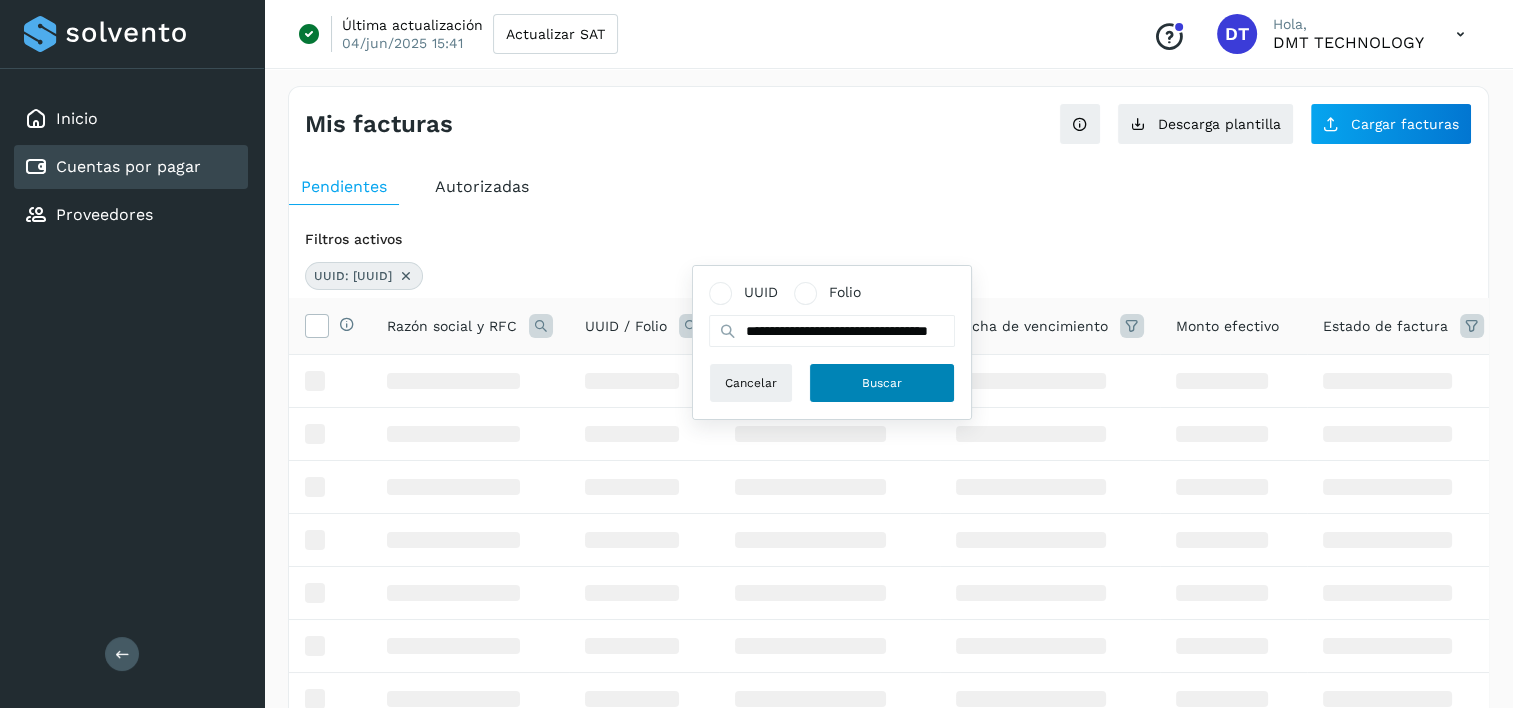 scroll, scrollTop: 0, scrollLeft: 0, axis: both 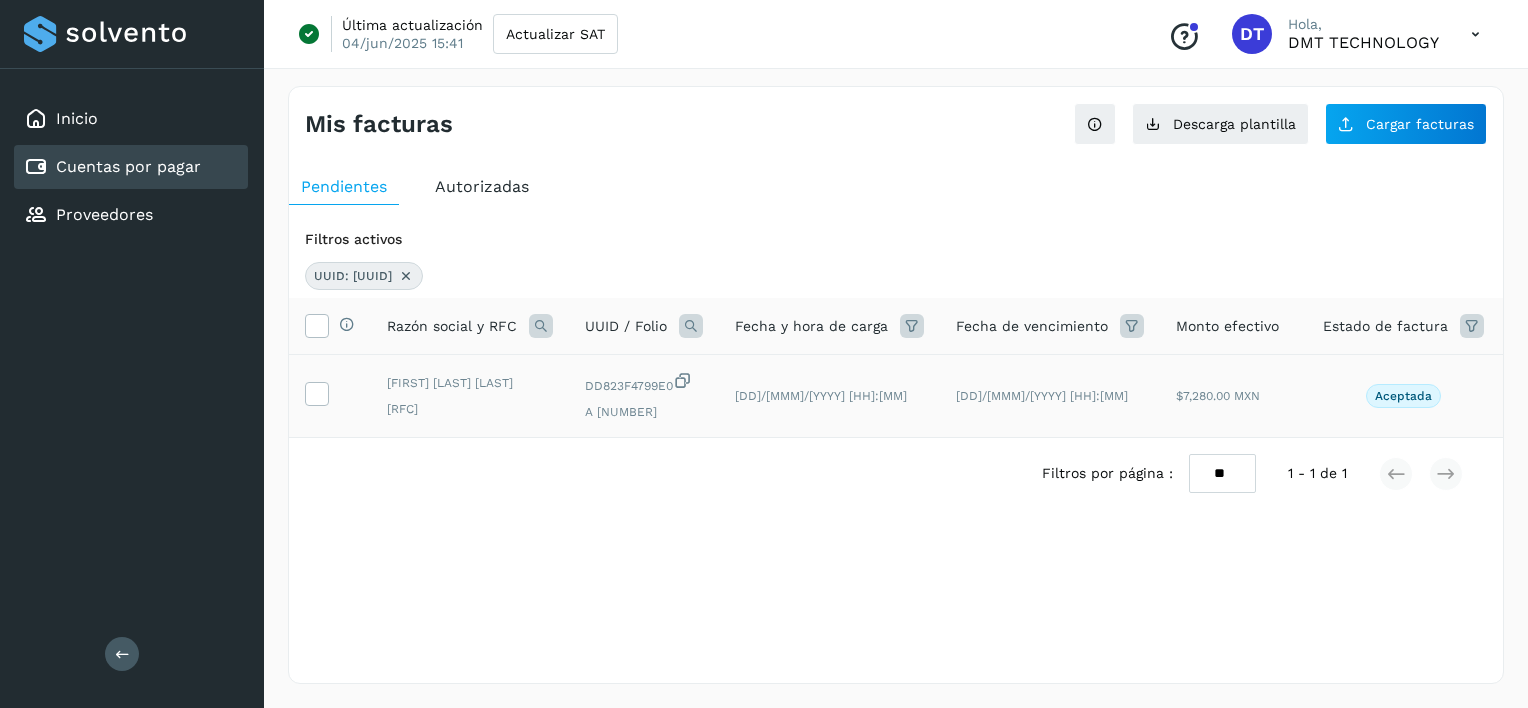 click at bounding box center [330, 396] 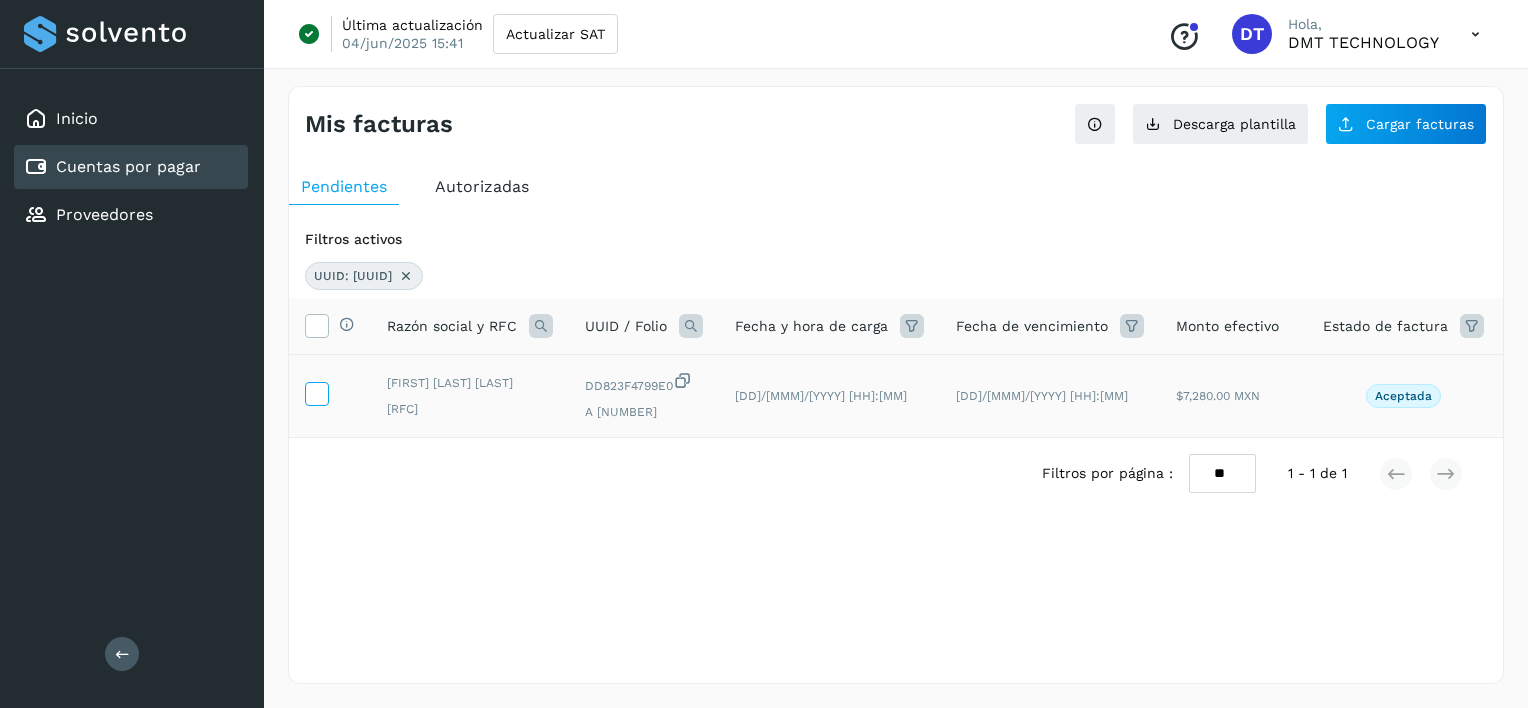 click at bounding box center (330, 396) 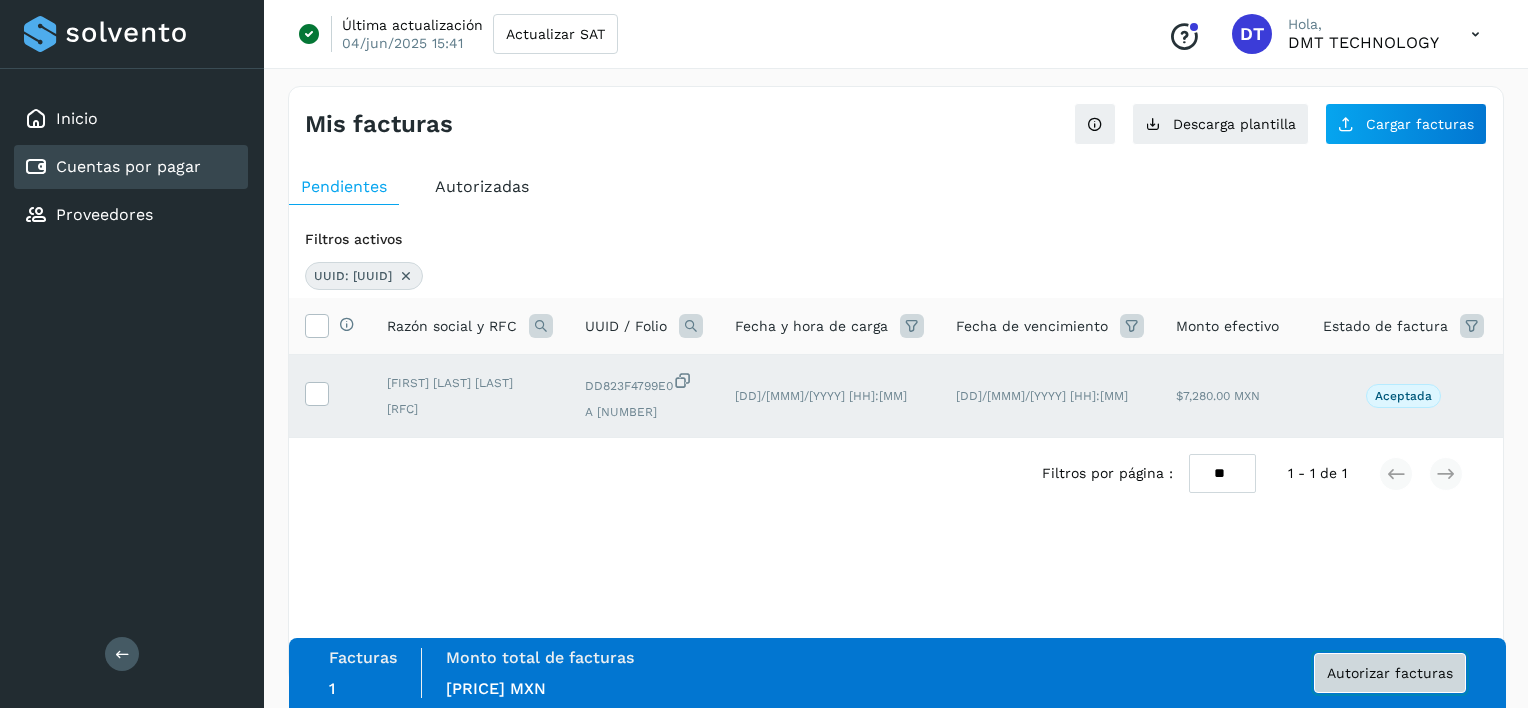 click on "Autorizar facturas" 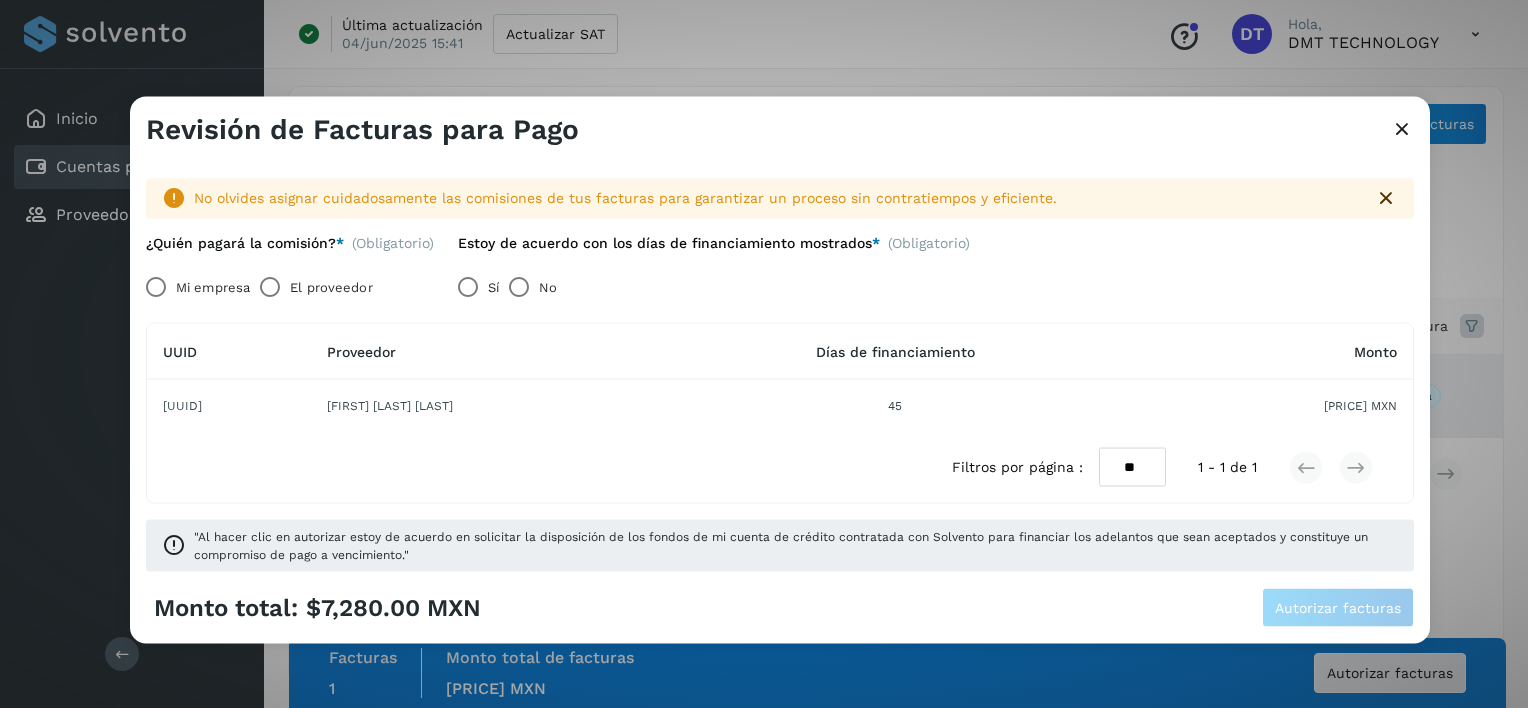 click on "El proveedor" at bounding box center [331, 287] 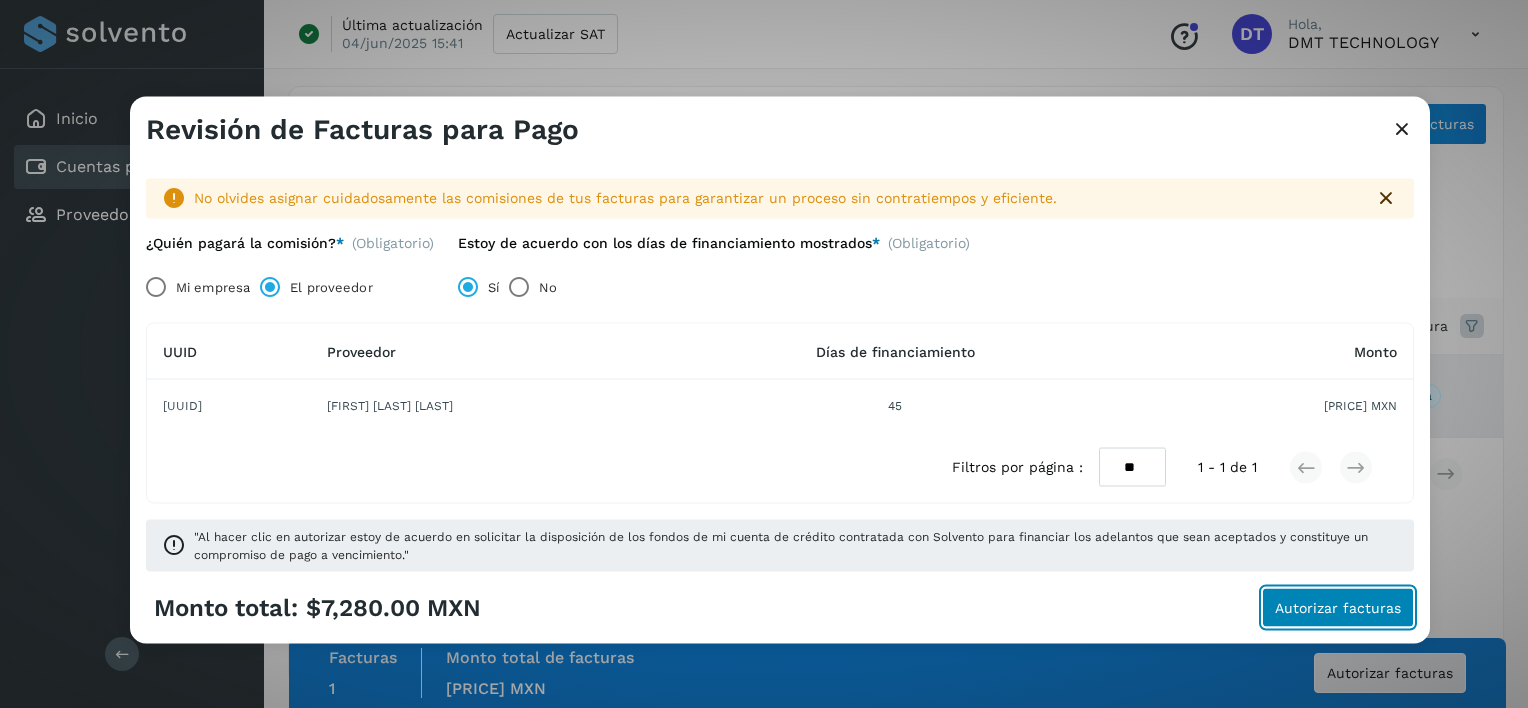click on "Autorizar facturas" at bounding box center (1338, 607) 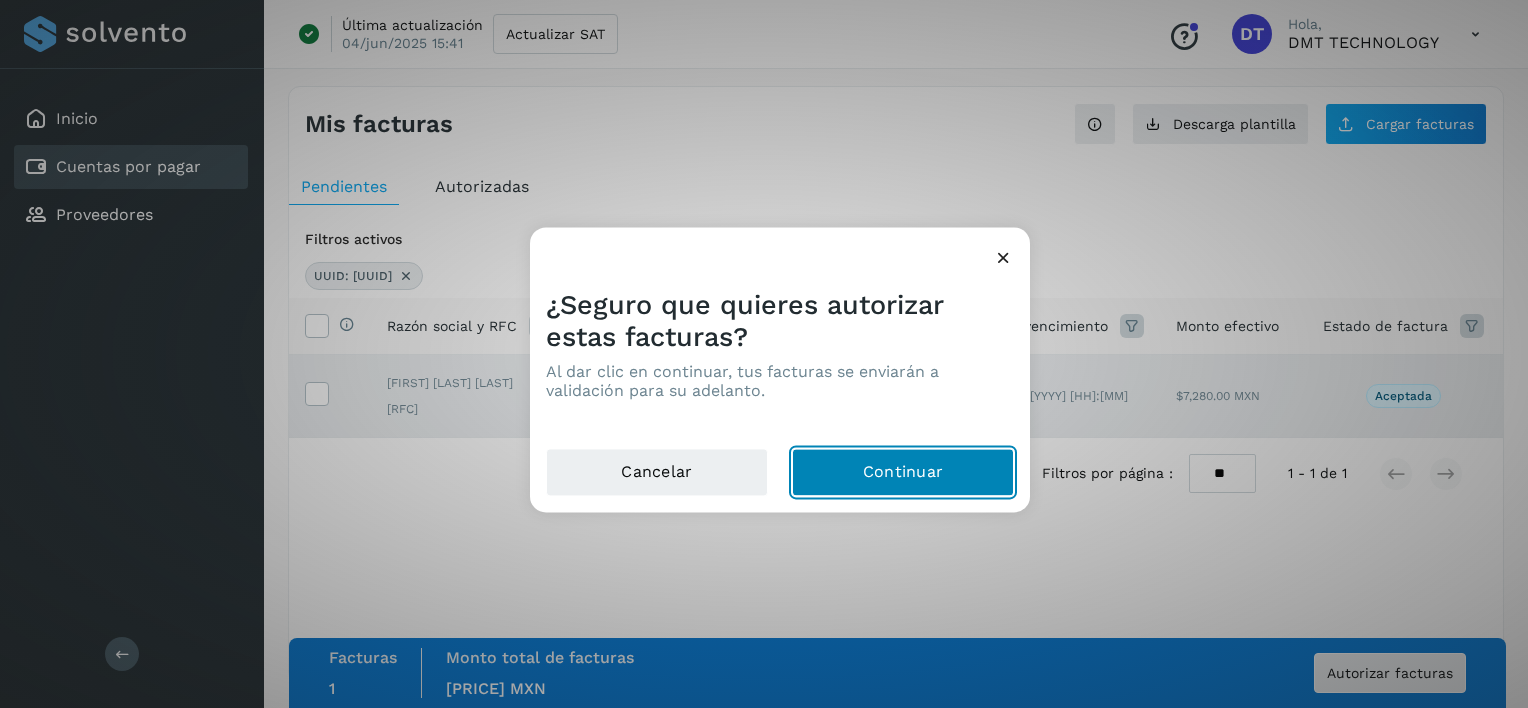 click on "Continuar" 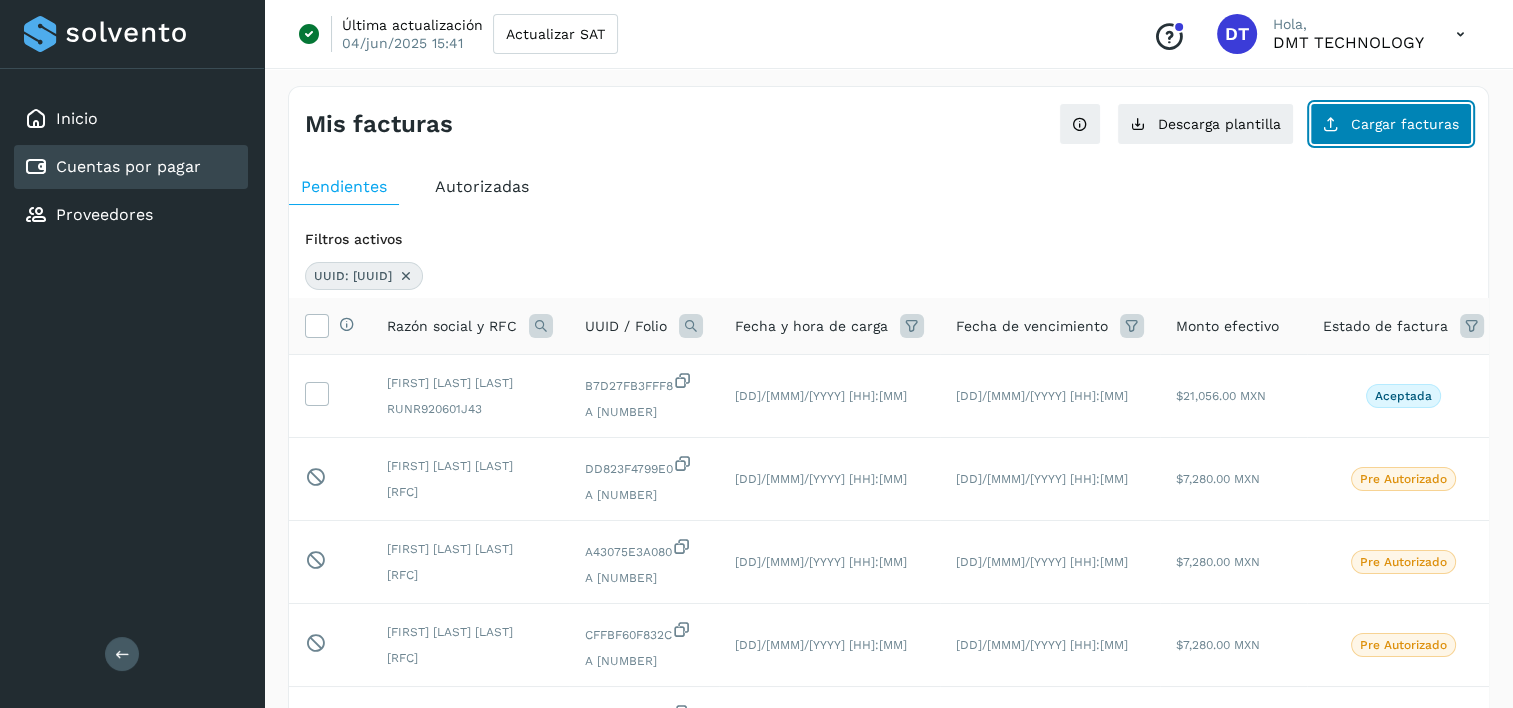 click on "Cargar facturas" 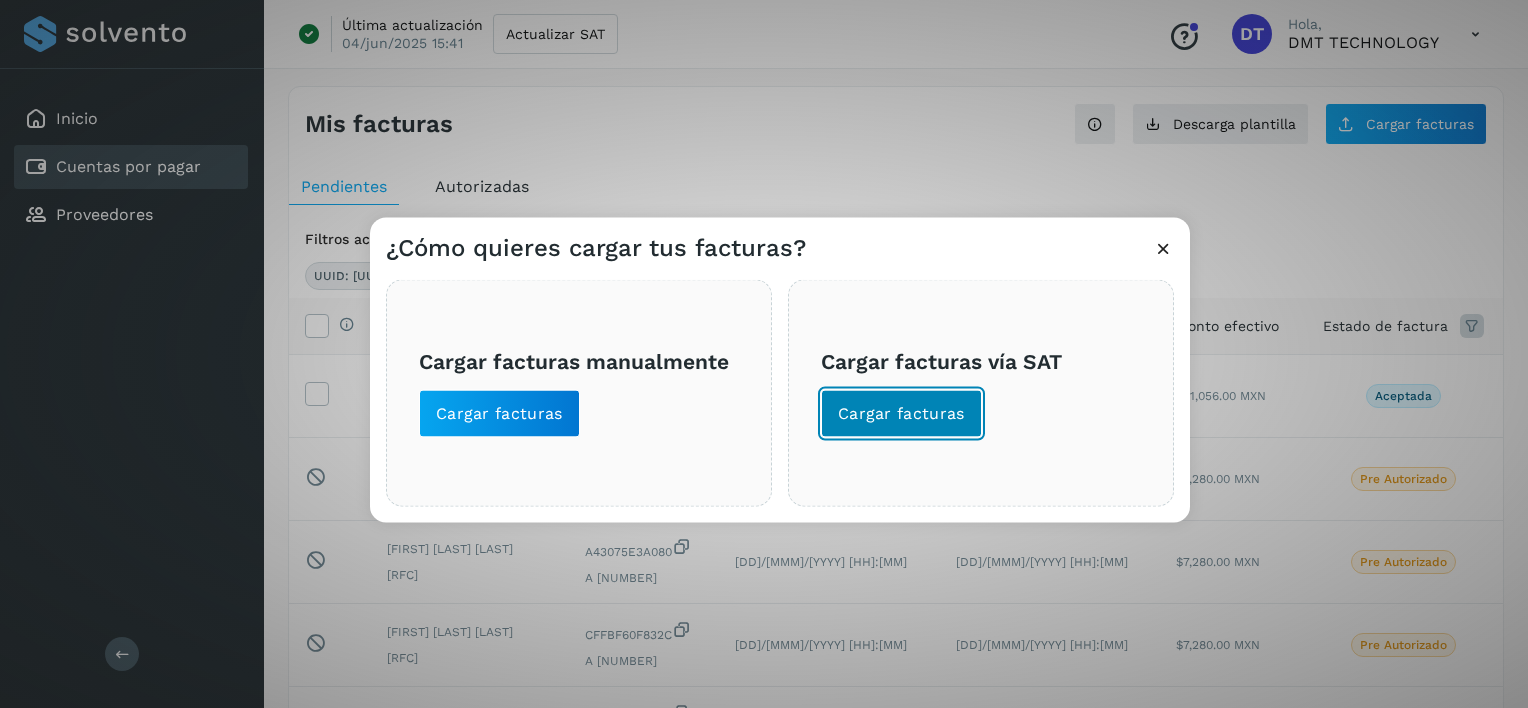 click on "Cargar facturas" at bounding box center (901, 414) 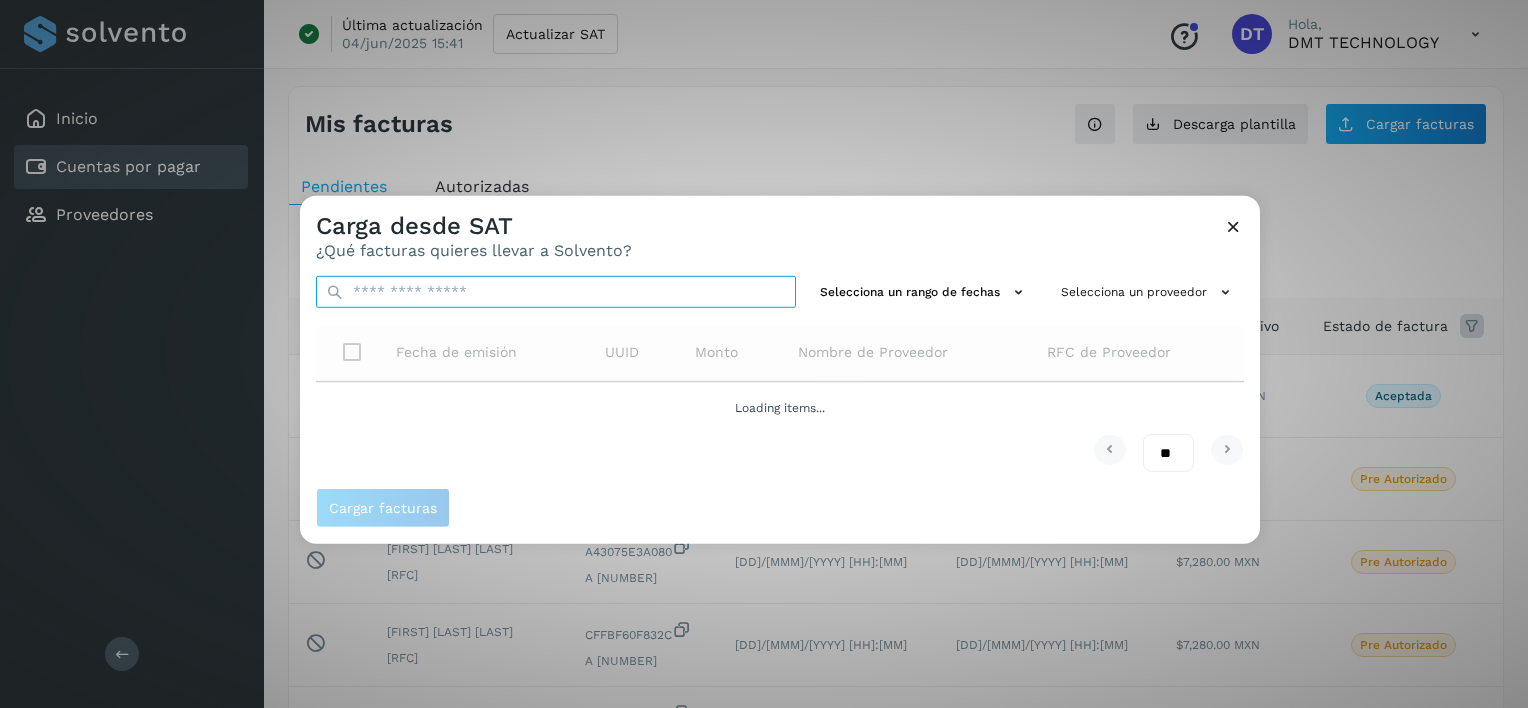 click at bounding box center (556, 292) 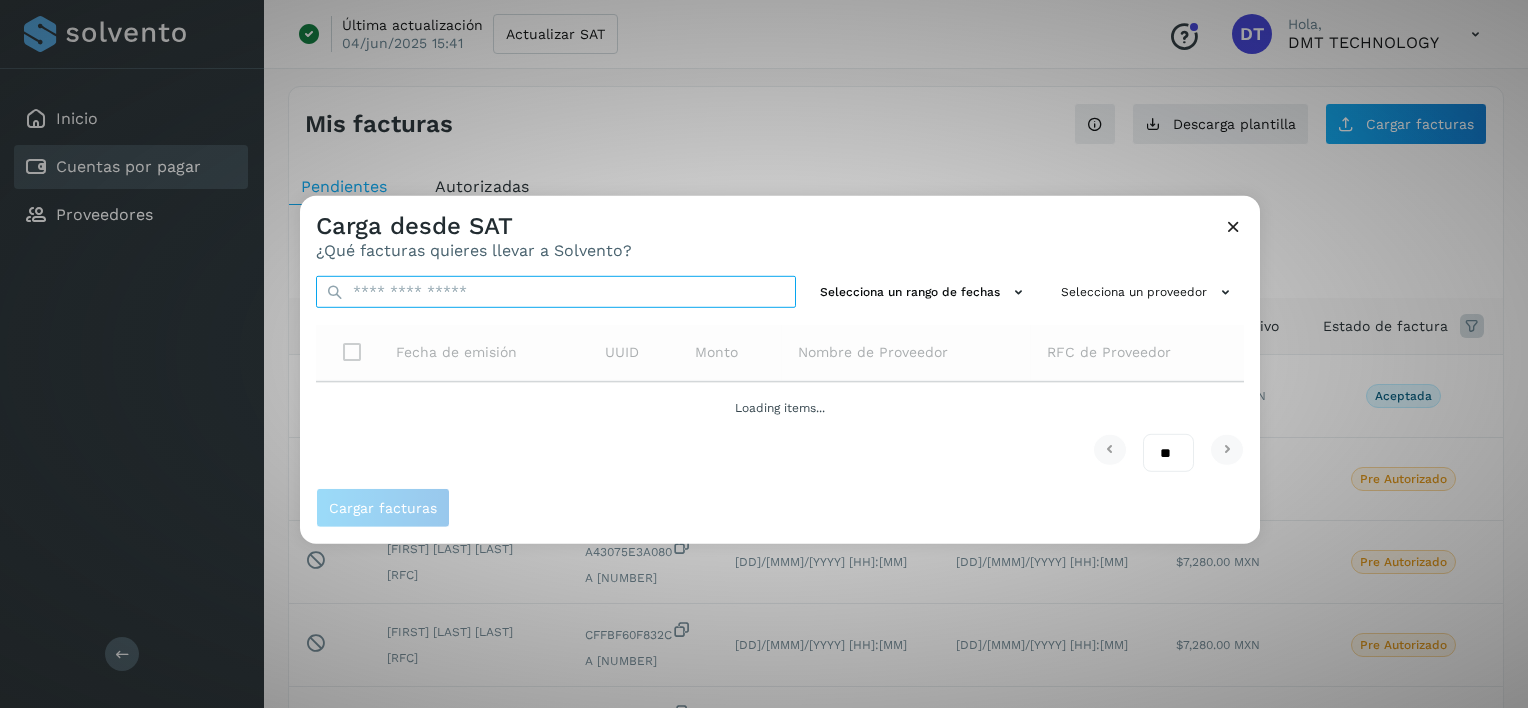 paste on "**********" 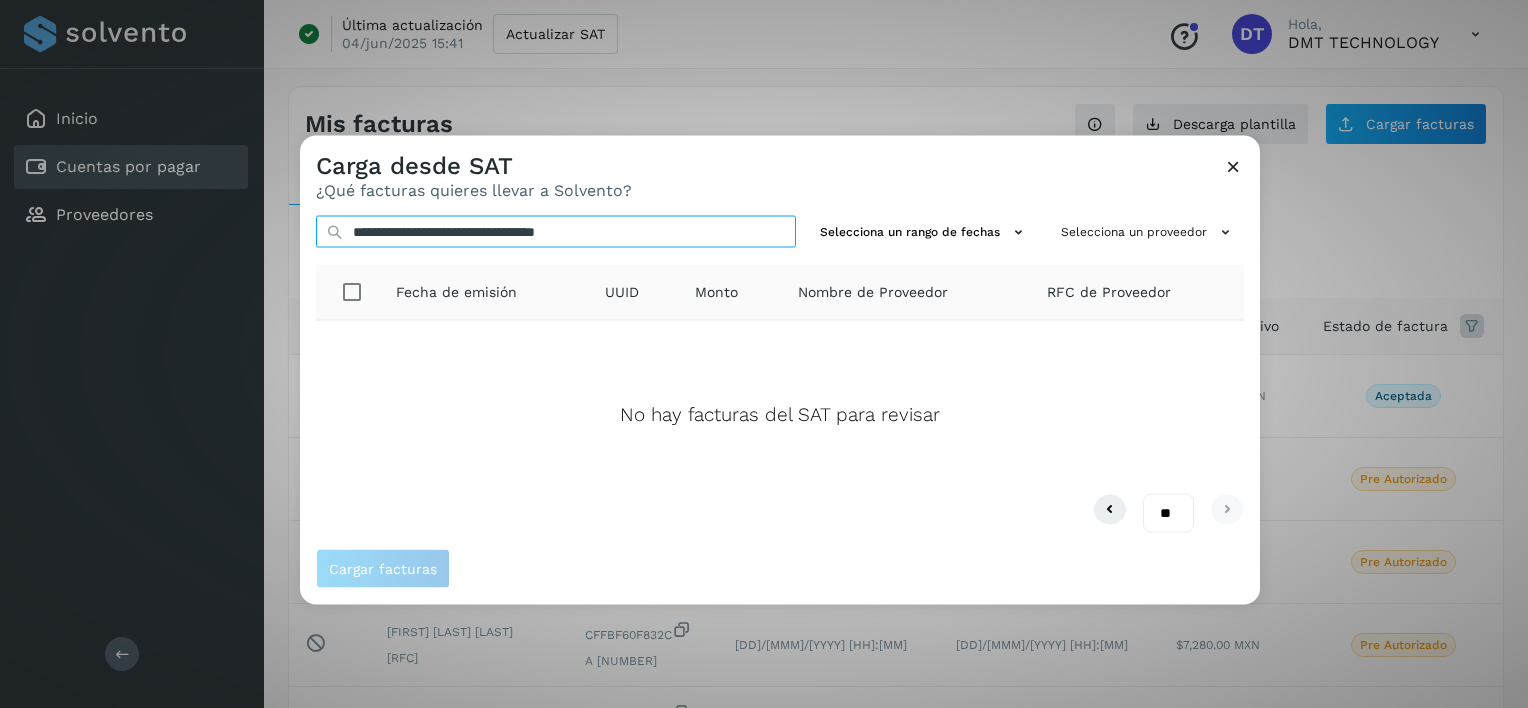 type on "**********" 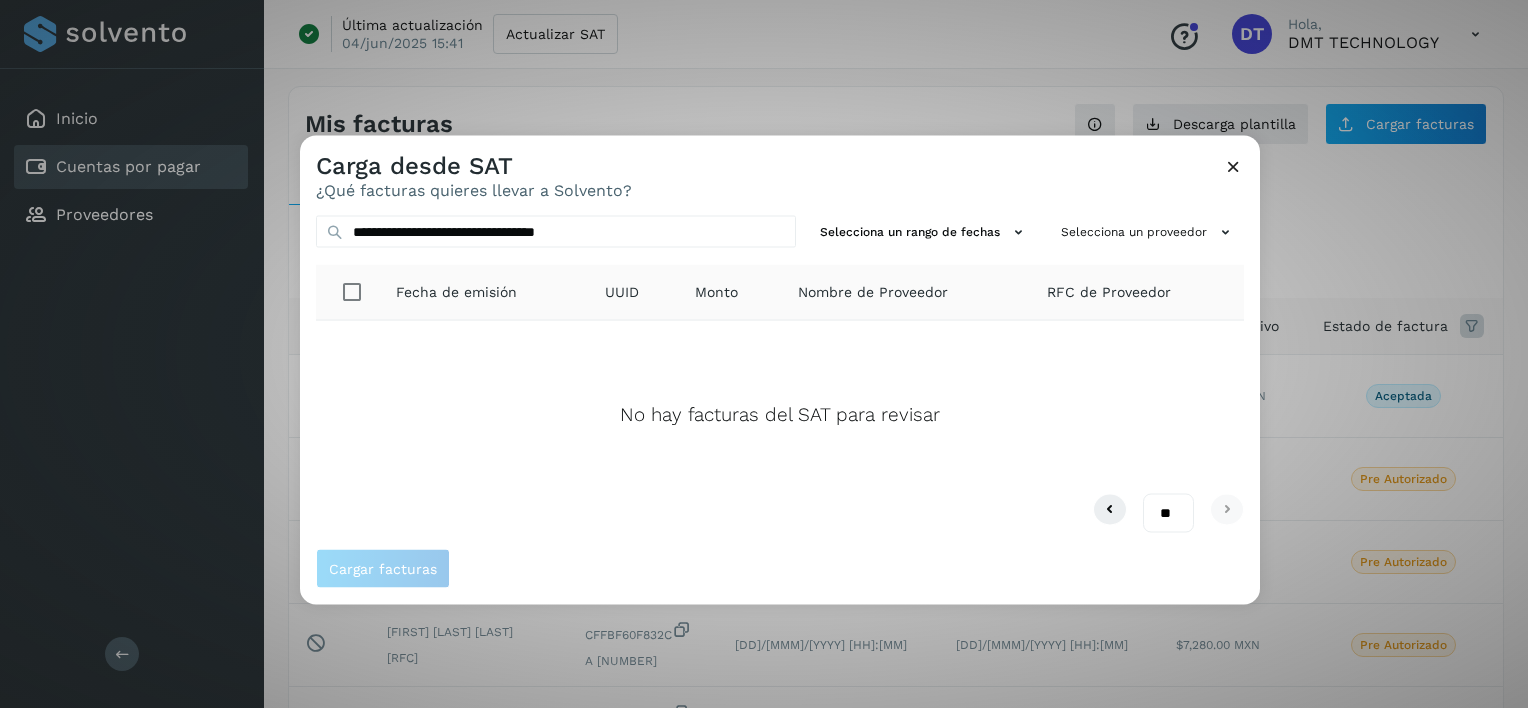 click at bounding box center [1233, 166] 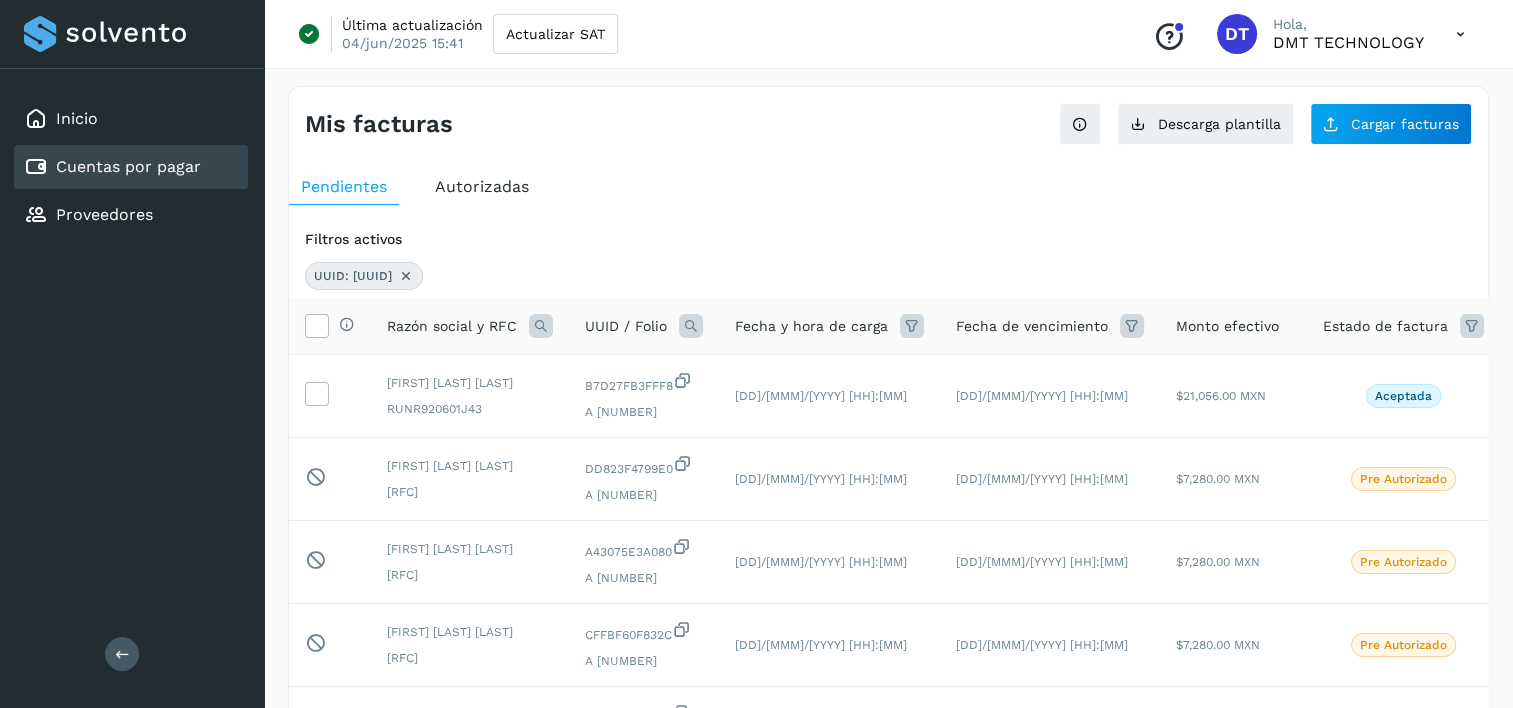 click at bounding box center [406, 276] 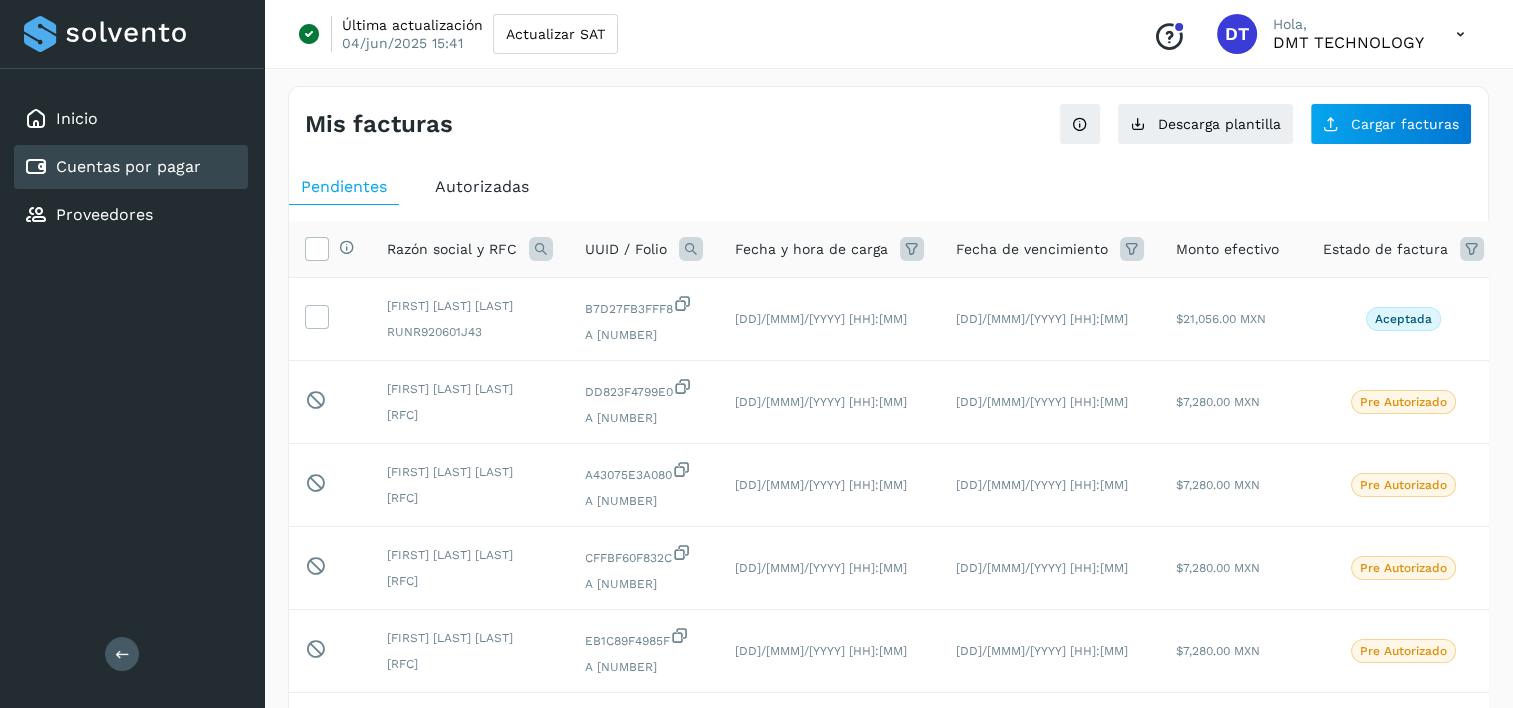 click on "UUID / Folio" 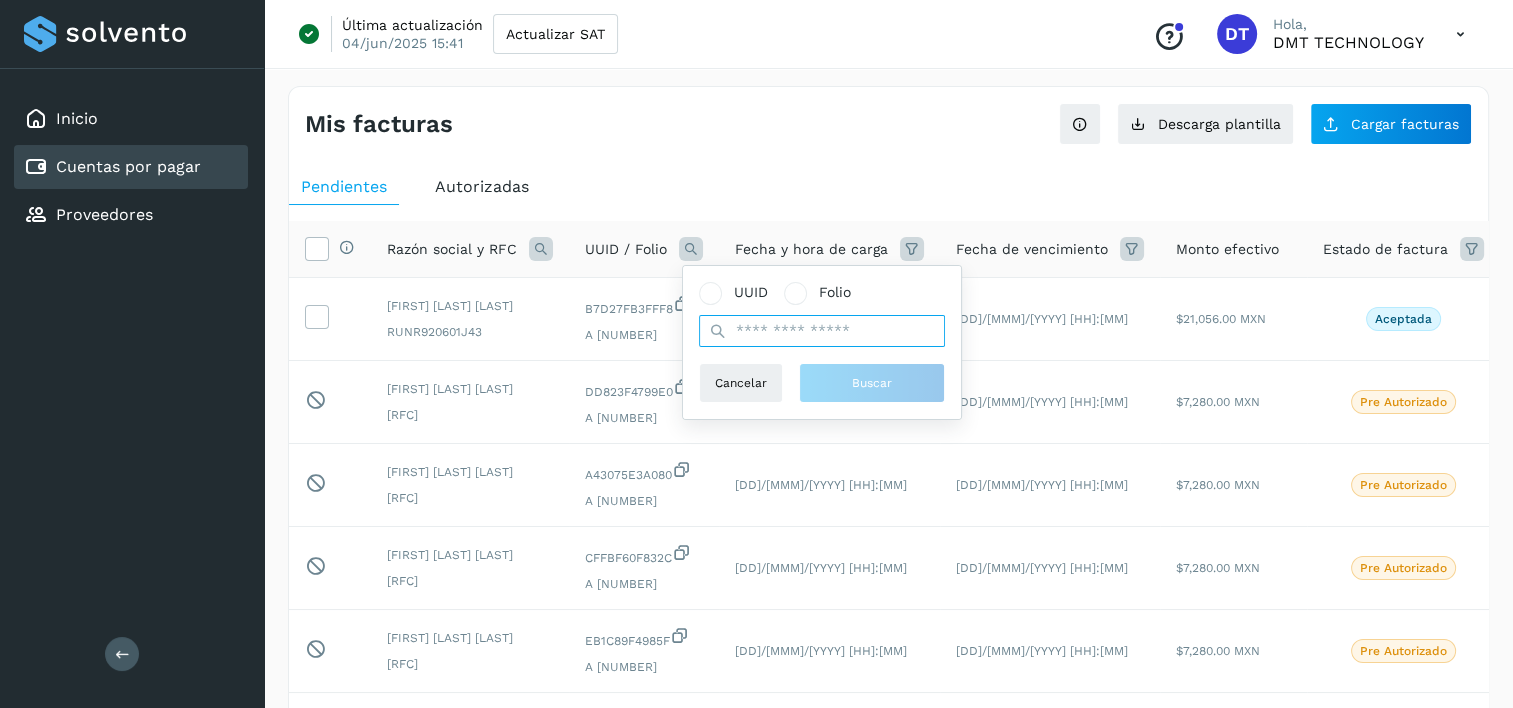 click at bounding box center (822, 331) 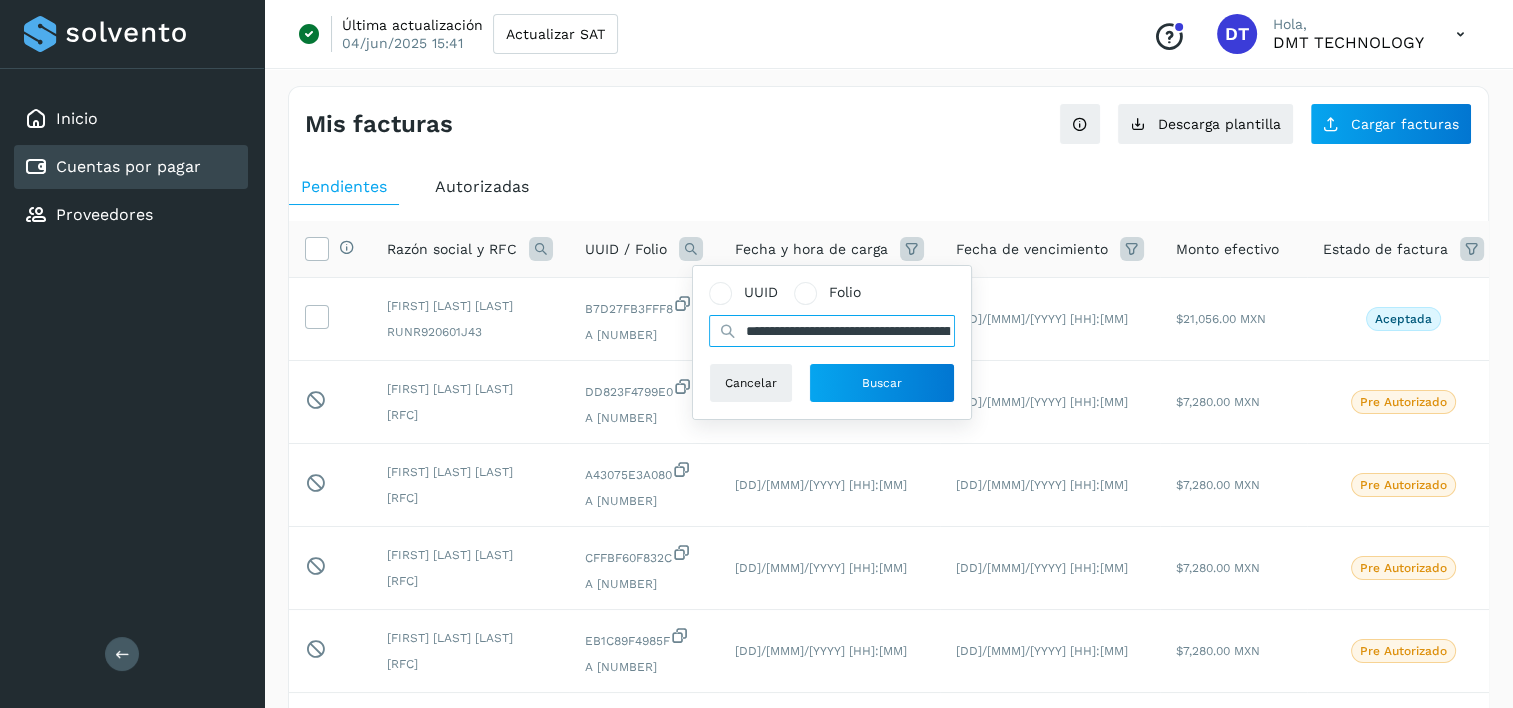 scroll, scrollTop: 0, scrollLeft: 332, axis: horizontal 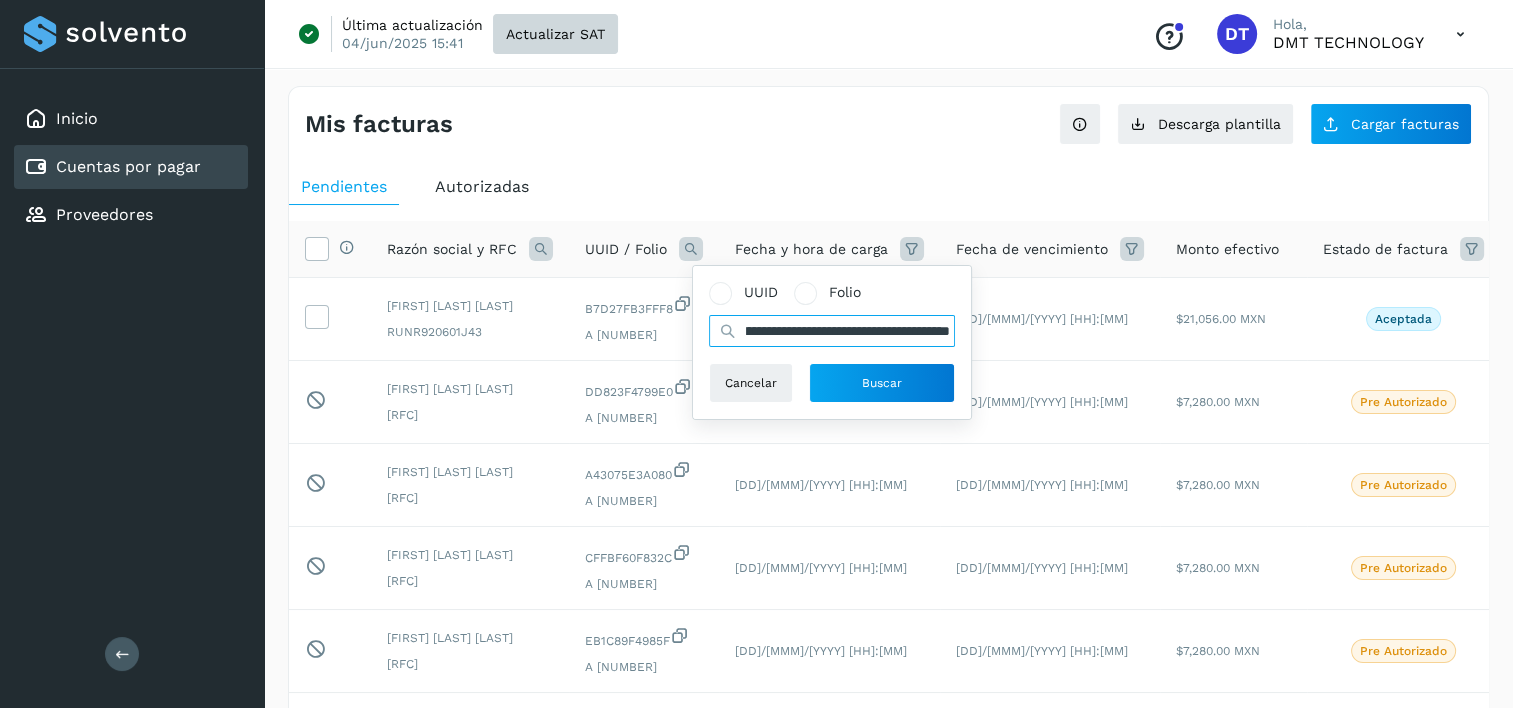 type on "**********" 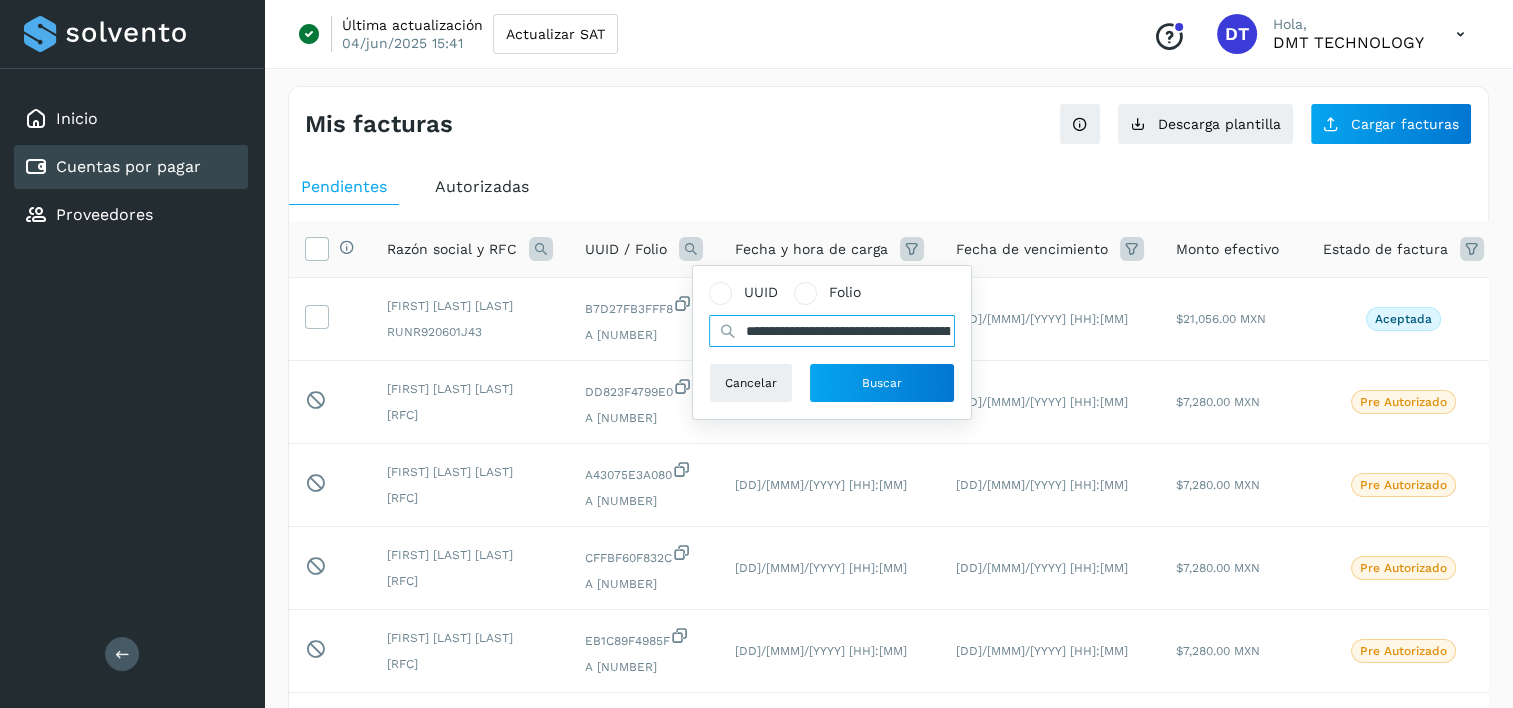 drag, startPoint x: 923, startPoint y: 332, endPoint x: 878, endPoint y: 335, distance: 45.099888 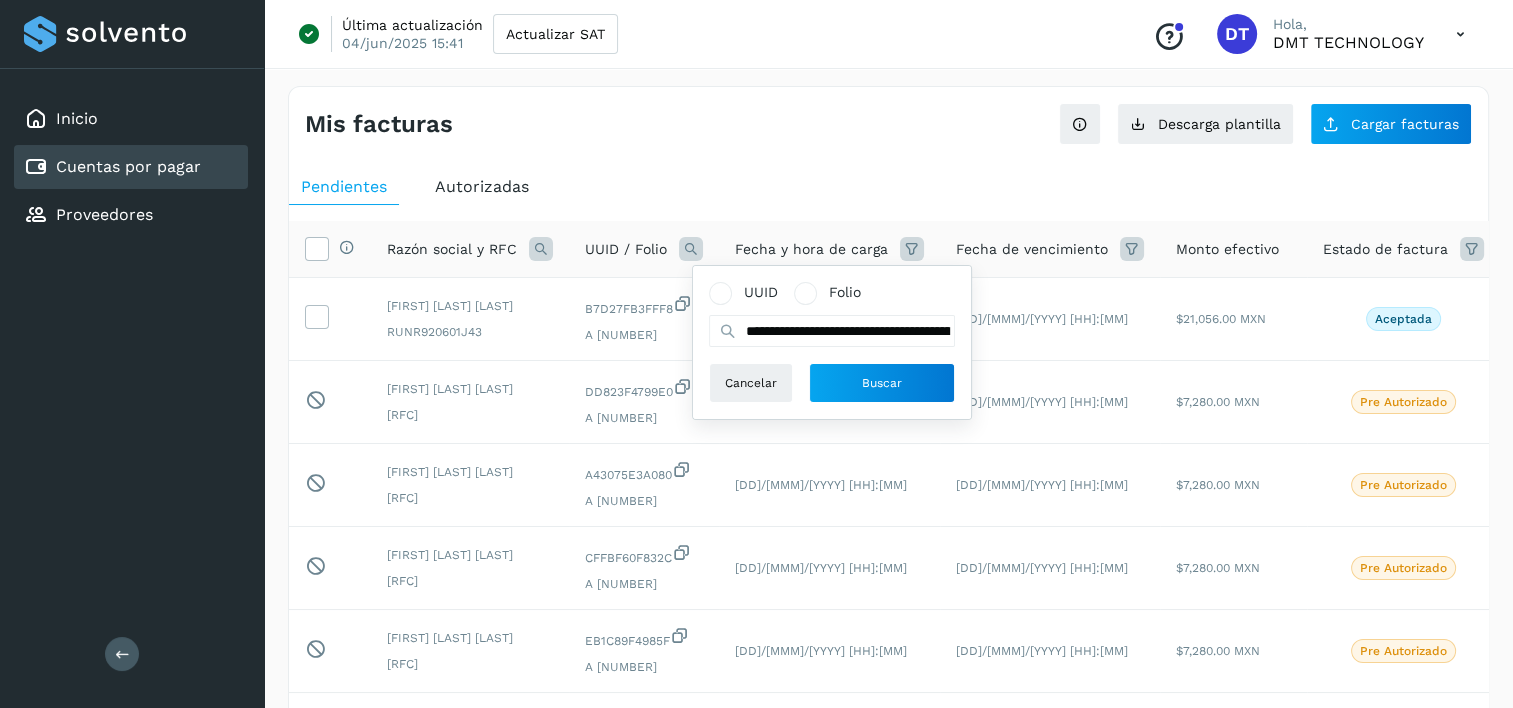click on "Razón social y RFC" at bounding box center (452, 249) 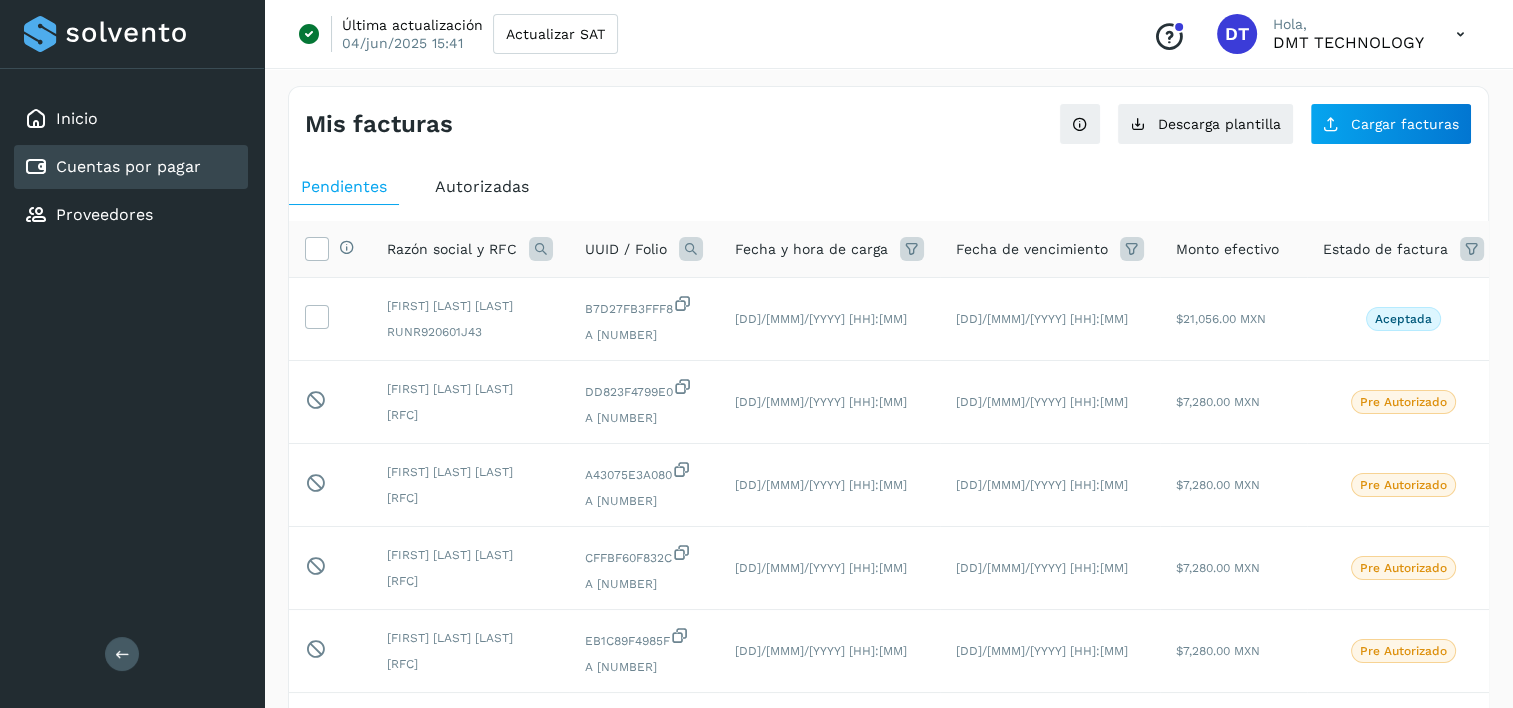 click at bounding box center [691, 249] 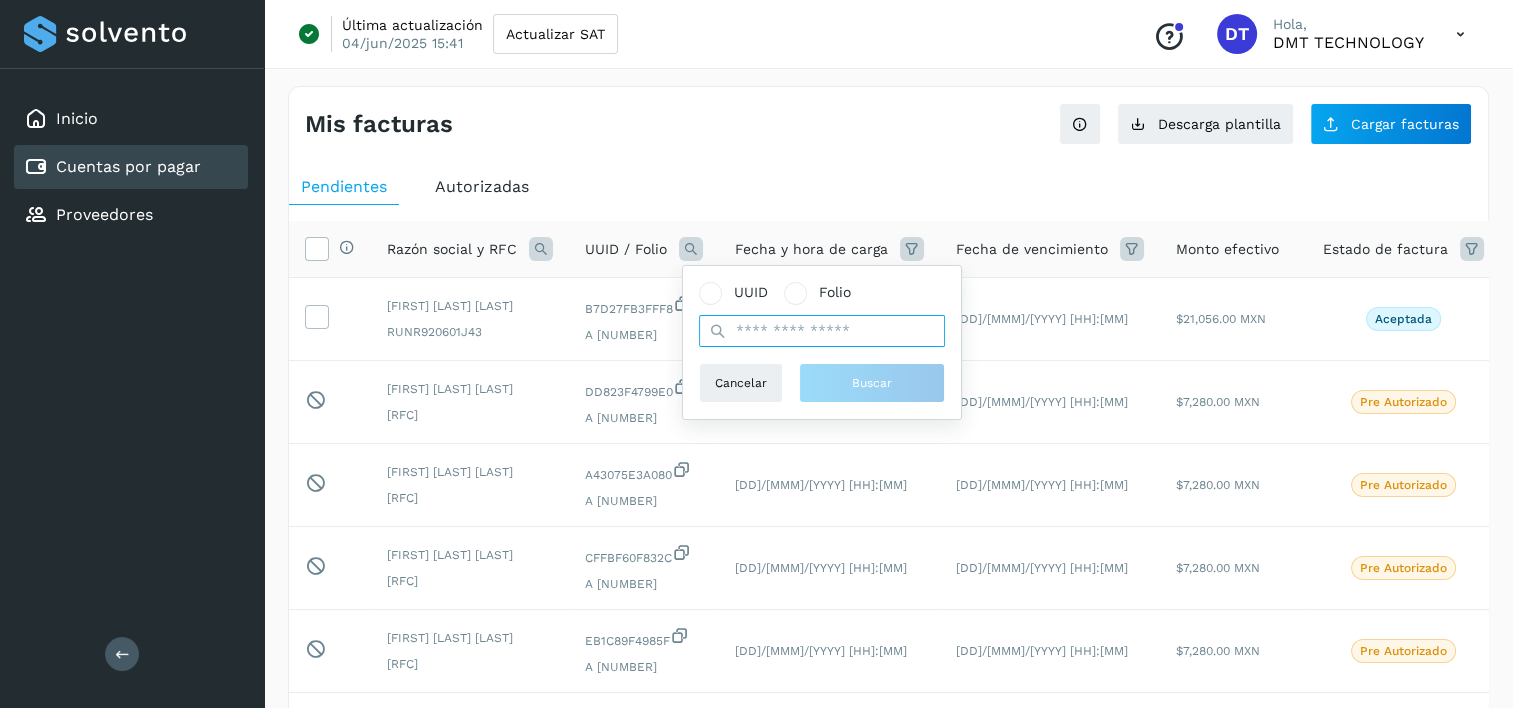 click at bounding box center [822, 331] 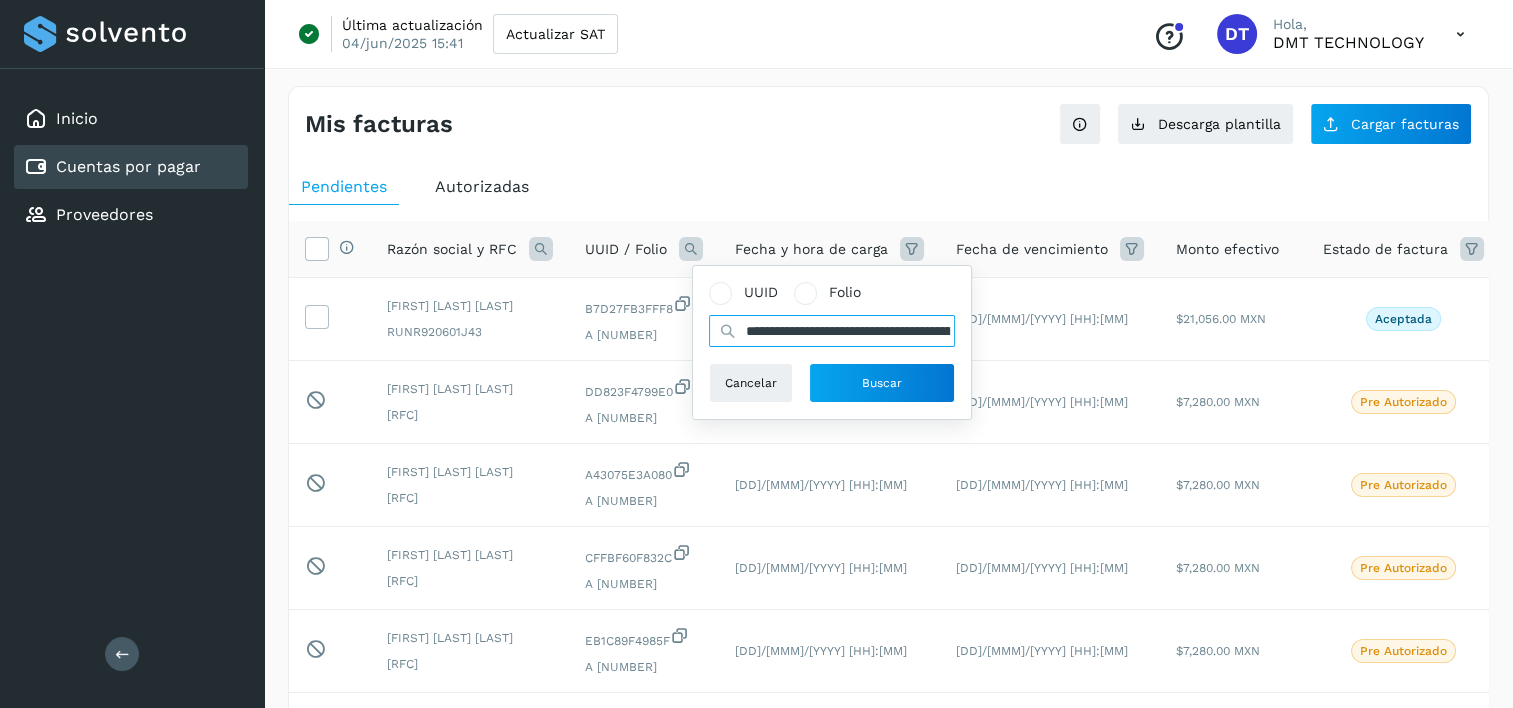 scroll, scrollTop: 0, scrollLeft: 332, axis: horizontal 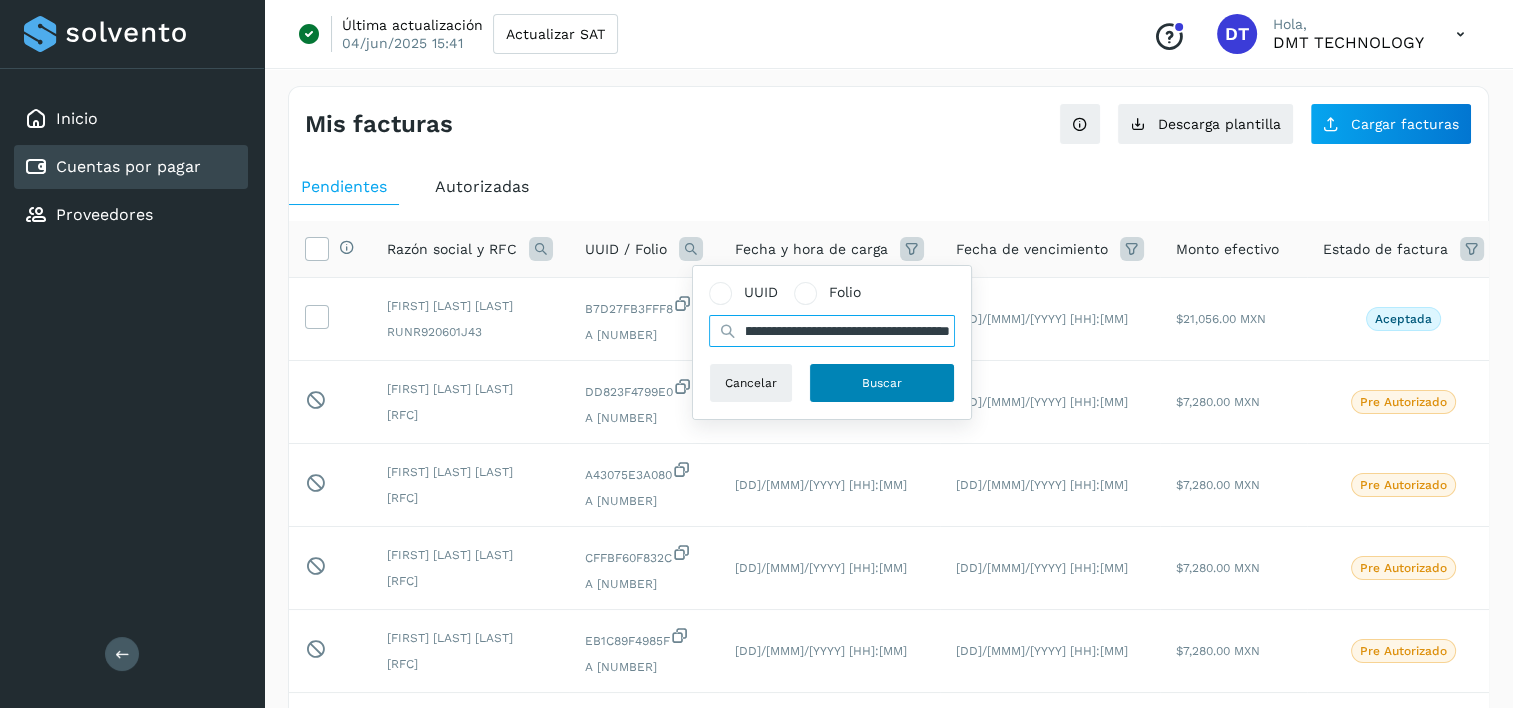 type on "**********" 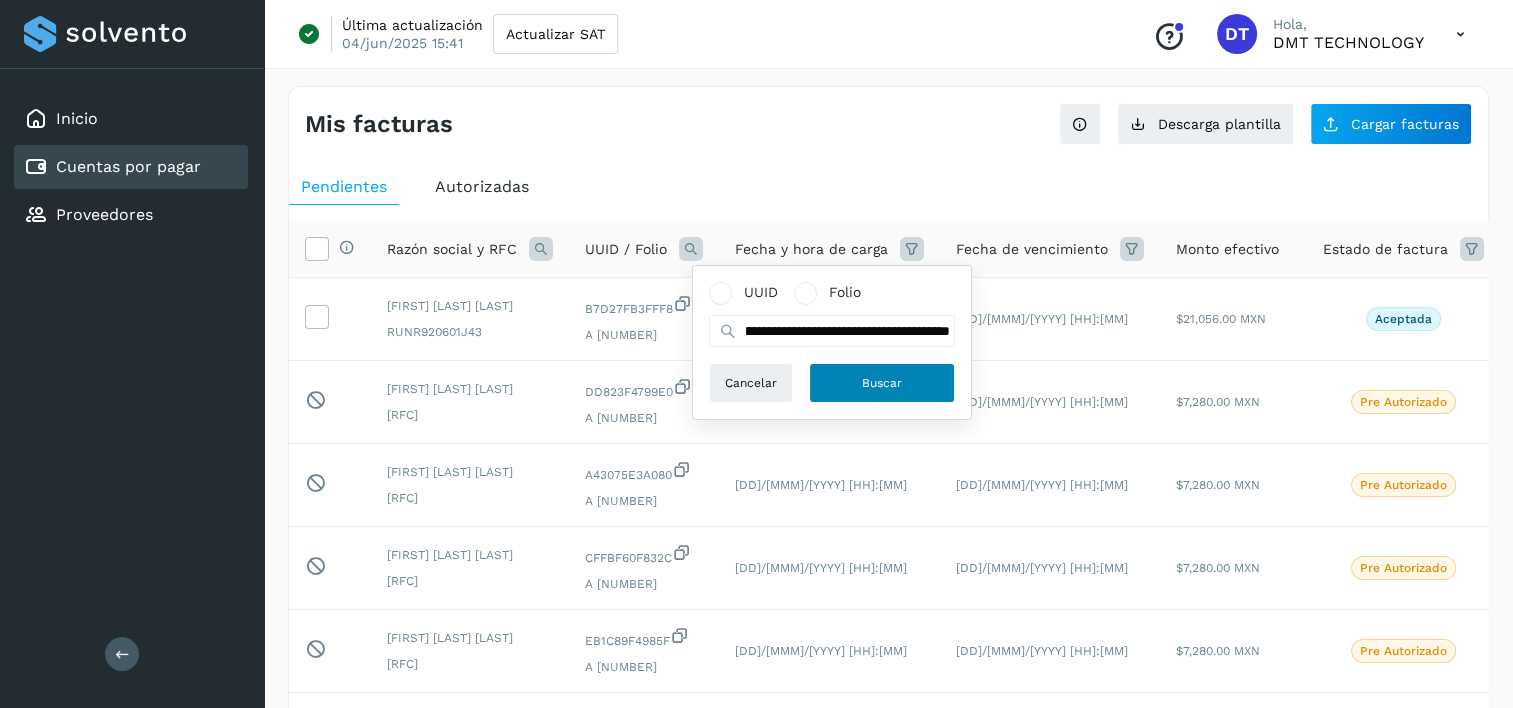 scroll, scrollTop: 0, scrollLeft: 0, axis: both 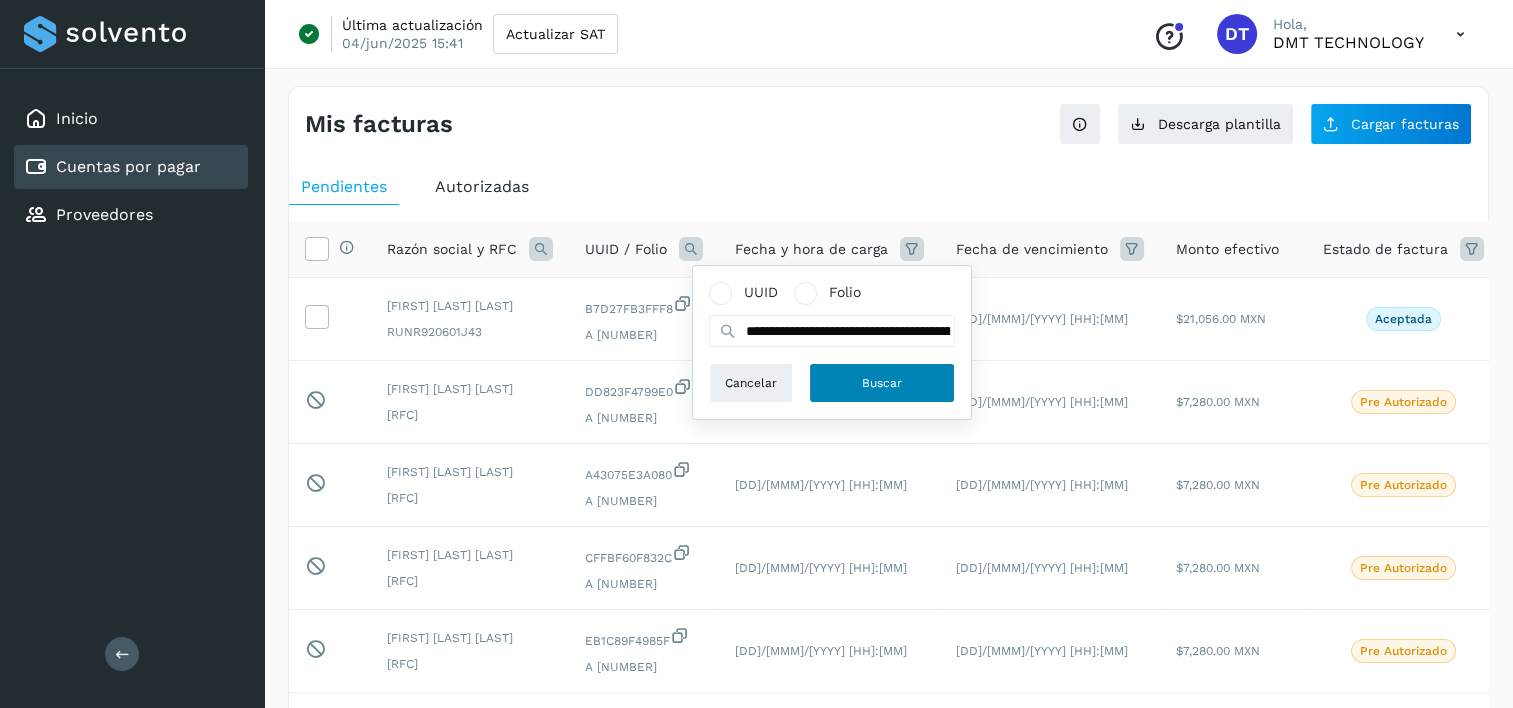 click on "Buscar" at bounding box center [882, 383] 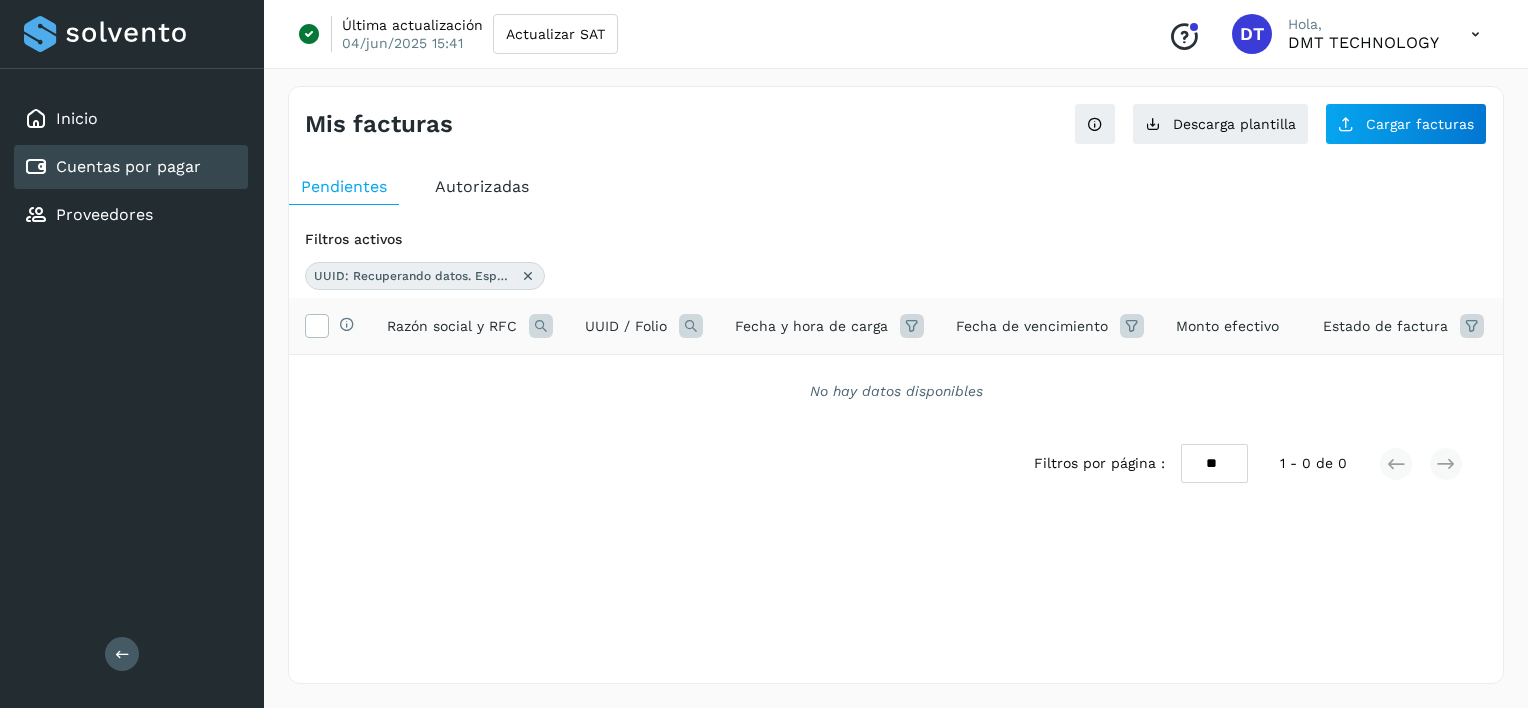 click on "UUID: Recuperando datos. Espere unos segundos e intente cortar o copiar de nuevo." at bounding box center (425, 276) 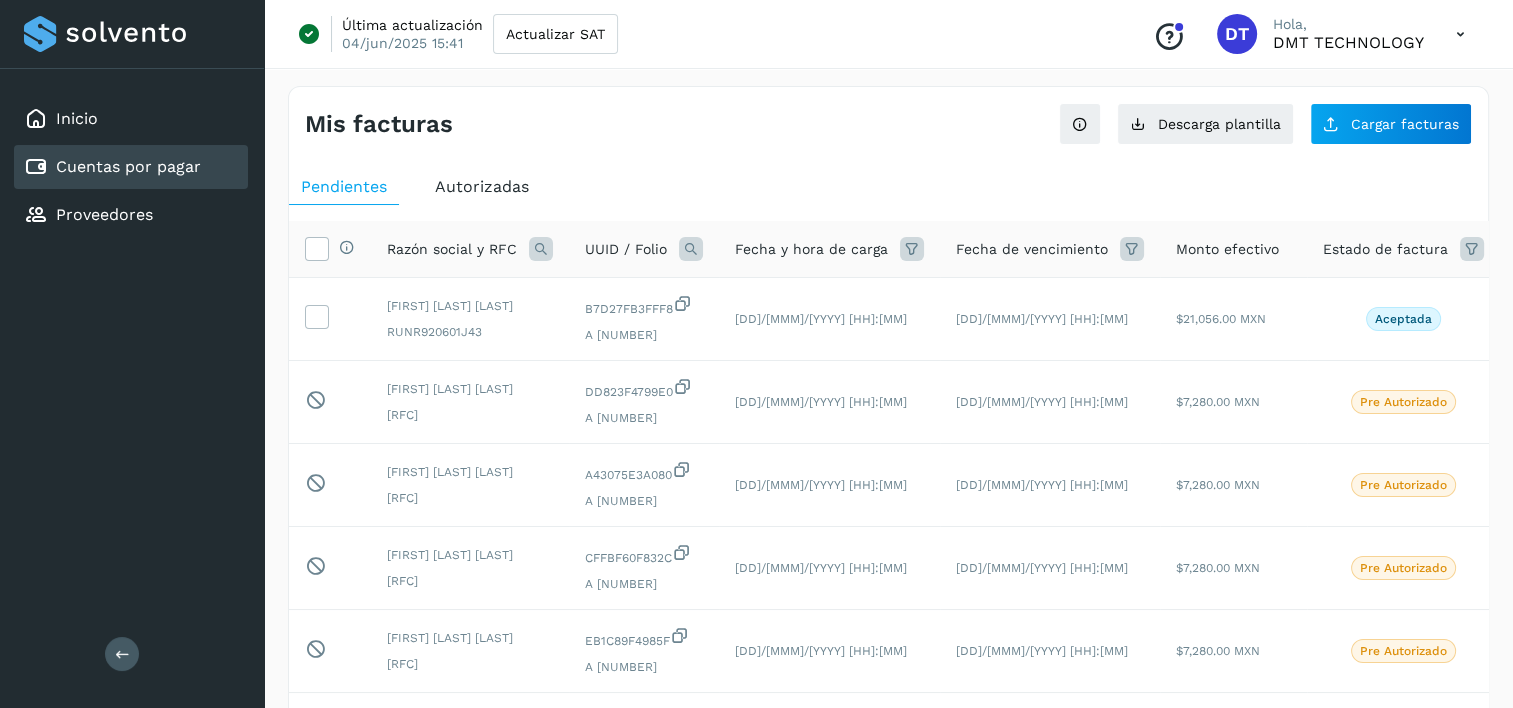 click at bounding box center (691, 249) 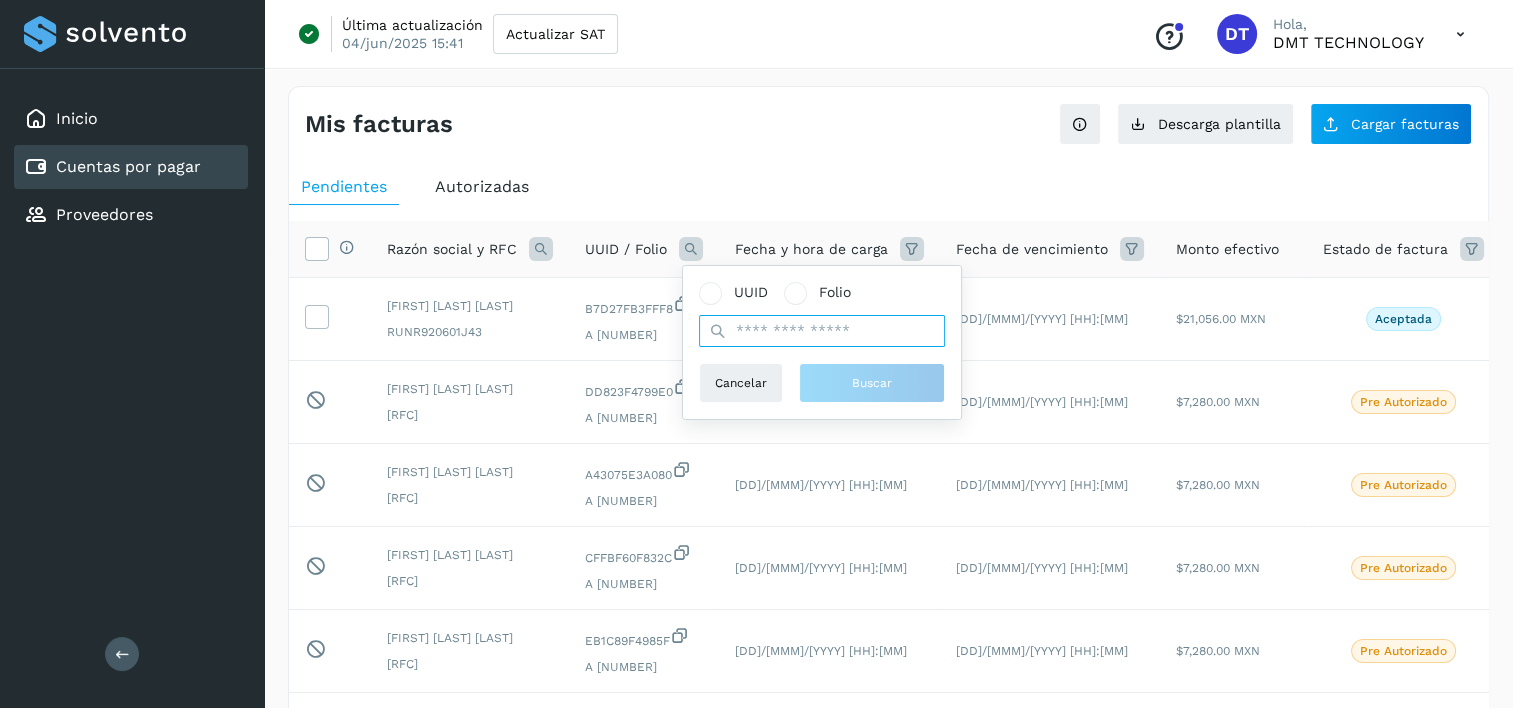 click at bounding box center [822, 331] 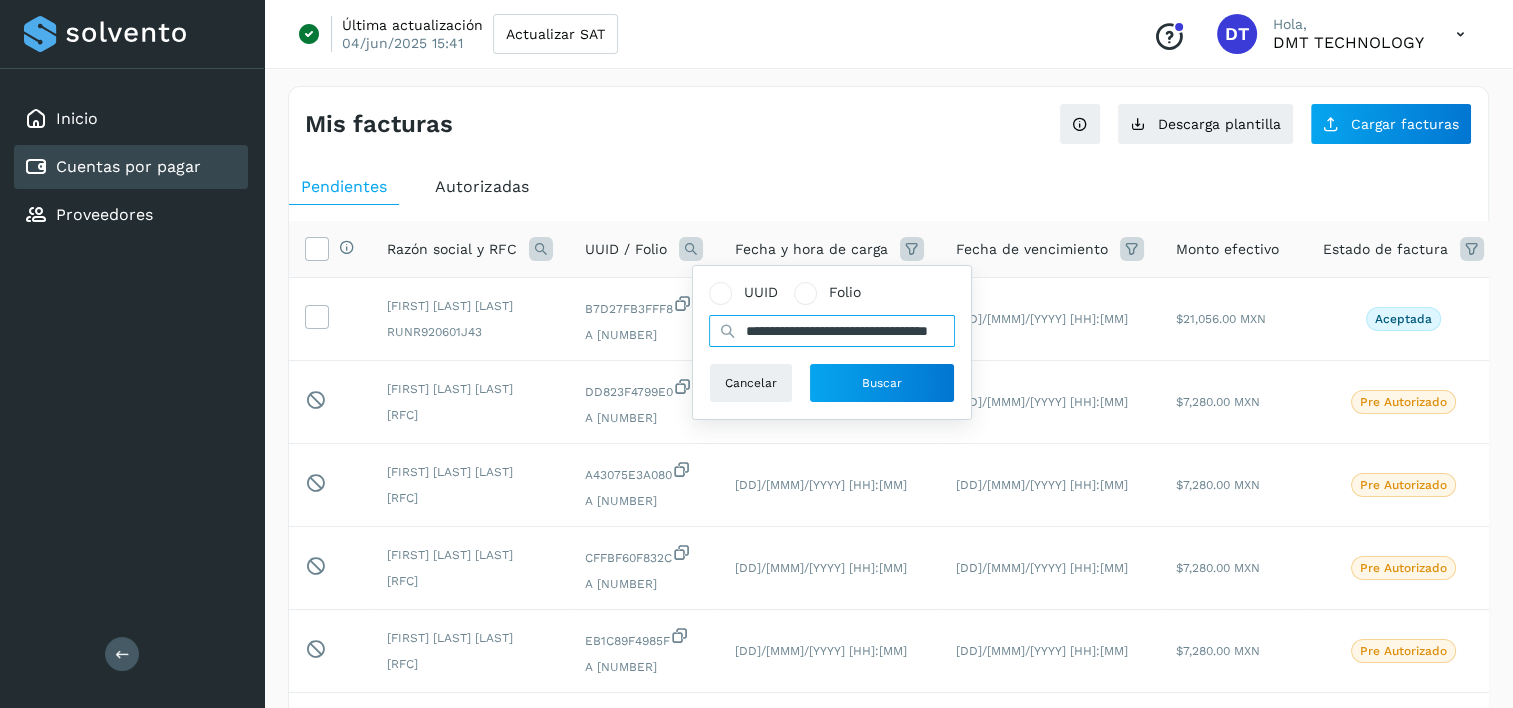 scroll, scrollTop: 0, scrollLeft: 89, axis: horizontal 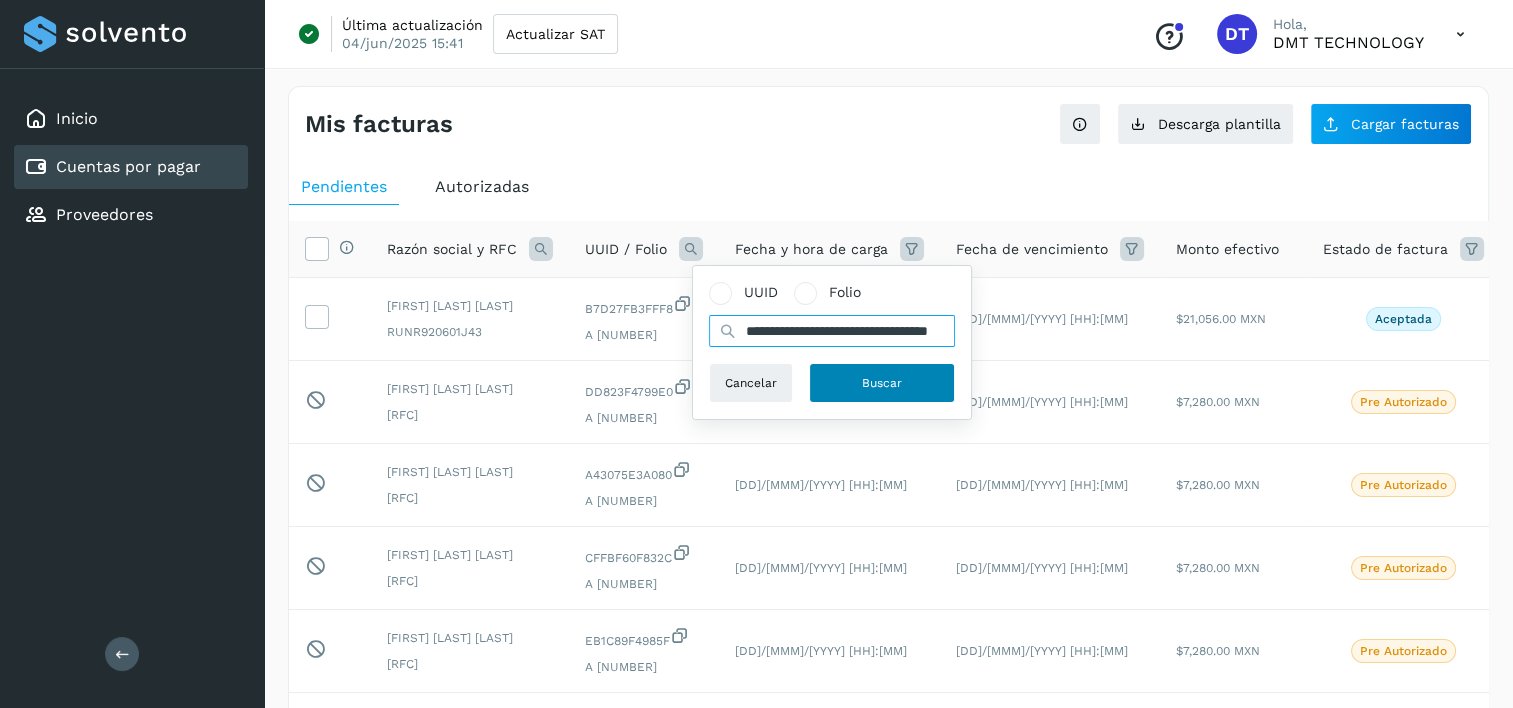 type on "**********" 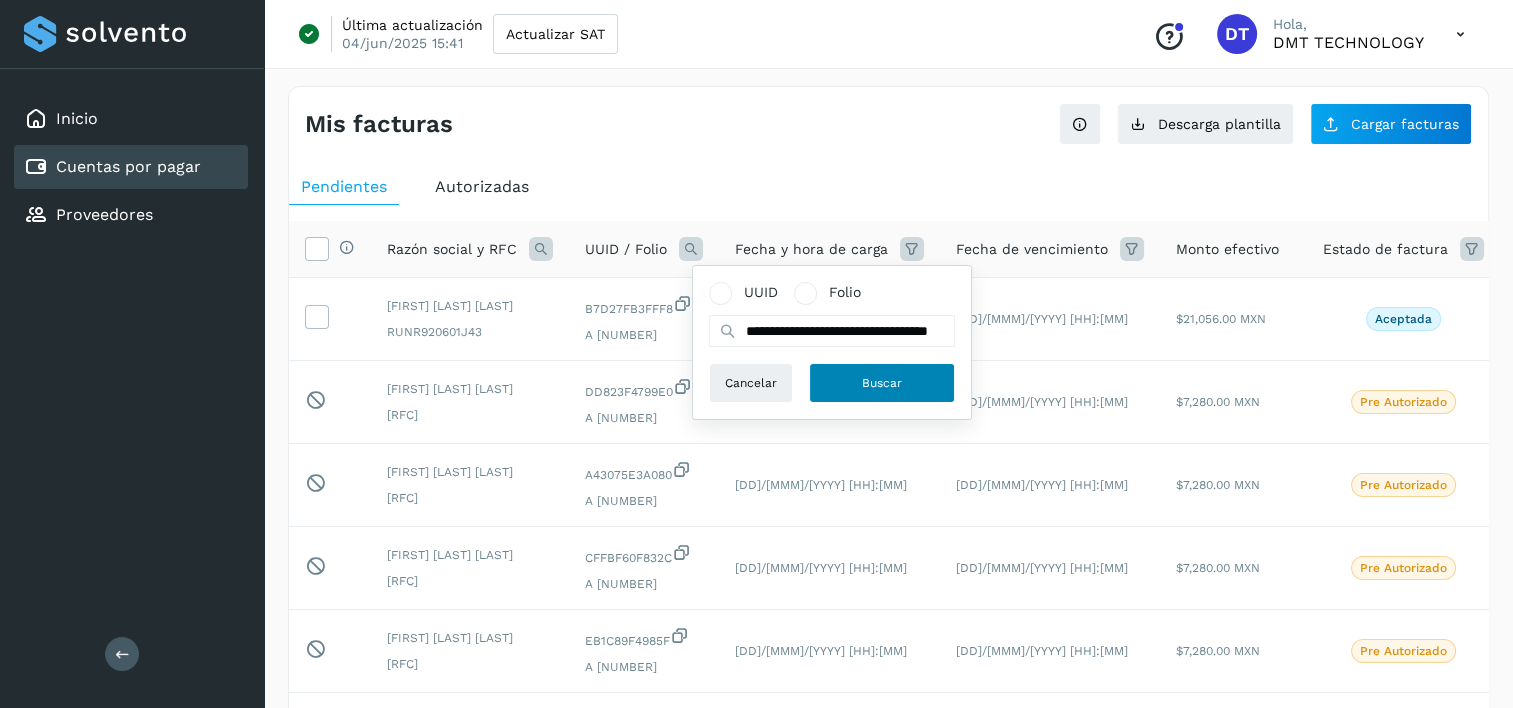 click on "Buscar" at bounding box center [882, 383] 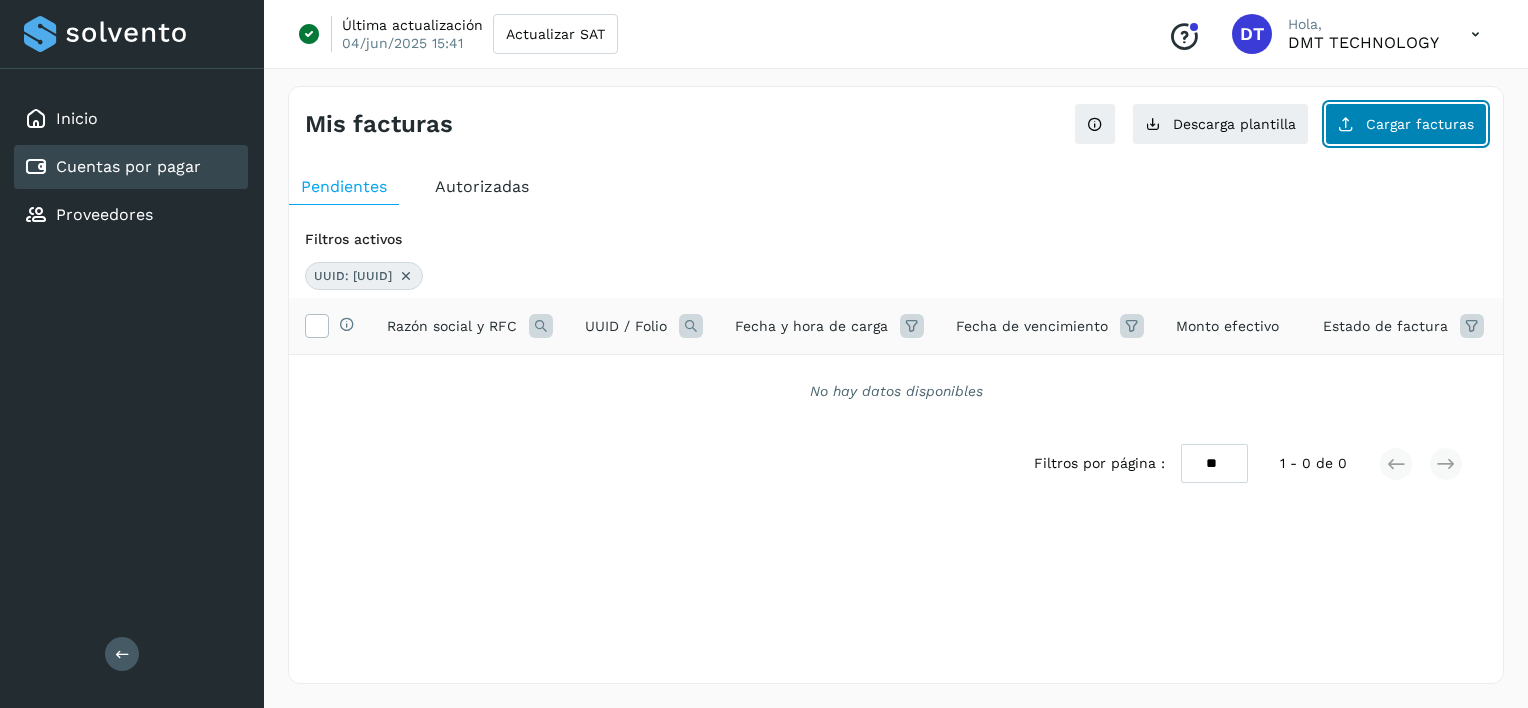click on "Cargar facturas" 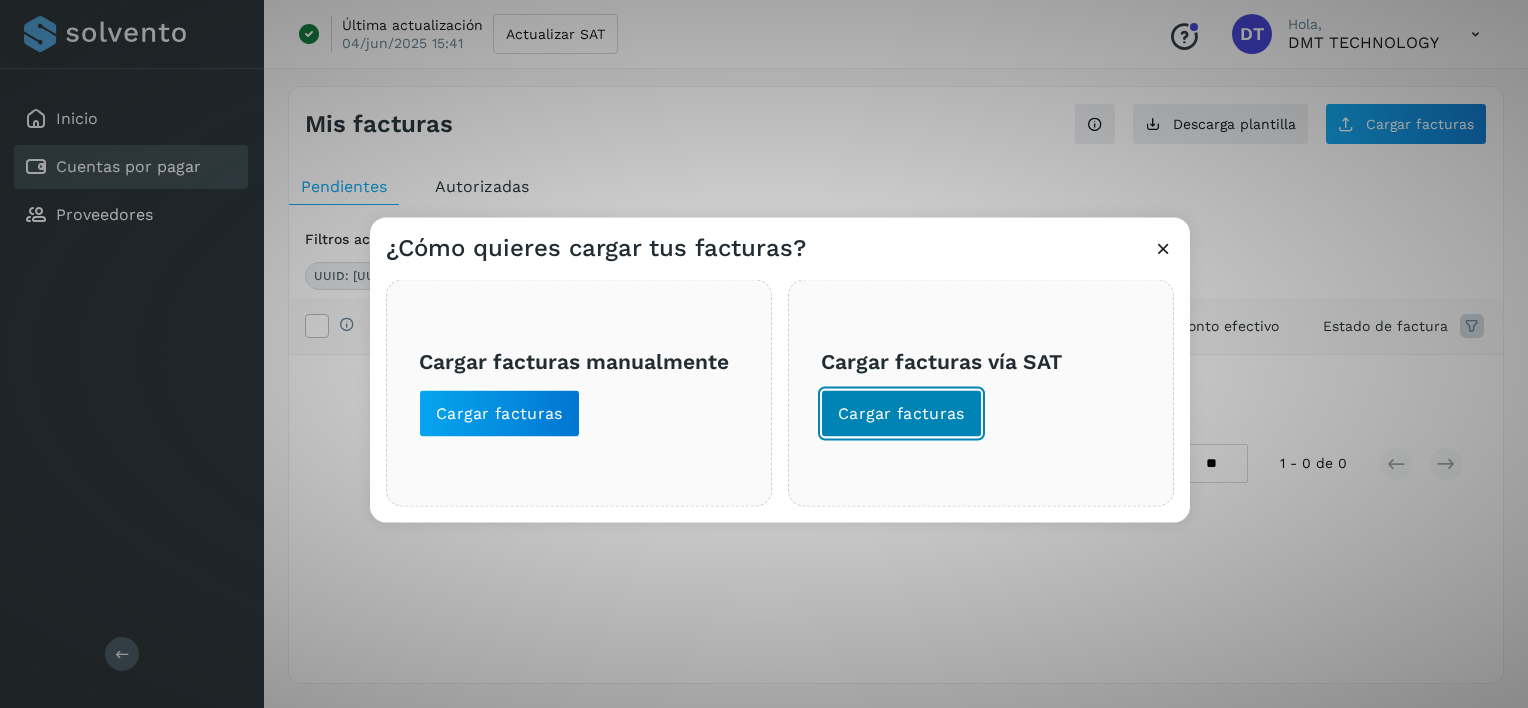 click on "Cargar facturas" at bounding box center [901, 414] 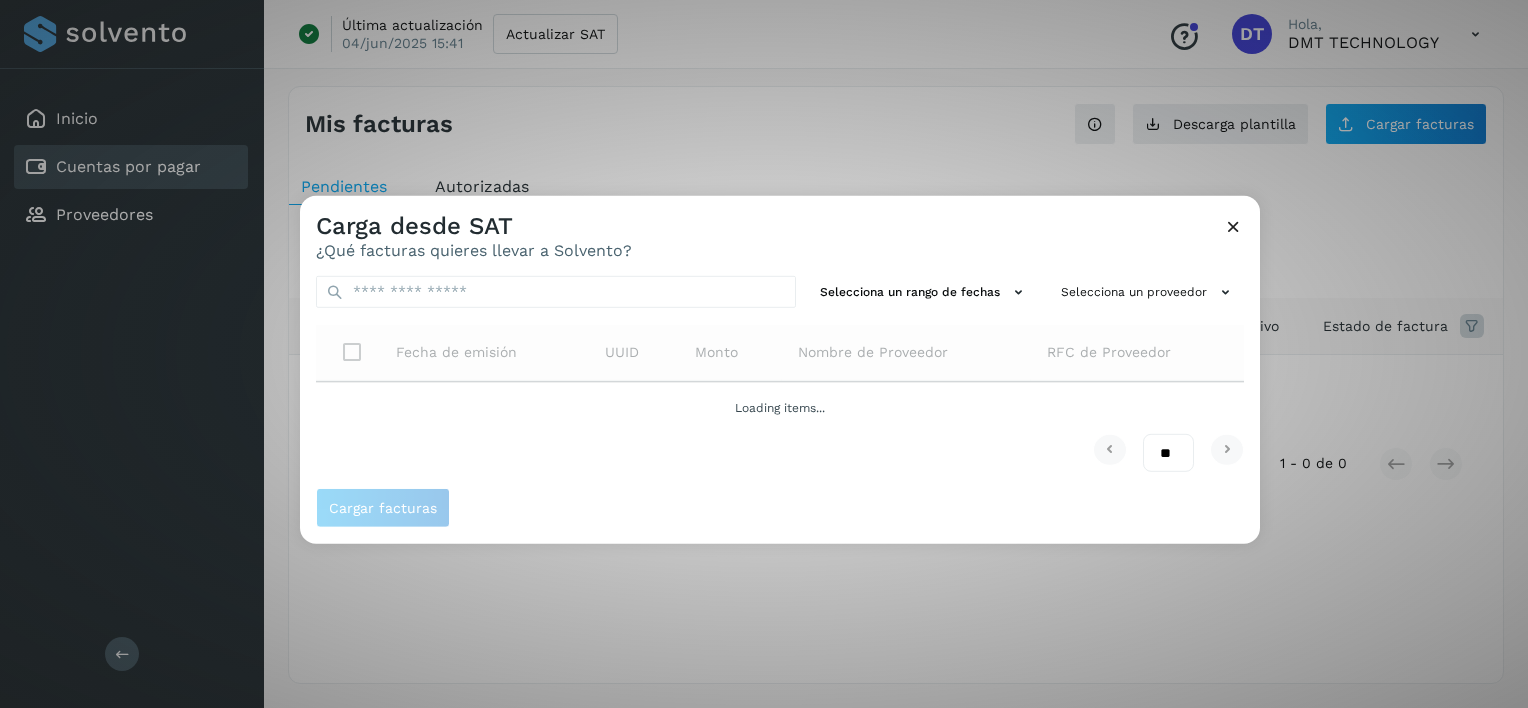 click on "Selecciona un rango de fechas  Selecciona un proveedor Fecha de emisión UUID Monto Nombre de Proveedor RFC de Proveedor Loading items... ** ** **" at bounding box center (780, 374) 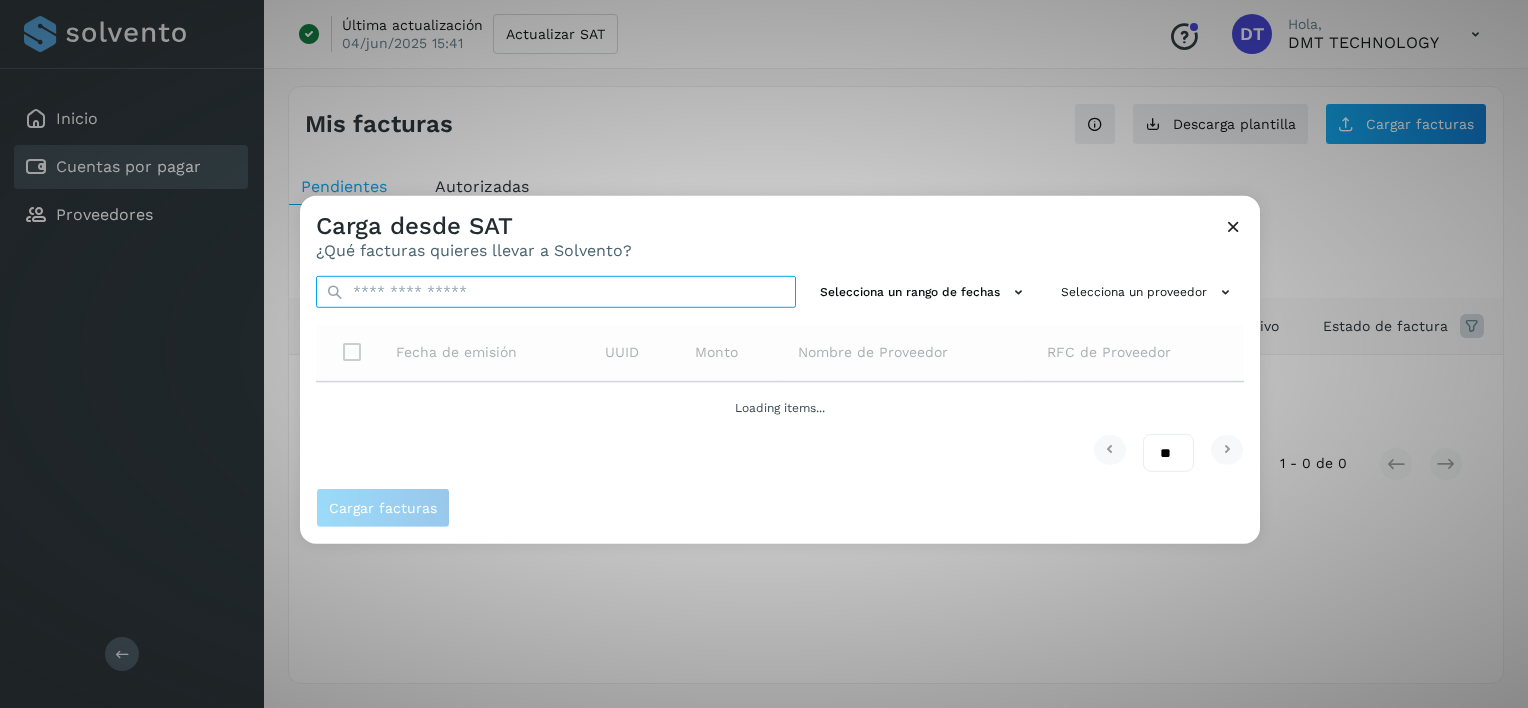 click at bounding box center [556, 292] 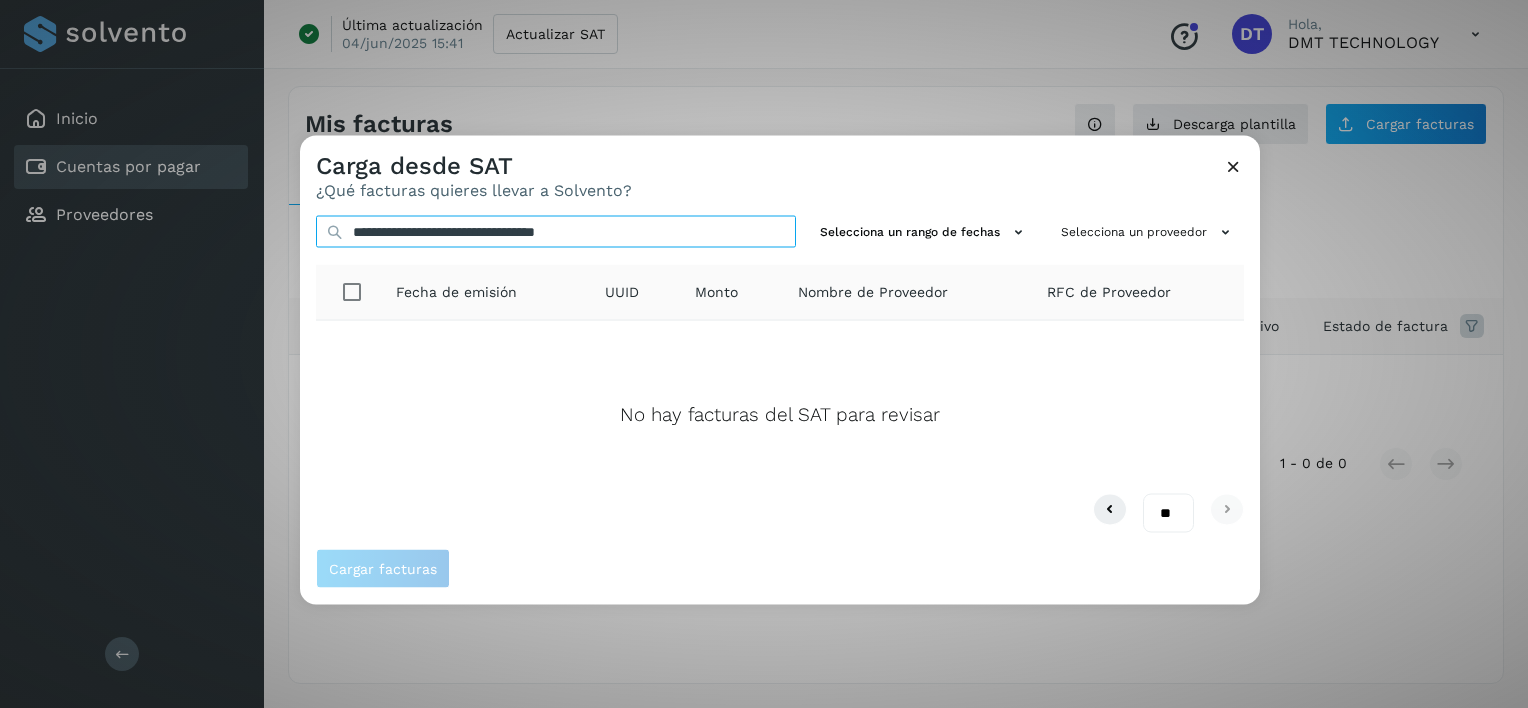 type on "**********" 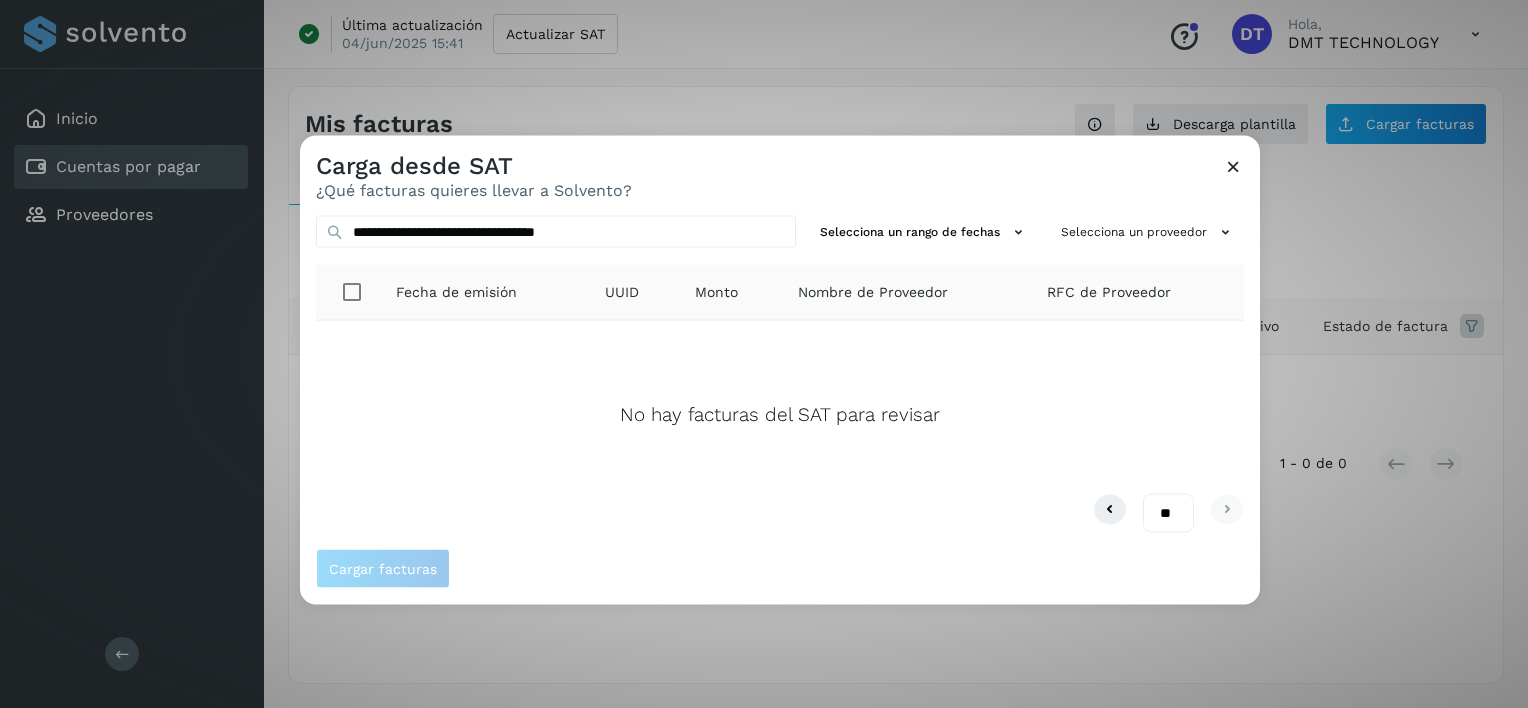 click at bounding box center [1233, 166] 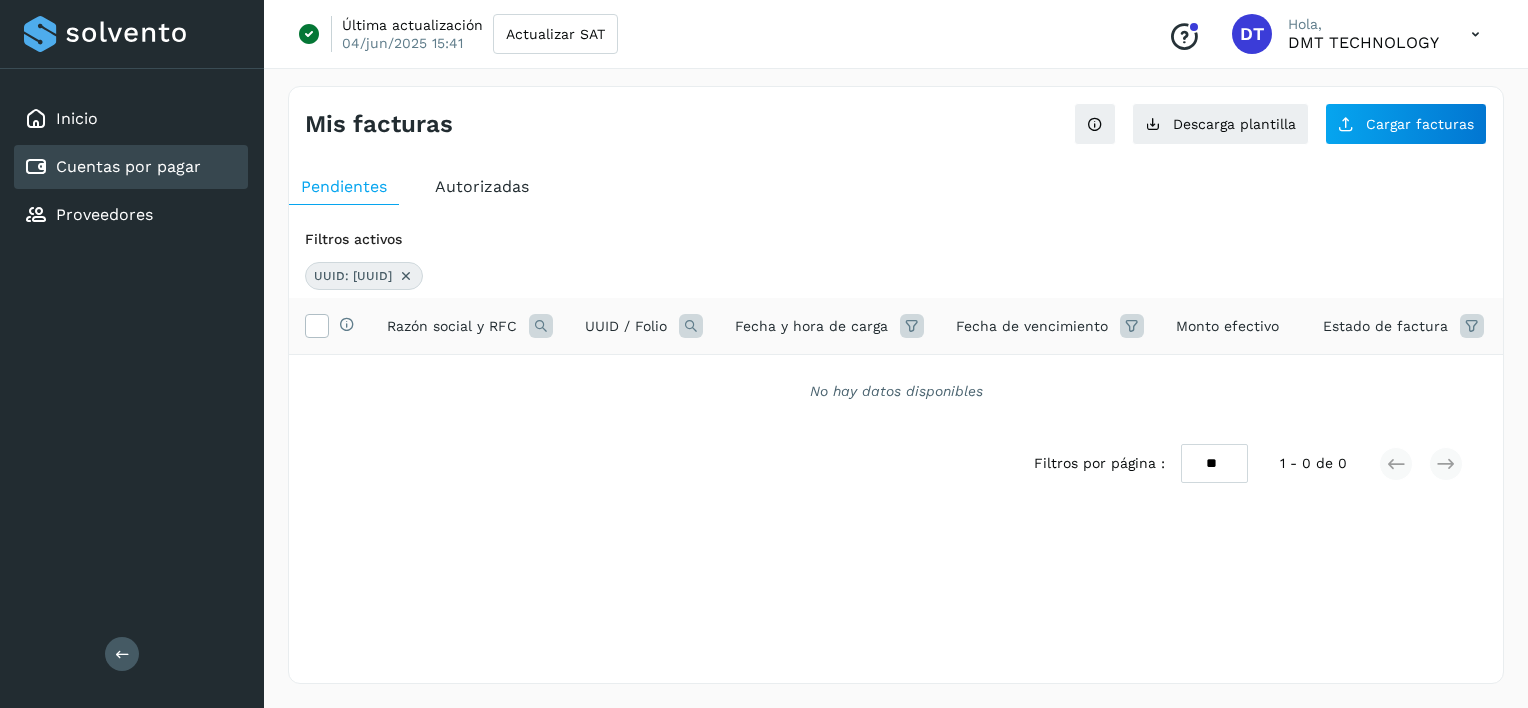 click at bounding box center (406, 276) 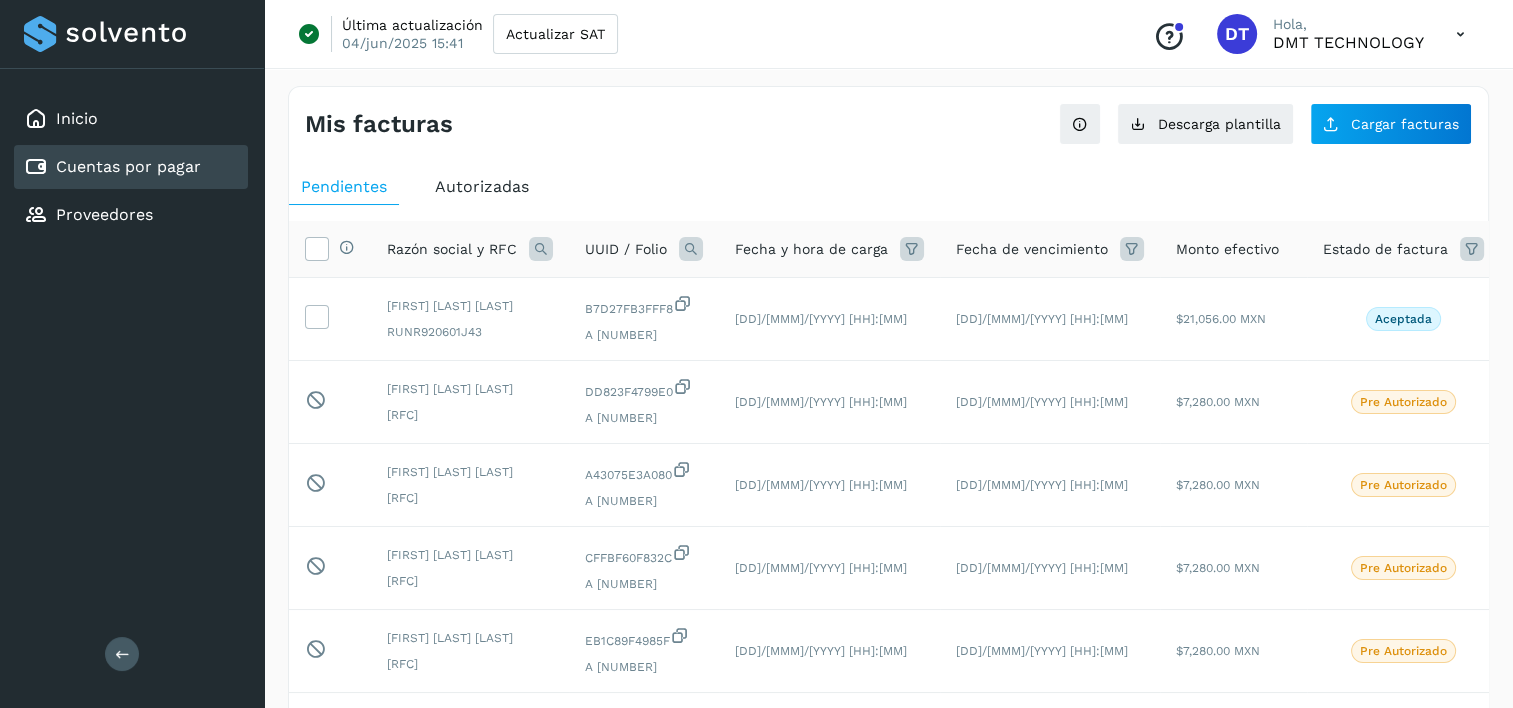 click at bounding box center (691, 249) 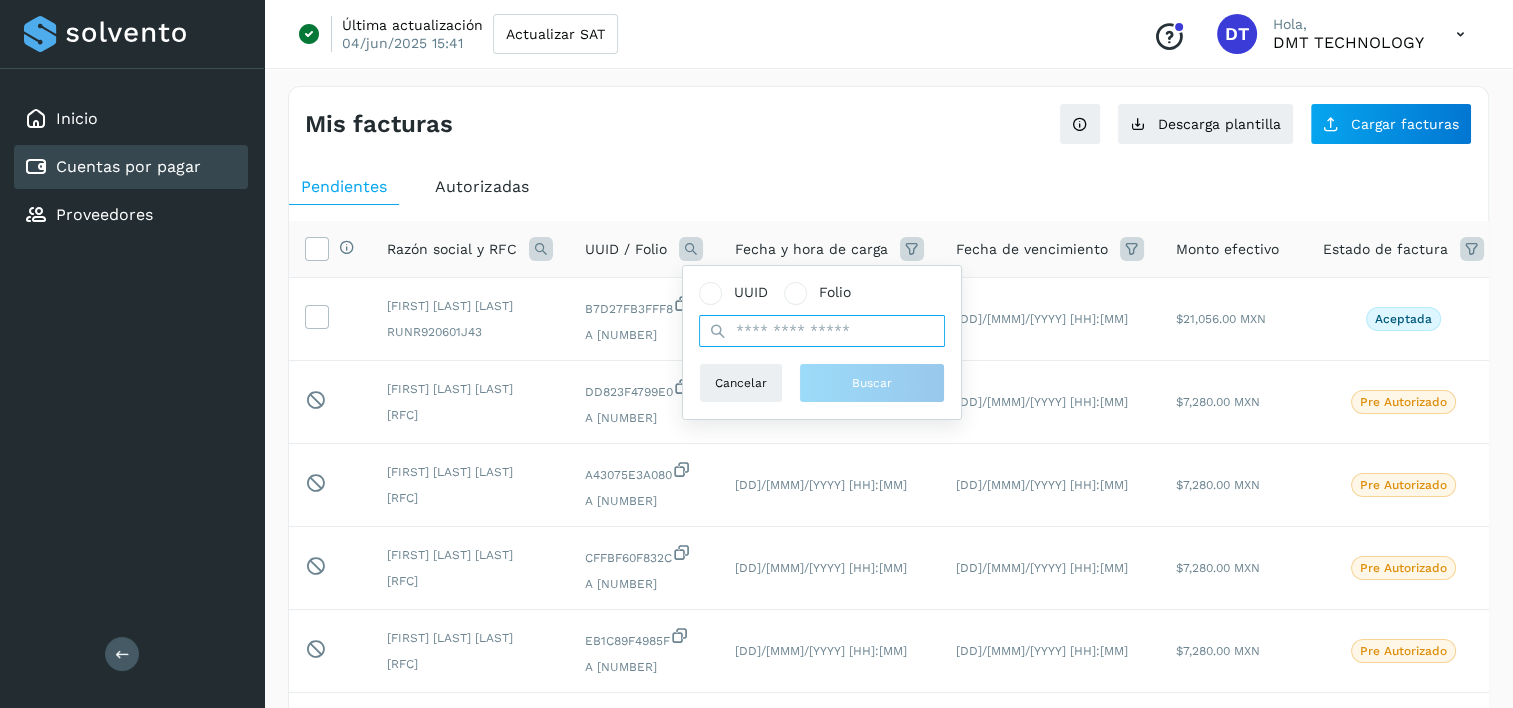 paste on "**********" 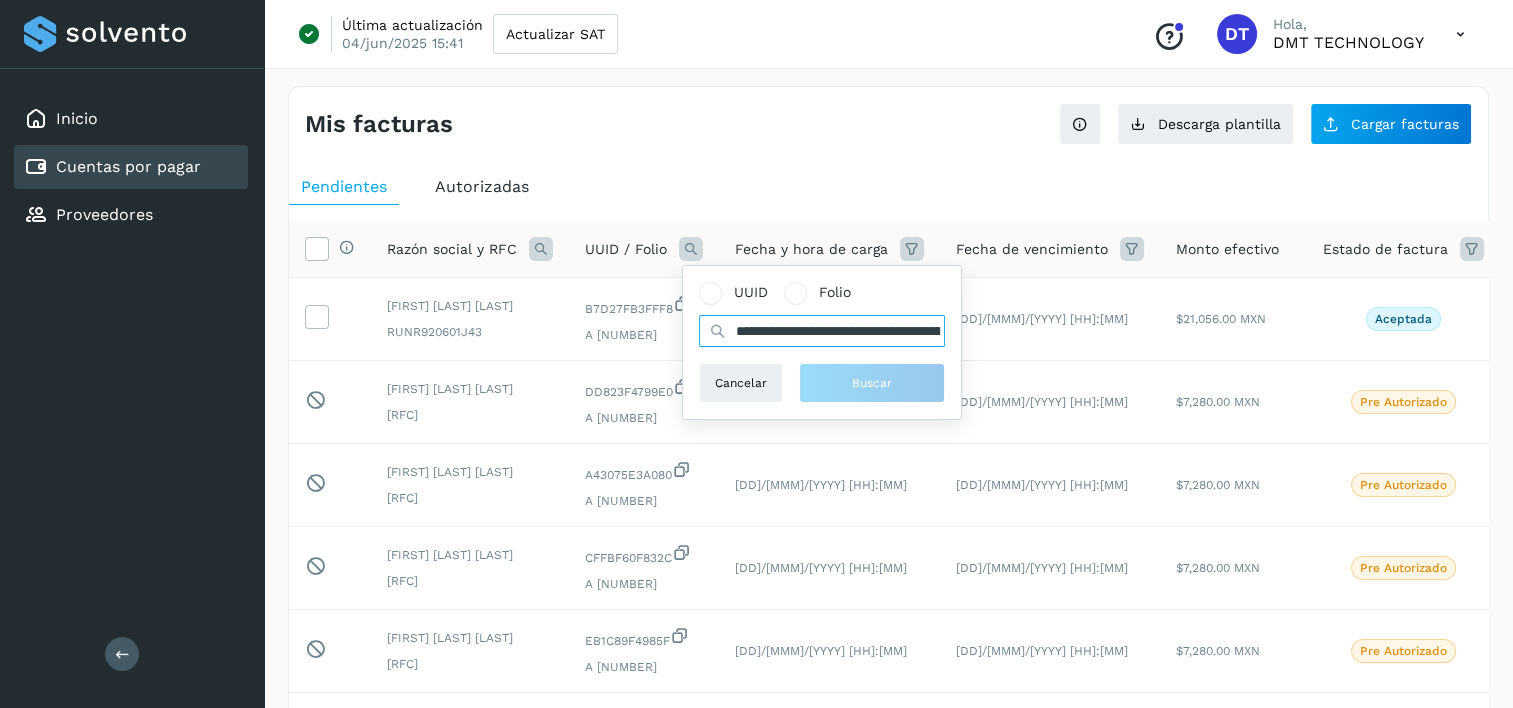 click on "**********" at bounding box center [822, 331] 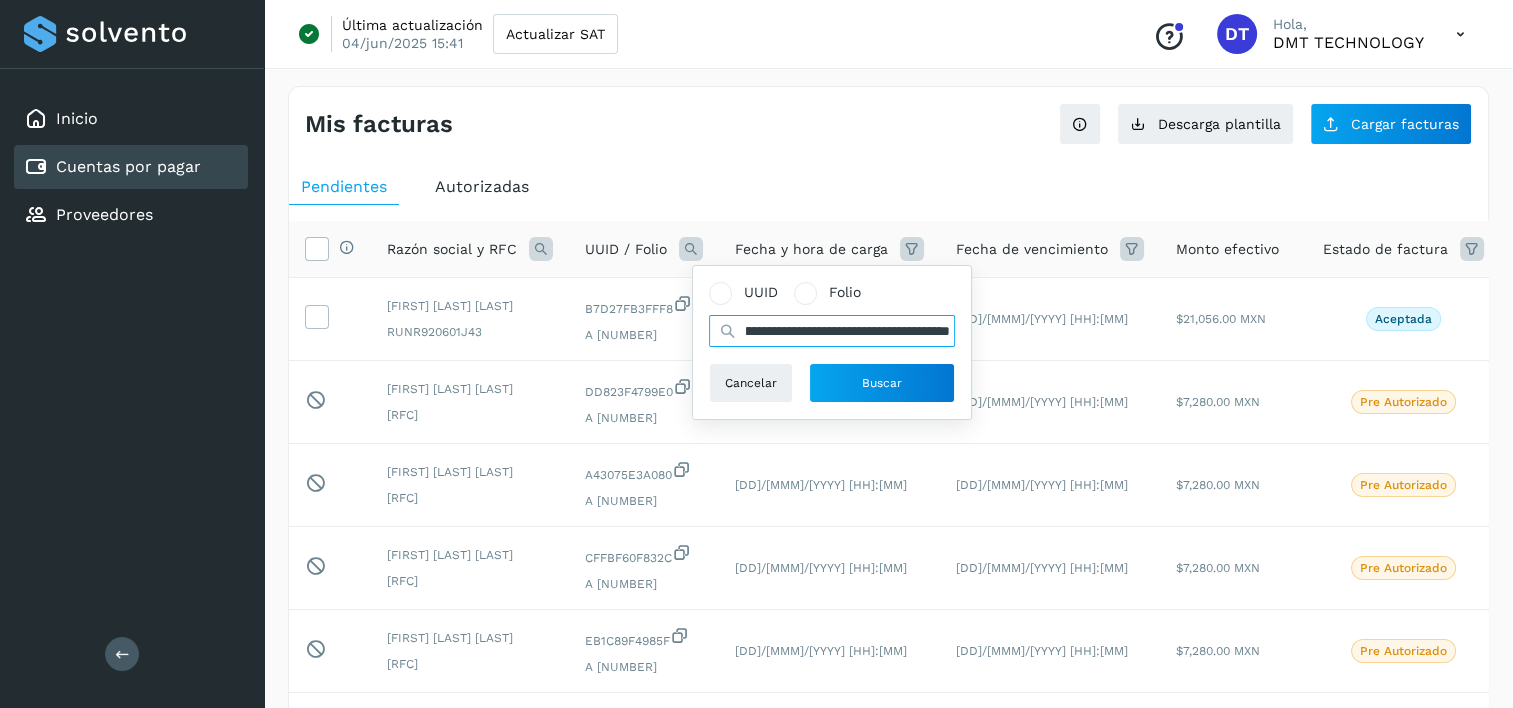 type on "**********" 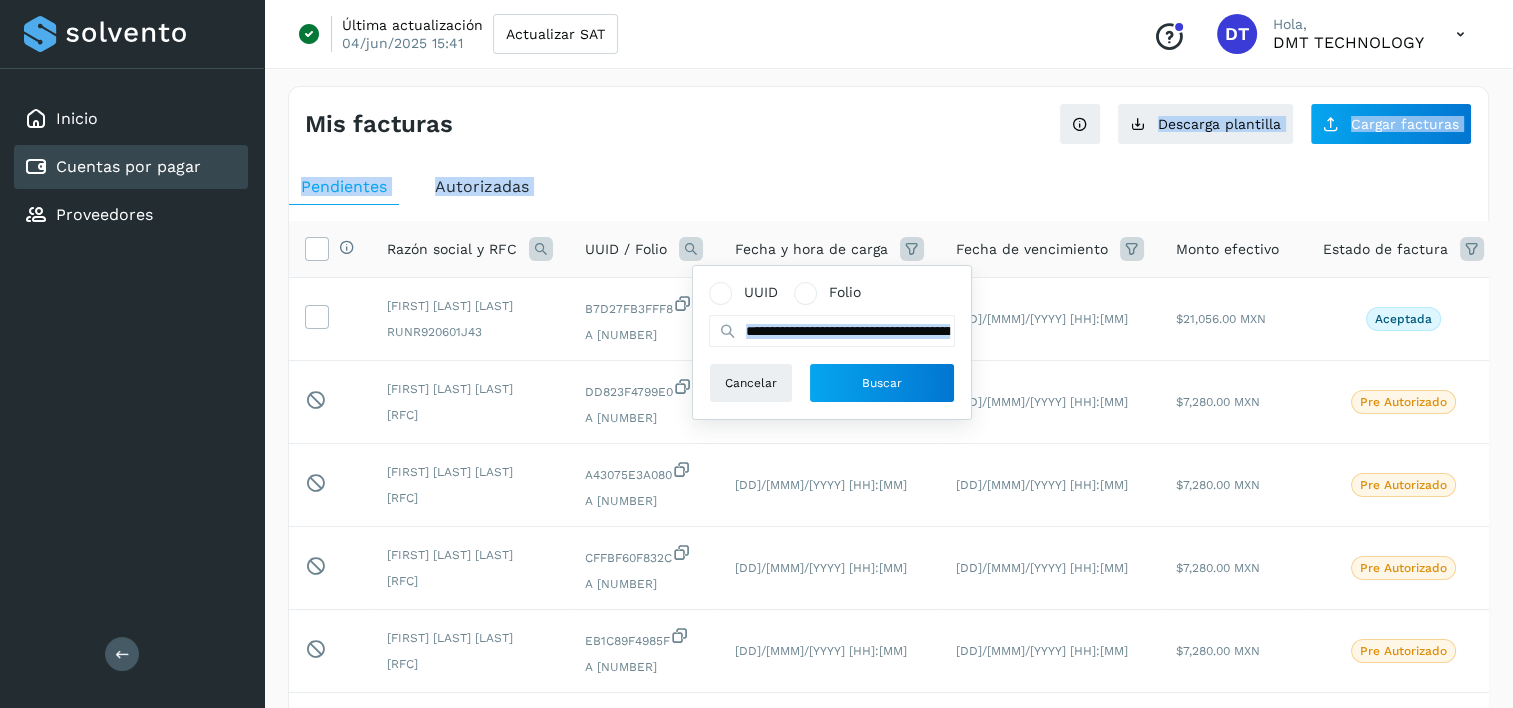 drag, startPoint x: 728, startPoint y: 148, endPoint x: 689, endPoint y: 242, distance: 101.76935 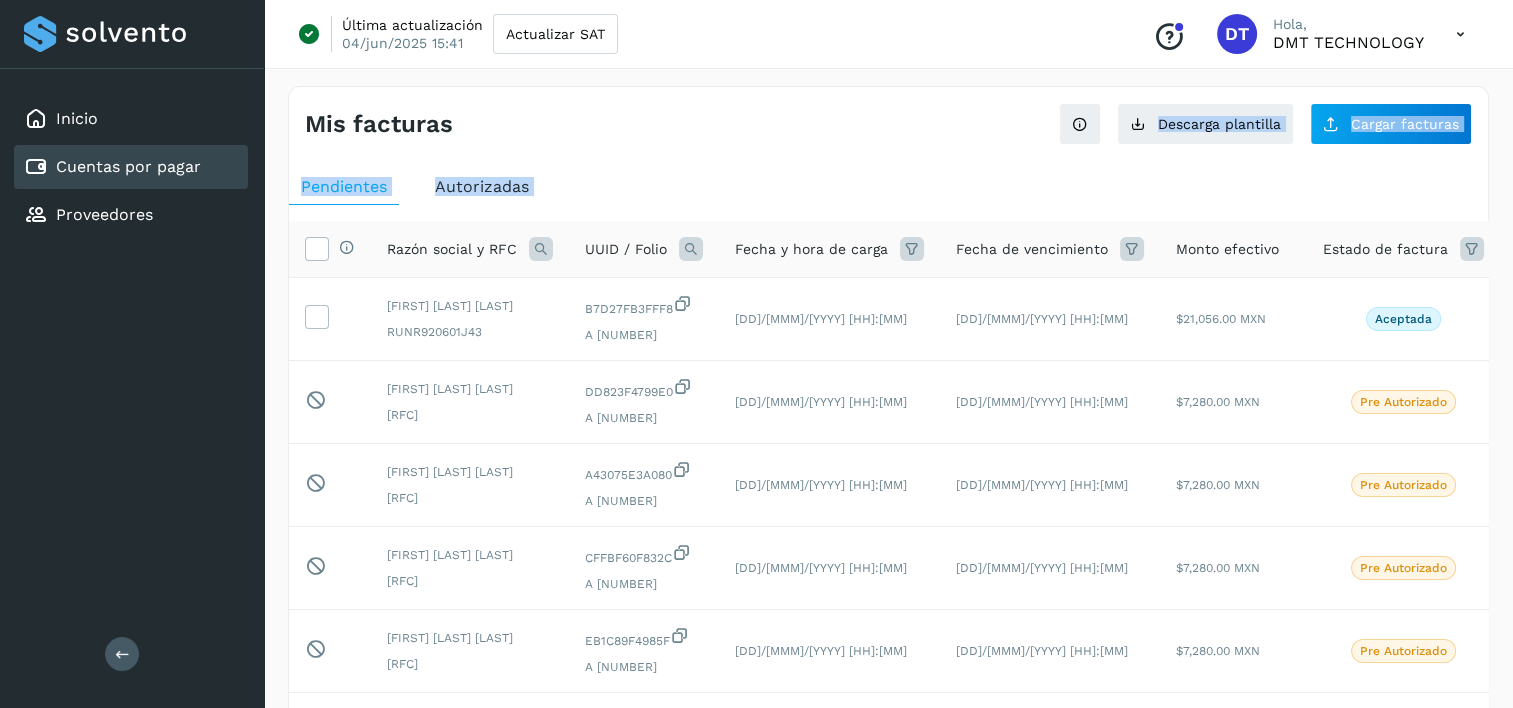 click at bounding box center (691, 249) 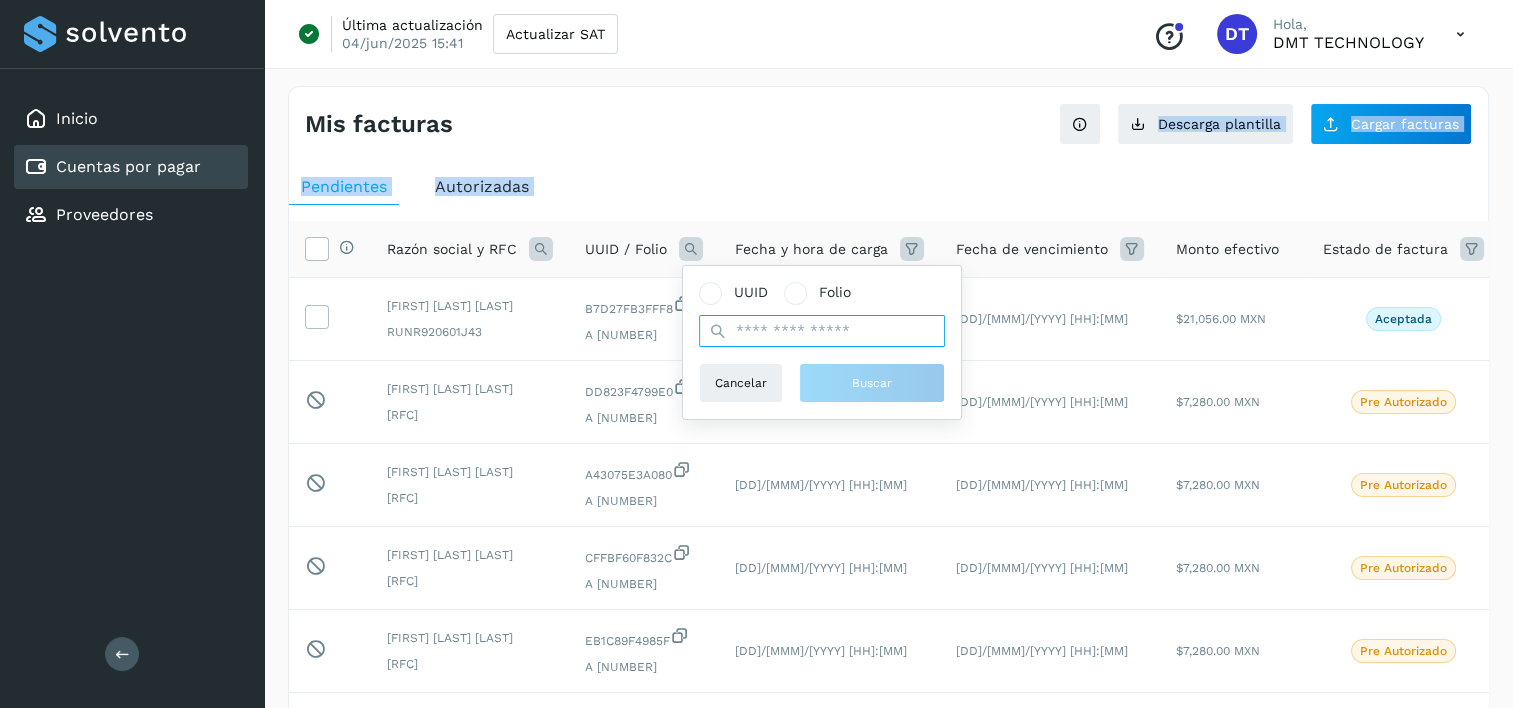 click at bounding box center (822, 331) 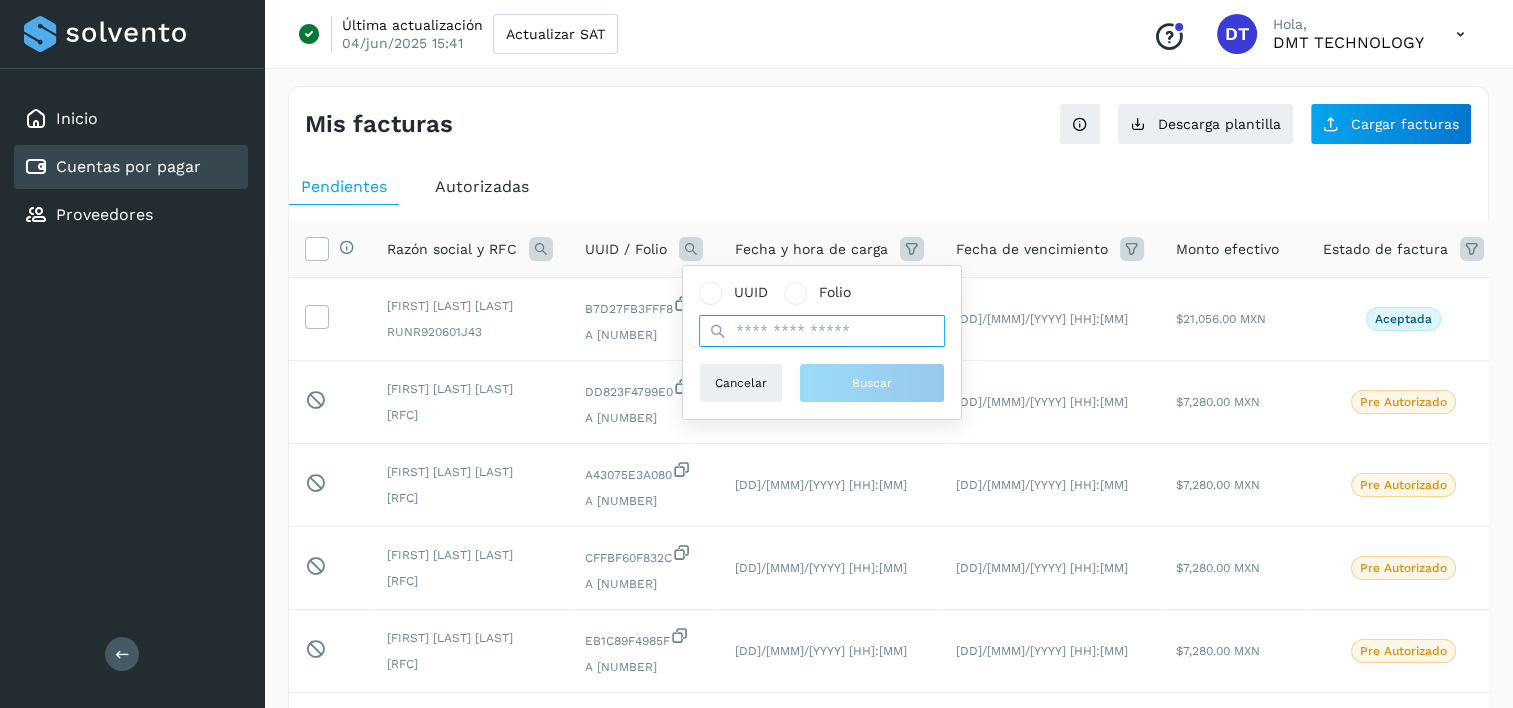 paste on "**********" 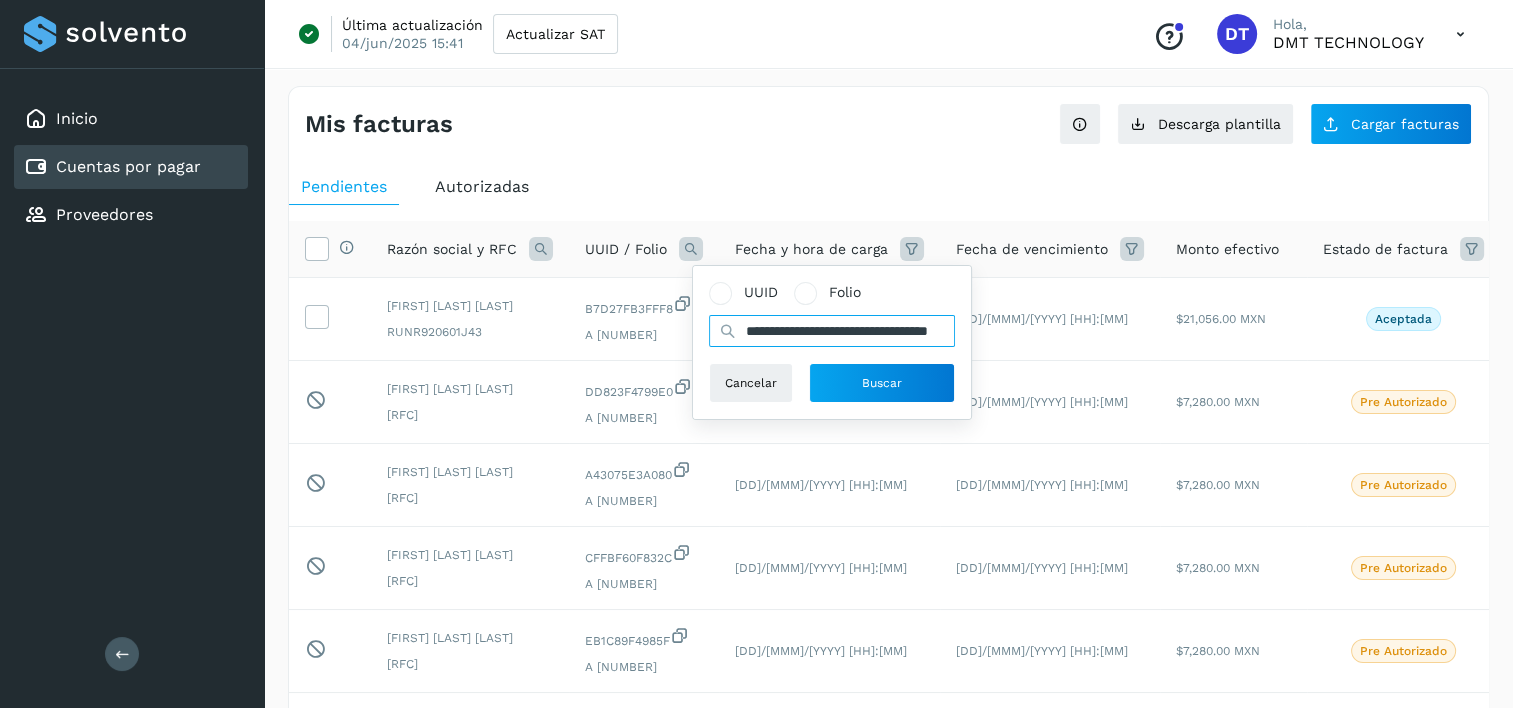 scroll, scrollTop: 0, scrollLeft: 93, axis: horizontal 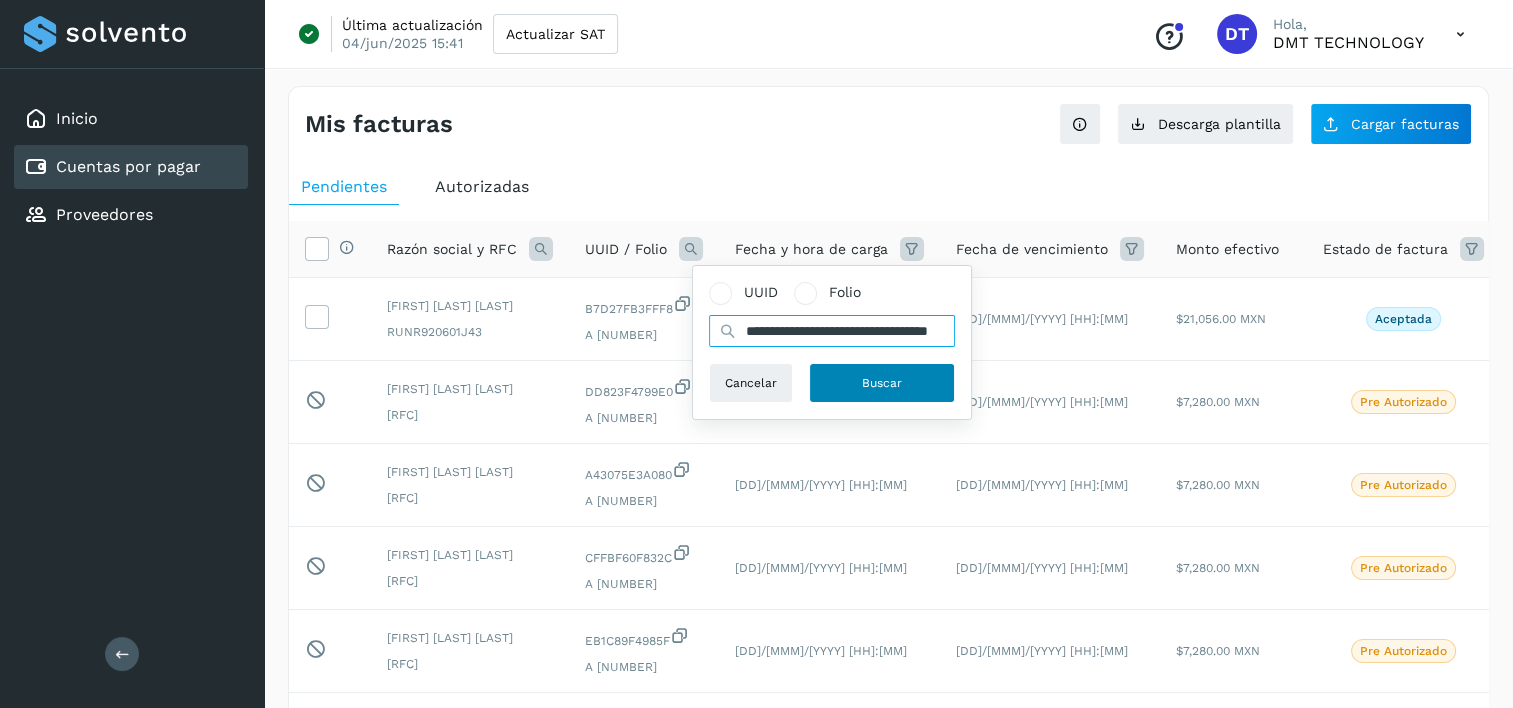 type on "**********" 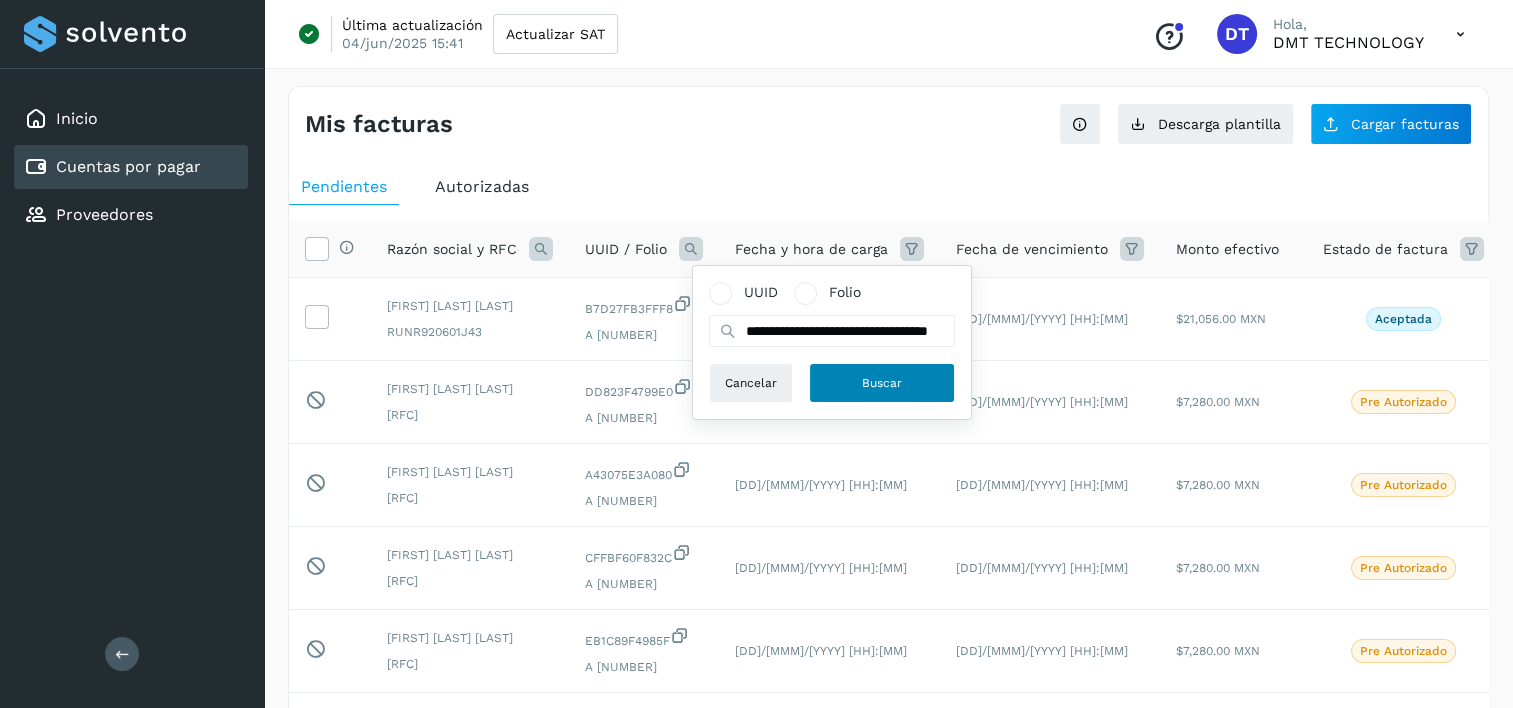 scroll, scrollTop: 0, scrollLeft: 0, axis: both 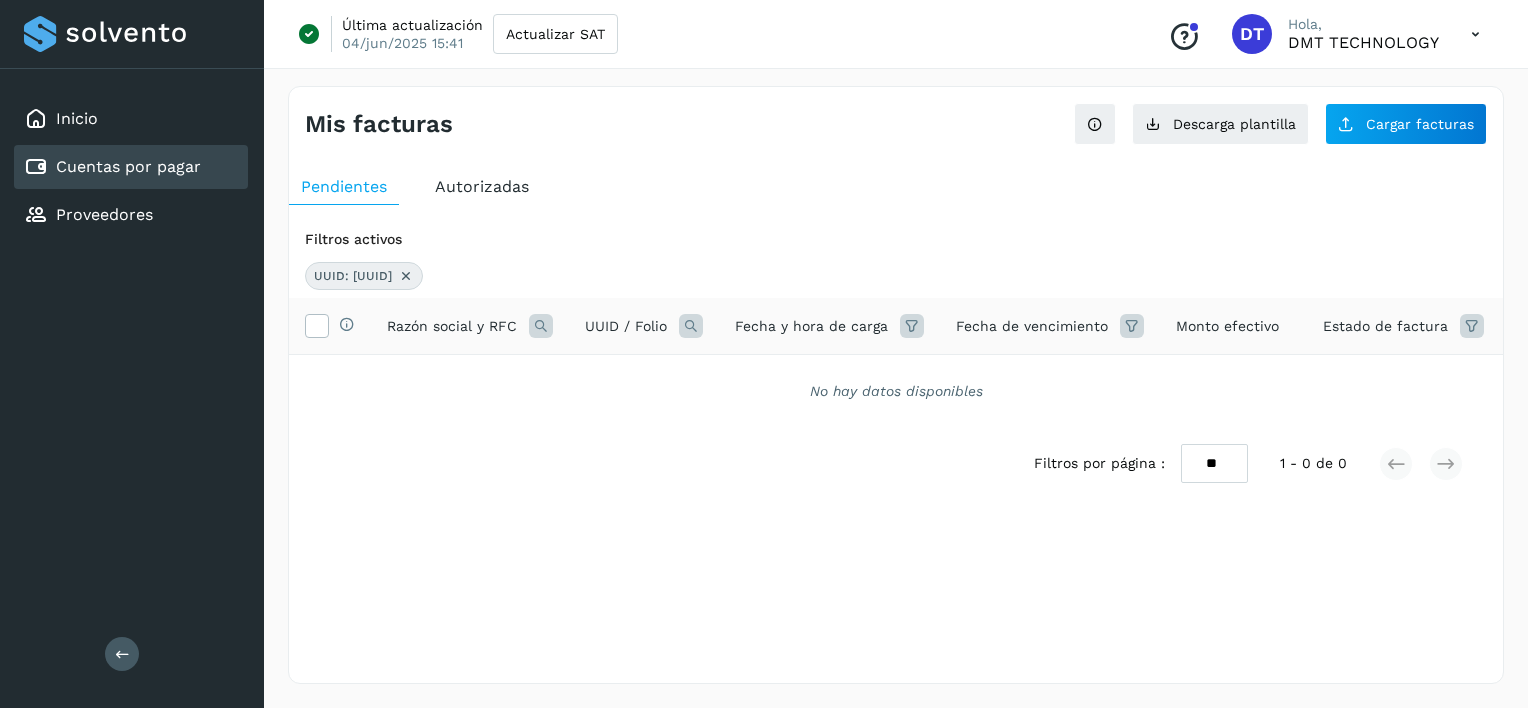 click on "UUID: [UUID]" at bounding box center (364, 276) 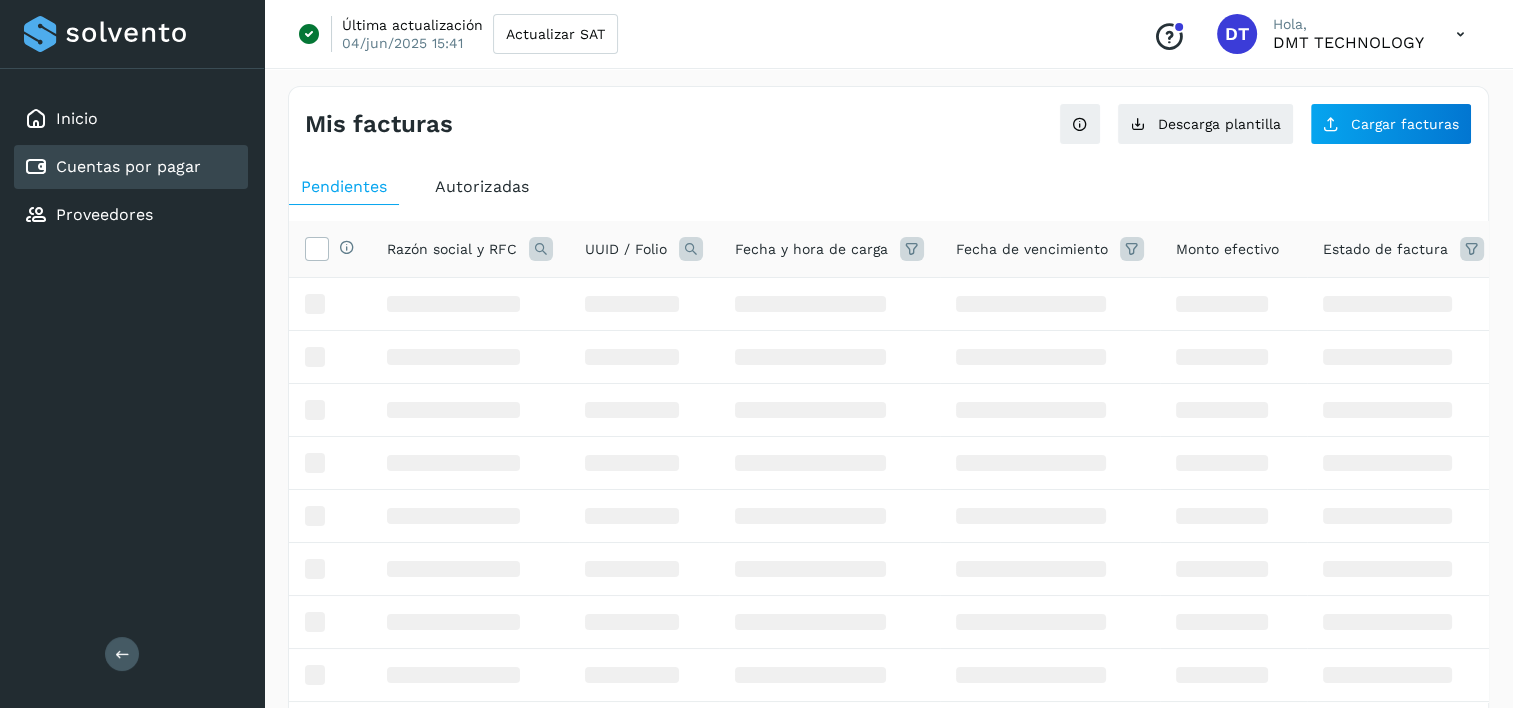 click at bounding box center (691, 249) 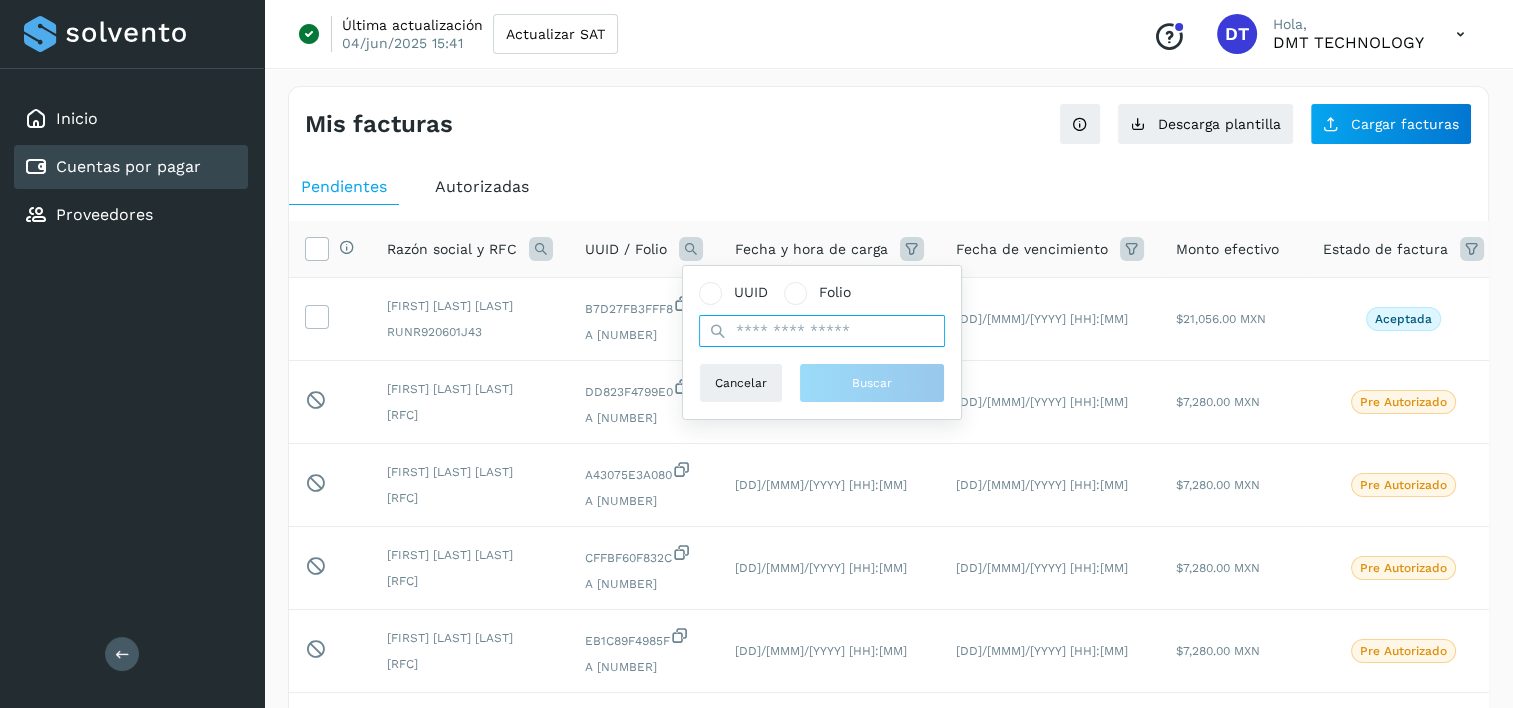 click at bounding box center [822, 331] 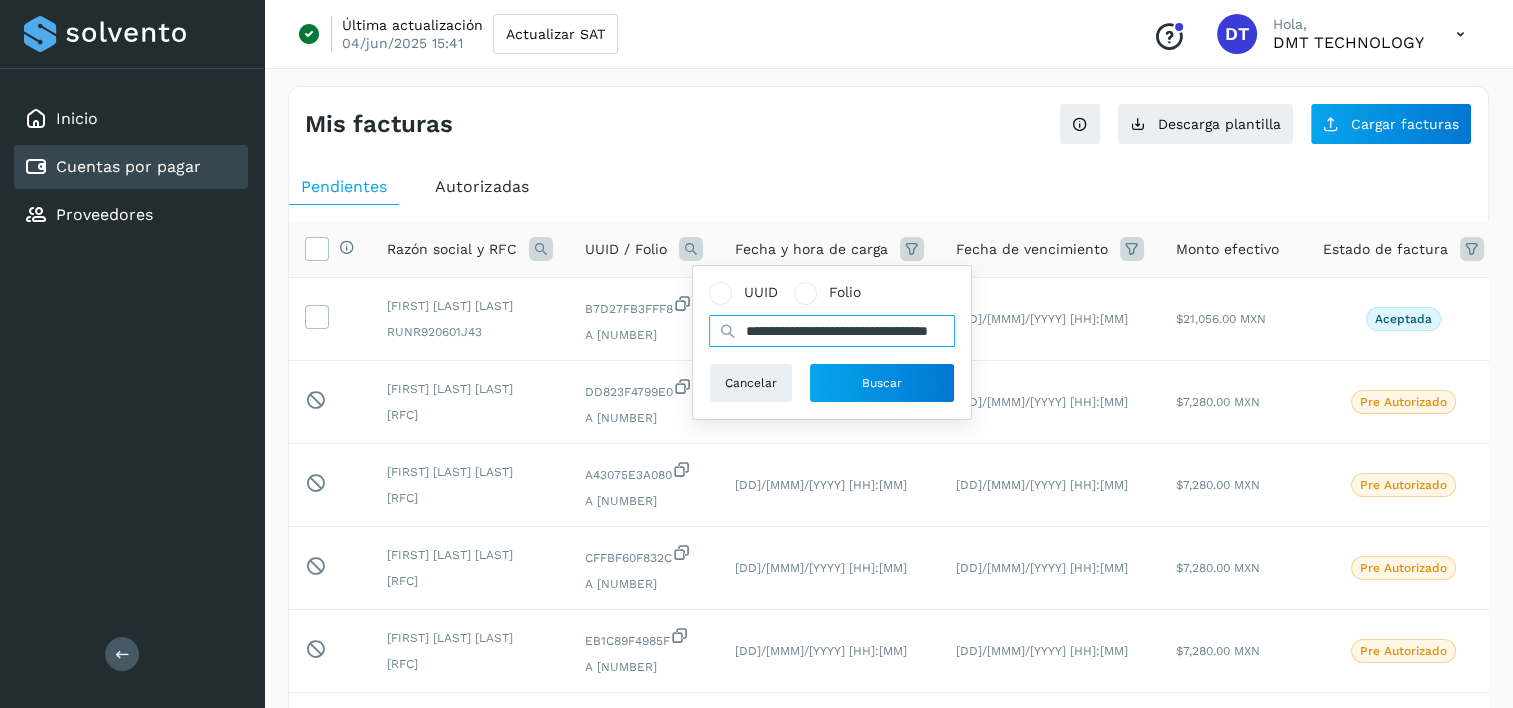 scroll, scrollTop: 0, scrollLeft: 93, axis: horizontal 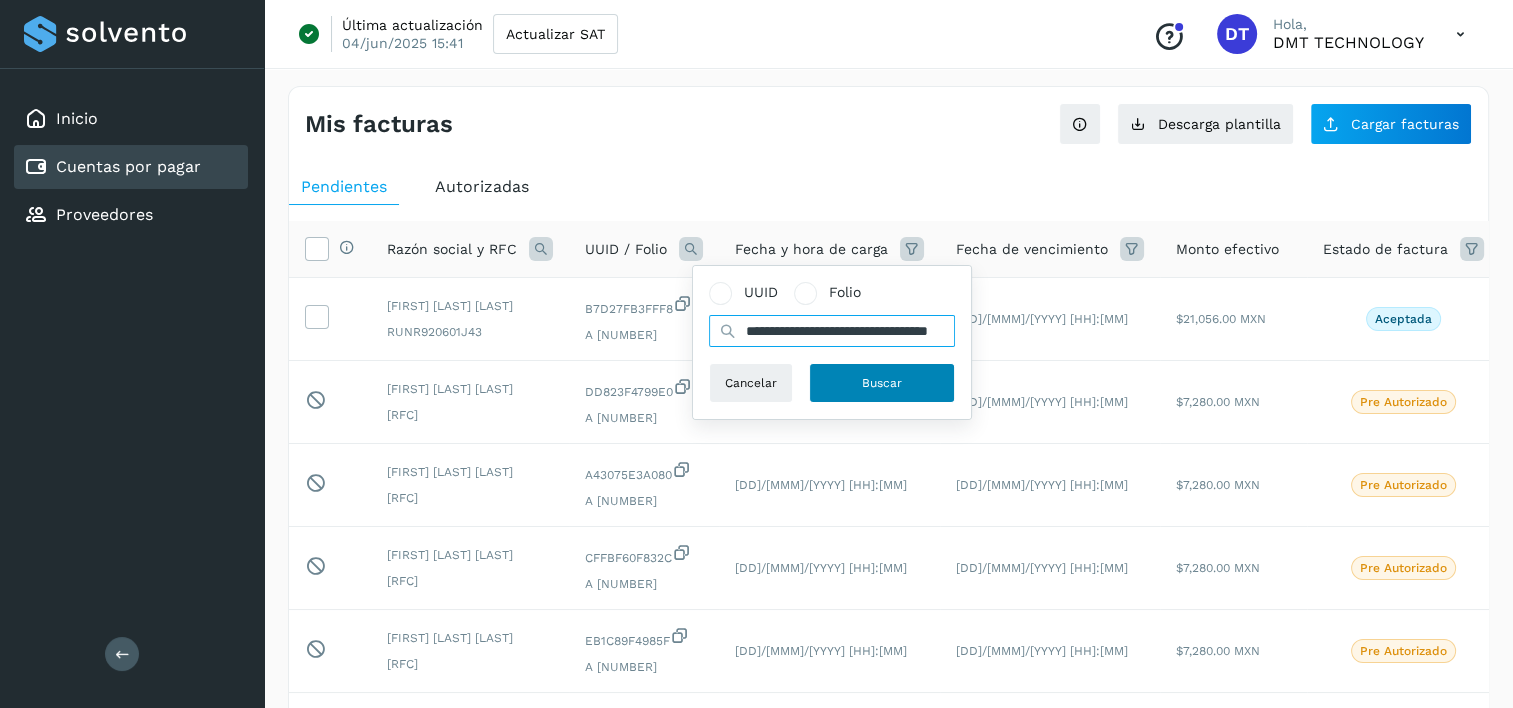 type on "**********" 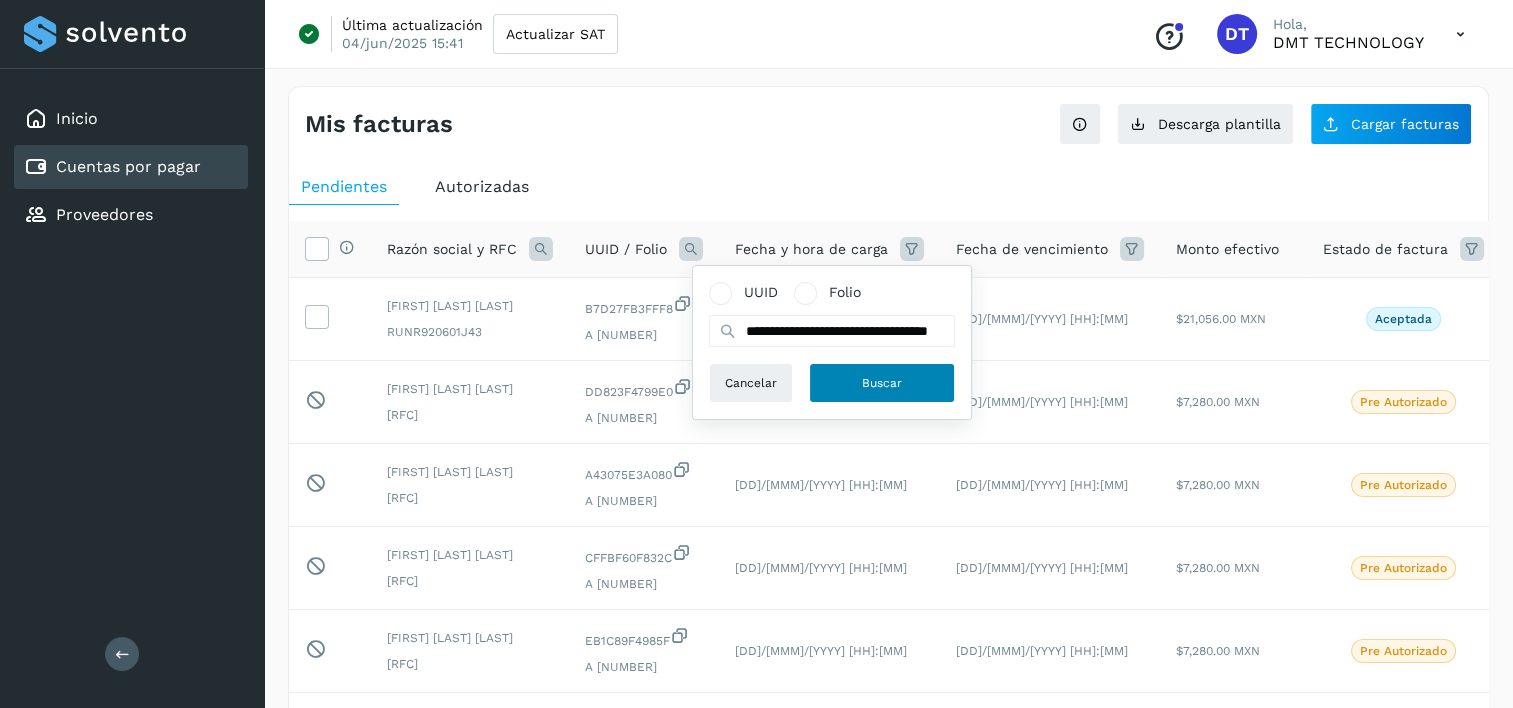click on "Buscar" at bounding box center (882, 383) 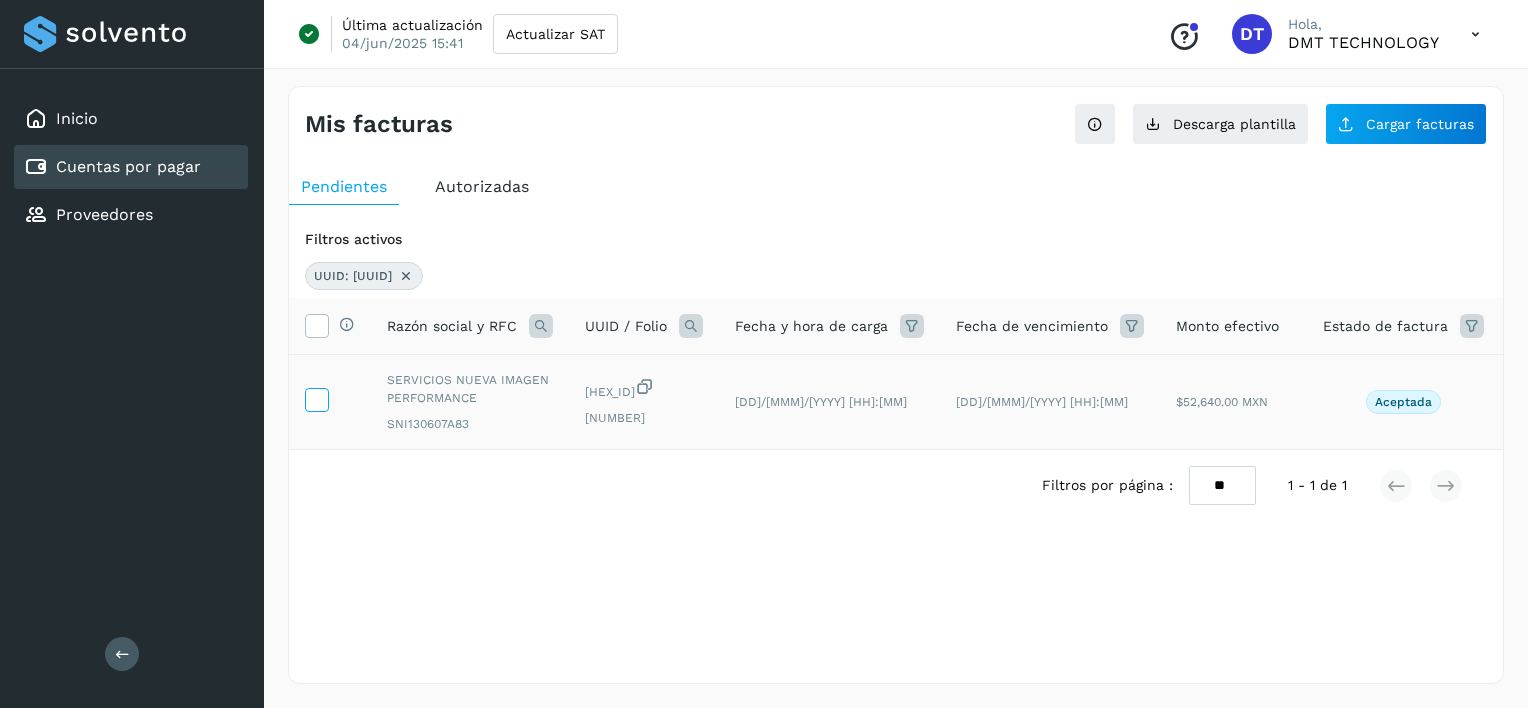 click at bounding box center [316, 398] 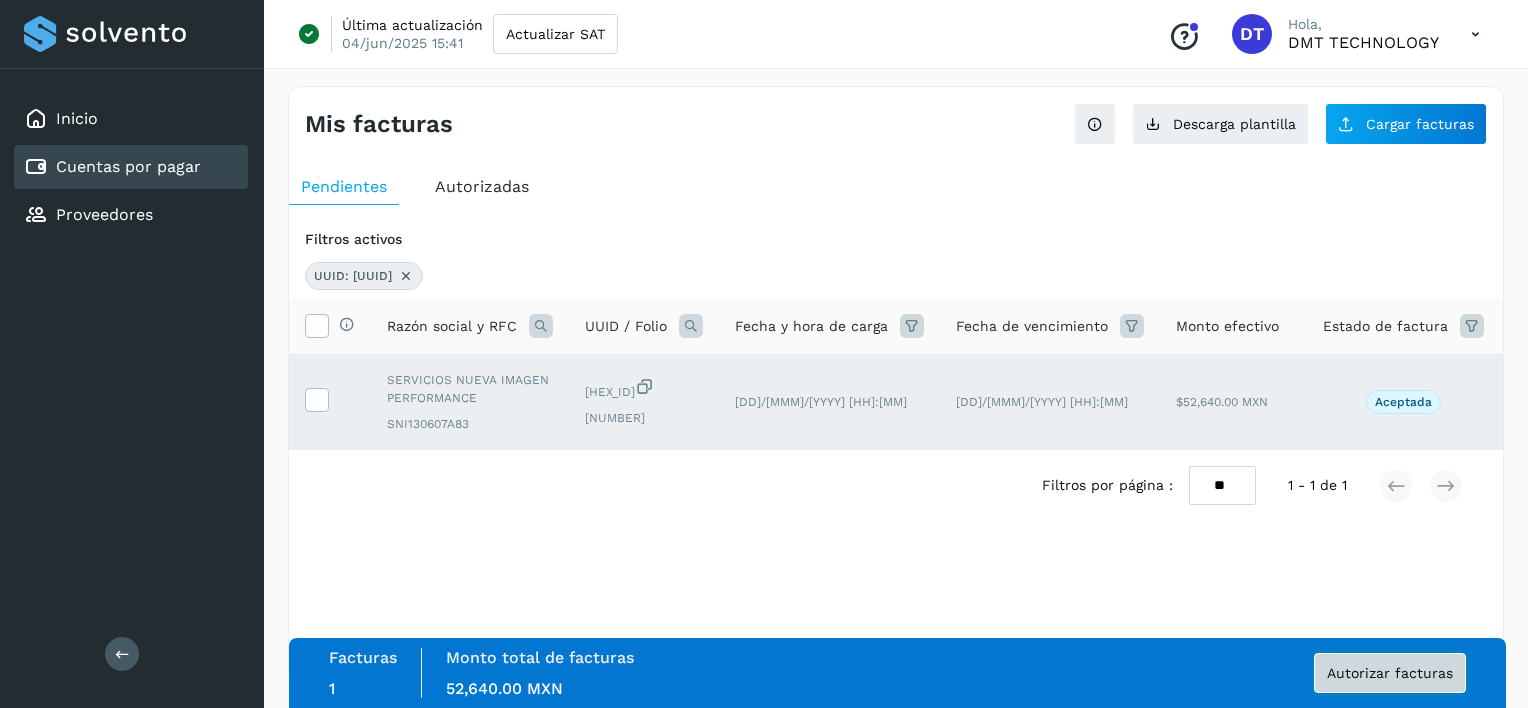 click on "Autorizar facturas" at bounding box center [1390, 673] 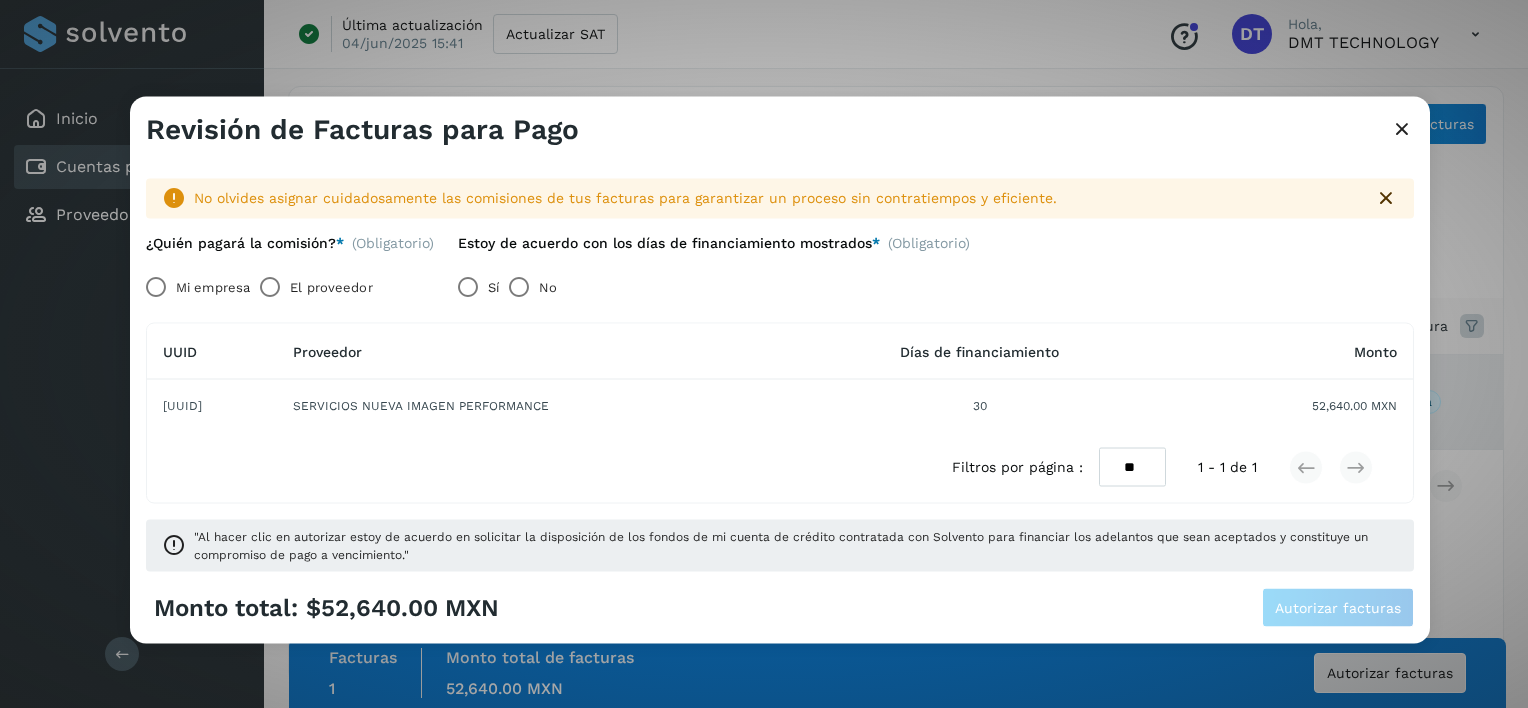 click on "El proveedor" at bounding box center (331, 287) 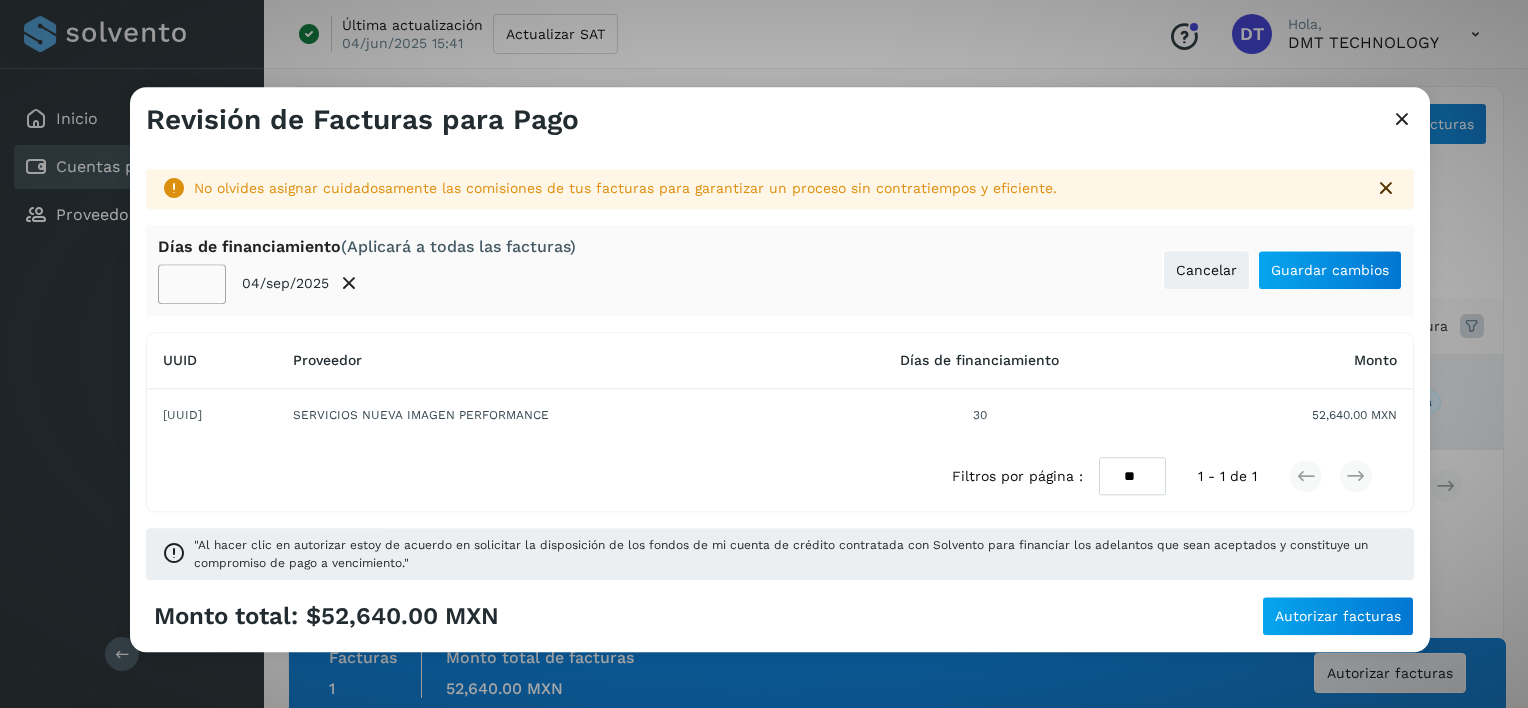 click on "**" 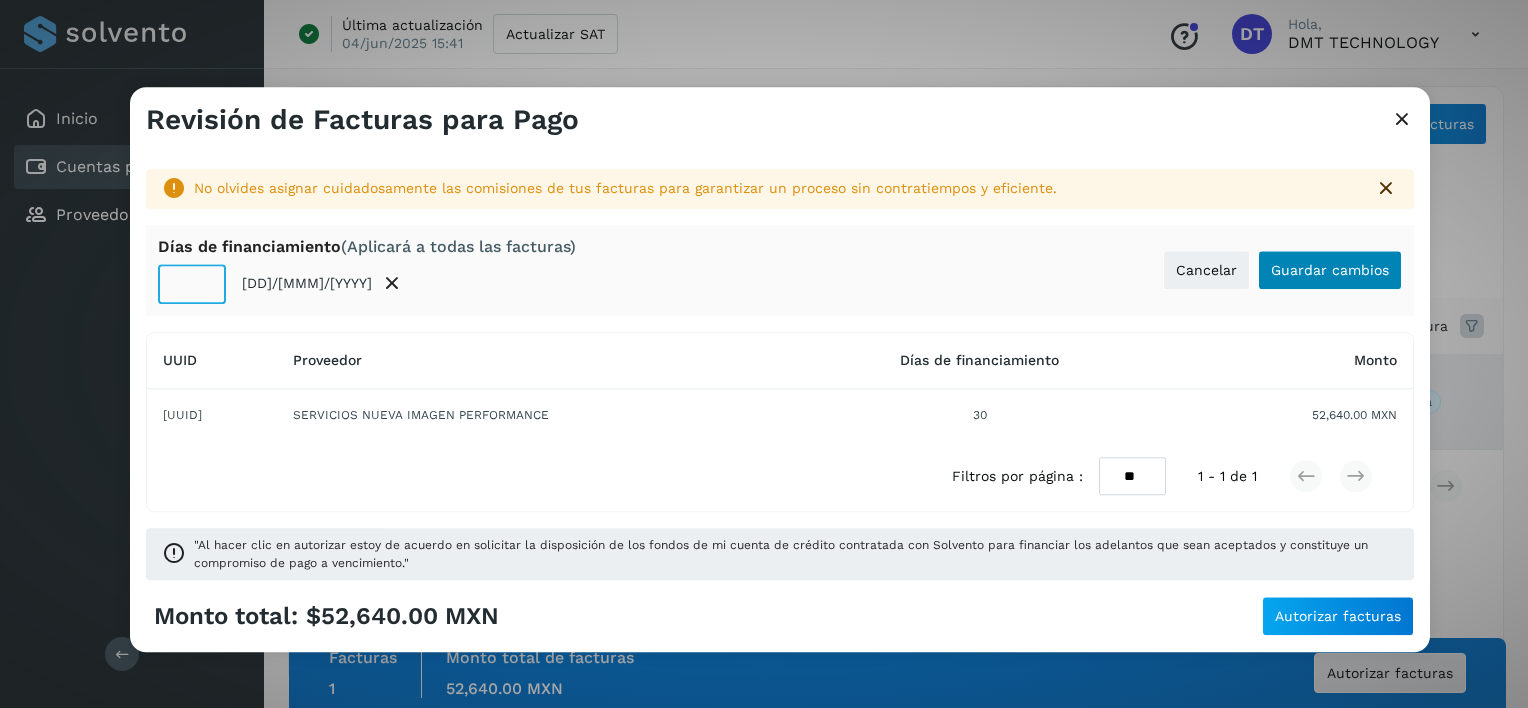 type on "**" 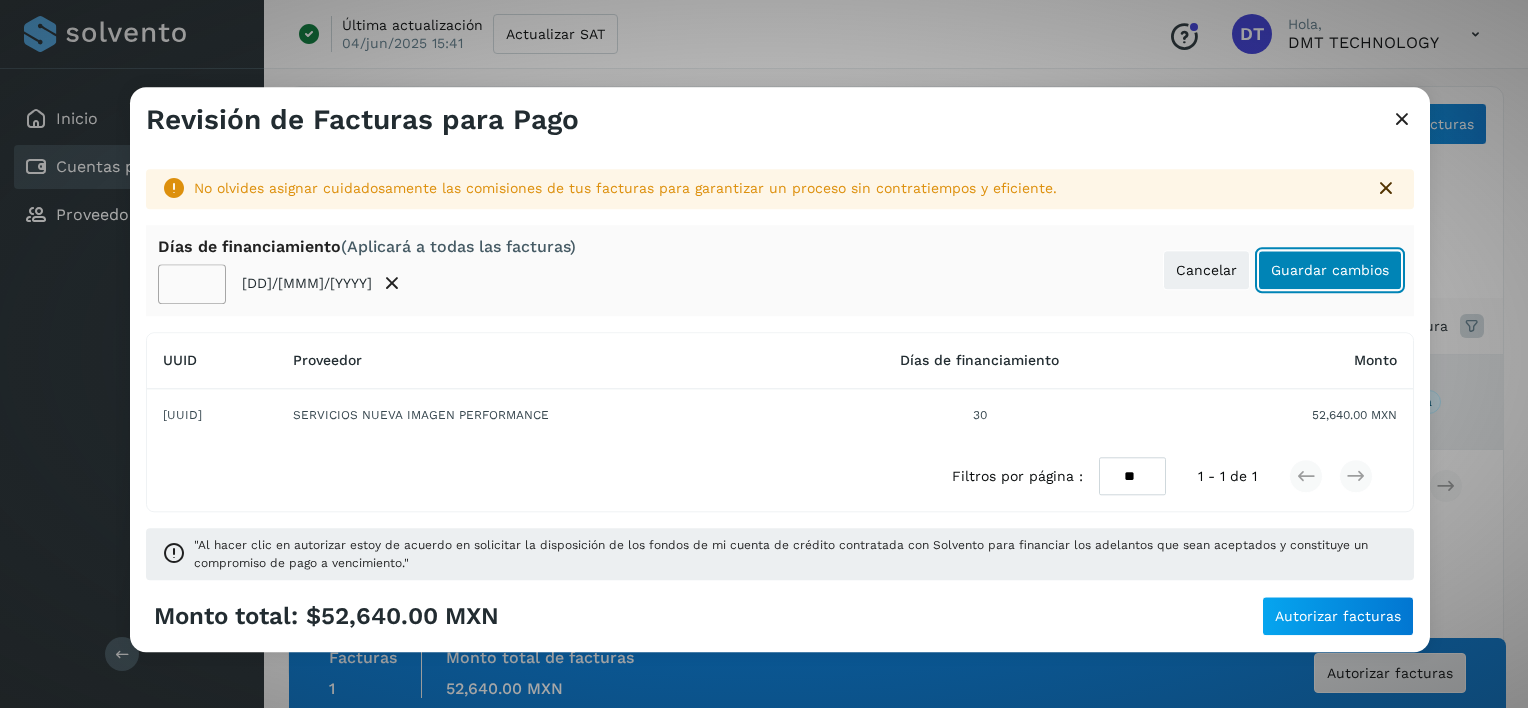 click on "Guardar cambios" 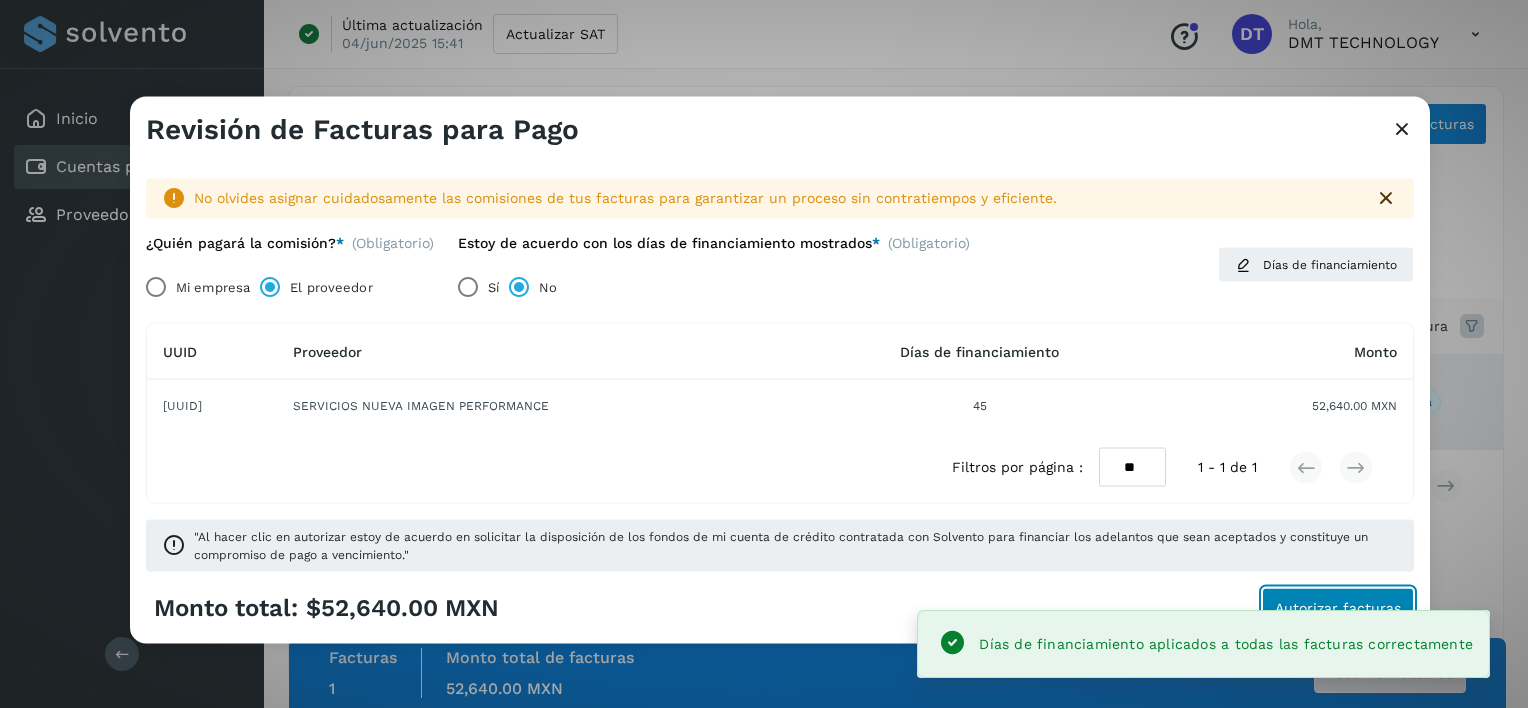 click on "Autorizar facturas" 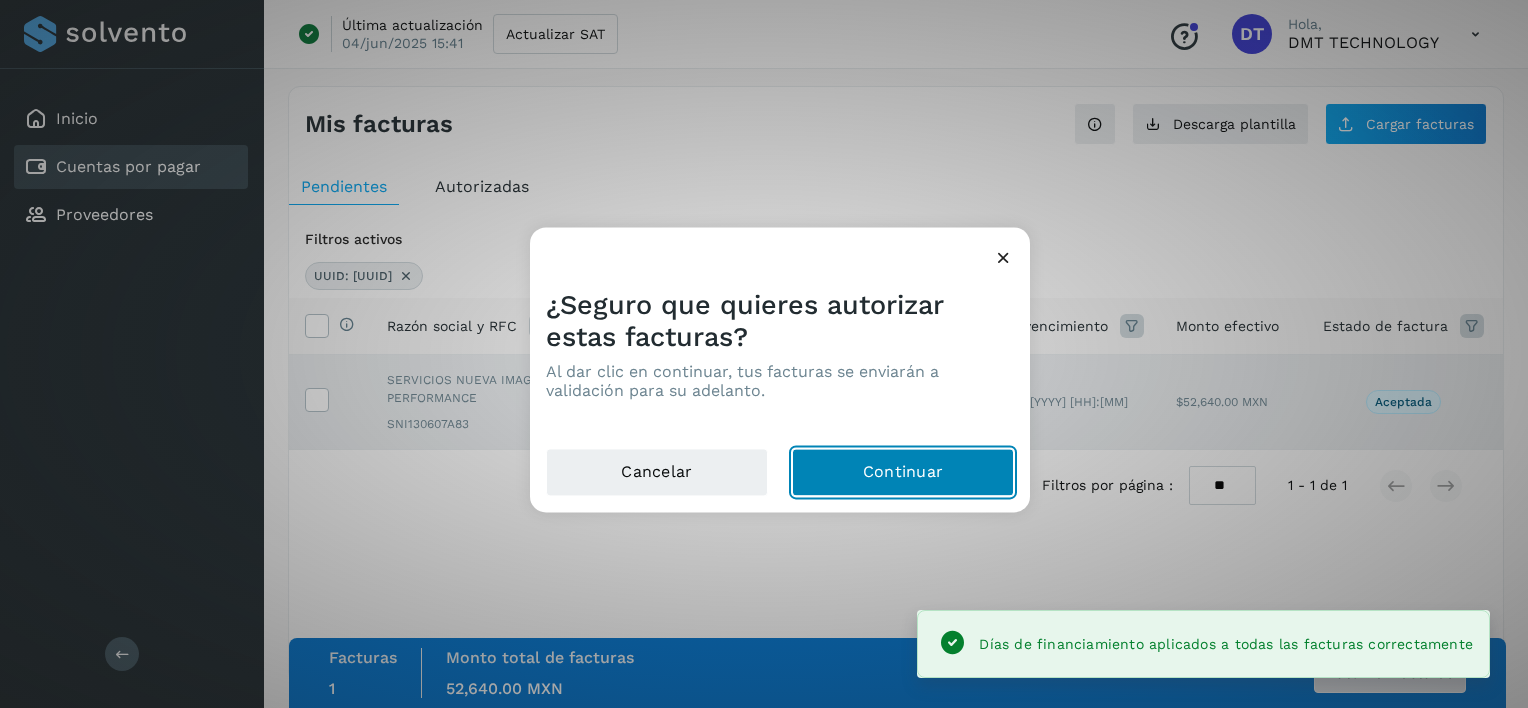 drag, startPoint x: 943, startPoint y: 471, endPoint x: 820, endPoint y: 332, distance: 185.60712 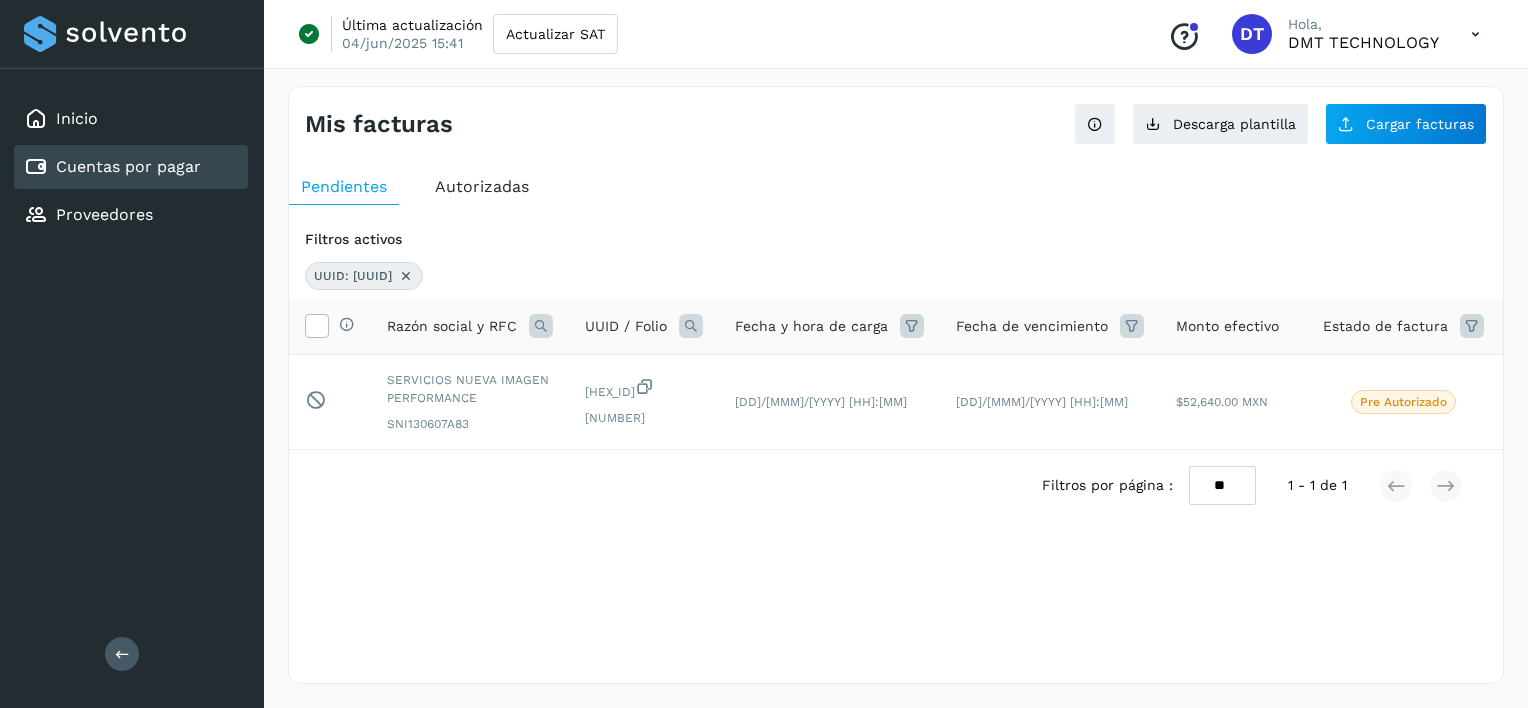 click at bounding box center (406, 276) 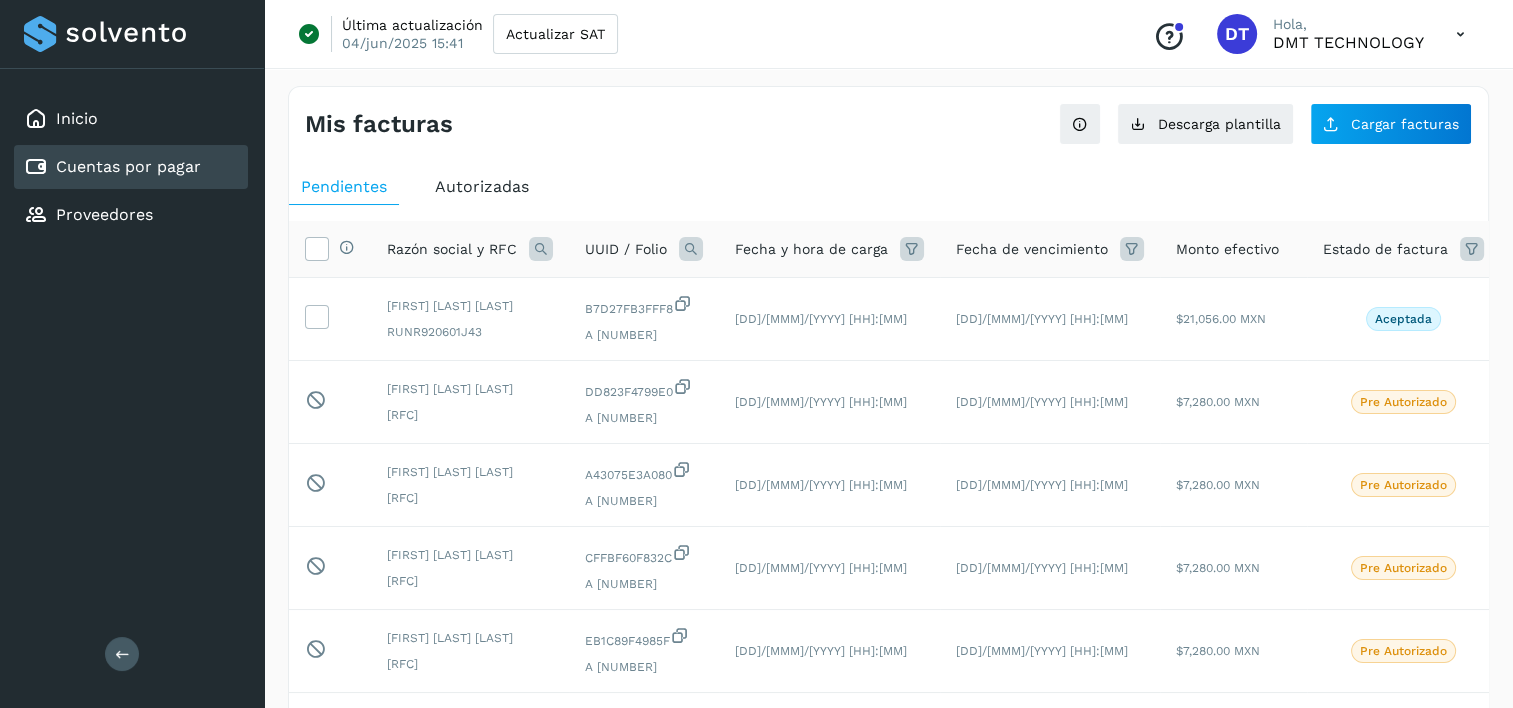 click at bounding box center [691, 249] 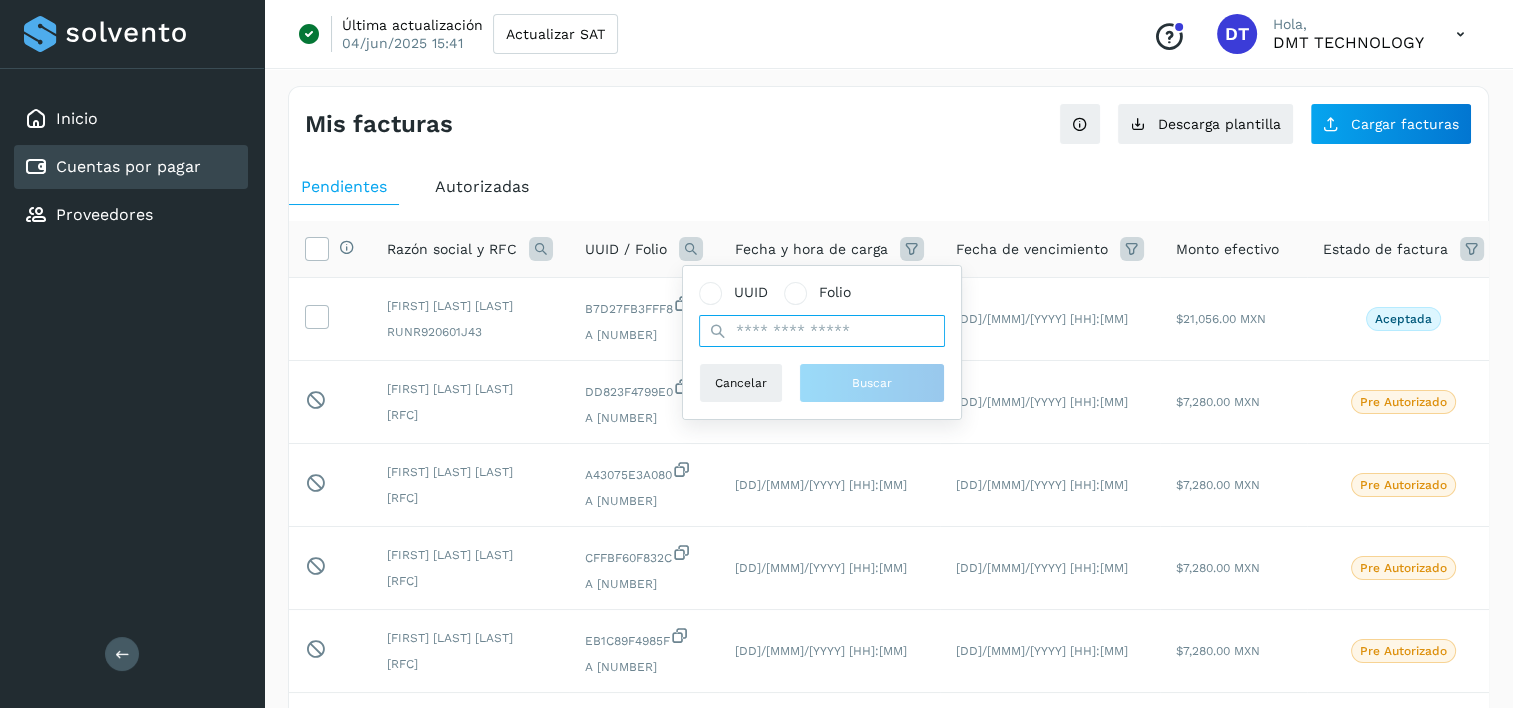 click at bounding box center (822, 331) 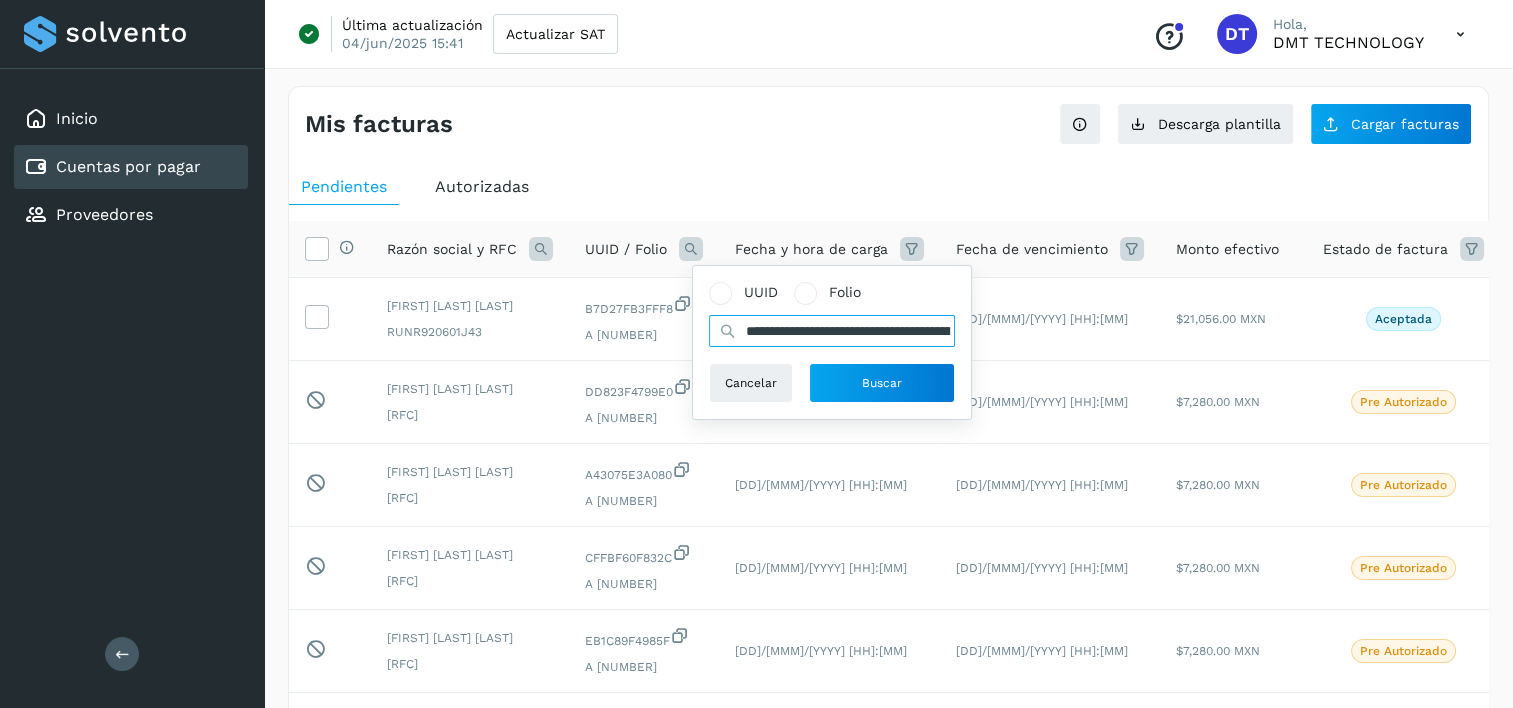 scroll, scrollTop: 0, scrollLeft: 332, axis: horizontal 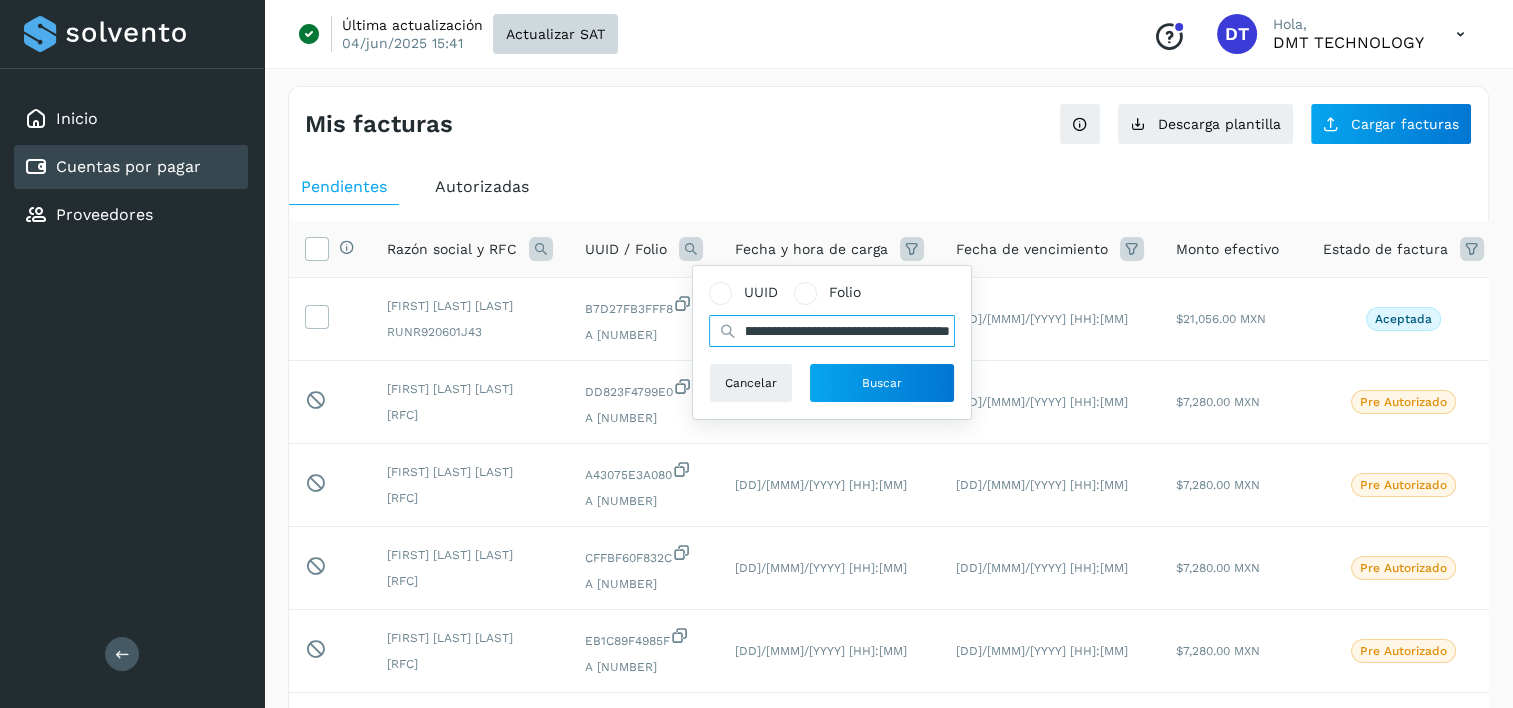 type on "**********" 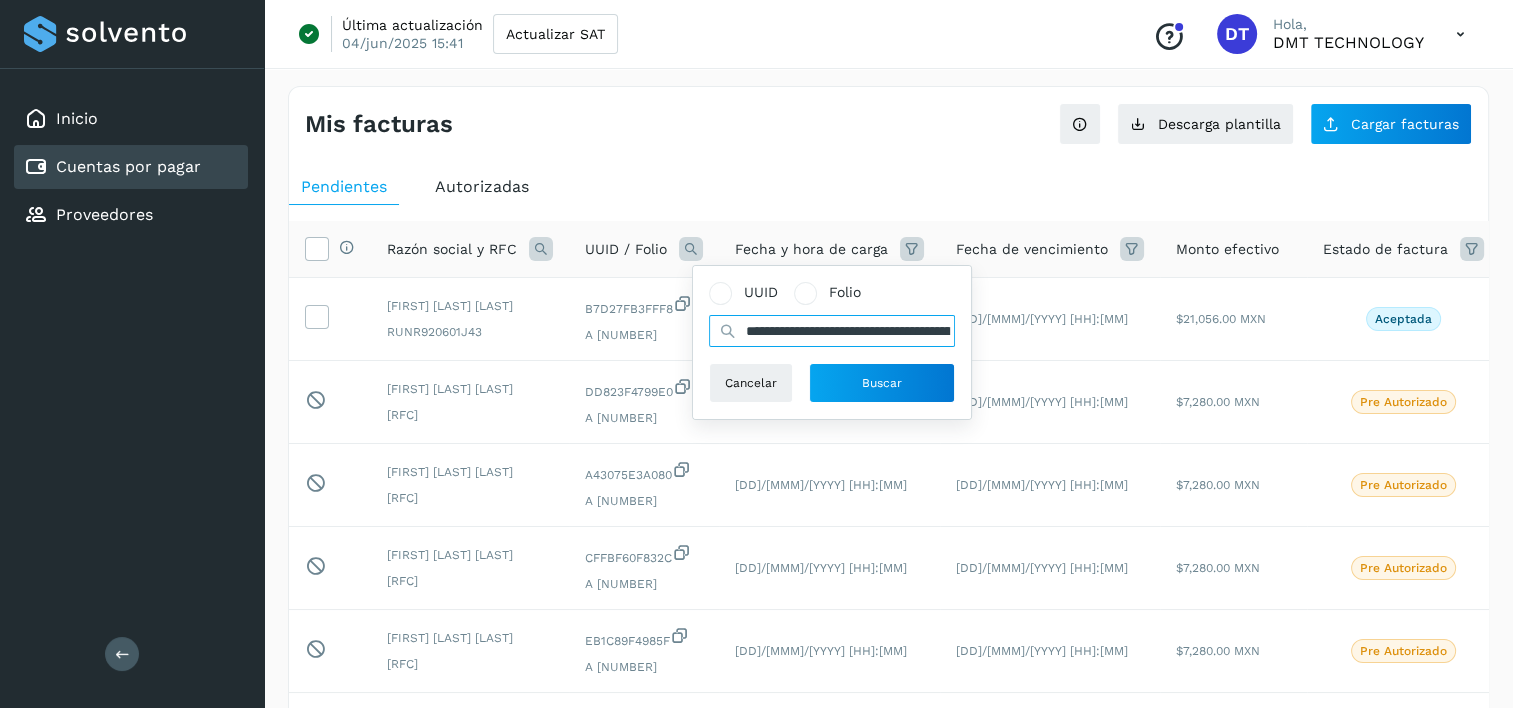 click on "**********" at bounding box center (832, 331) 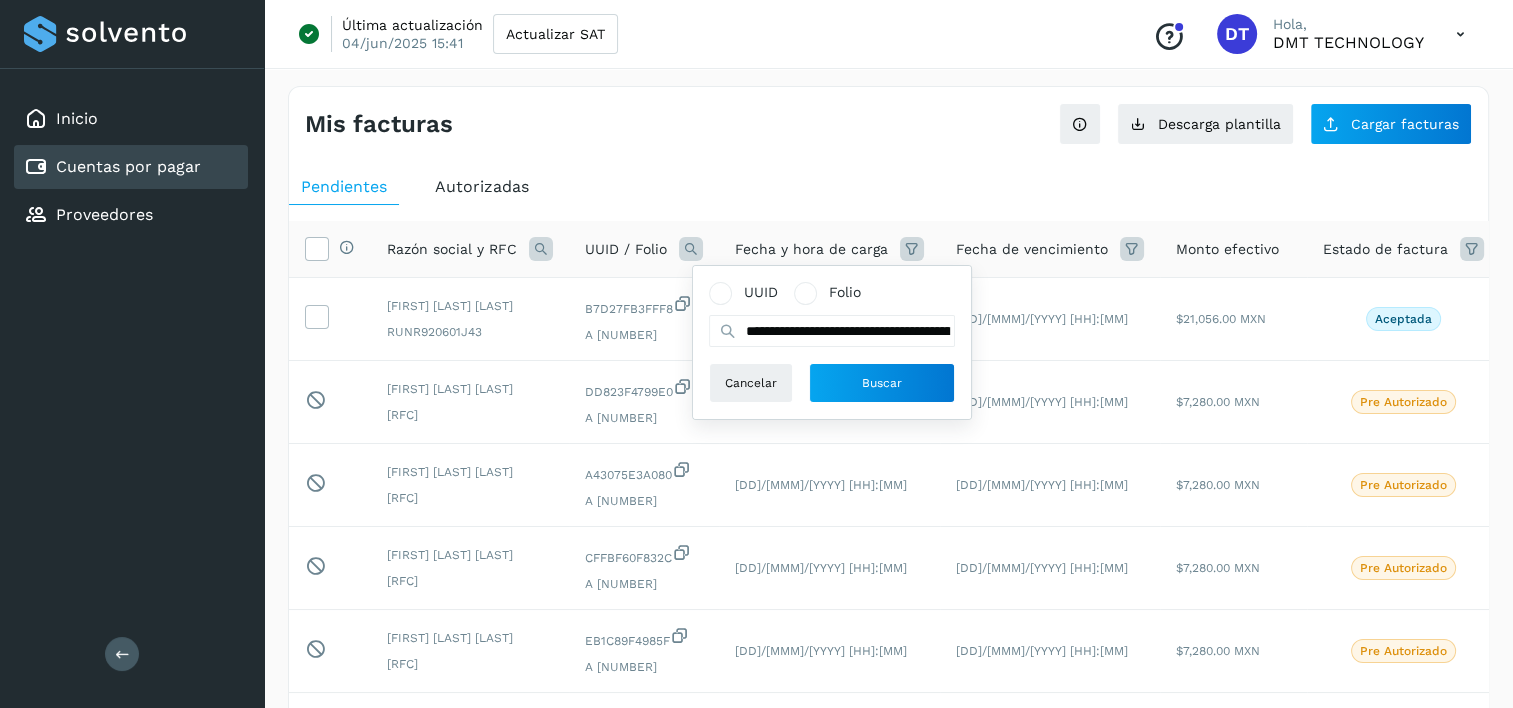 click on "Mis facturas" at bounding box center (597, 124) 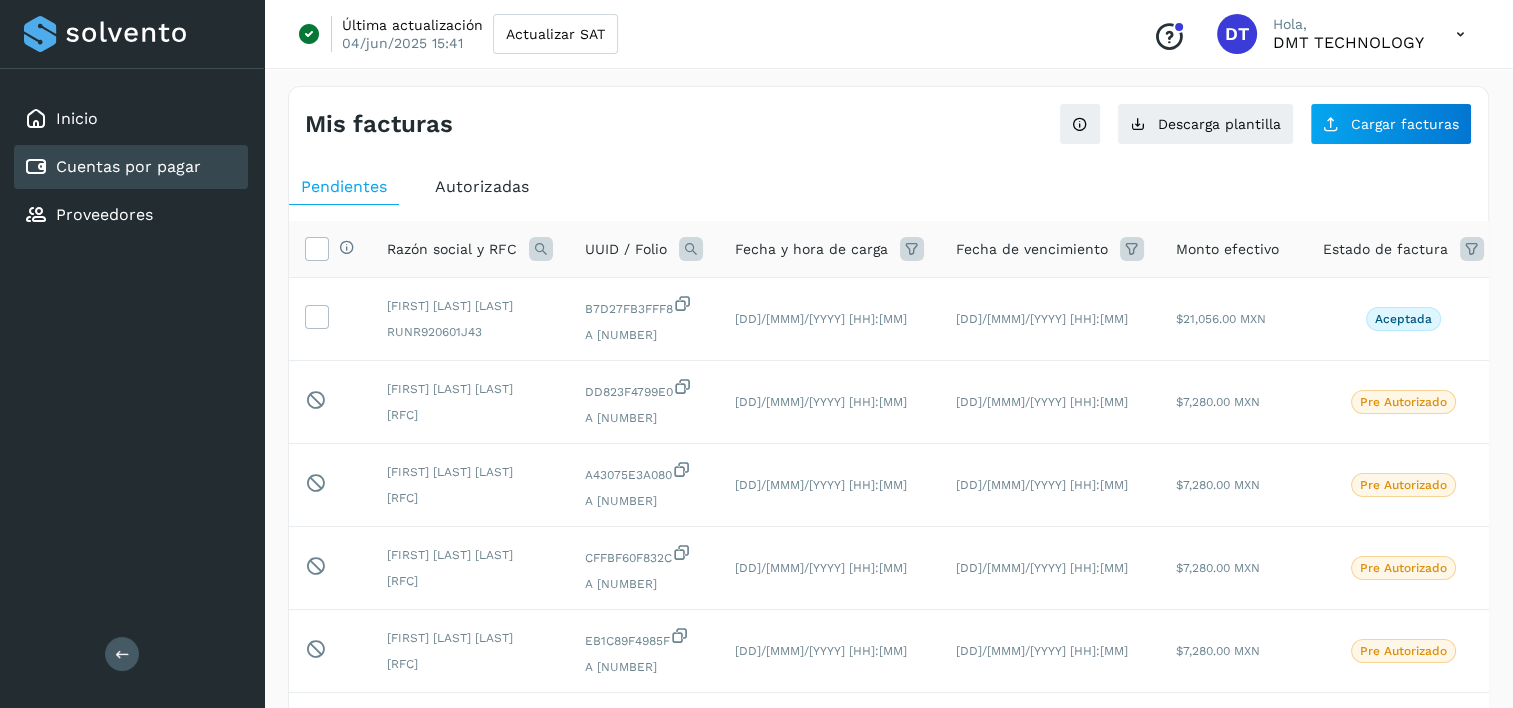 click at bounding box center [691, 249] 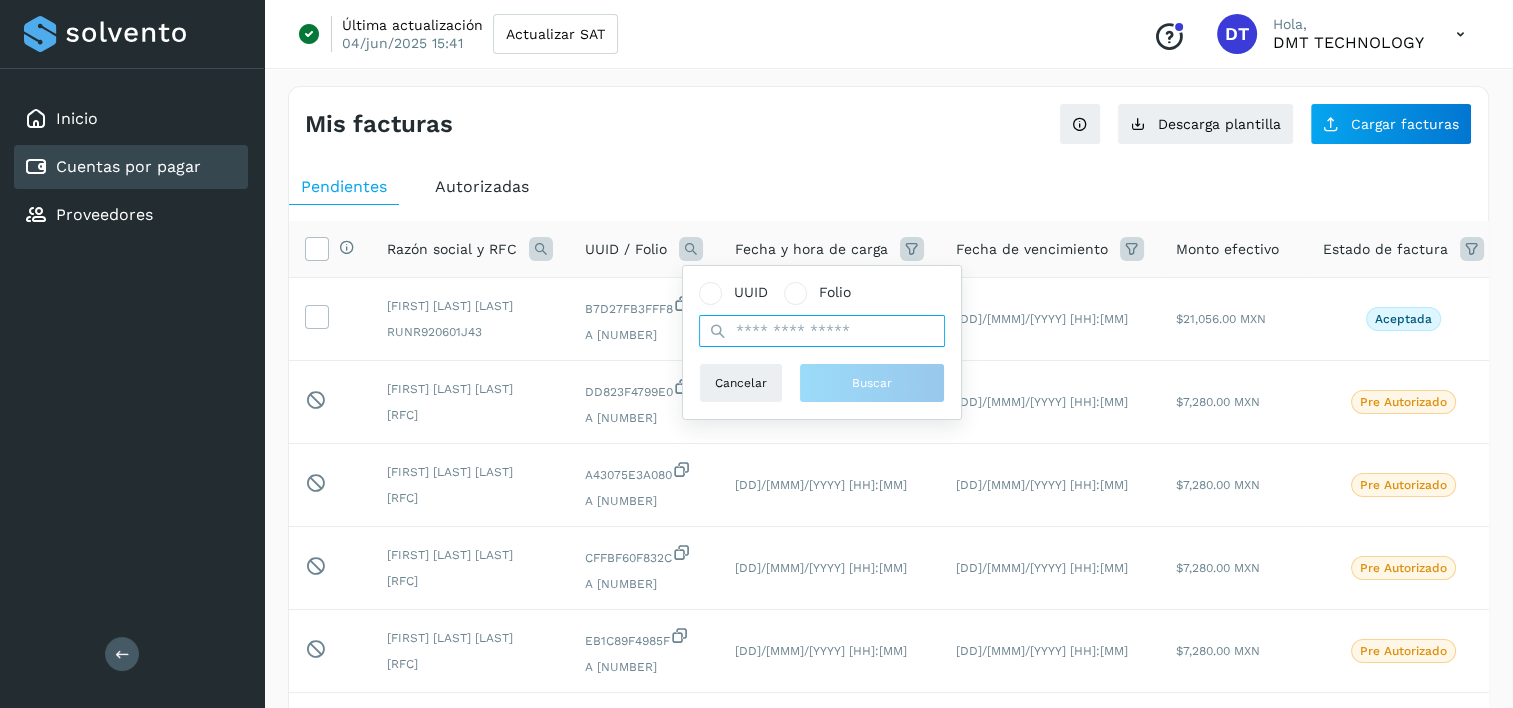 click at bounding box center (822, 331) 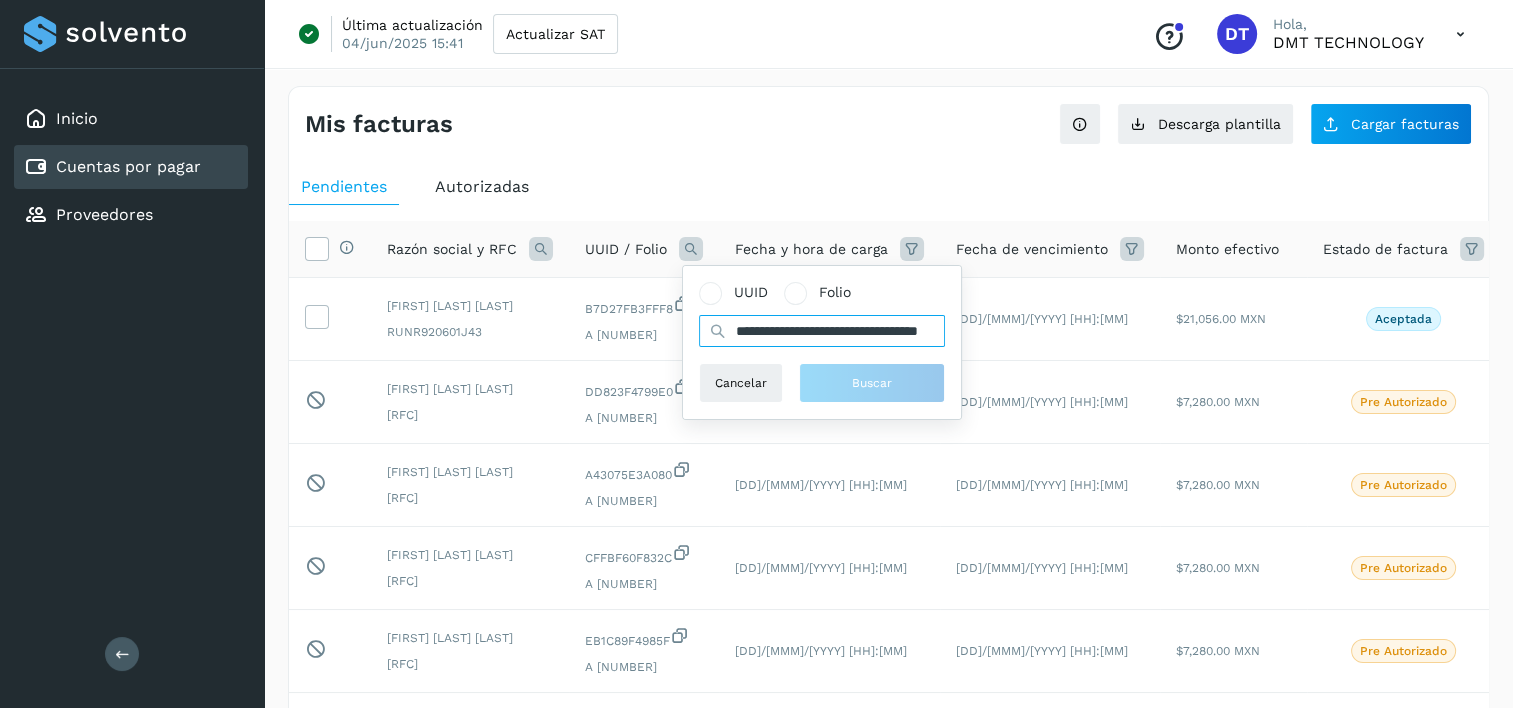 scroll, scrollTop: 0, scrollLeft: 85, axis: horizontal 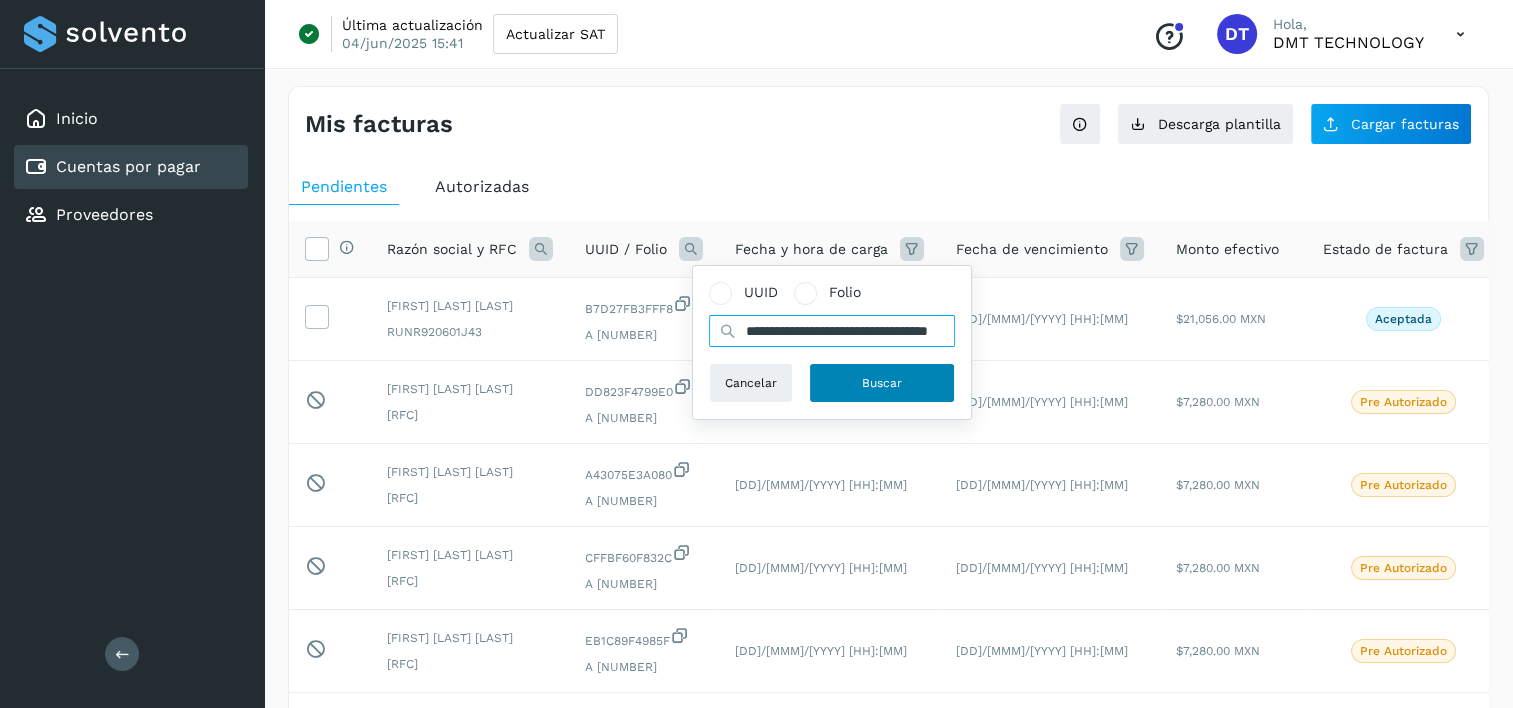 type on "**********" 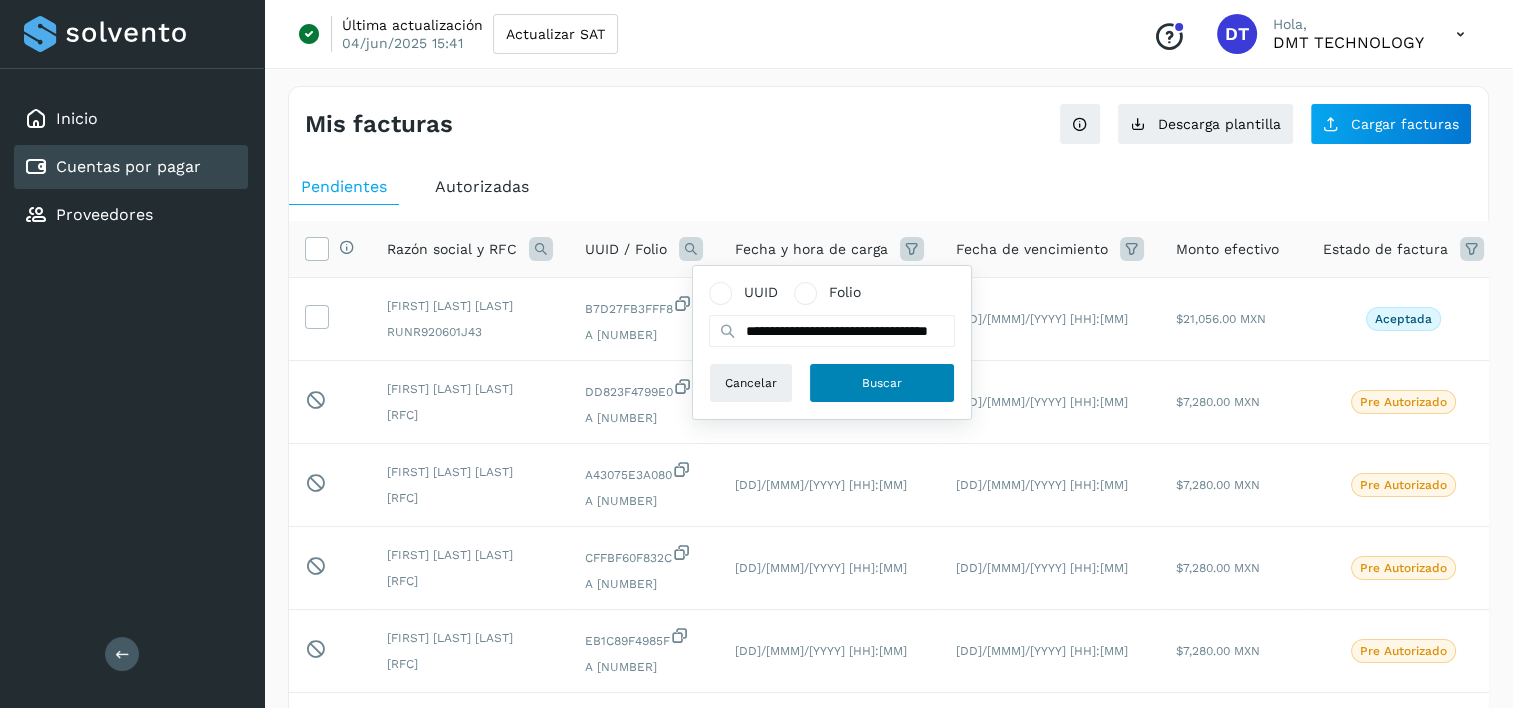 click on "Buscar" at bounding box center [882, 383] 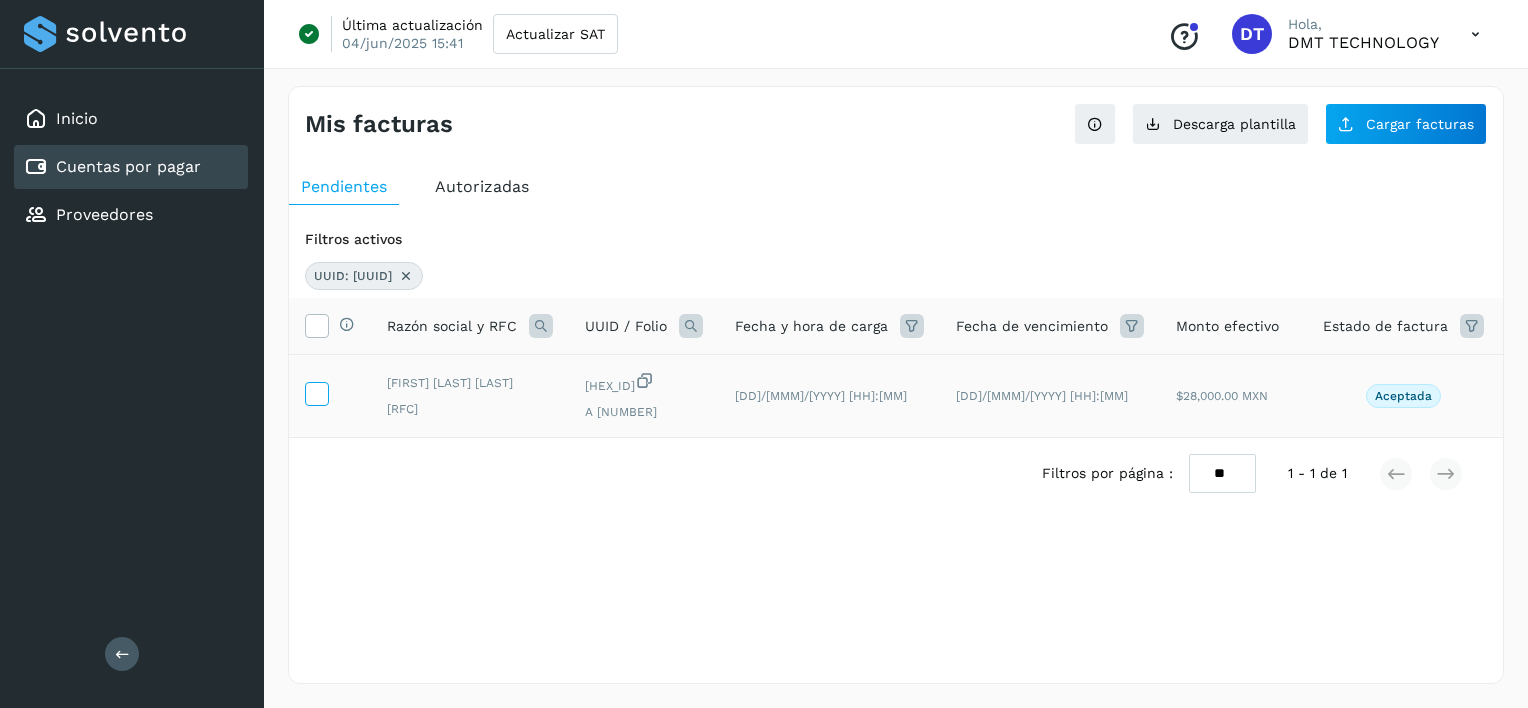 click at bounding box center (316, 392) 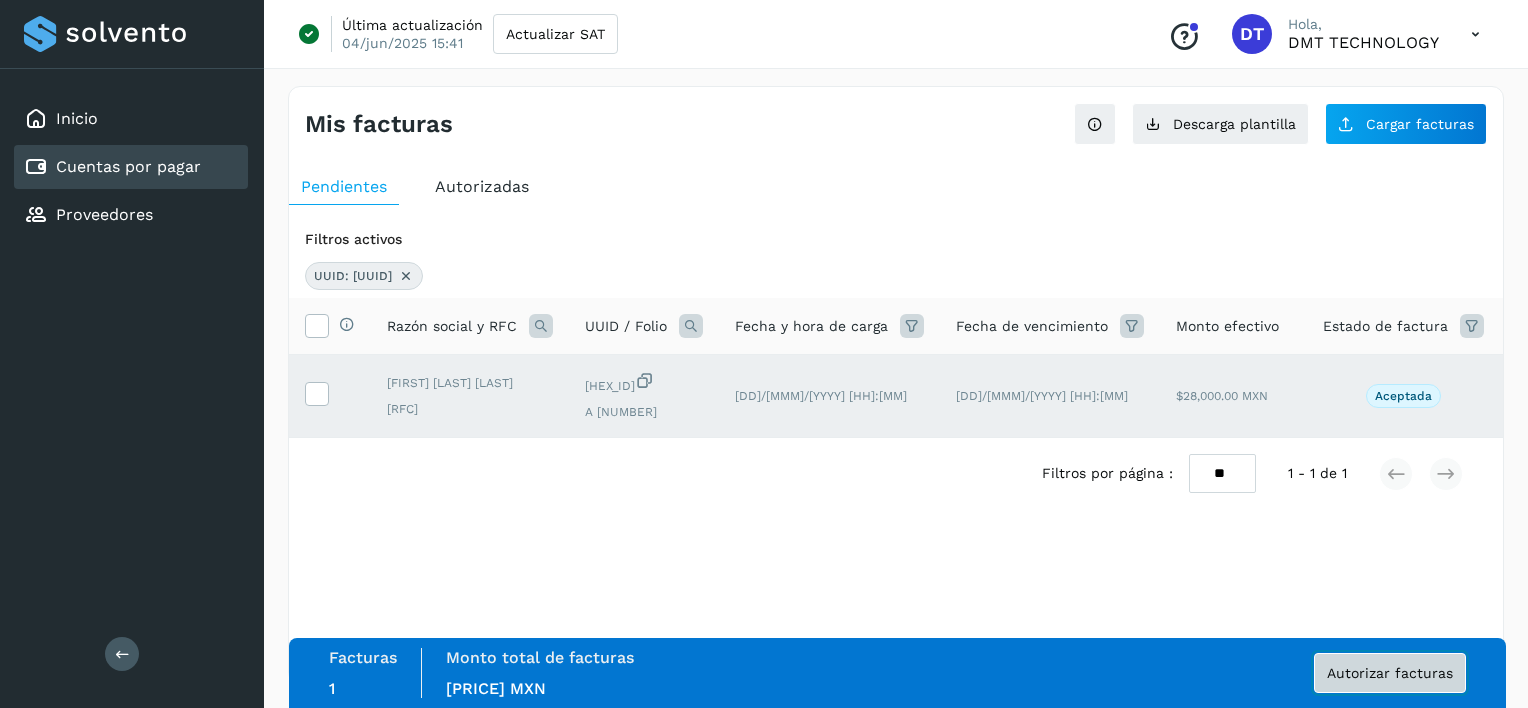 click on "Autorizar facturas" 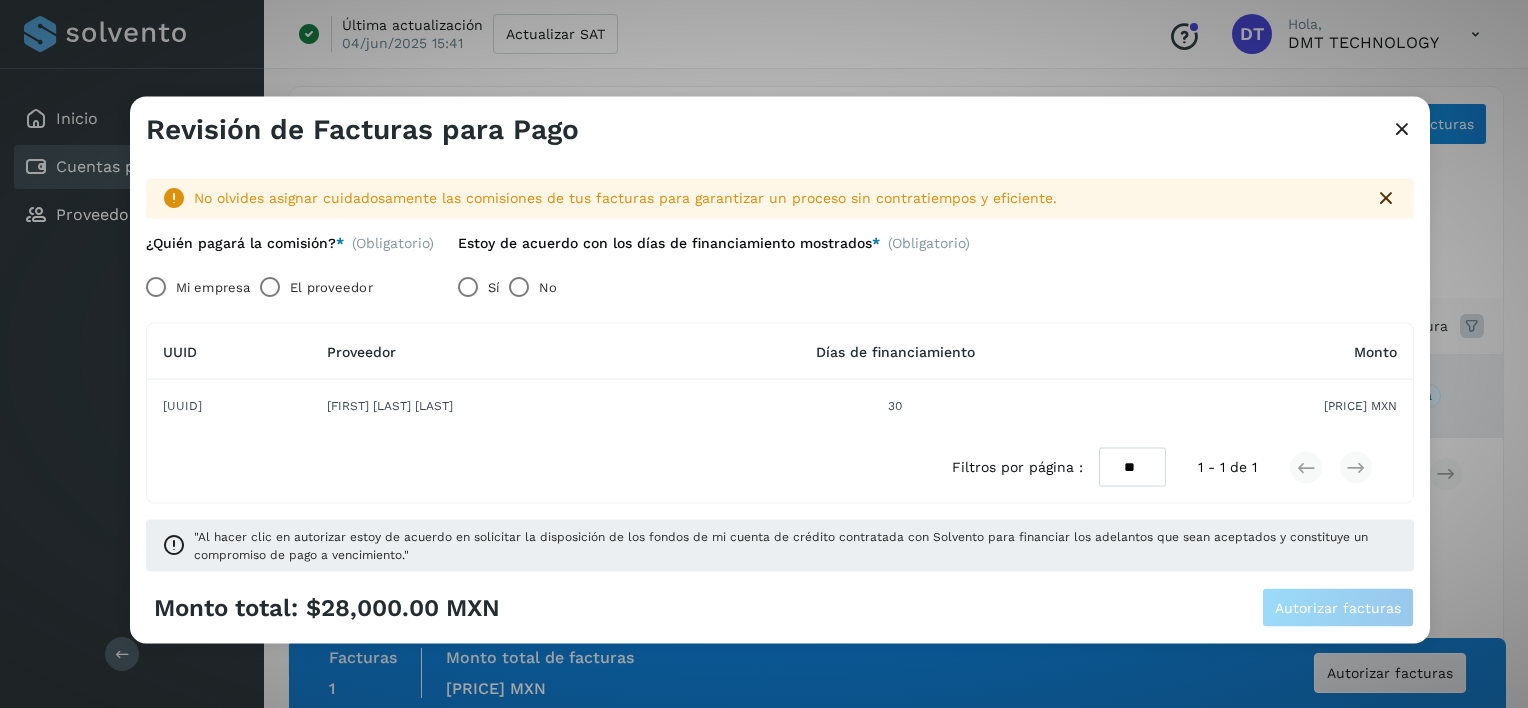 click on "El proveedor" at bounding box center (331, 287) 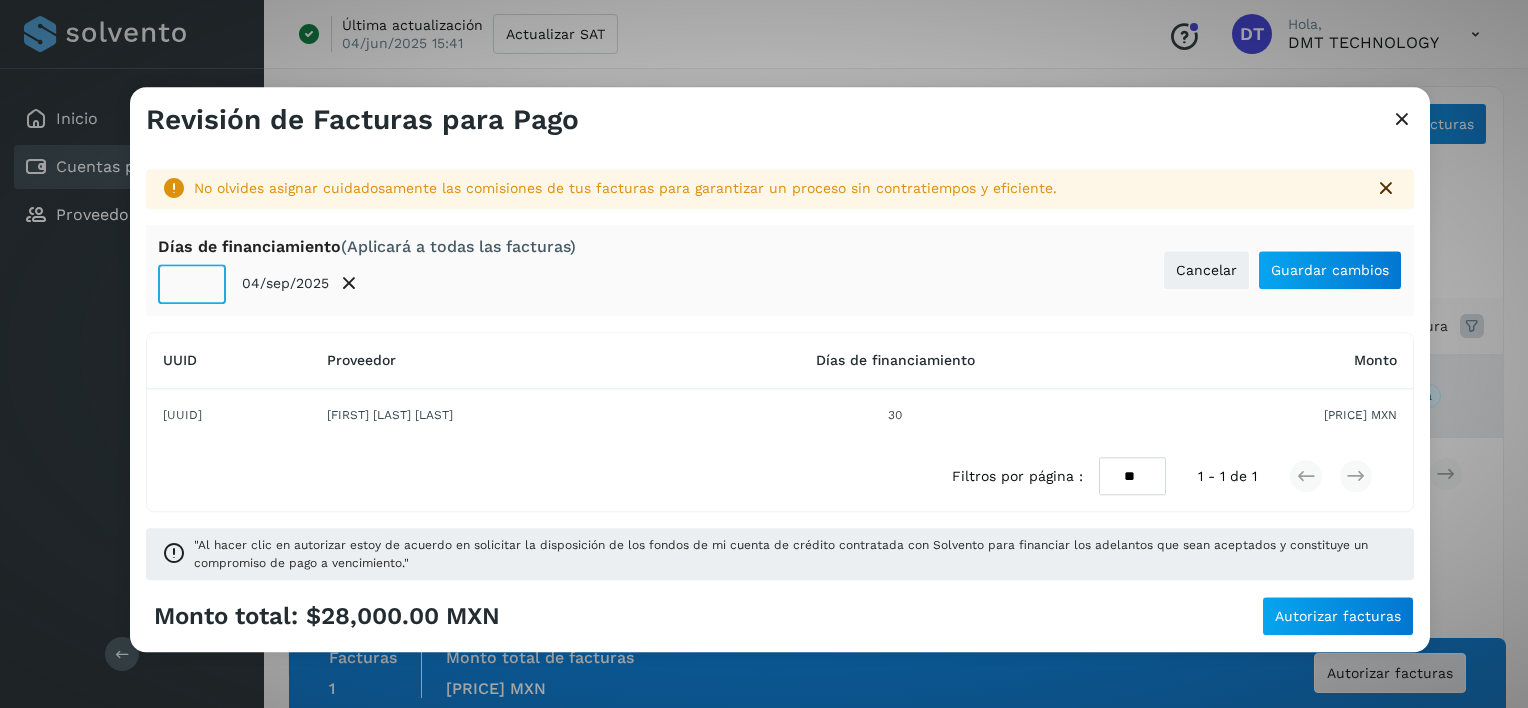 click on "**" 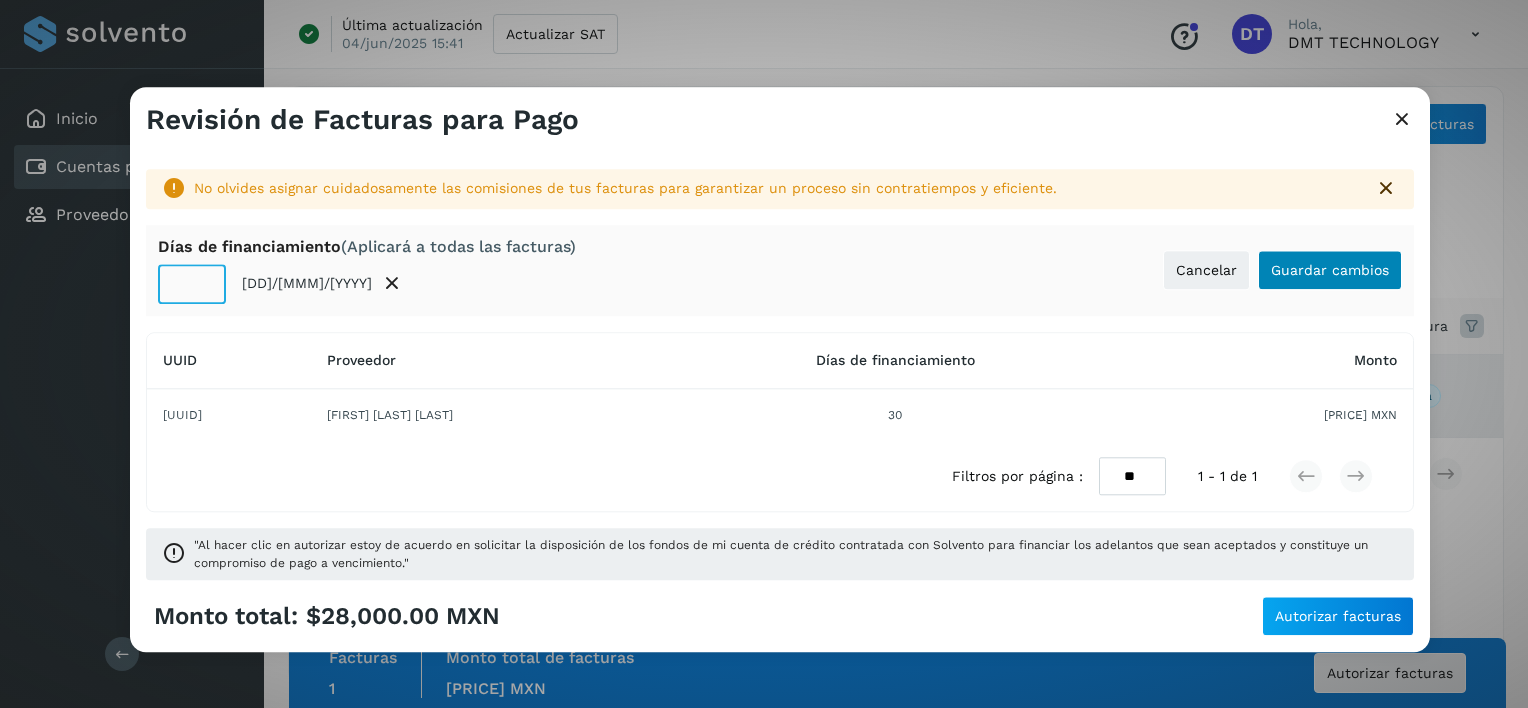 type on "**" 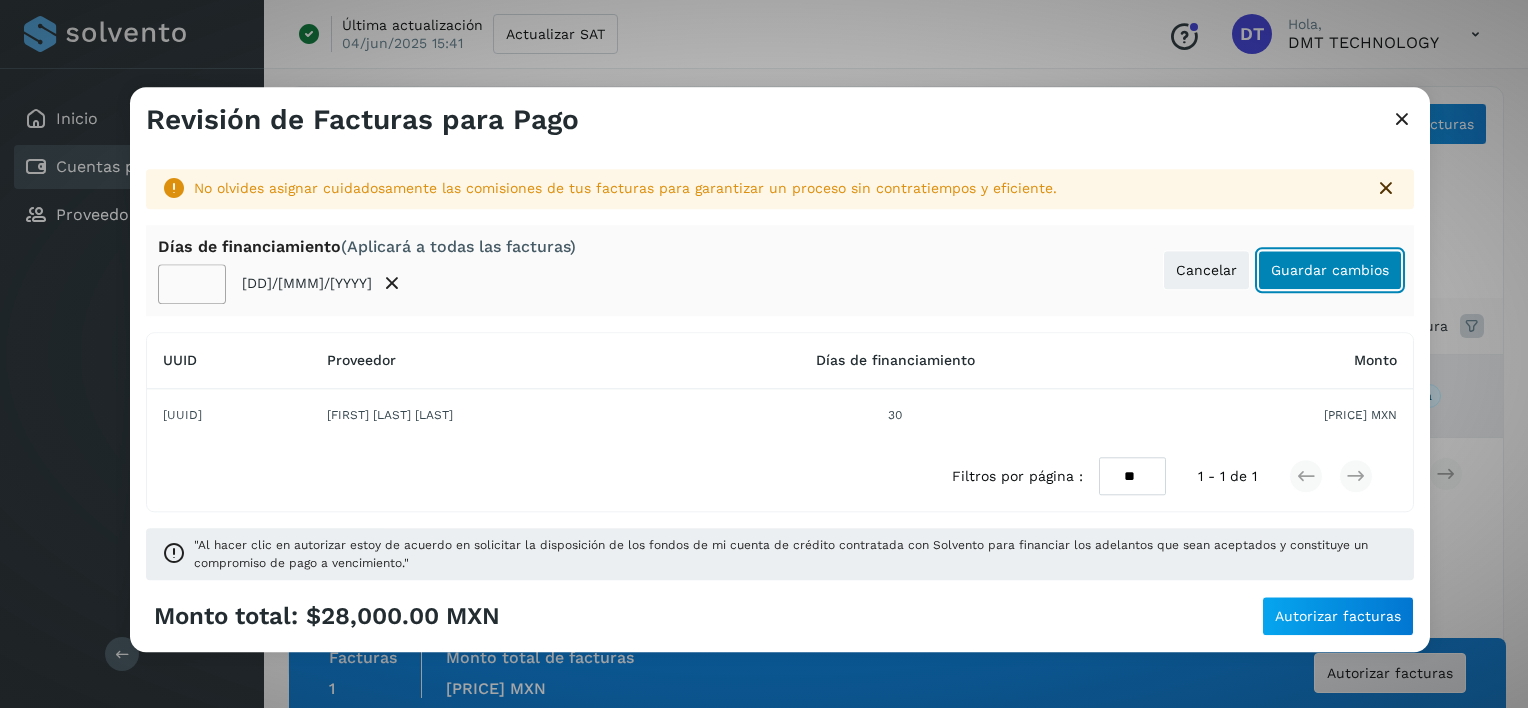 click on "Guardar cambios" at bounding box center [1330, 270] 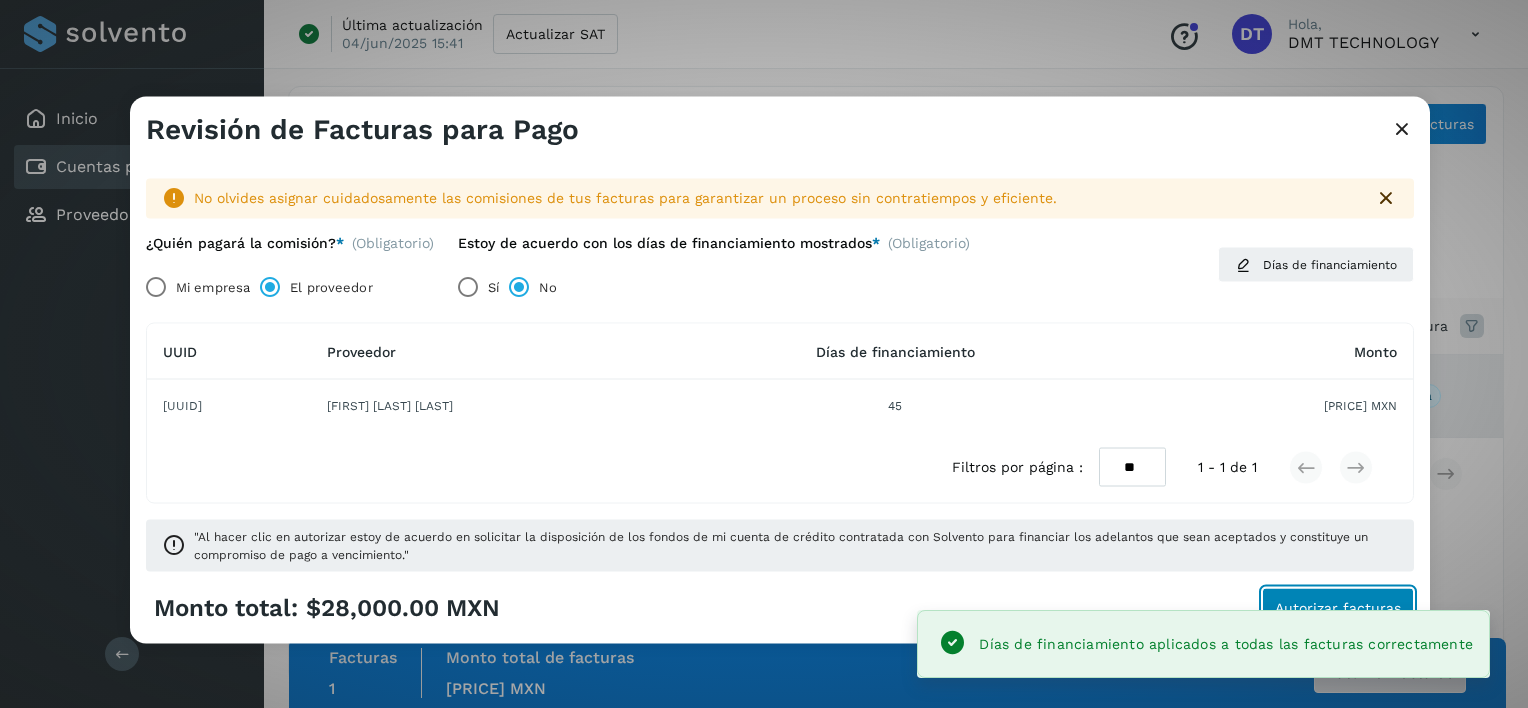 click on "Autorizar facturas" 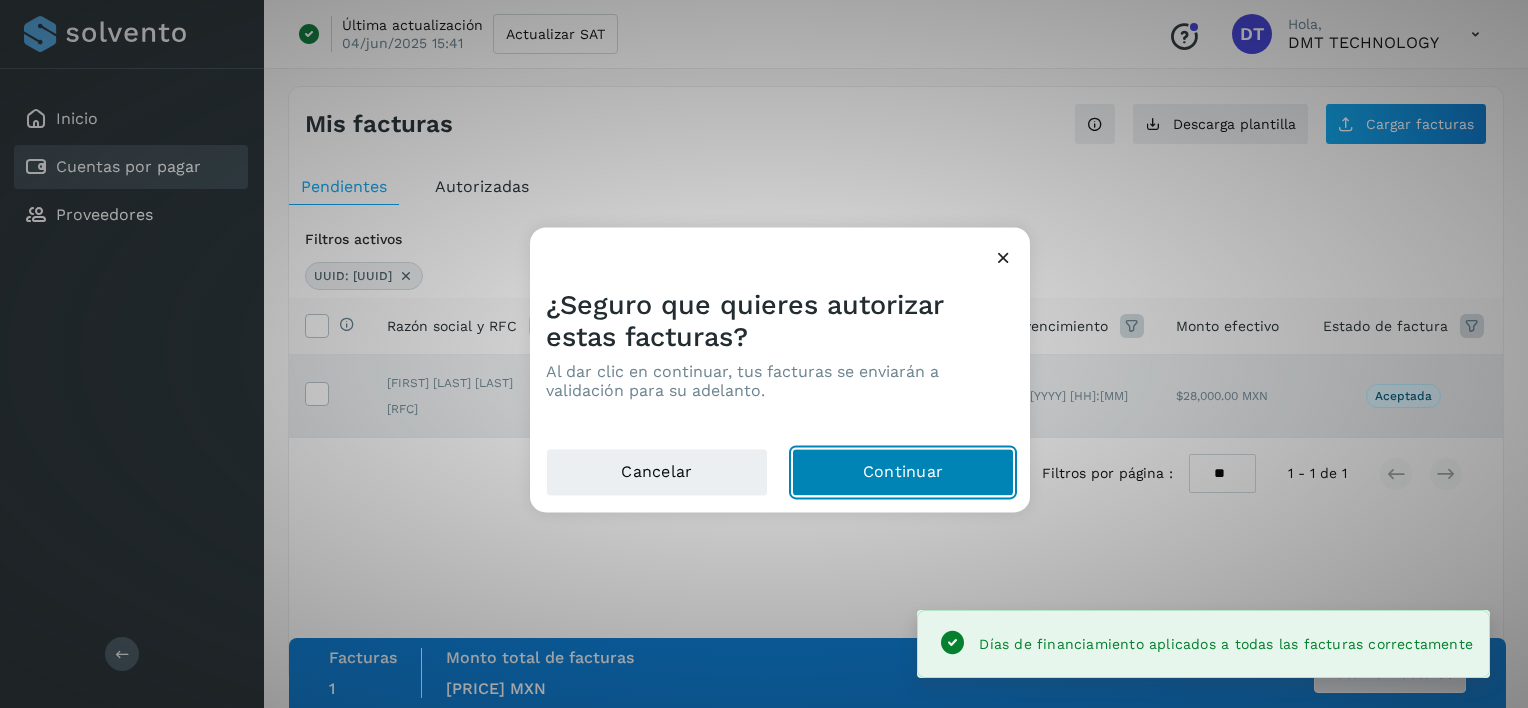 click on "Continuar" 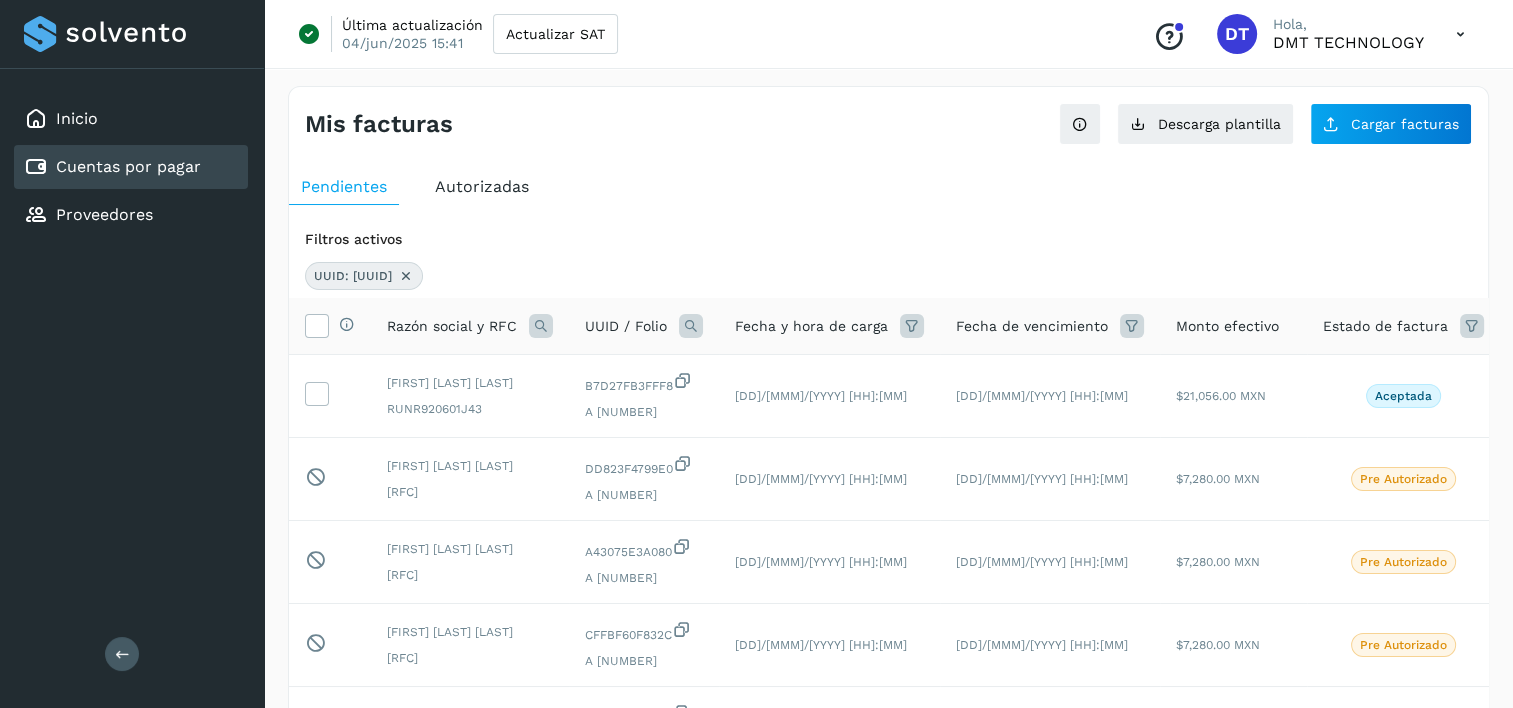 click at bounding box center [406, 276] 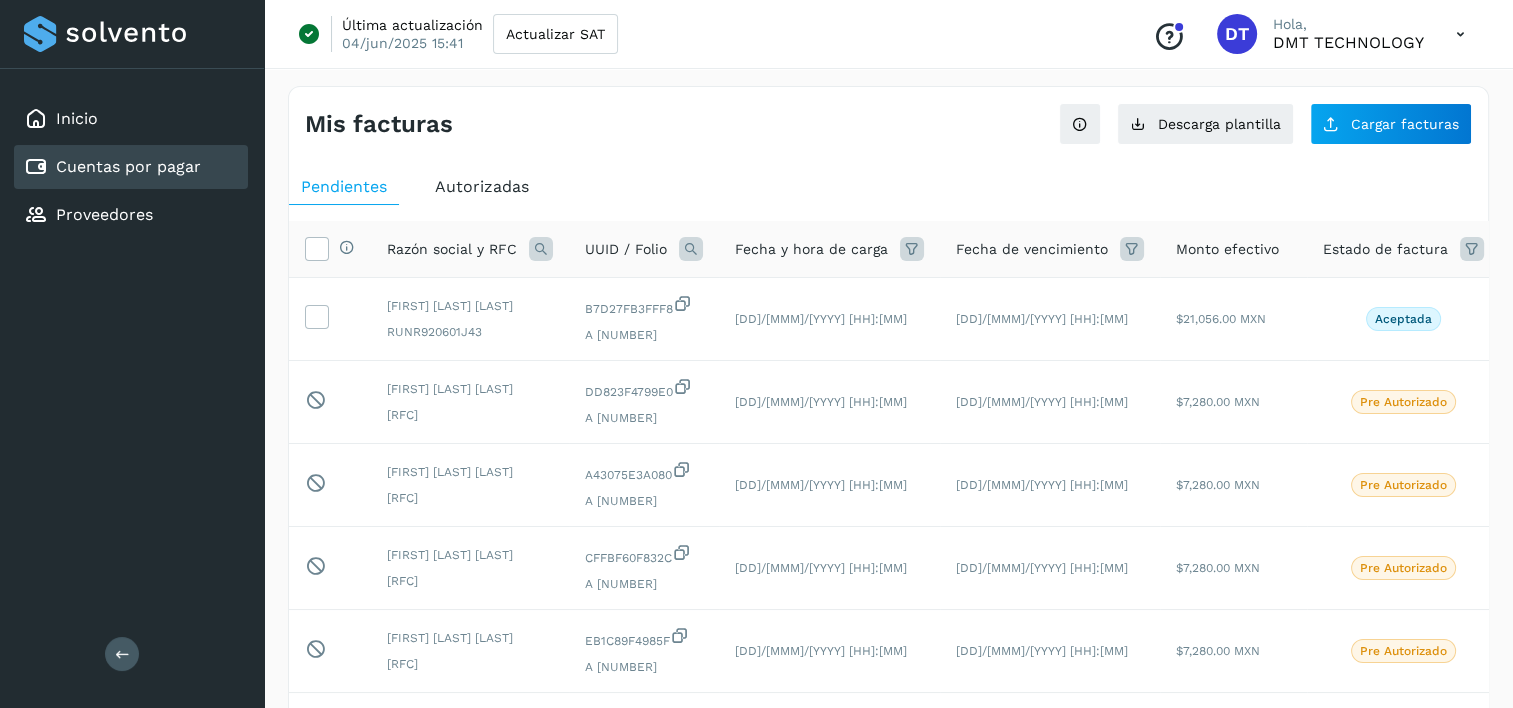 click at bounding box center [691, 249] 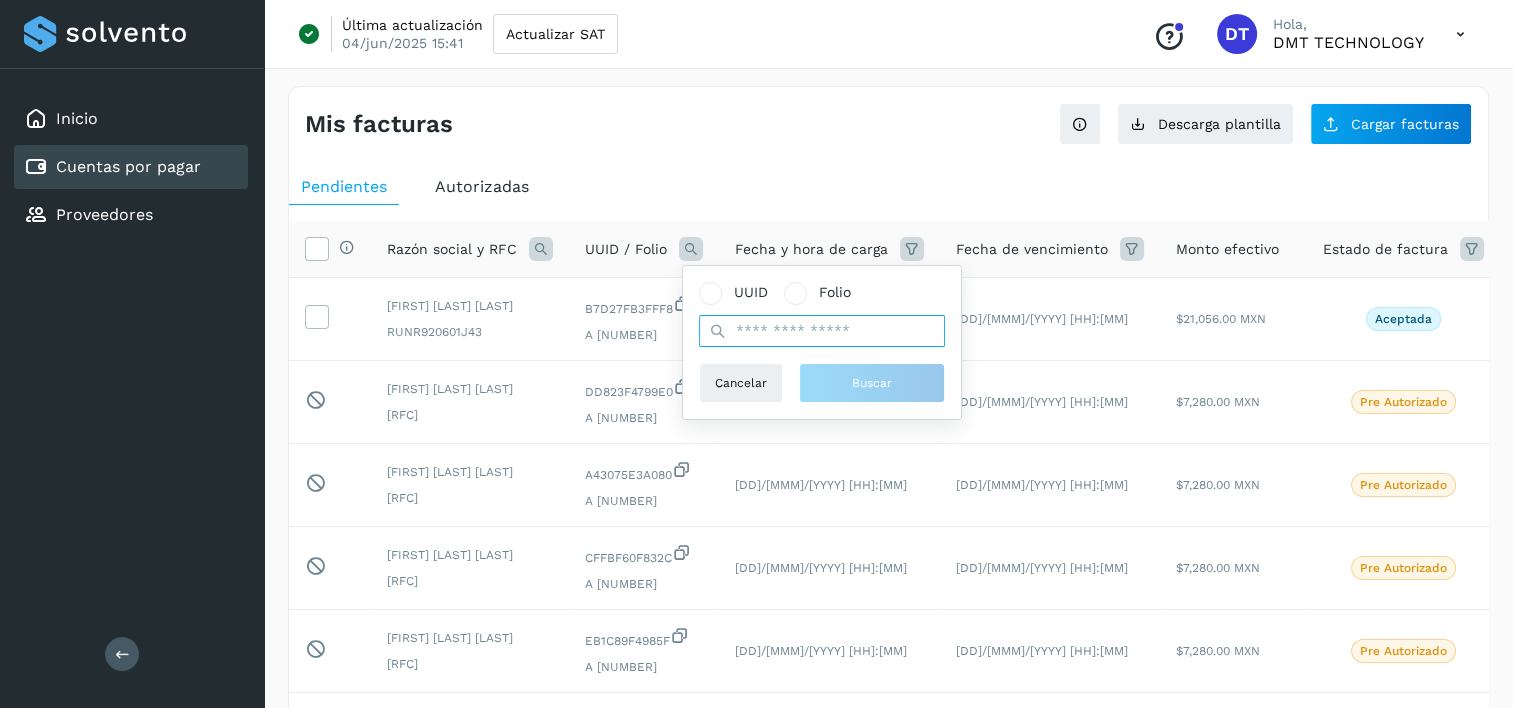 click at bounding box center [822, 331] 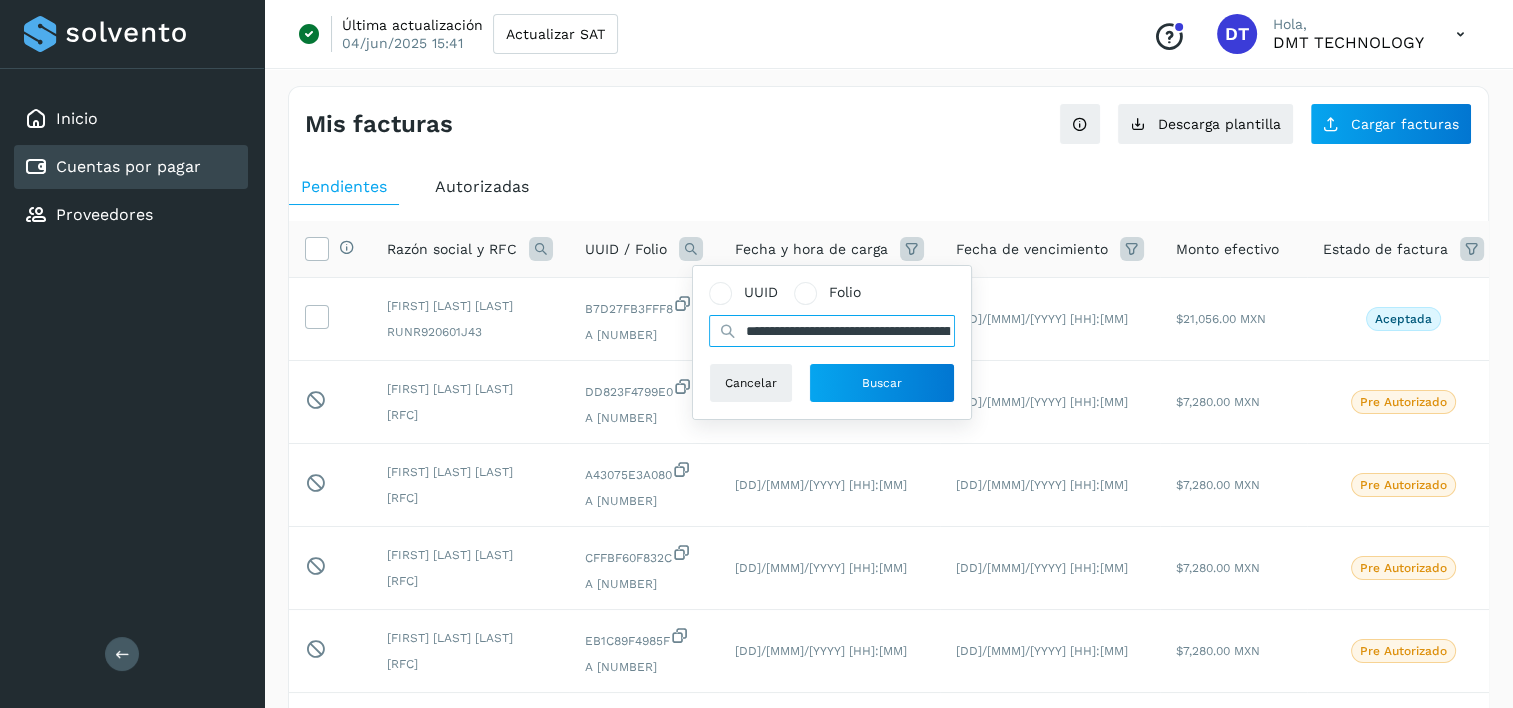 scroll, scrollTop: 0, scrollLeft: 332, axis: horizontal 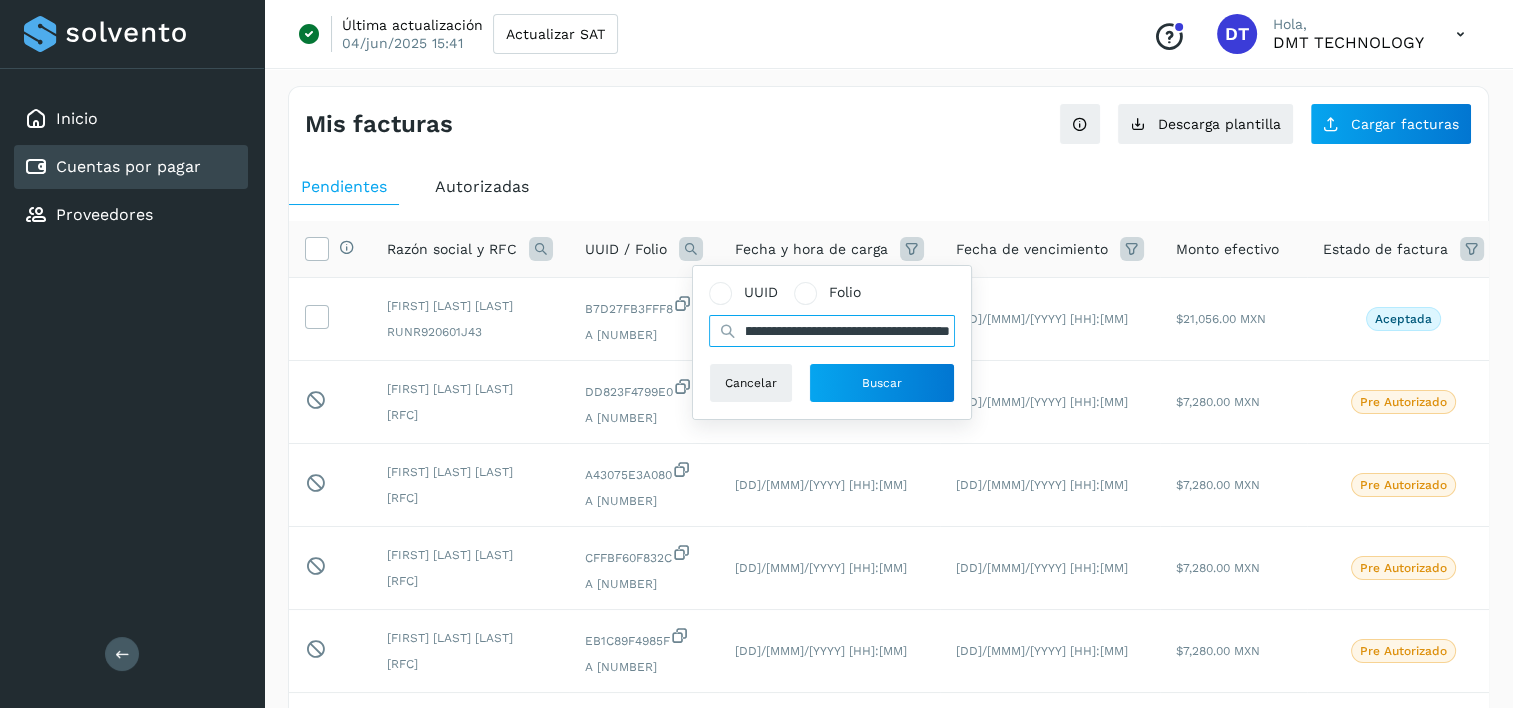 type on "**********" 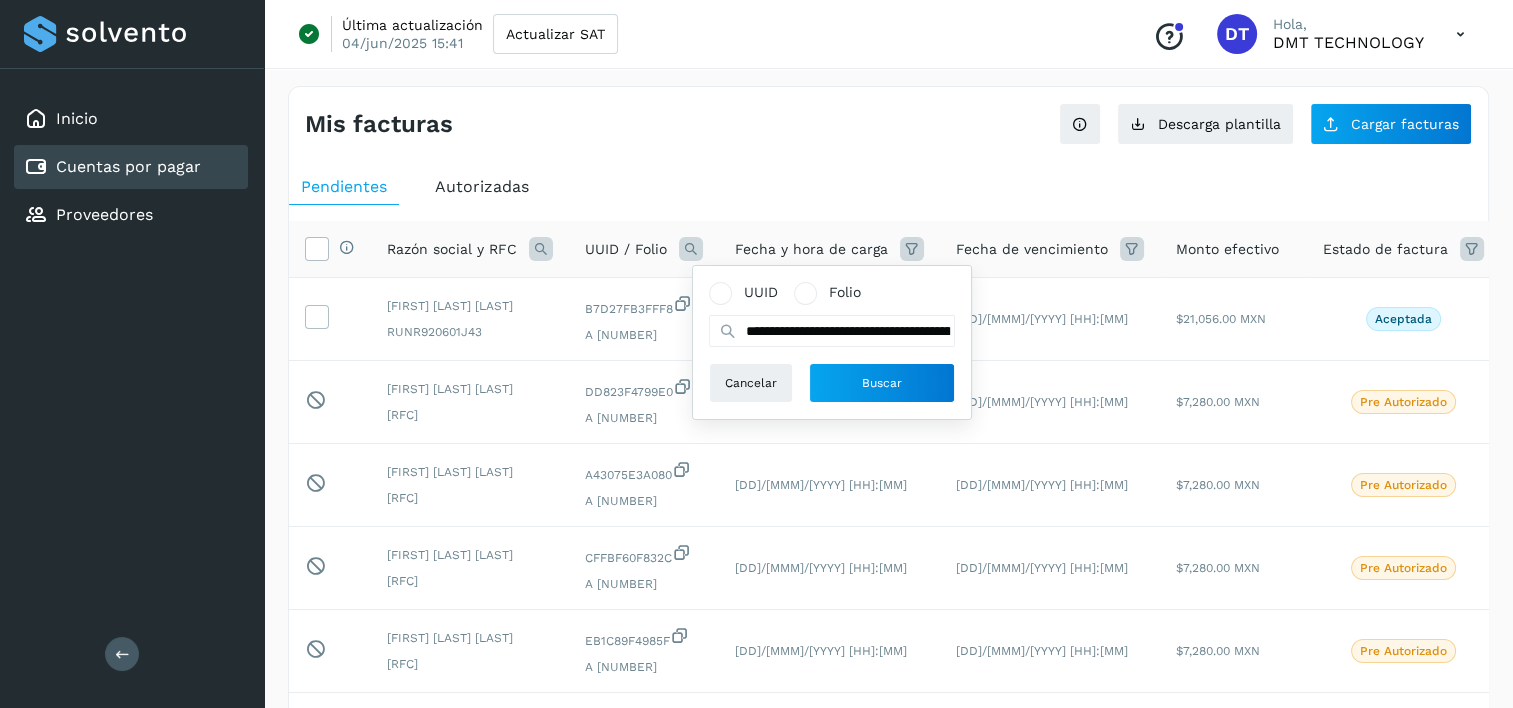 click on "**********" at bounding box center (888, 669) 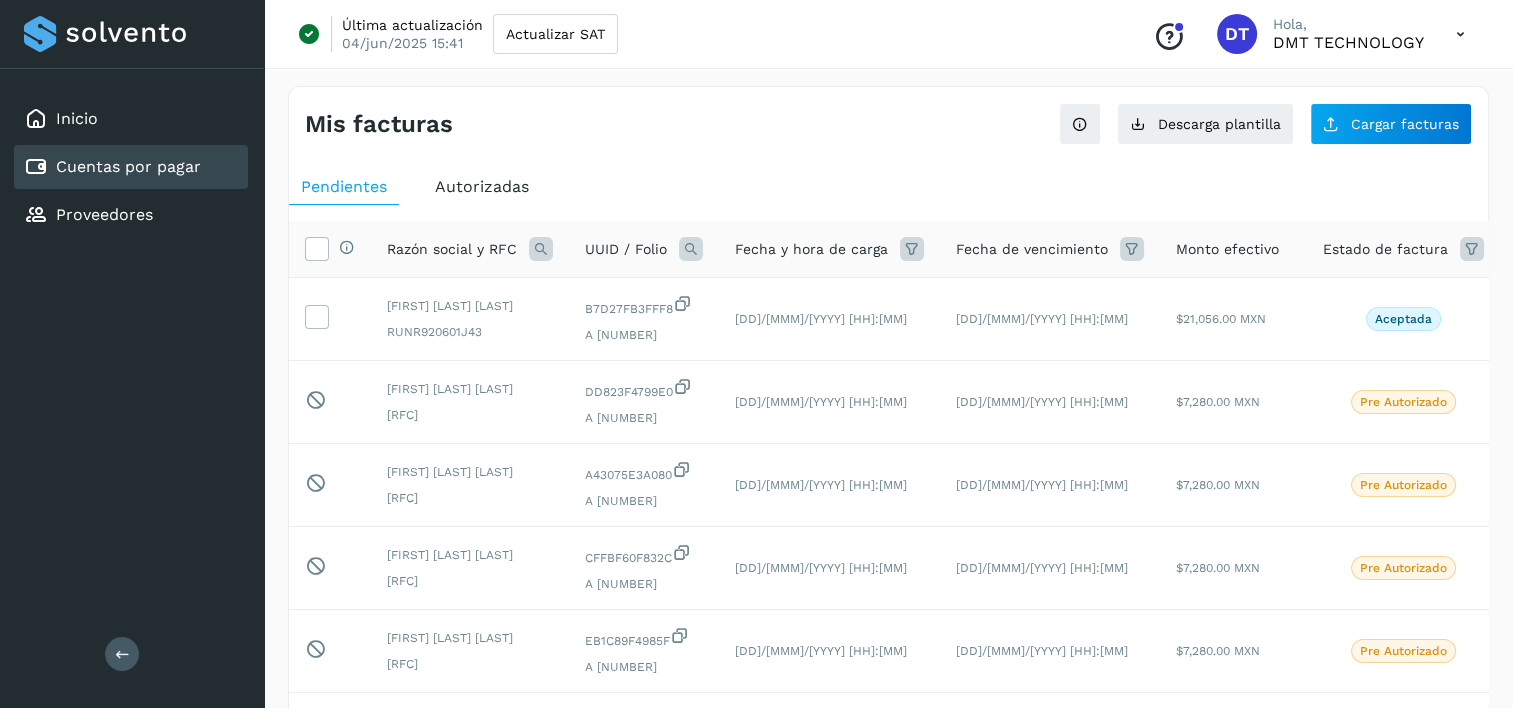 click at bounding box center [691, 249] 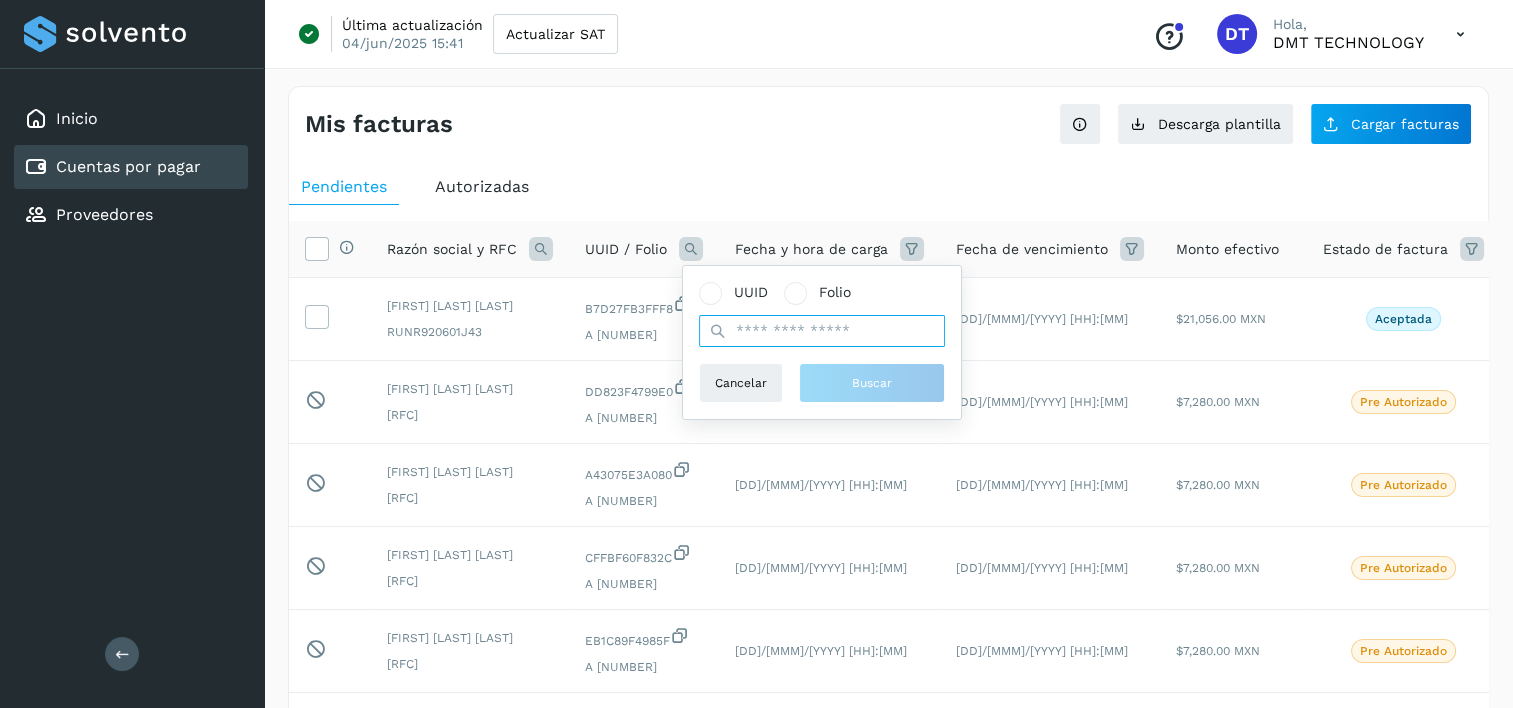 click at bounding box center [822, 331] 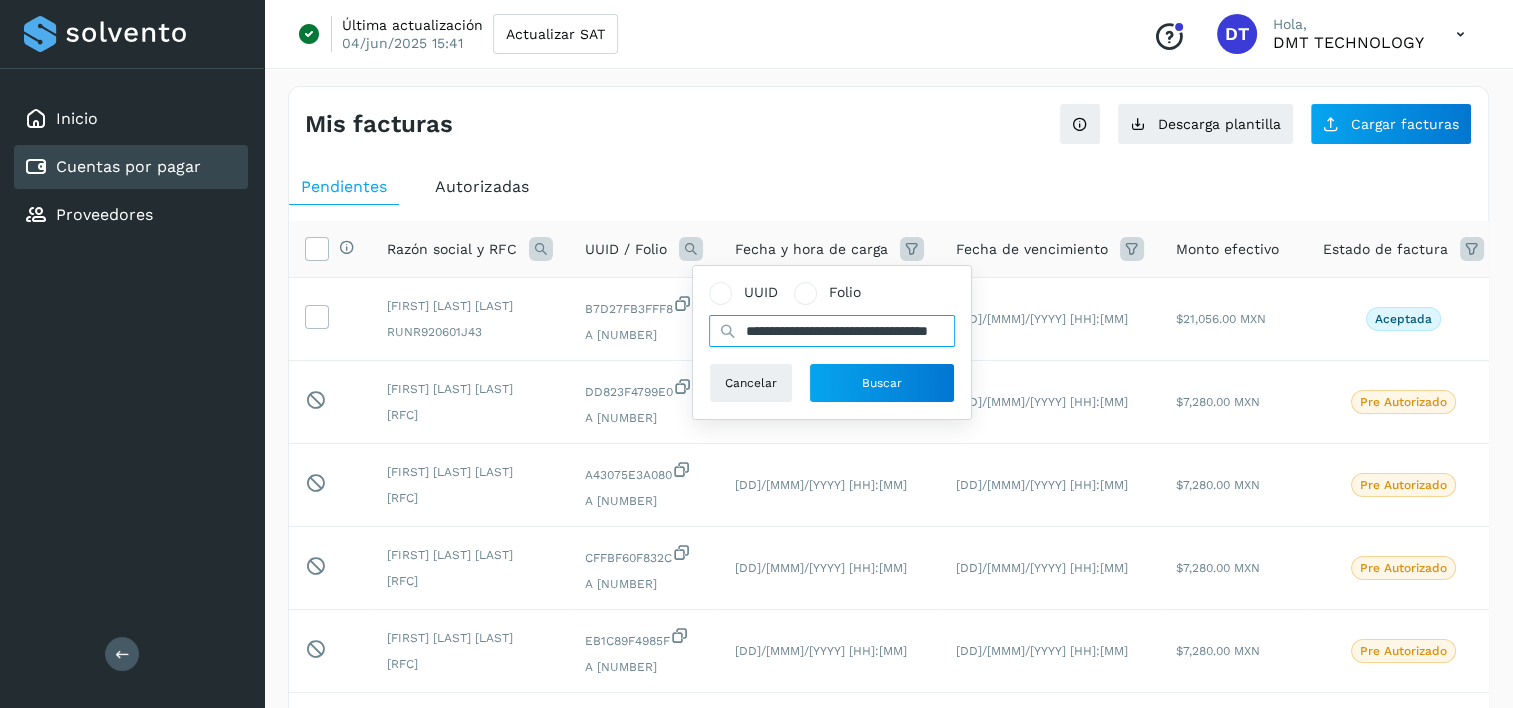 scroll, scrollTop: 0, scrollLeft: 89, axis: horizontal 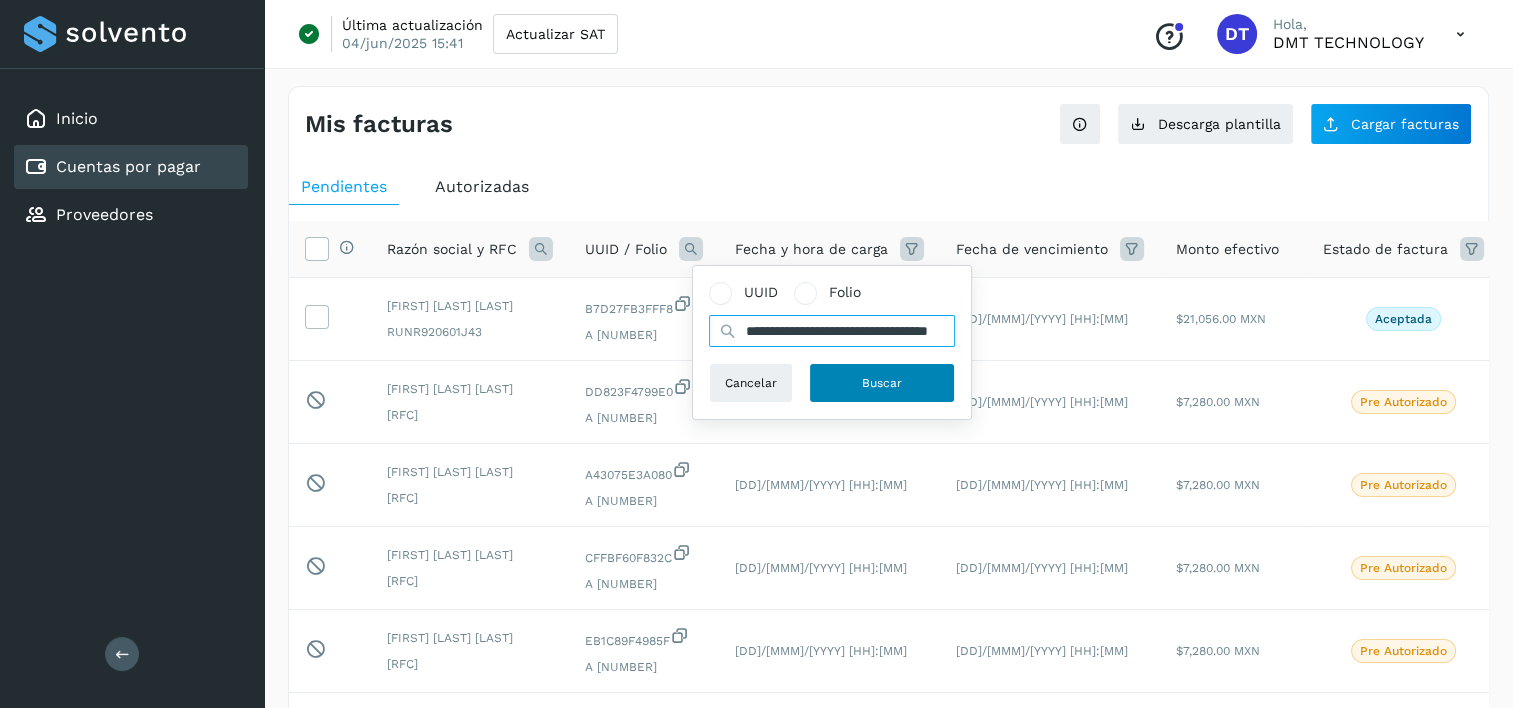 type on "**********" 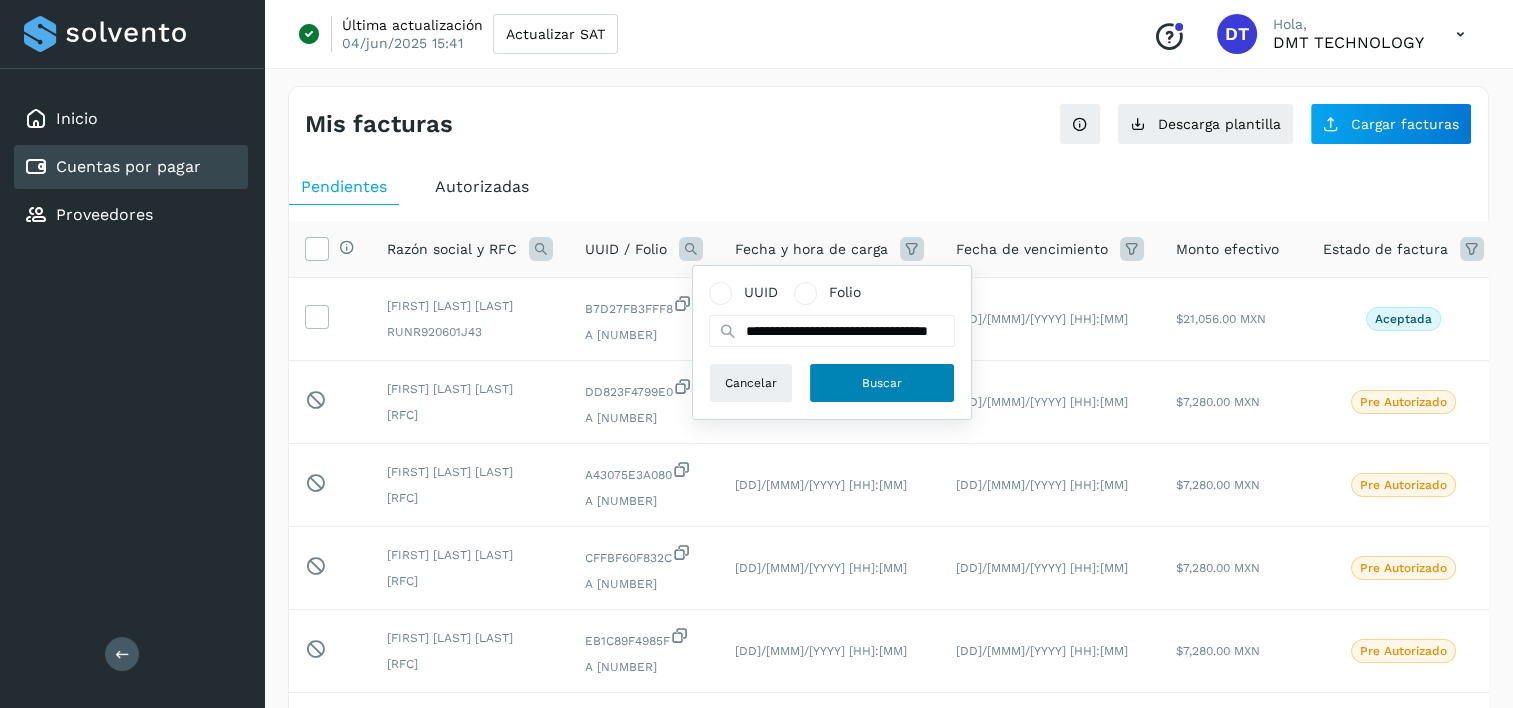 click on "Buscar" 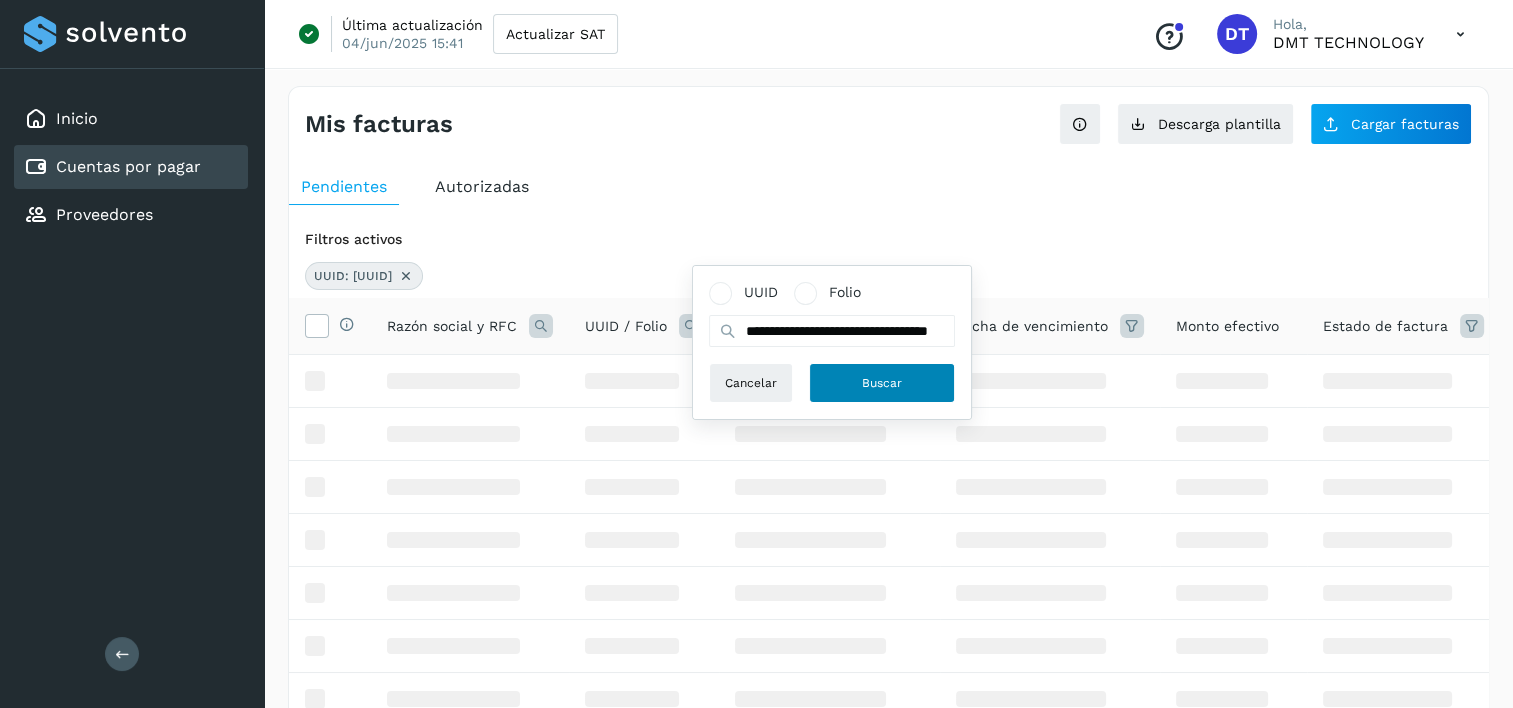 scroll, scrollTop: 0, scrollLeft: 0, axis: both 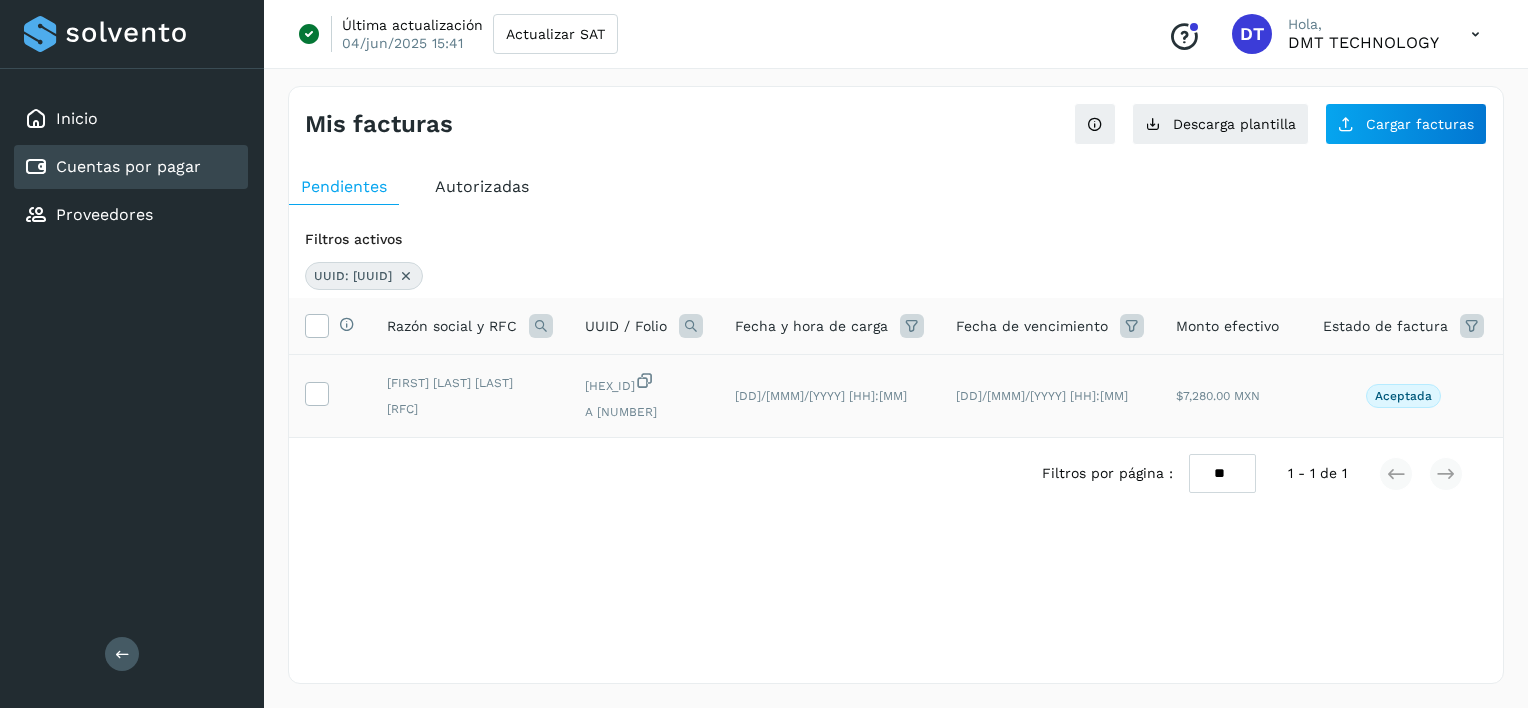 click at bounding box center [330, 396] 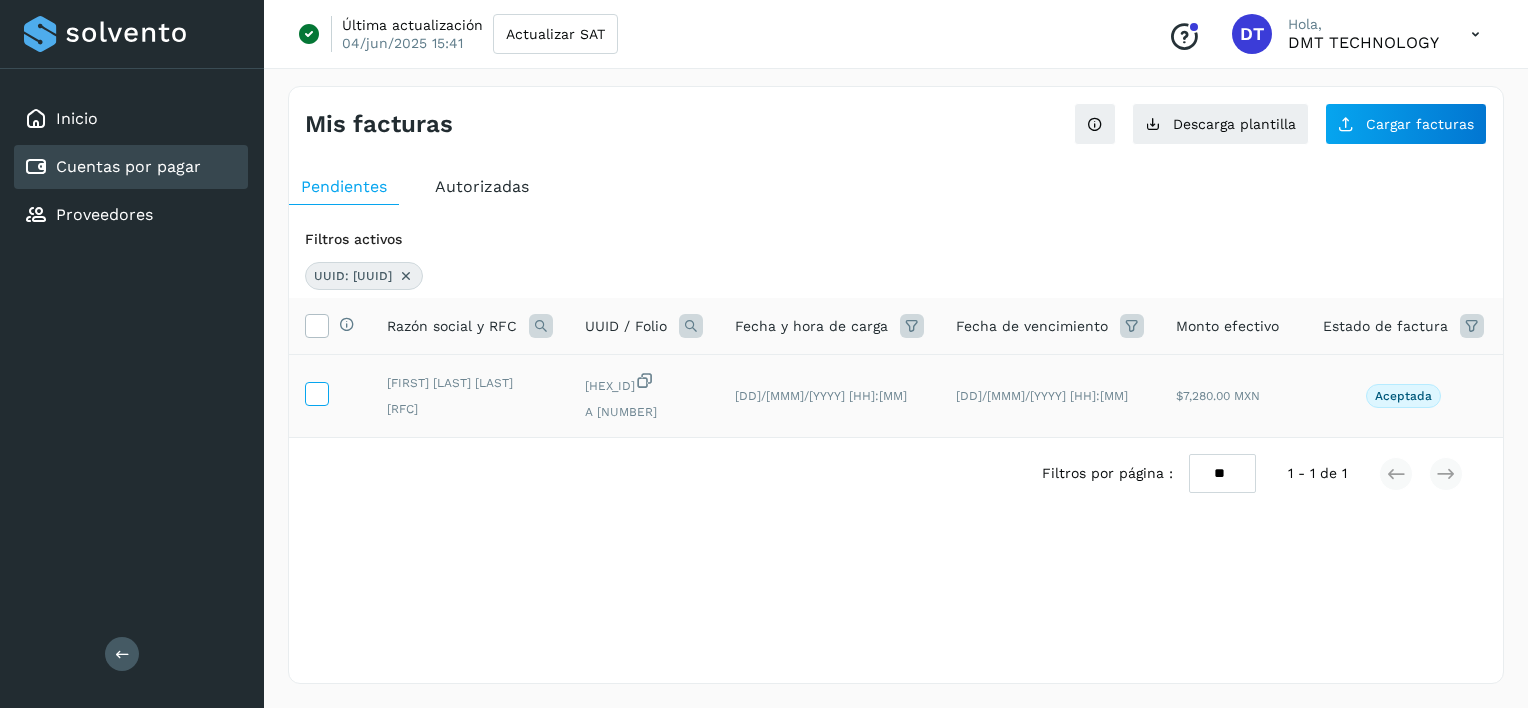 click at bounding box center (316, 392) 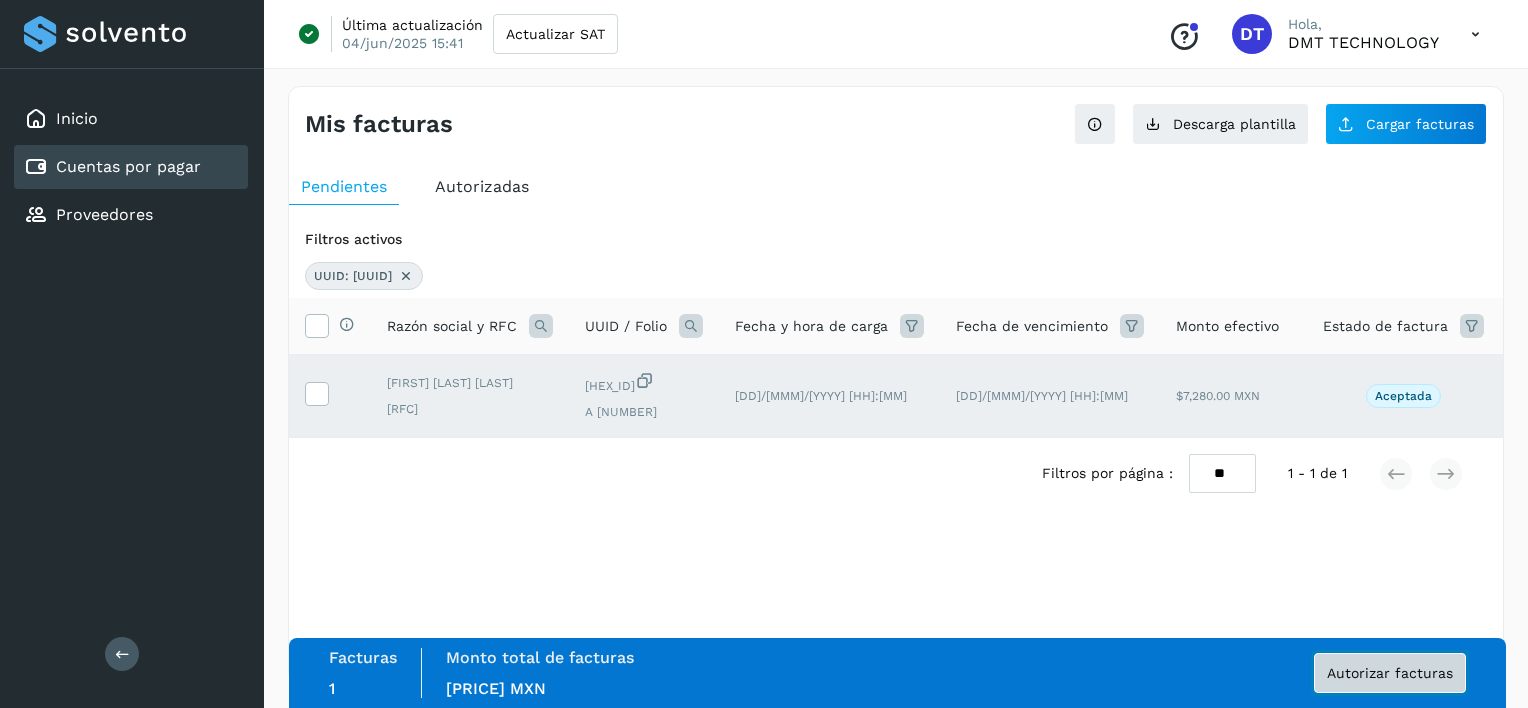 click on "Autorizar facturas" 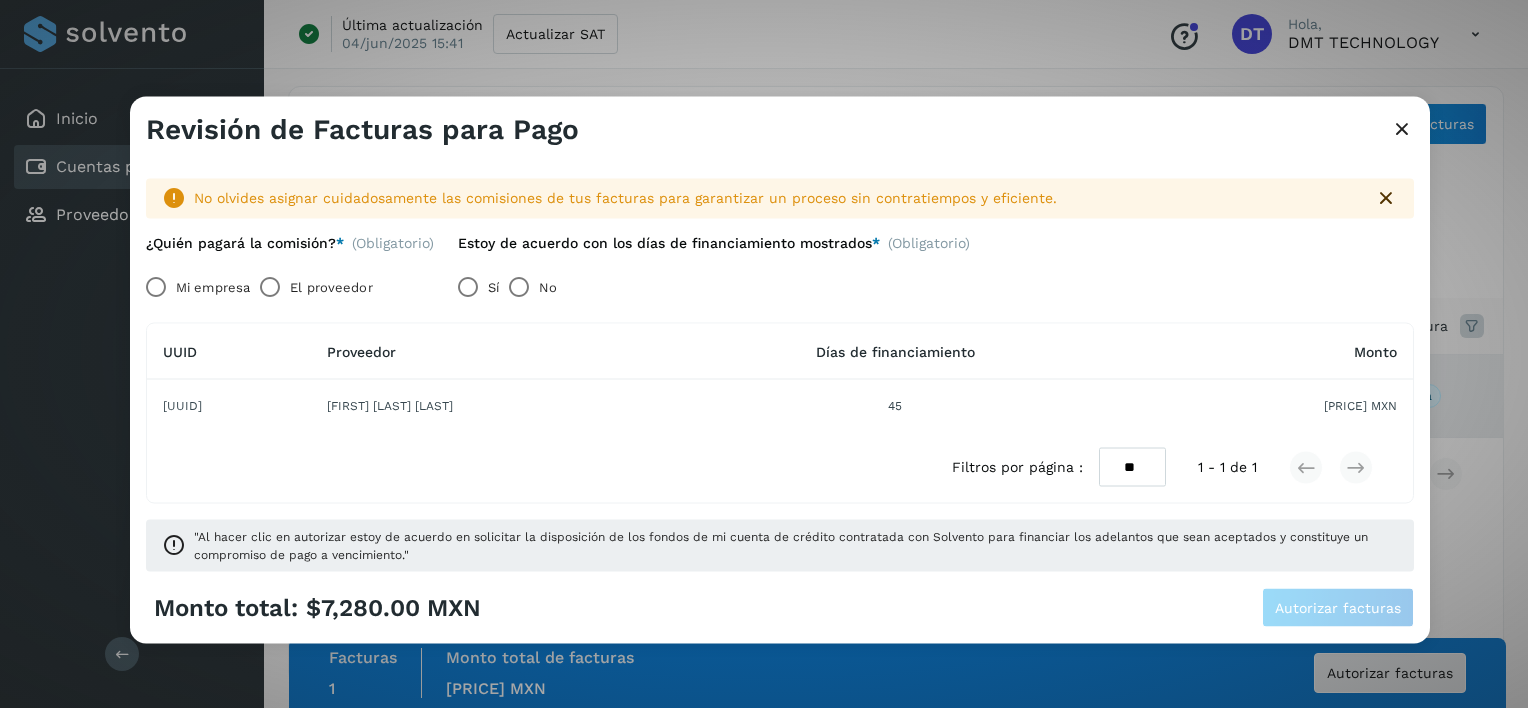 click on "El proveedor" at bounding box center [331, 287] 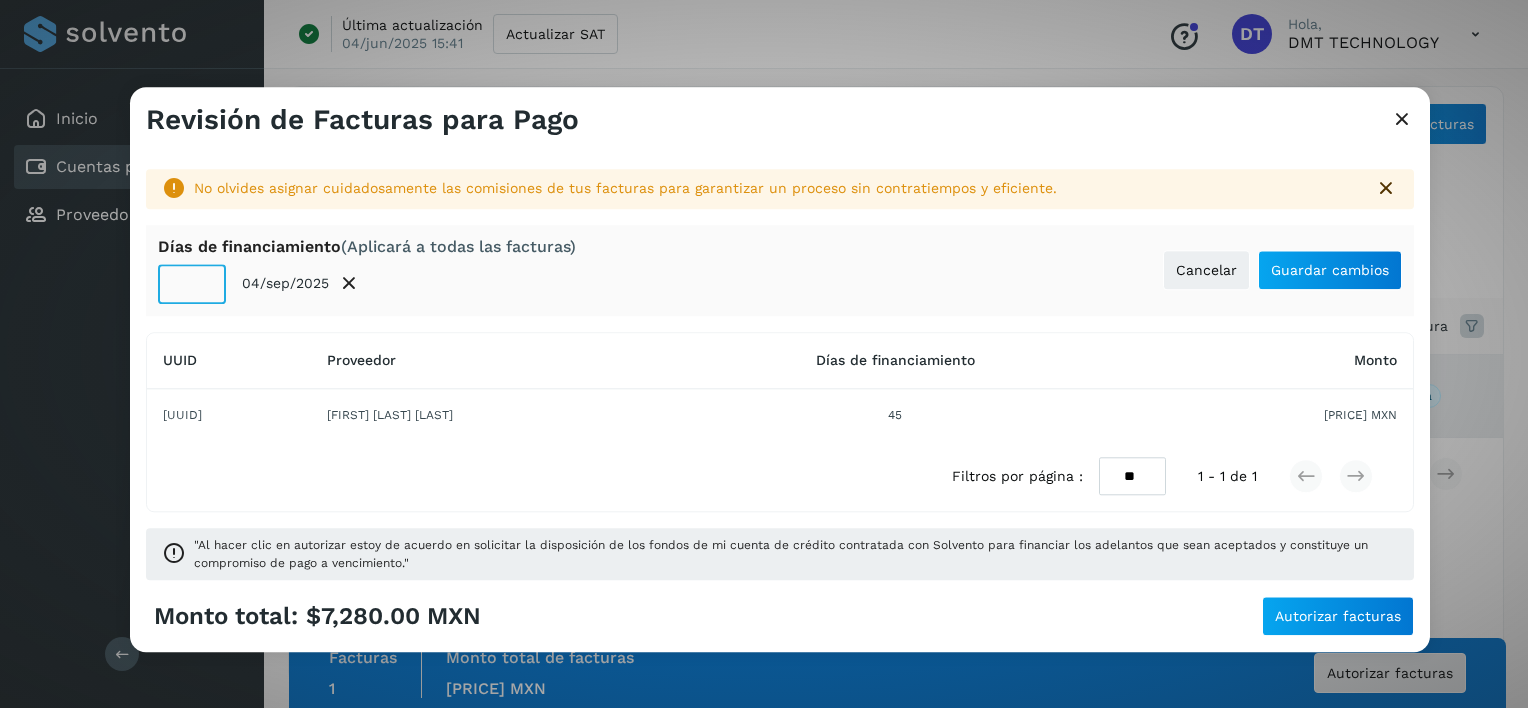 click on "**" 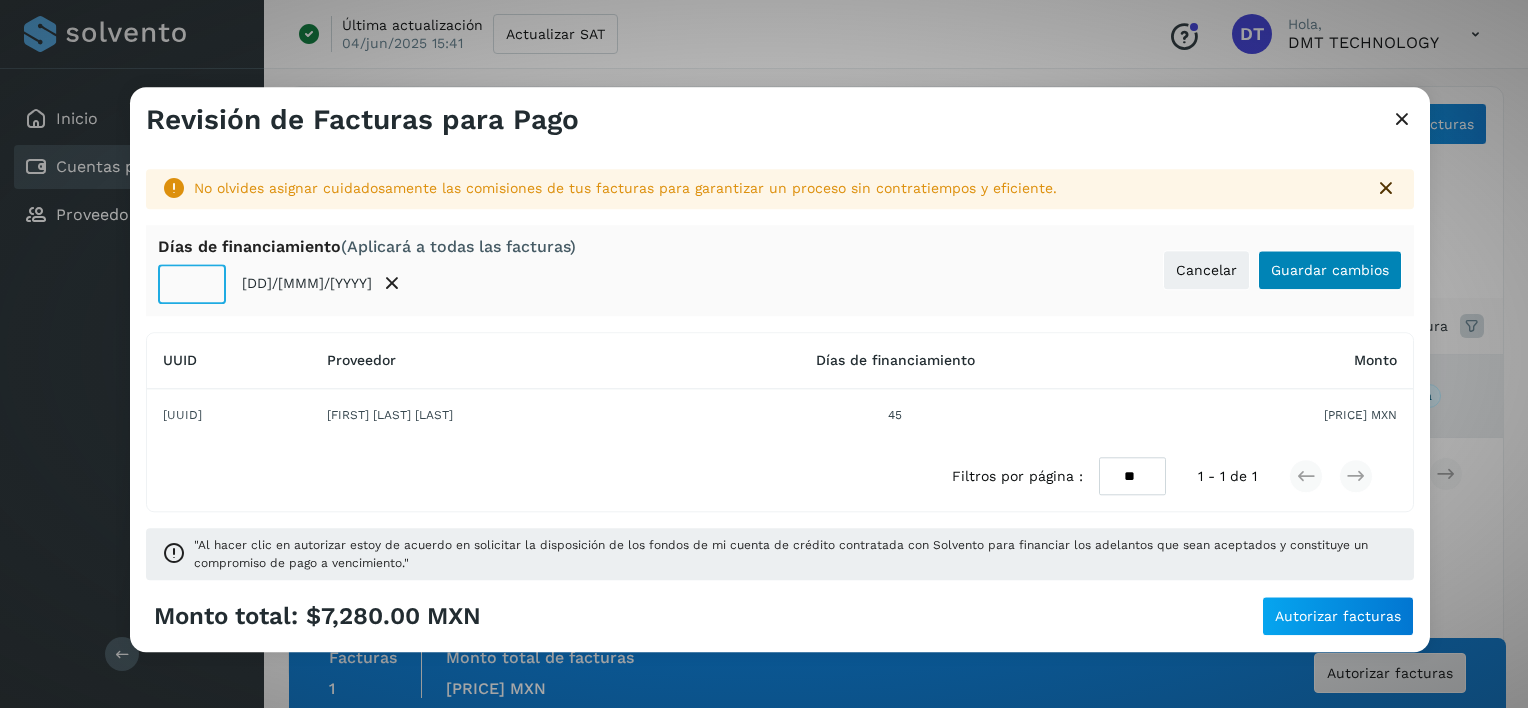 type on "**" 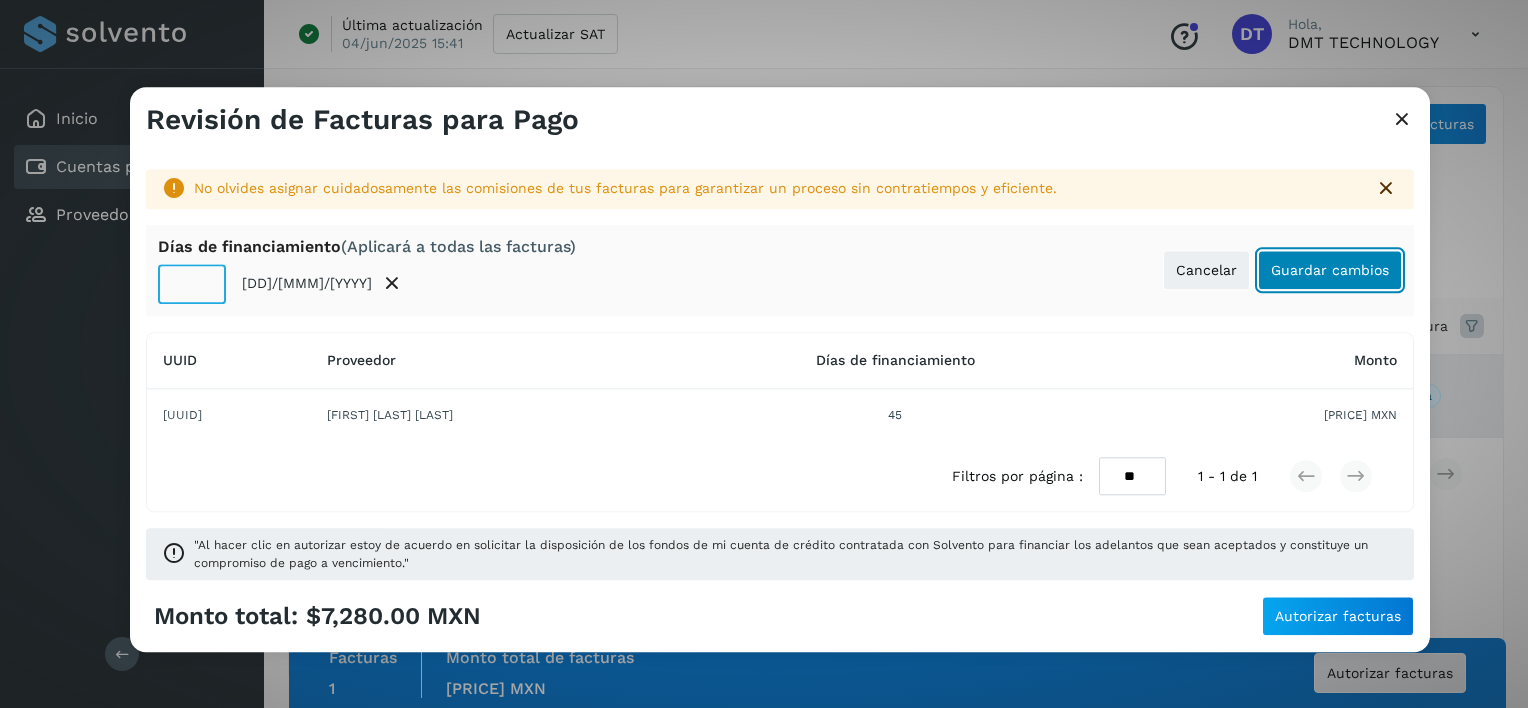 click on "Guardar cambios" 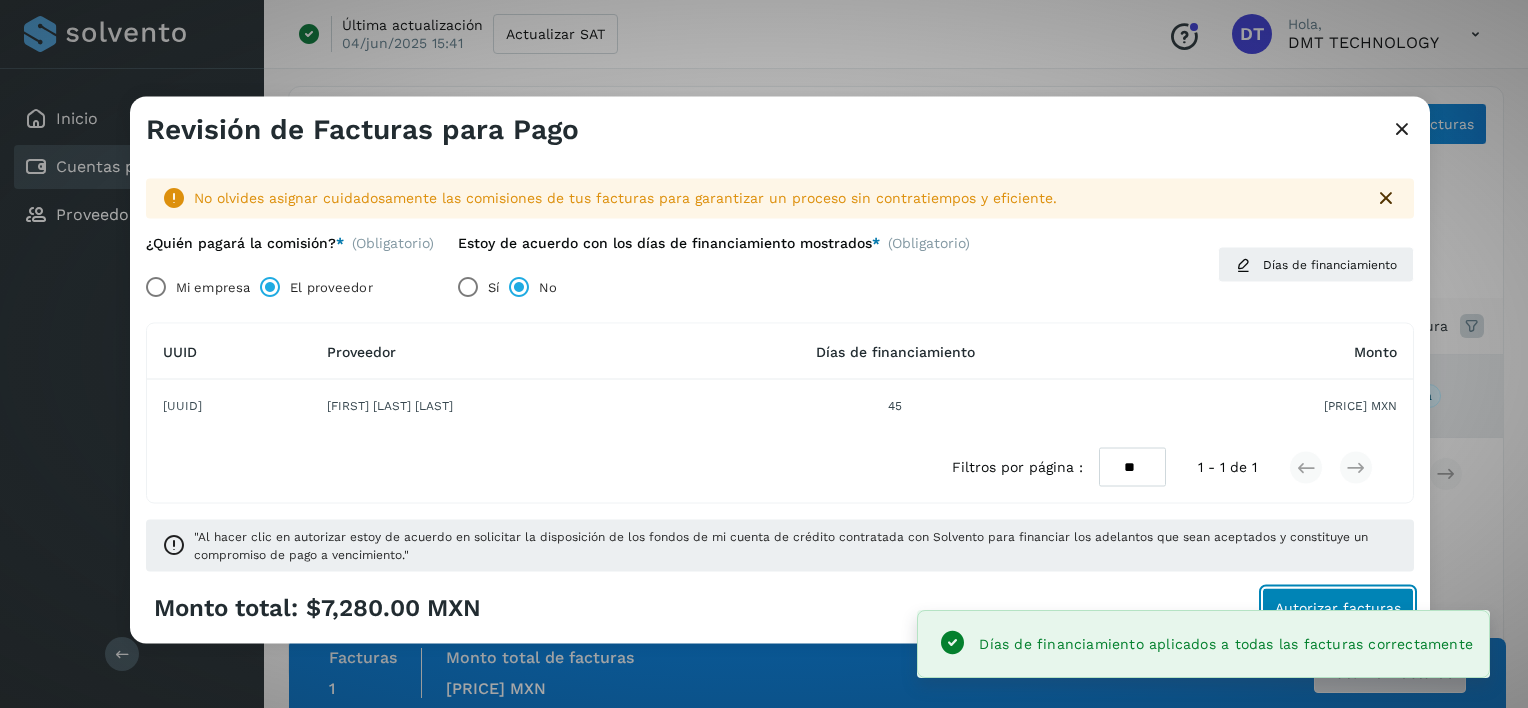 click on "Autorizar facturas" at bounding box center (1338, 607) 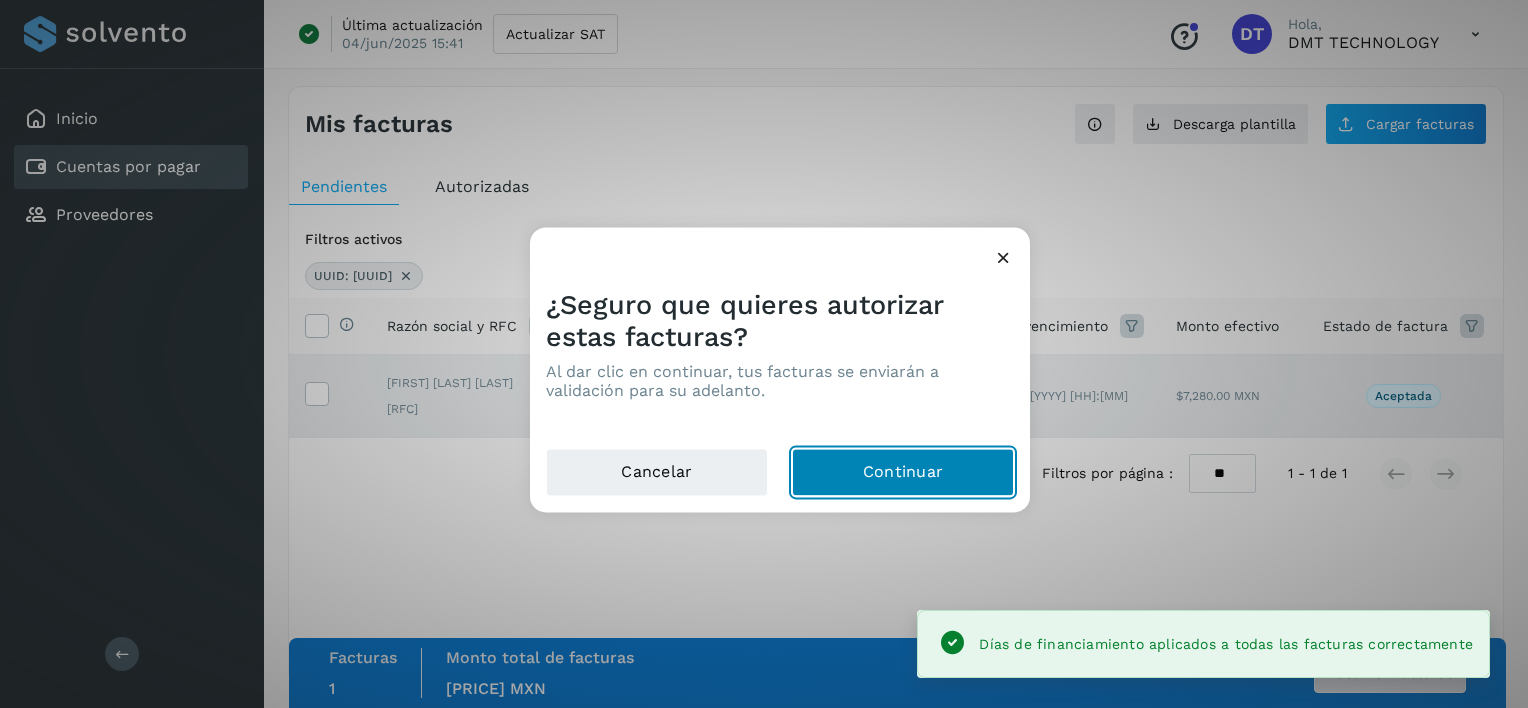 drag, startPoint x: 944, startPoint y: 456, endPoint x: 682, endPoint y: 242, distance: 338.28983 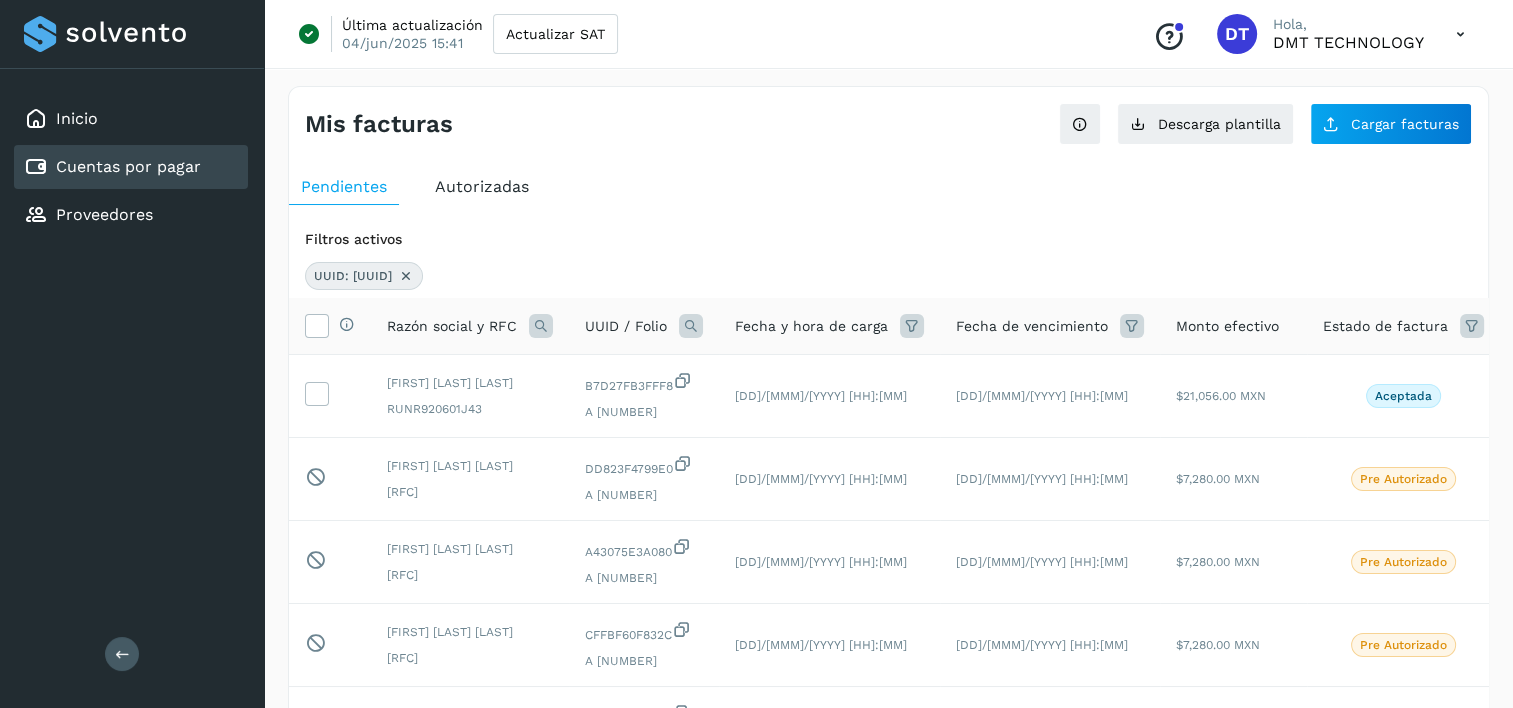 click on "Mis facturas
Ver instrucciones para cargar Facturas
Descarga plantilla Cargar facturas Pendientes Autorizadas Filtros activos UUID: [UUID] Selecciona todas las facturas disponibles para autorización Razón social y RFC UUID / Folio Fecha y hora de carga Fecha de vencimiento Monto efectivo Estado de factura Acciones [FIRST] [LAST] [RFC] [UUID_PART]  A [NUMBER] [DD]/[MMM]/[YYYY] [HH]:[MM] [DD]/[MMM]/[YYYY] [HH]:[MM] [PRICE] MXN Aceptada Pendiente de autorización final por el usuario autorizador. [FIRST] [LAST] [RFC] [UUID_PART]  A [NUMBER] [DD]/[MMM]/[YYYY] [HH]:[MM] [DD]/[MMM]/[YYYY] [HH]:[MM] [PRICE] MXN Pre Autorizado Pendiente de autorización final por el usuario autorizador. [FIRST] [LAST] [RFC] [UUID_PART]  A [NUMBER] [DD]/[MMM]/[YYYY] [HH]:[MM] [DD]/[MMM]/[YYYY] [HH]:[MM] [PRICE] MXN Pre Autorizado Pendiente de autorización final por el usuario autorizador. [FIRST] [LAST] [UUID_PART]" at bounding box center [888, 708] 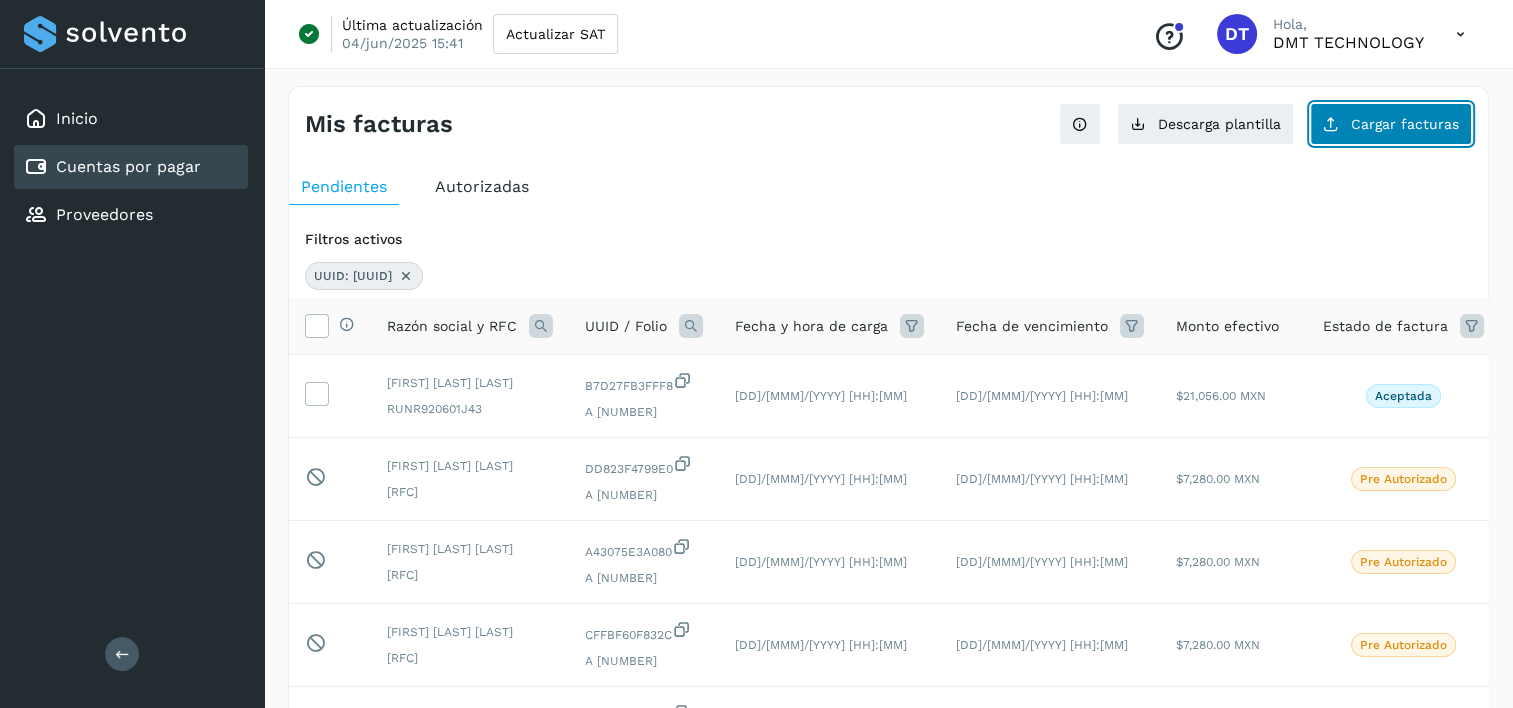 click on "Cargar facturas" 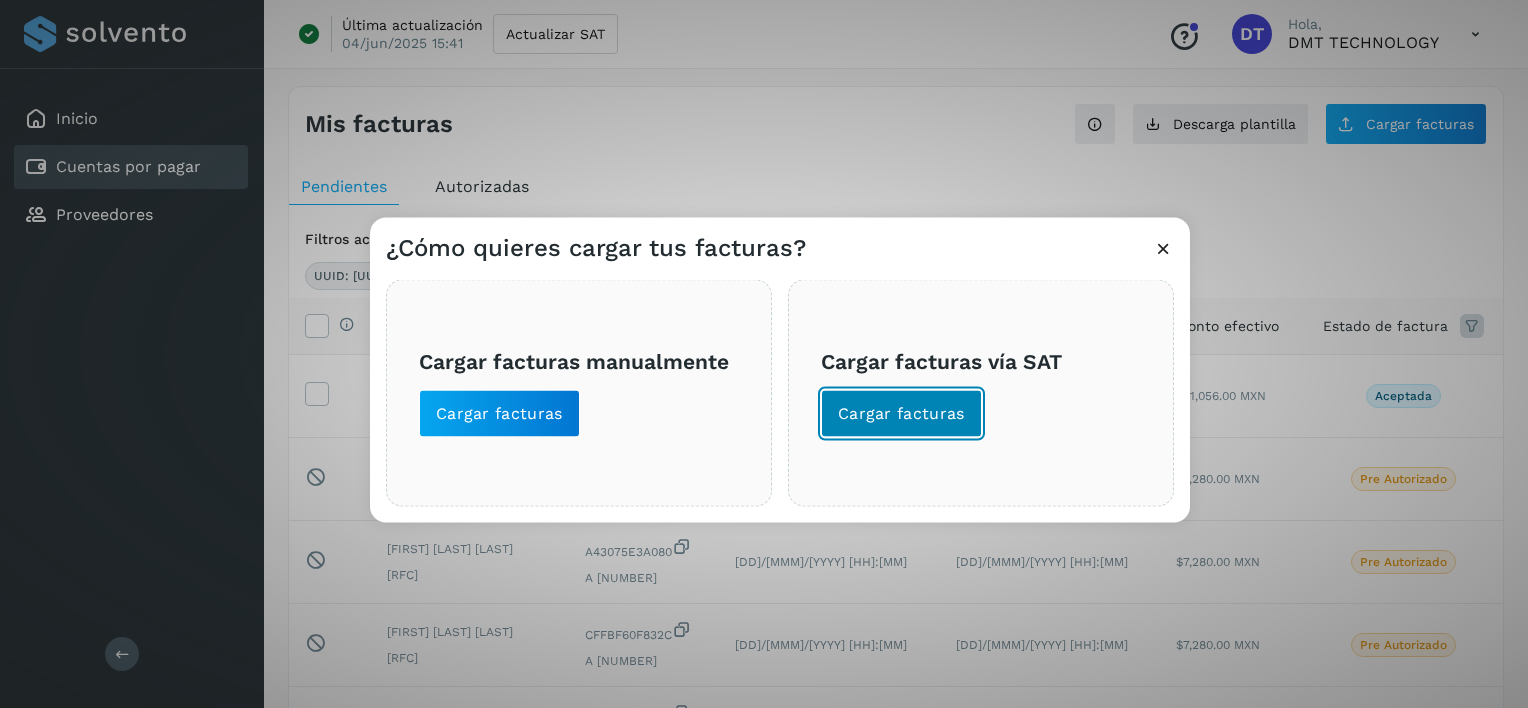 click on "Cargar facturas" 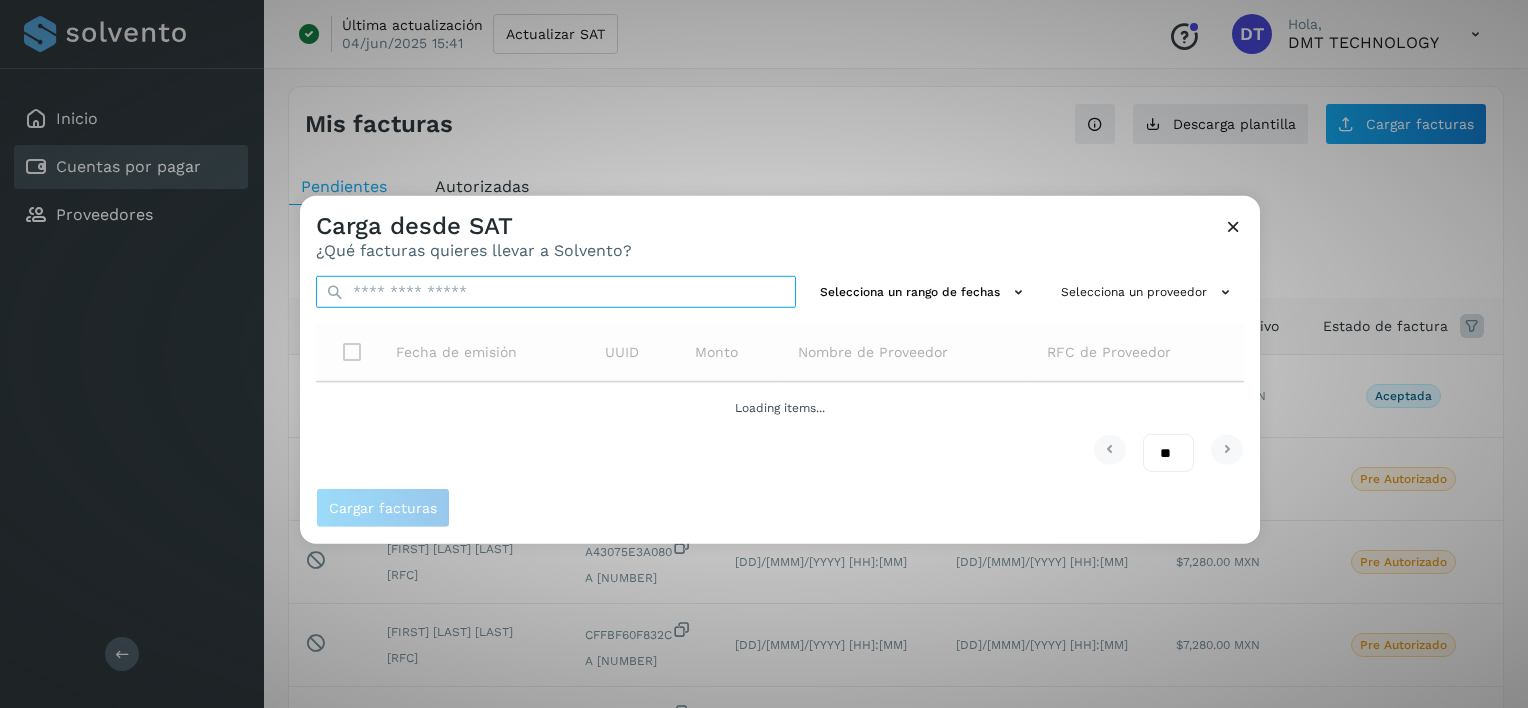 click at bounding box center [556, 292] 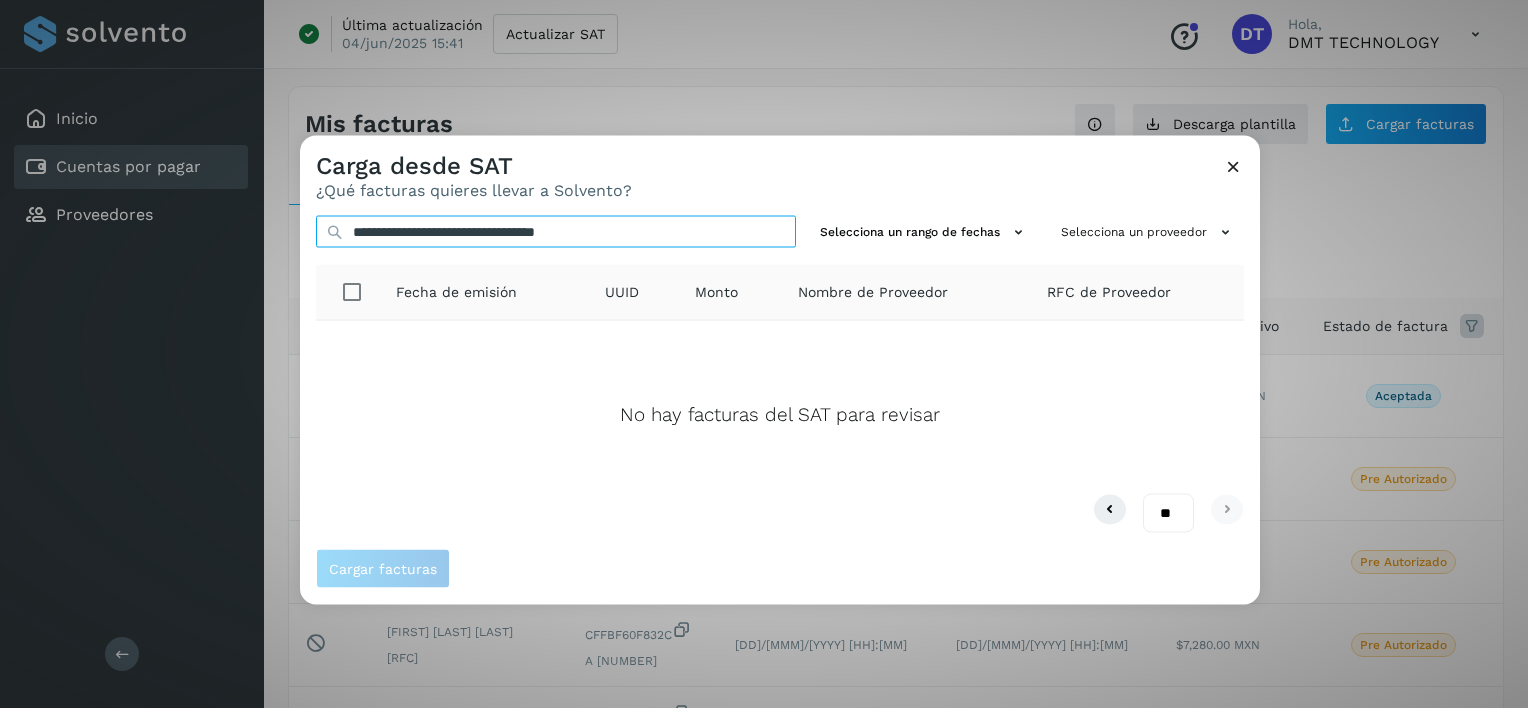 type on "**********" 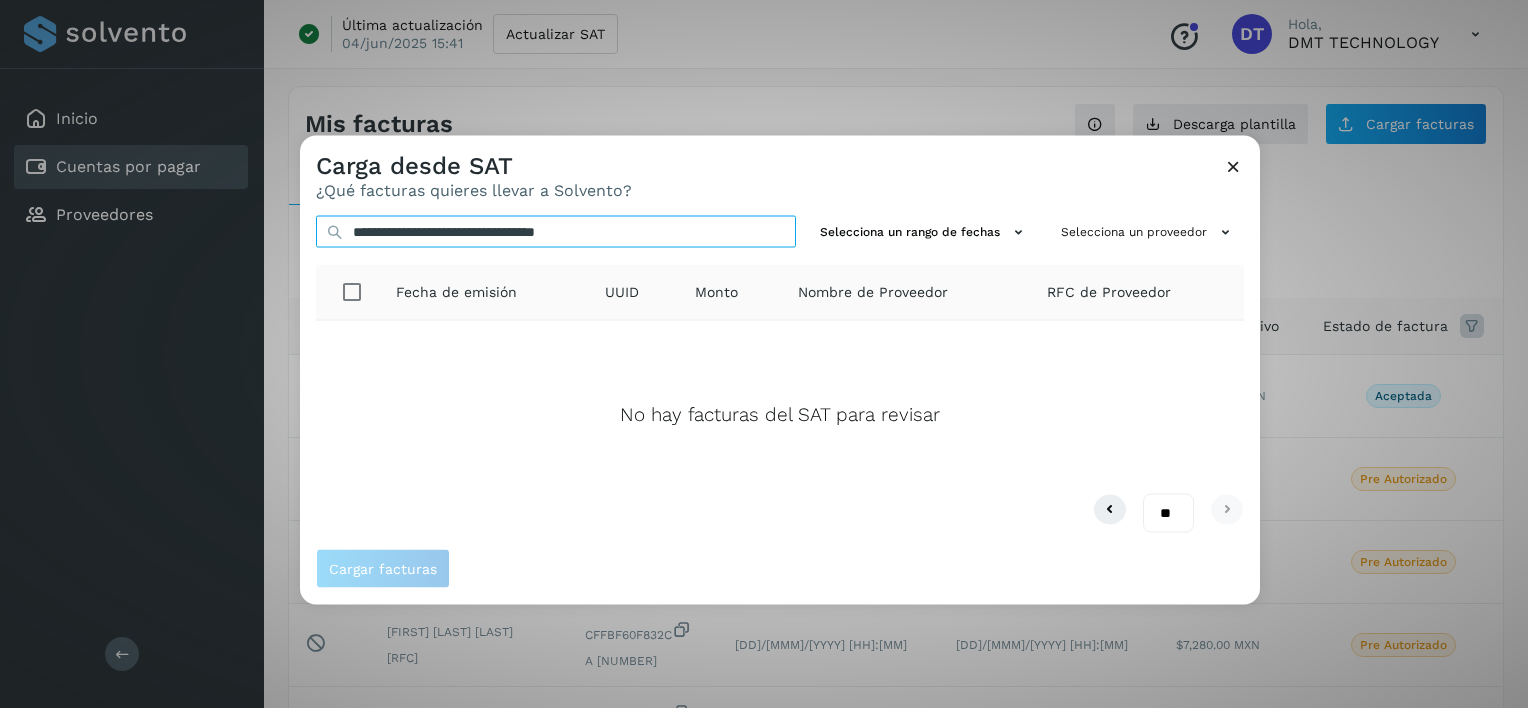 drag, startPoint x: 740, startPoint y: 237, endPoint x: 129, endPoint y: 236, distance: 611.0008 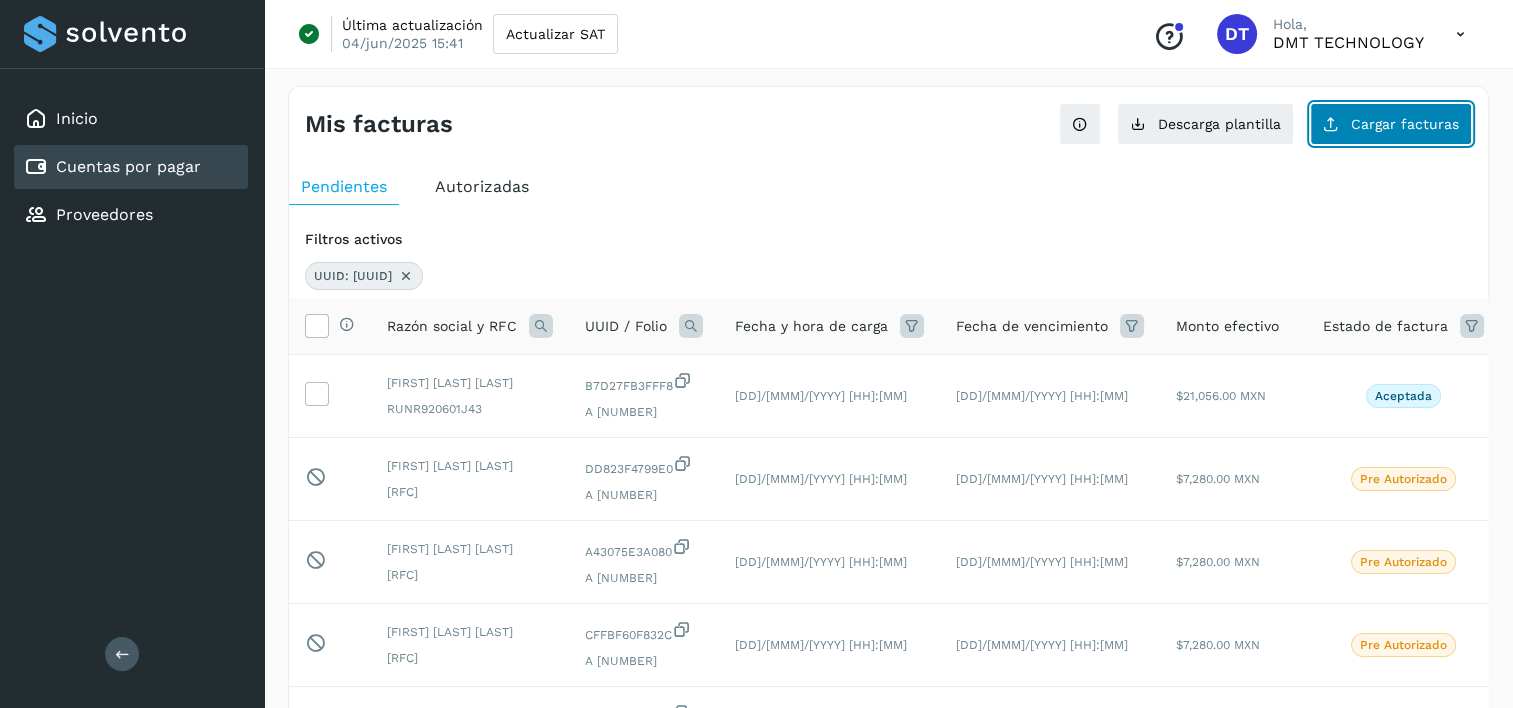 click on "Cargar facturas" 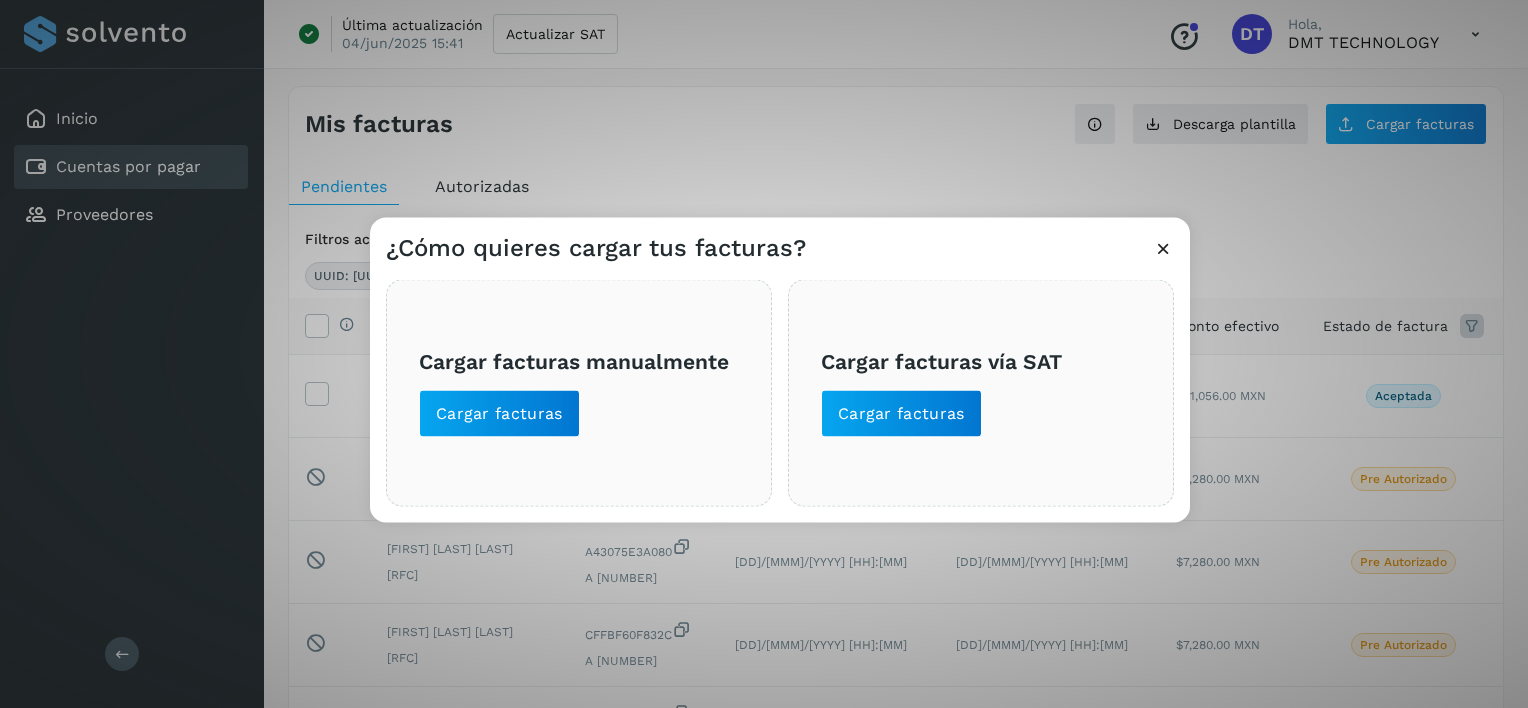 click on "Cargar facturas vía SAT Cargar facturas" at bounding box center [981, 392] 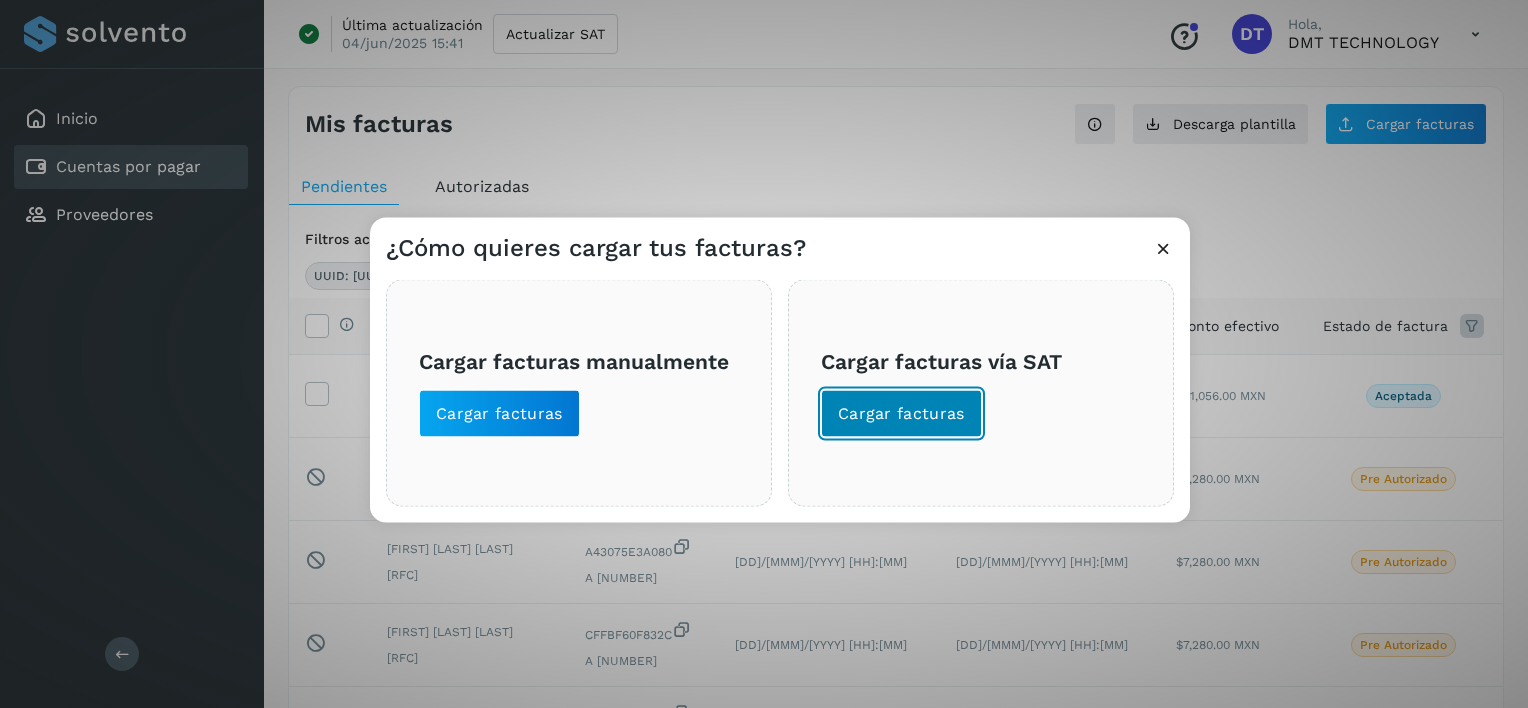 click on "Cargar facturas" 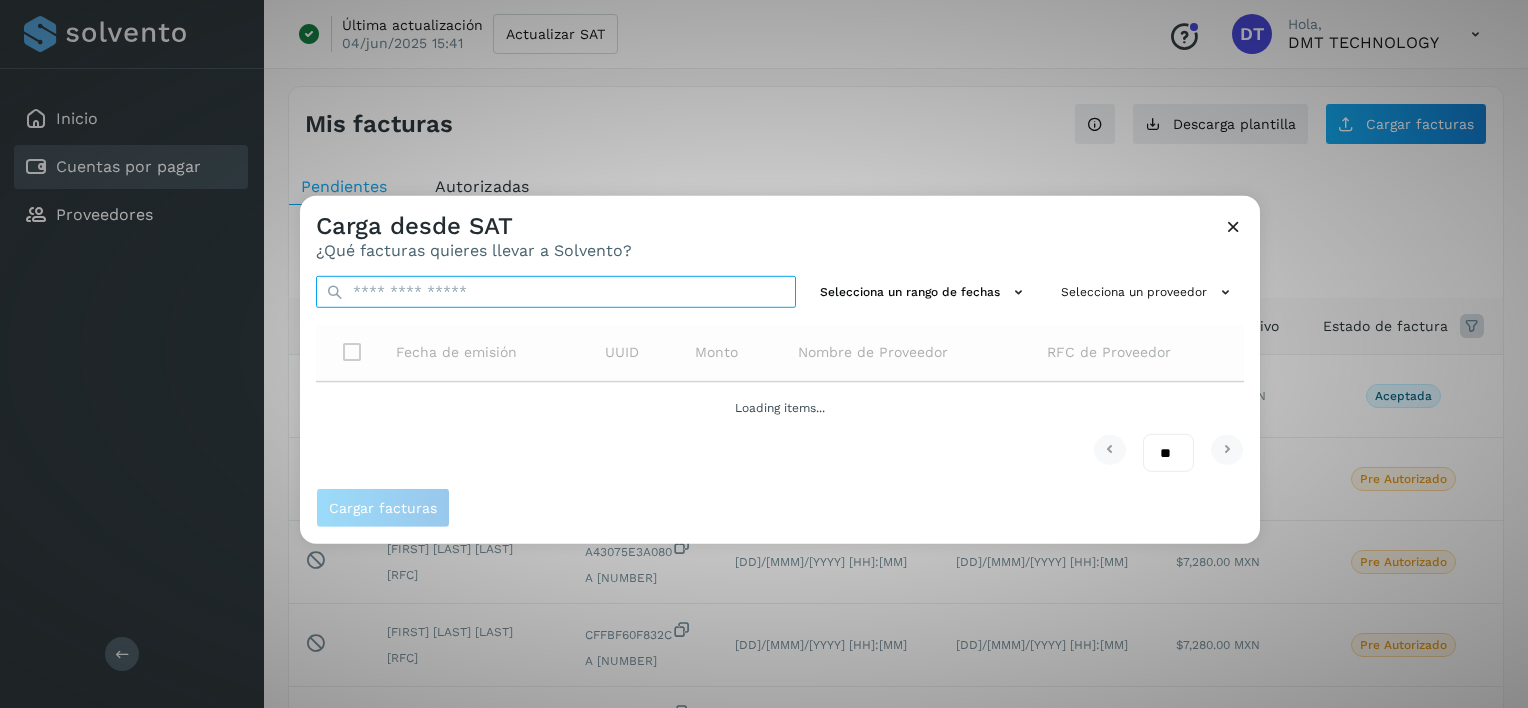 click at bounding box center [556, 292] 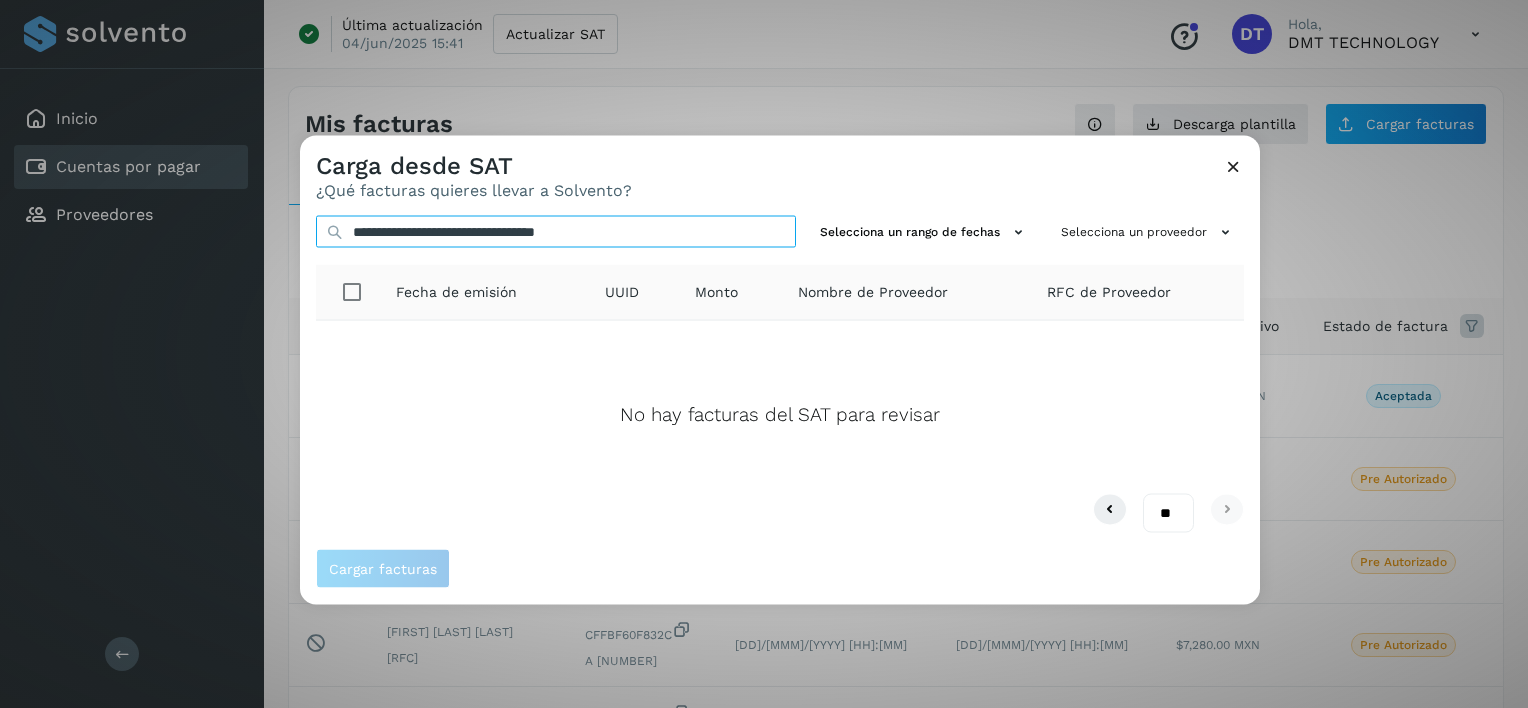 type on "**********" 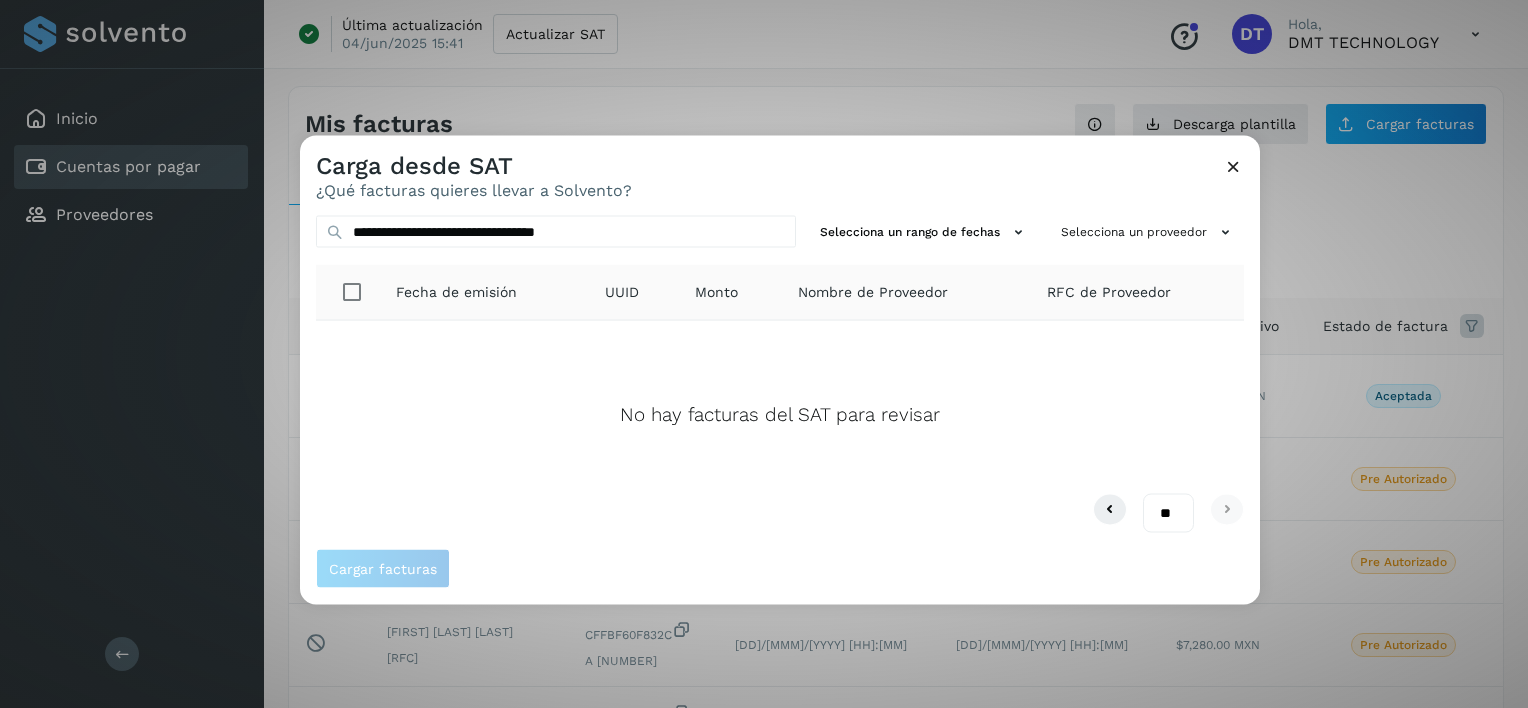 click at bounding box center [1233, 166] 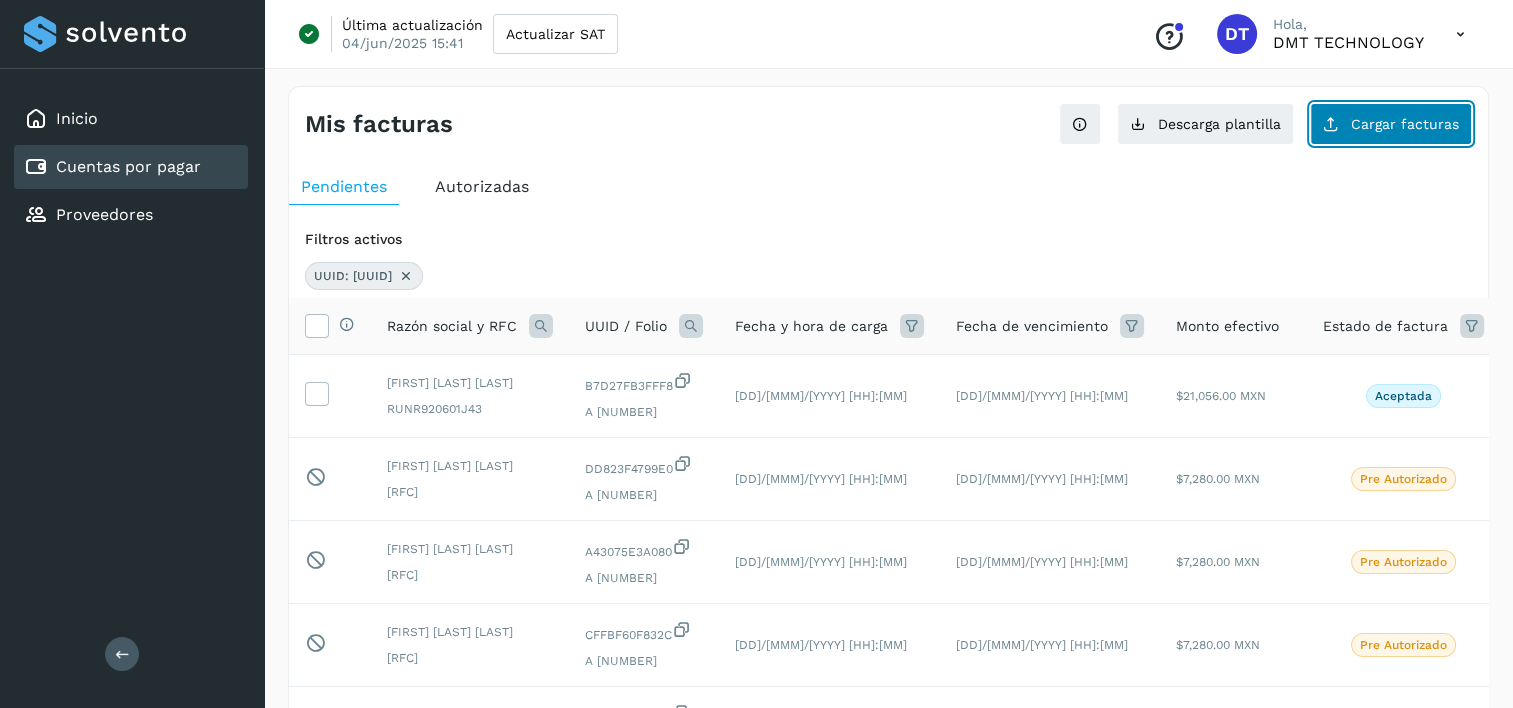 click on "Cargar facturas" 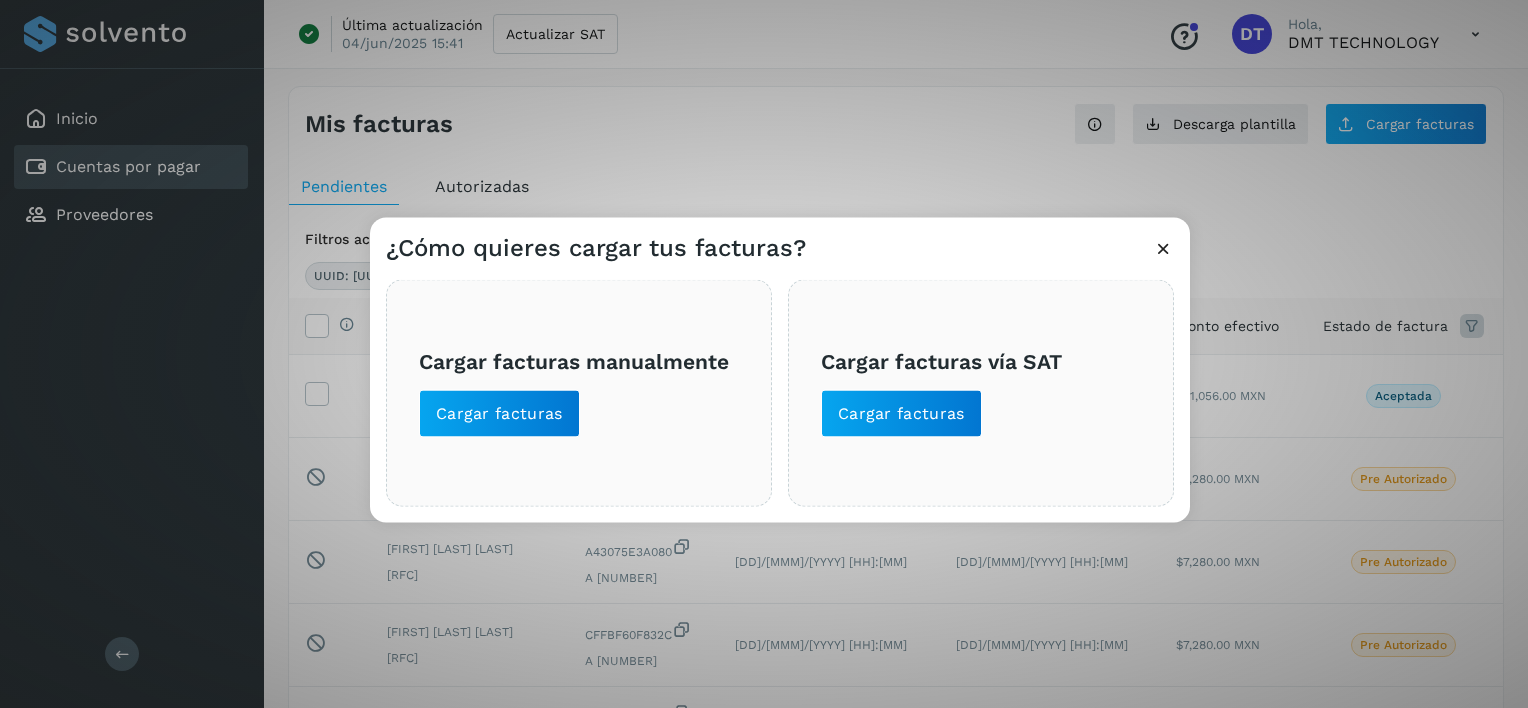 click on "Cargar facturas vía SAT Cargar facturas" at bounding box center [981, 392] 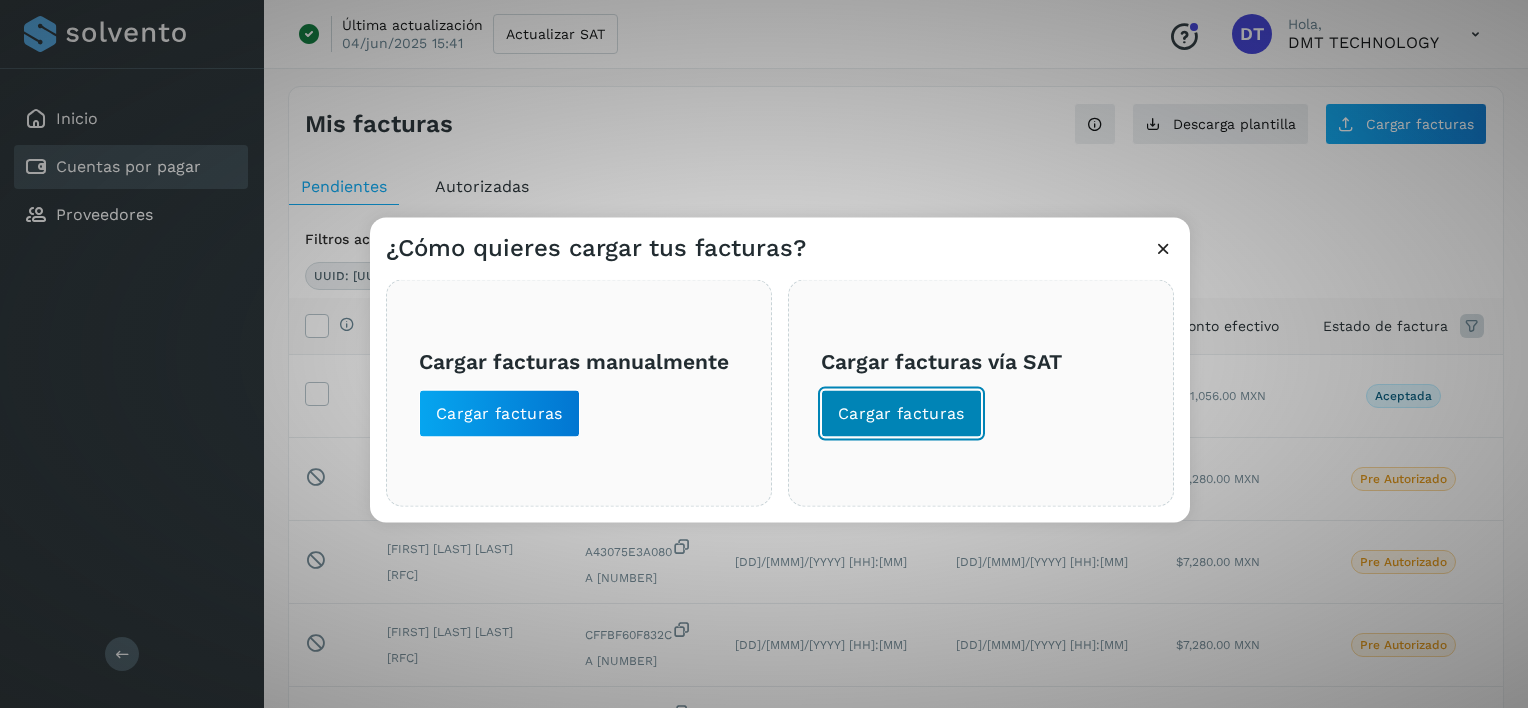 click on "Cargar facturas" 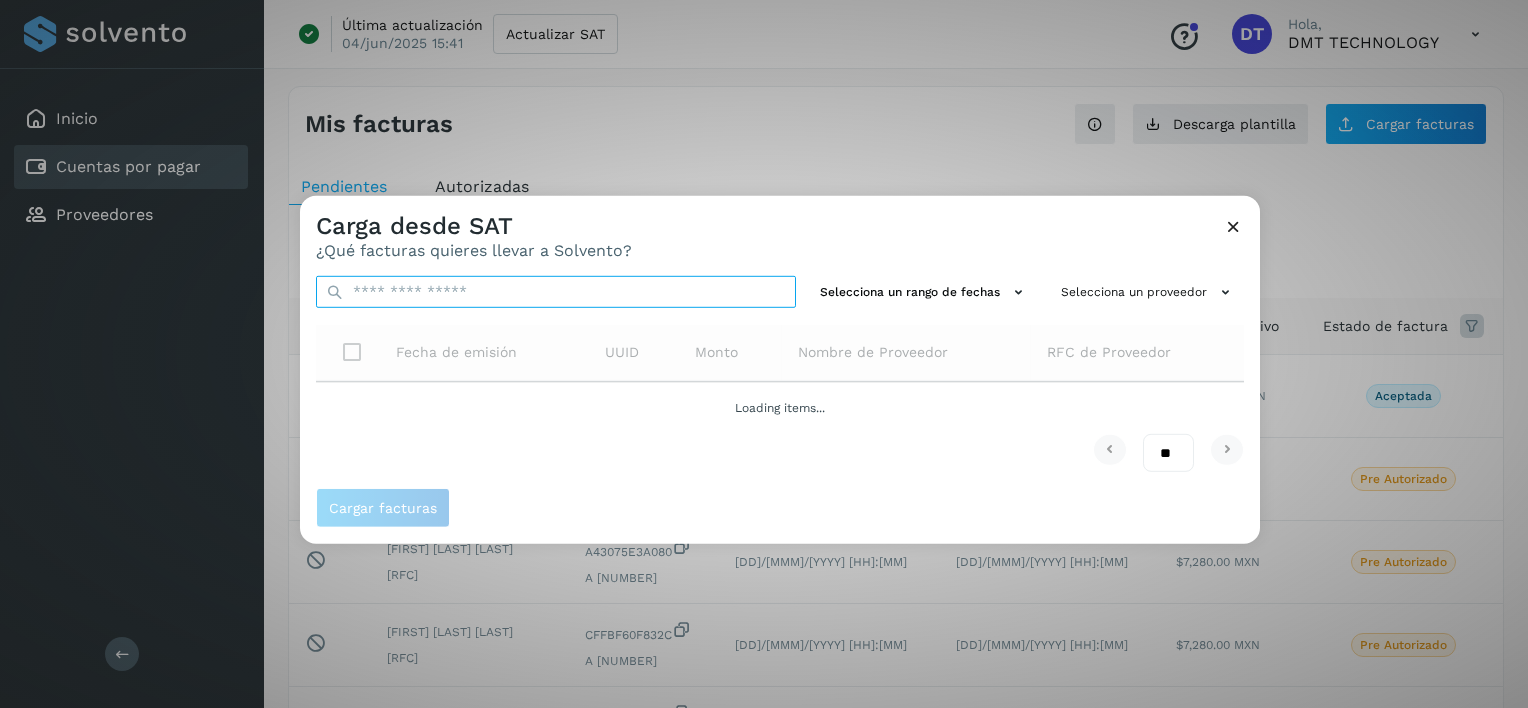click at bounding box center [556, 292] 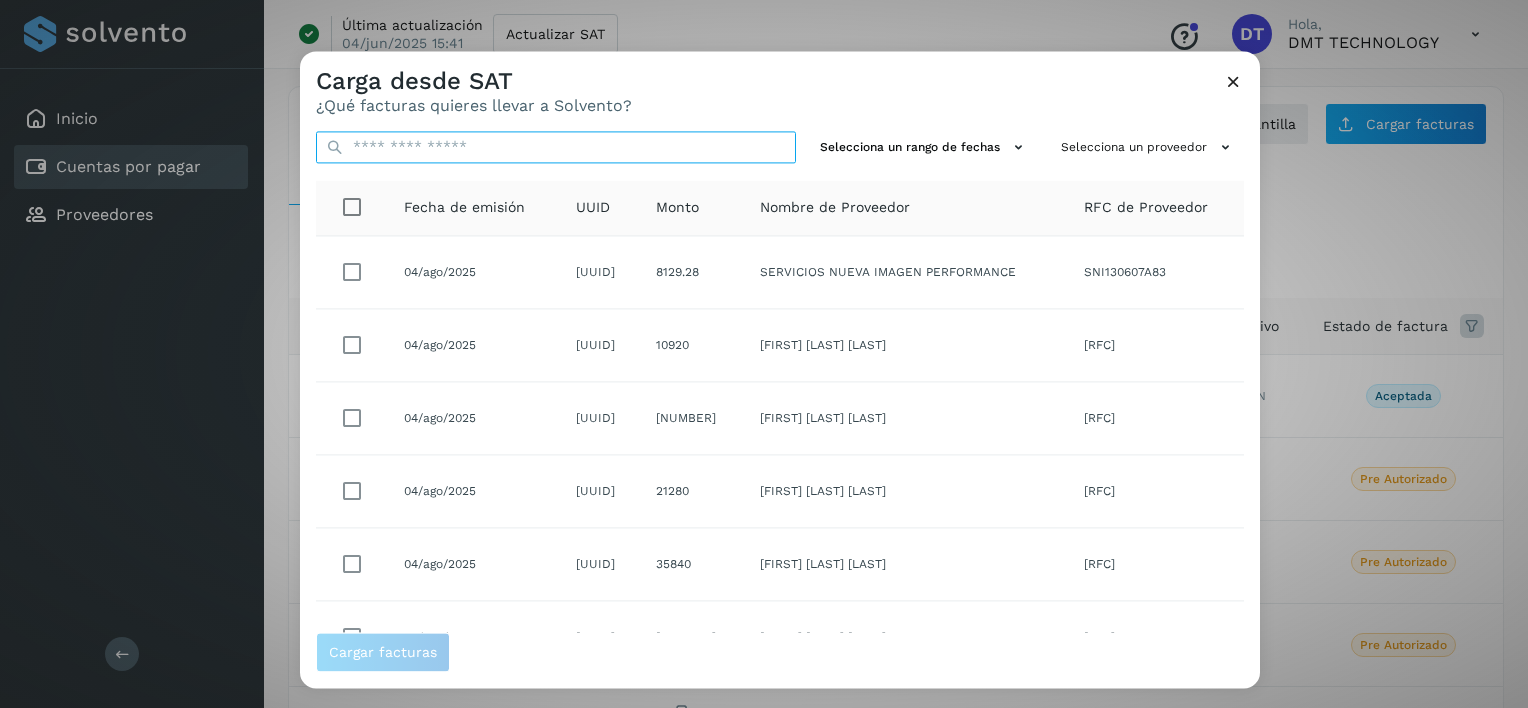 paste on "**********" 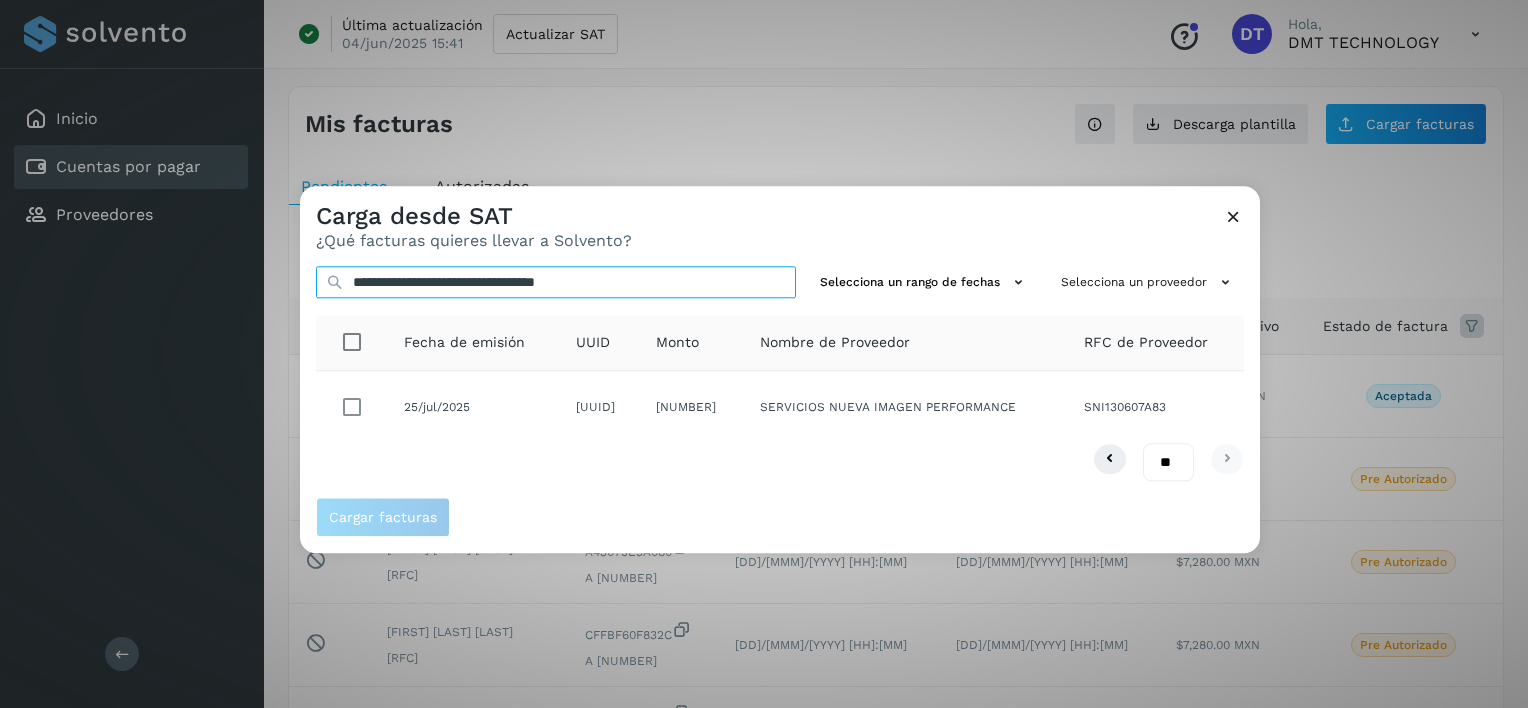 type on "**********" 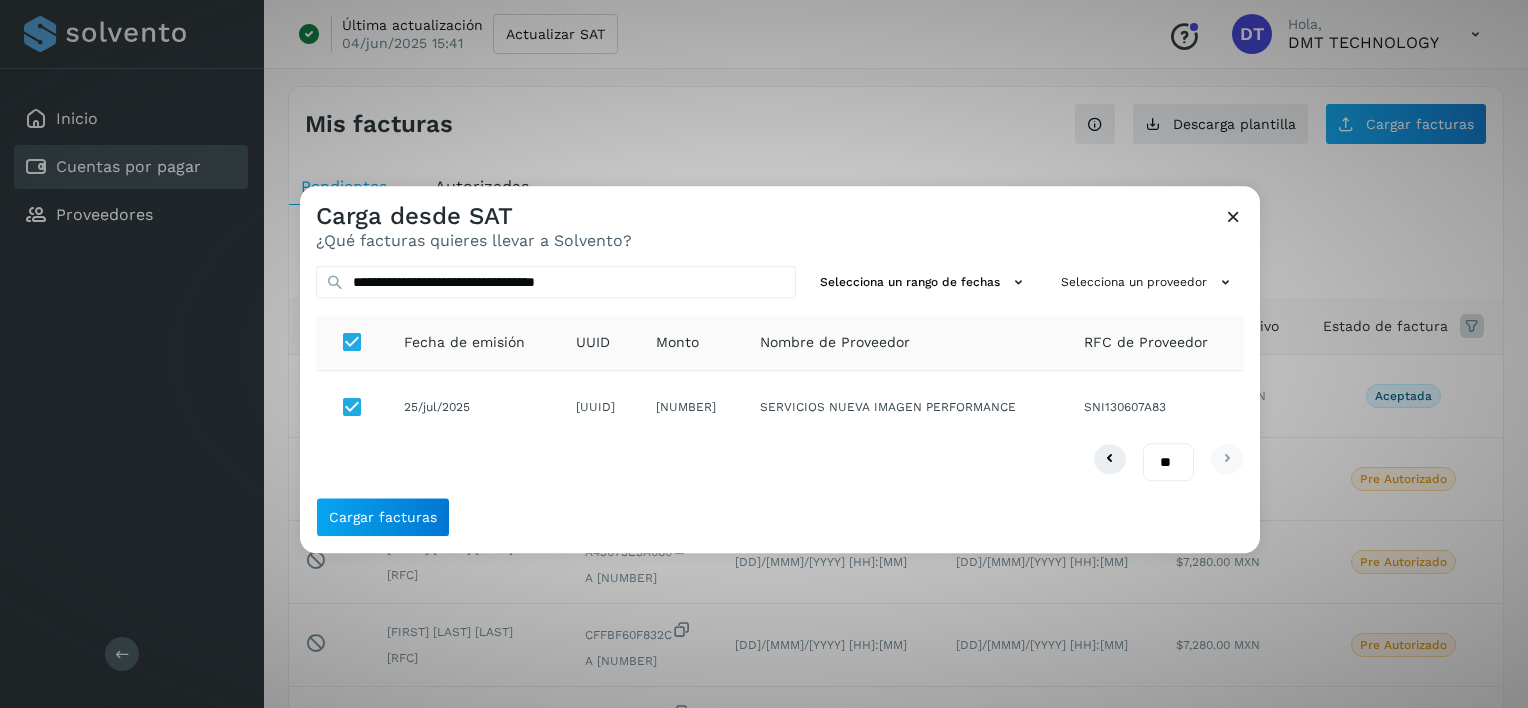 click at bounding box center [1233, 216] 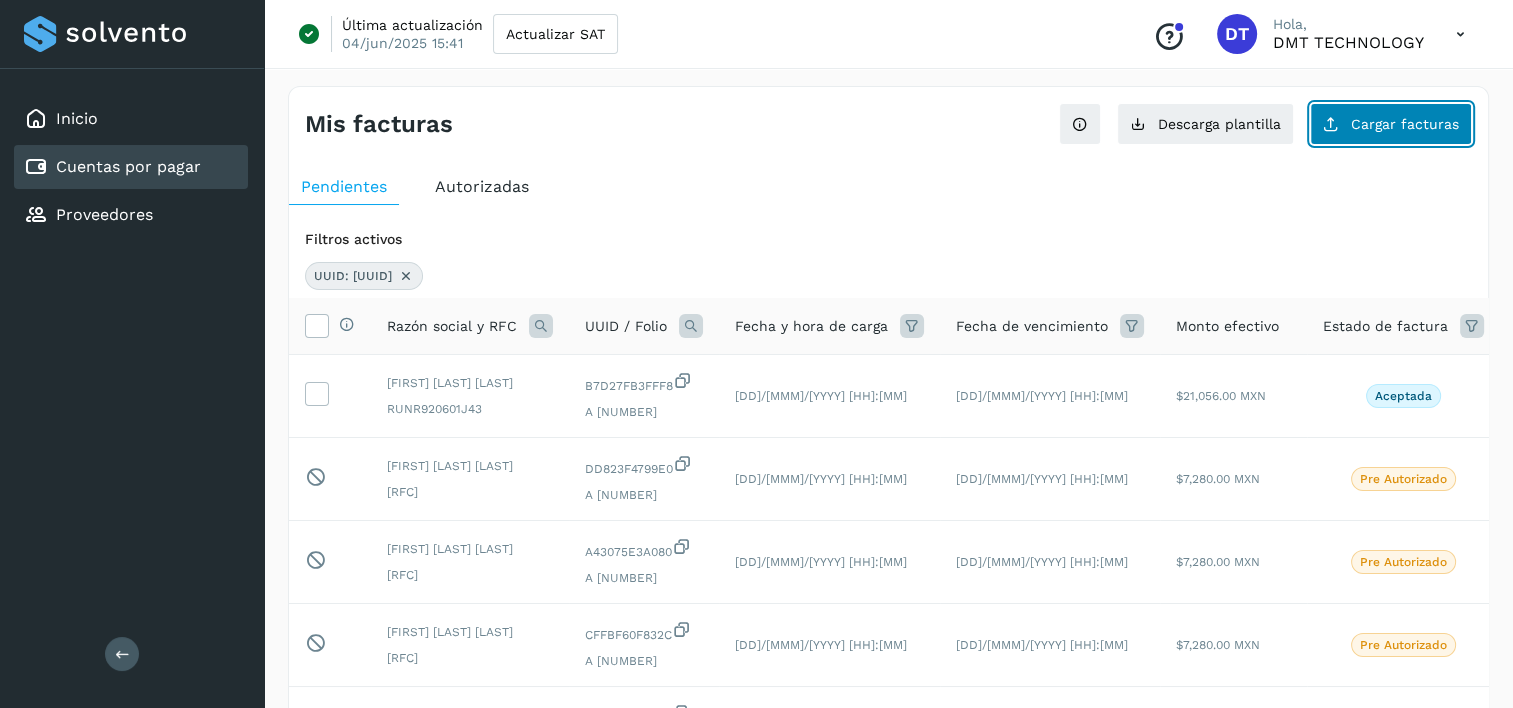 click on "Cargar facturas" 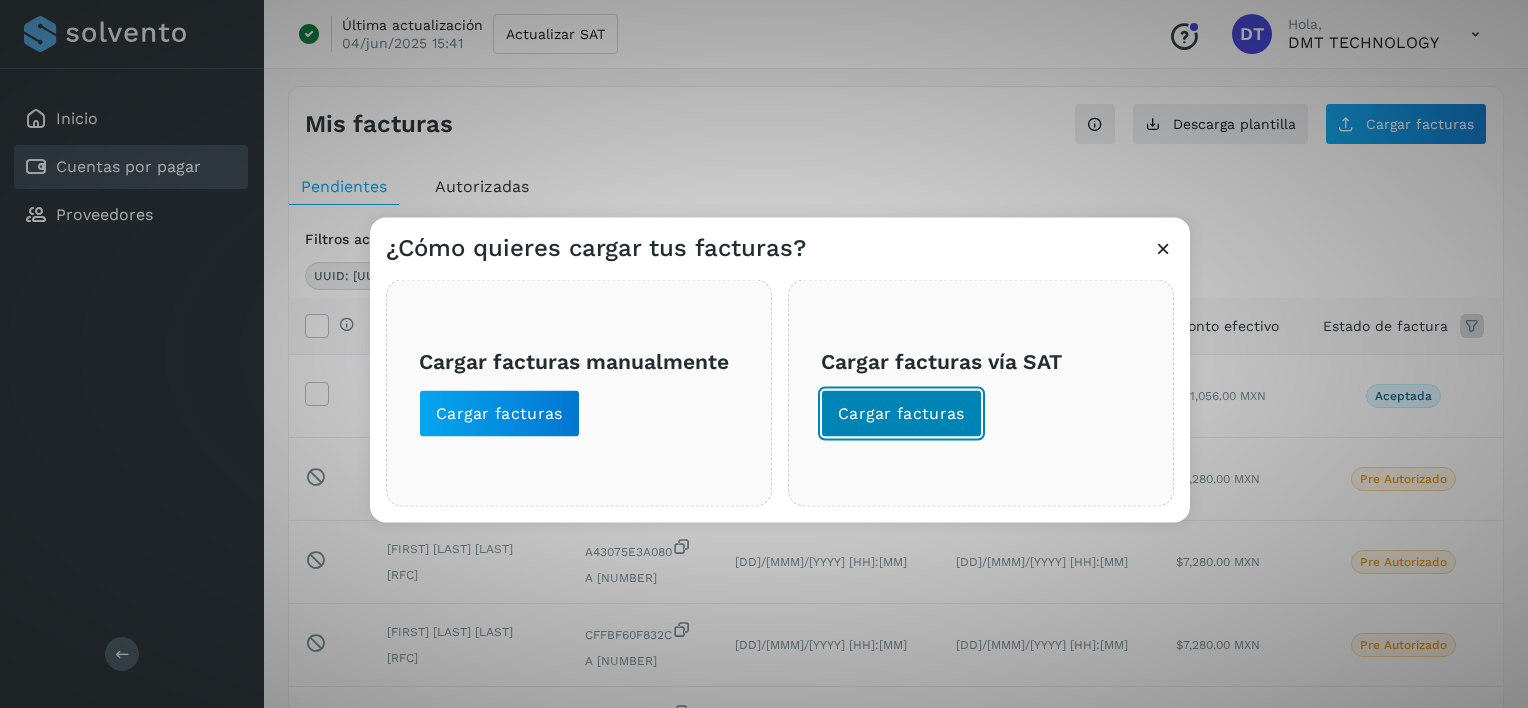 click on "Cargar facturas" 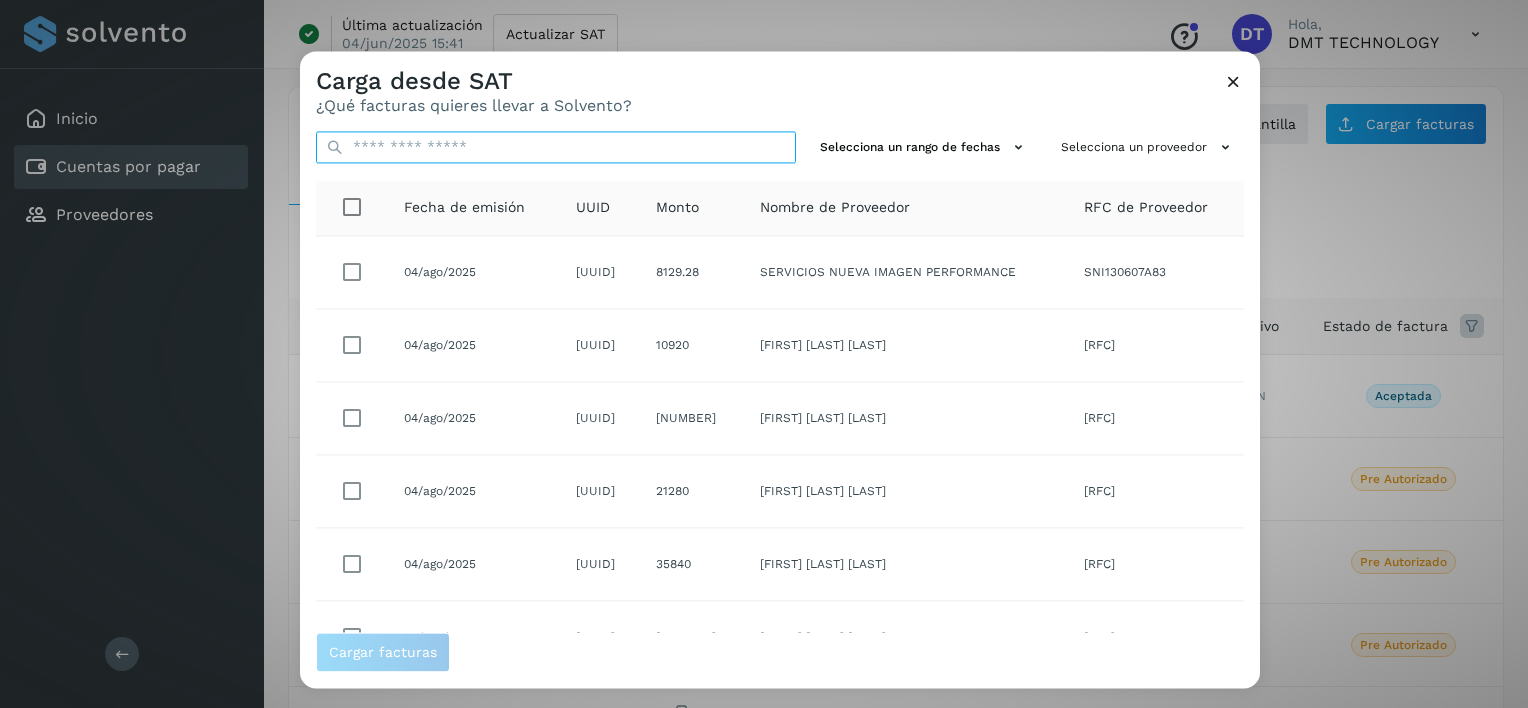 click at bounding box center (556, 147) 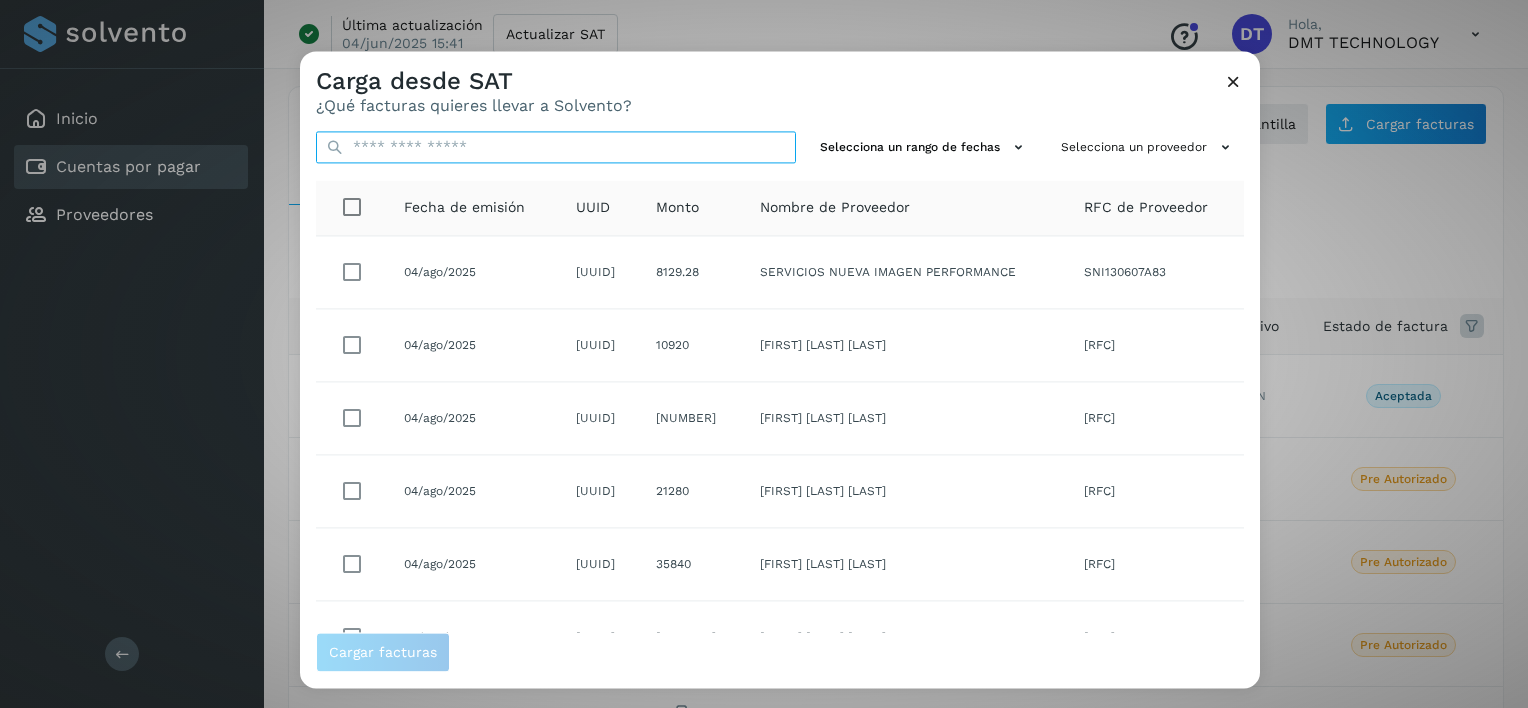 paste on "**********" 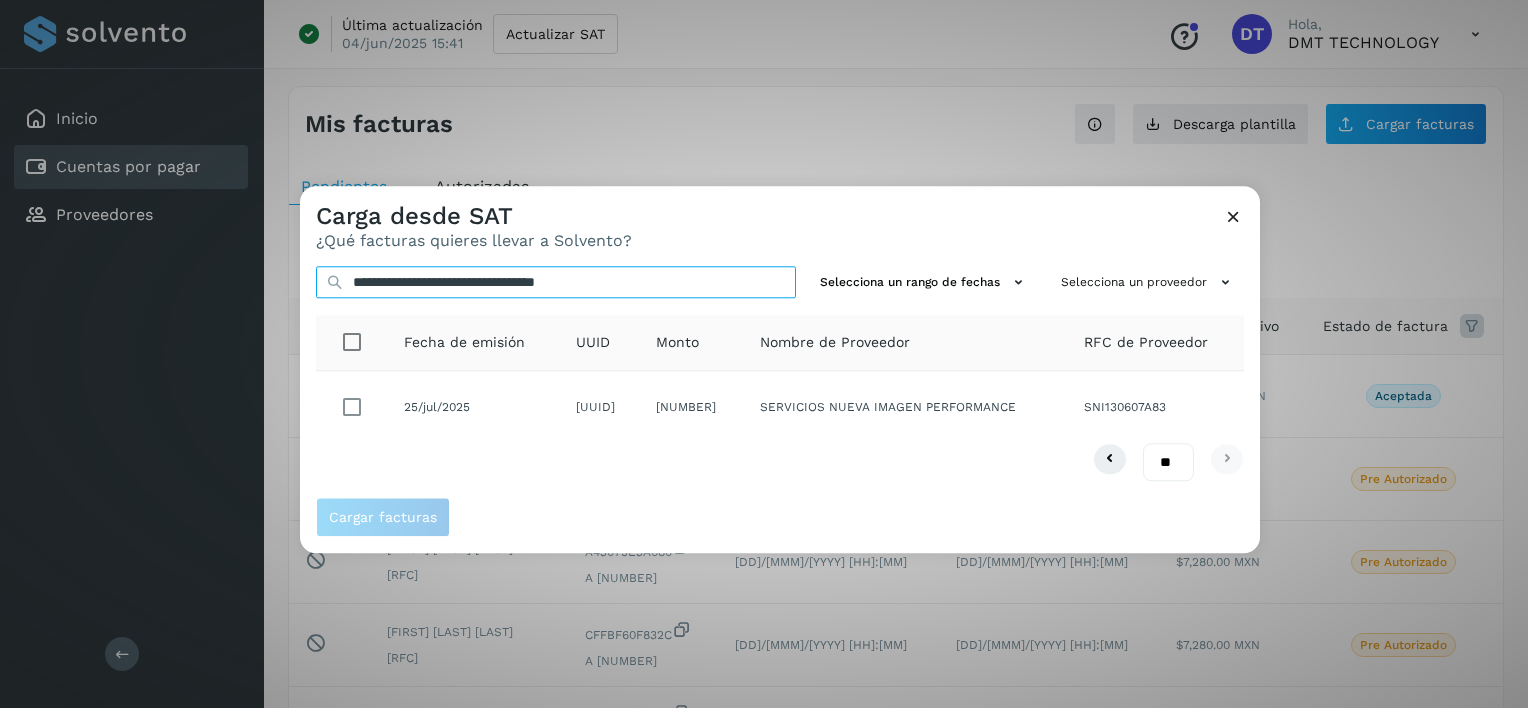 type on "**********" 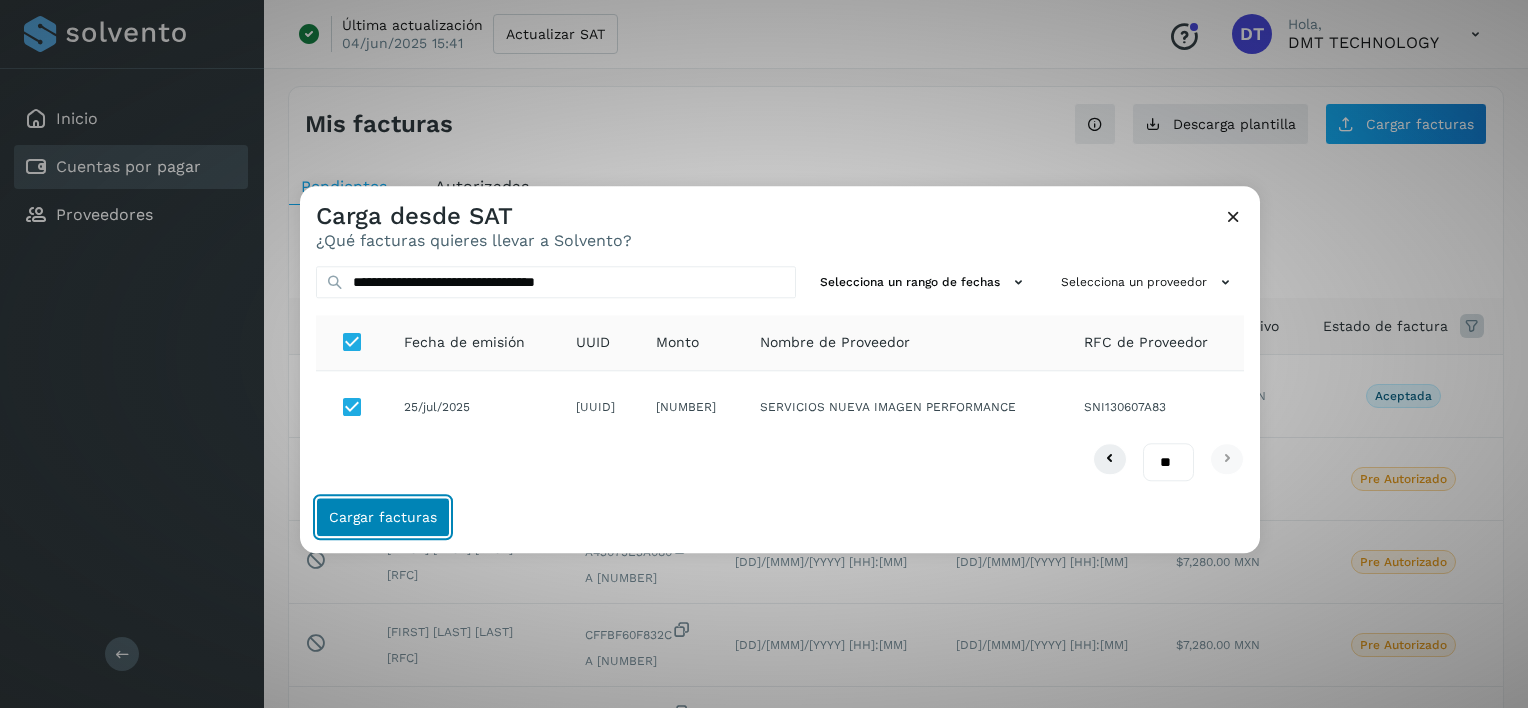 click on "Cargar facturas" 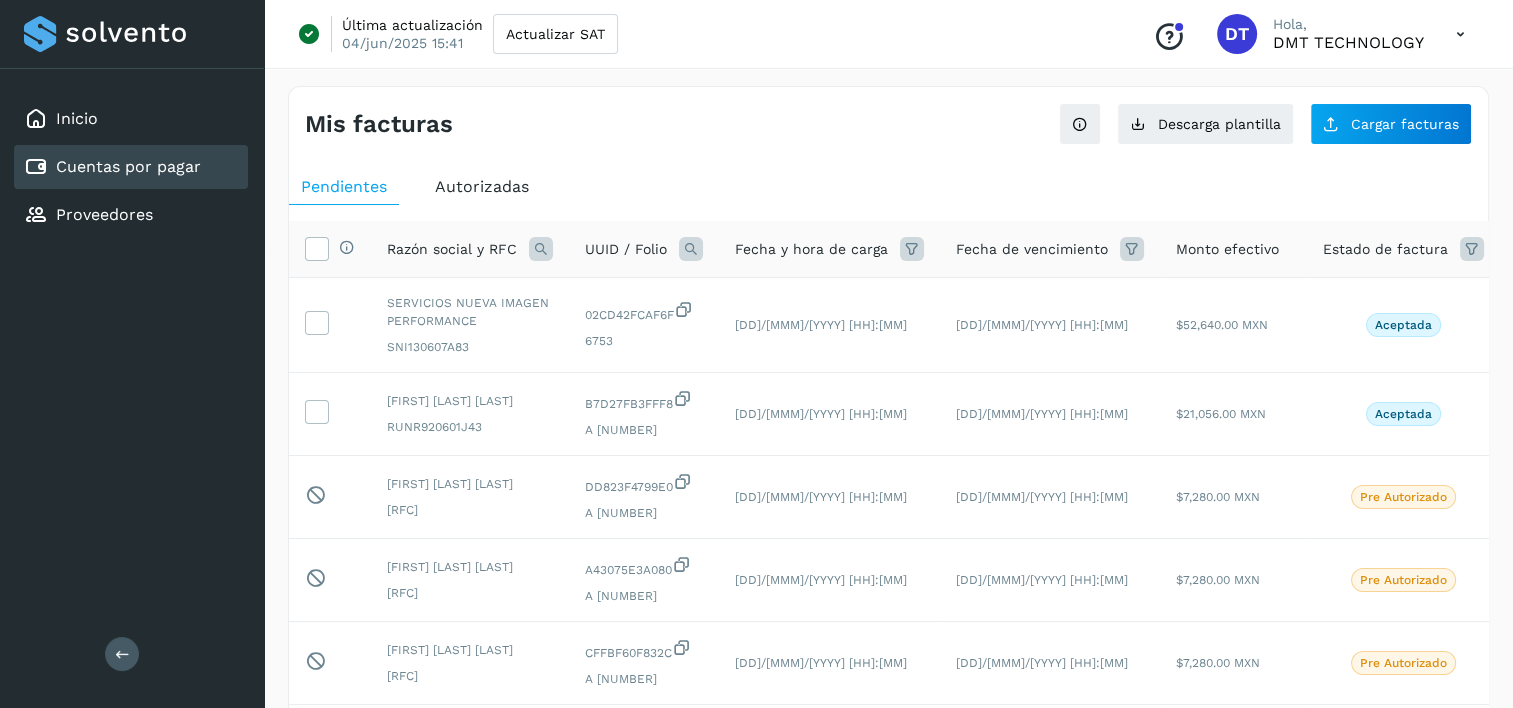 drag, startPoint x: 675, startPoint y: 252, endPoint x: 676, endPoint y: 262, distance: 10.049875 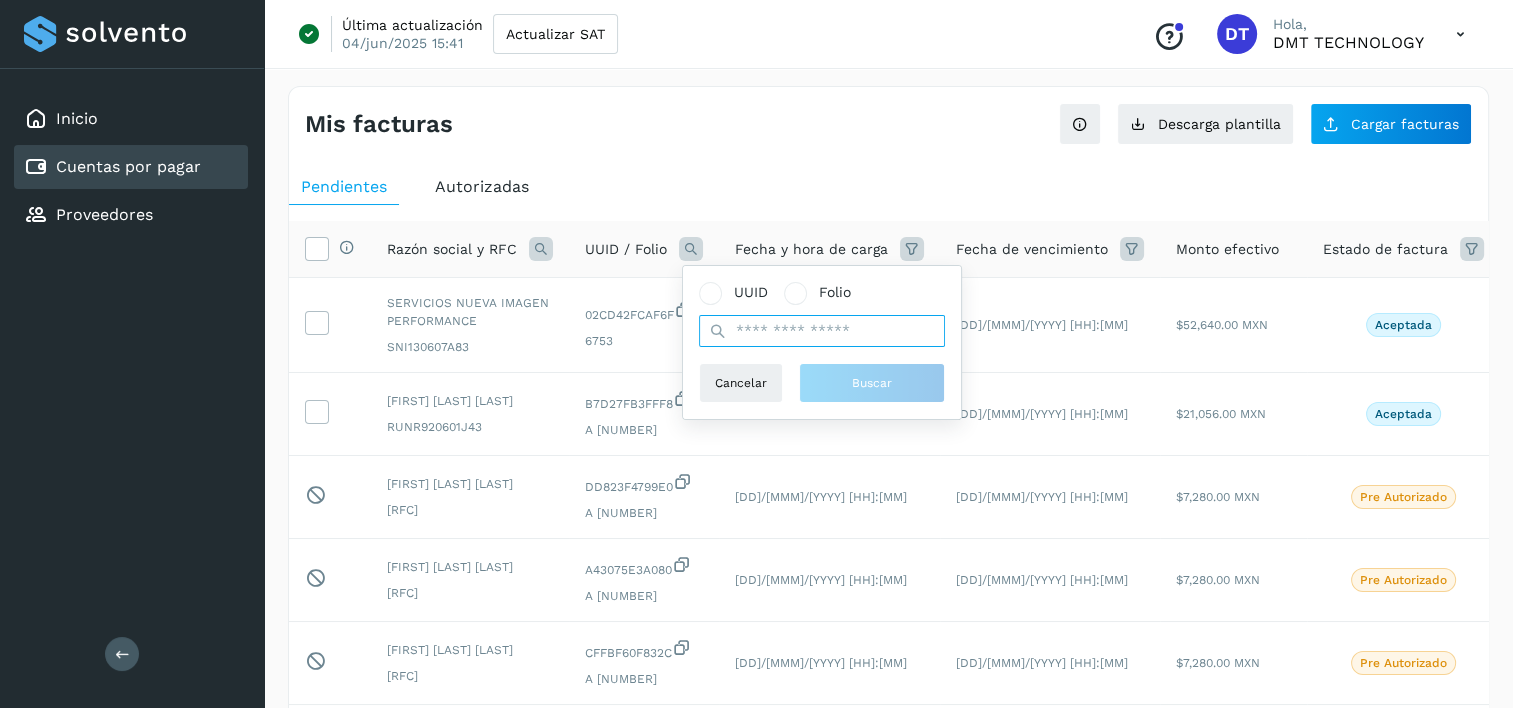 click at bounding box center [822, 331] 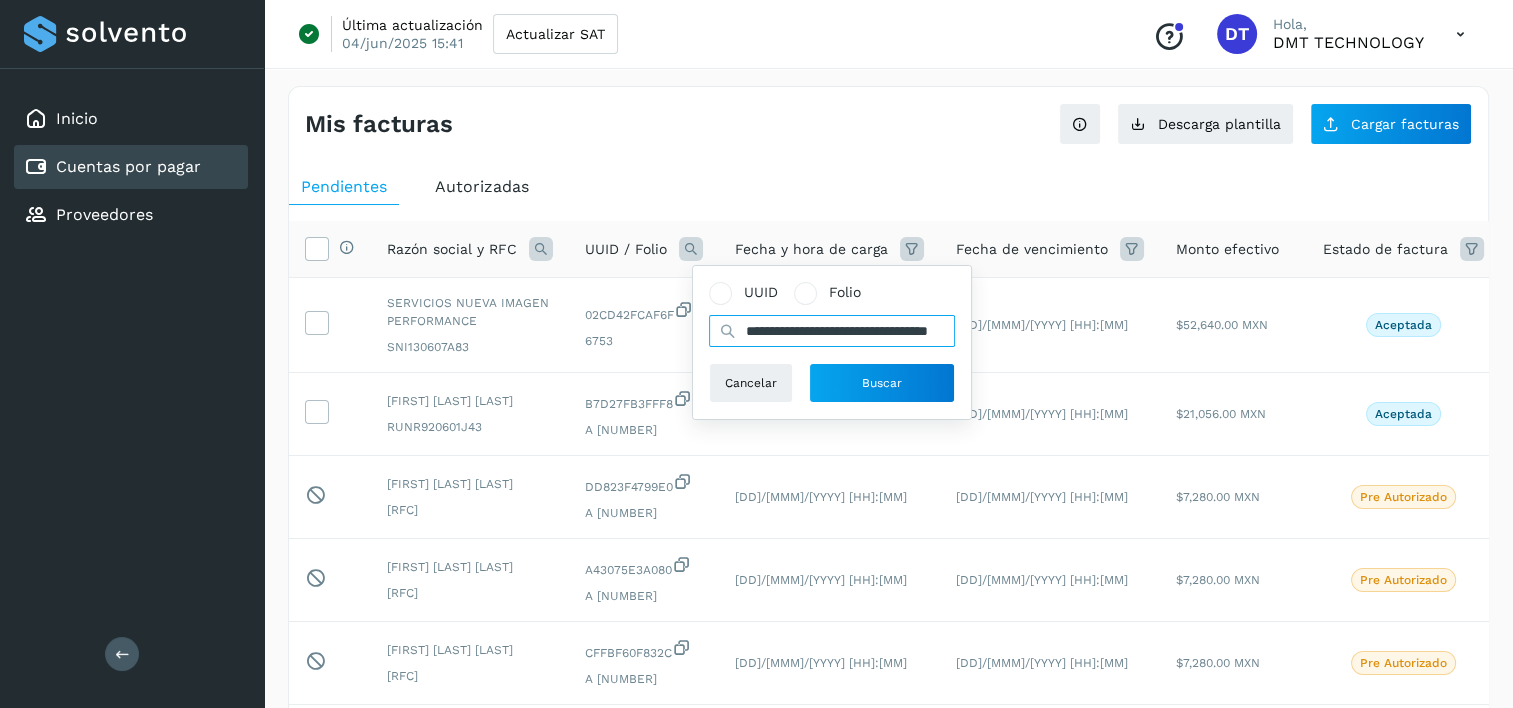 scroll, scrollTop: 0, scrollLeft: 101, axis: horizontal 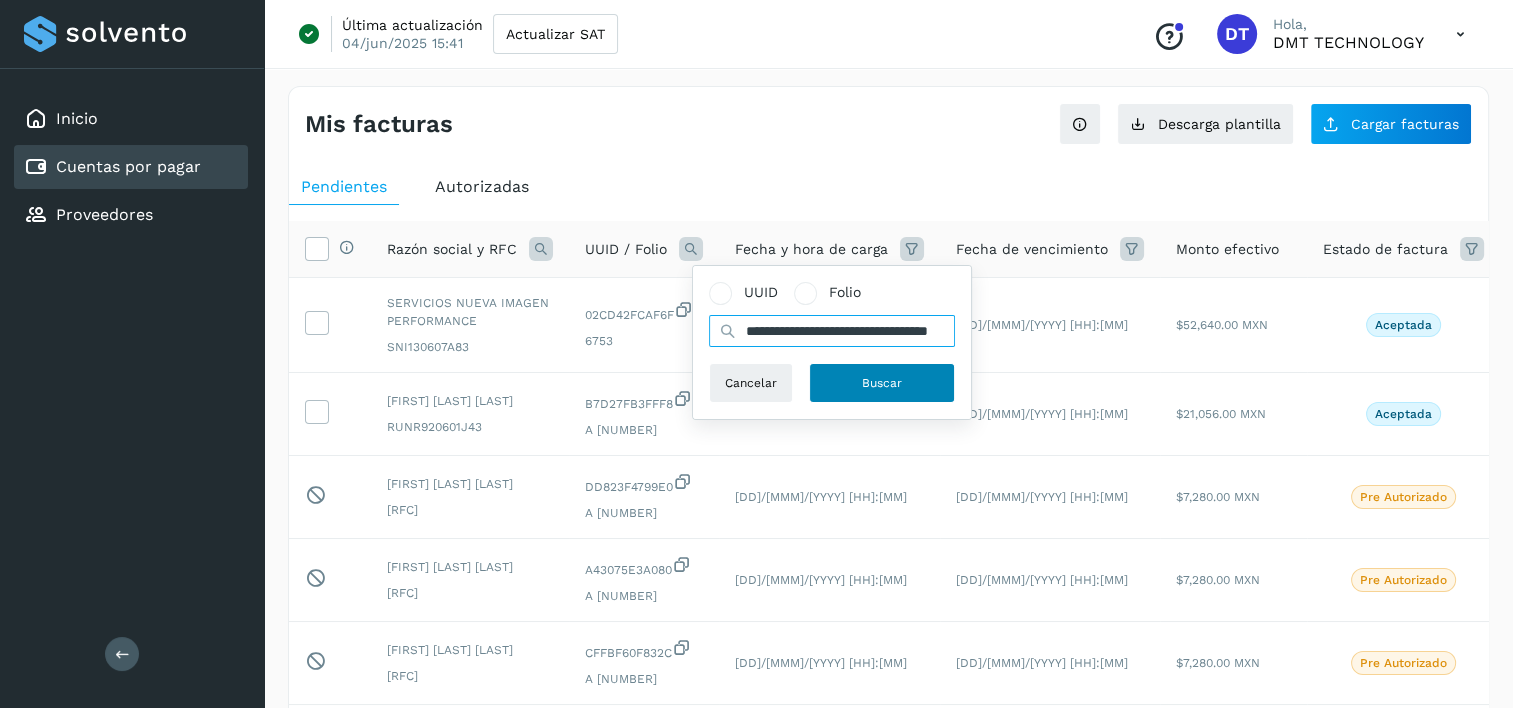 type on "**********" 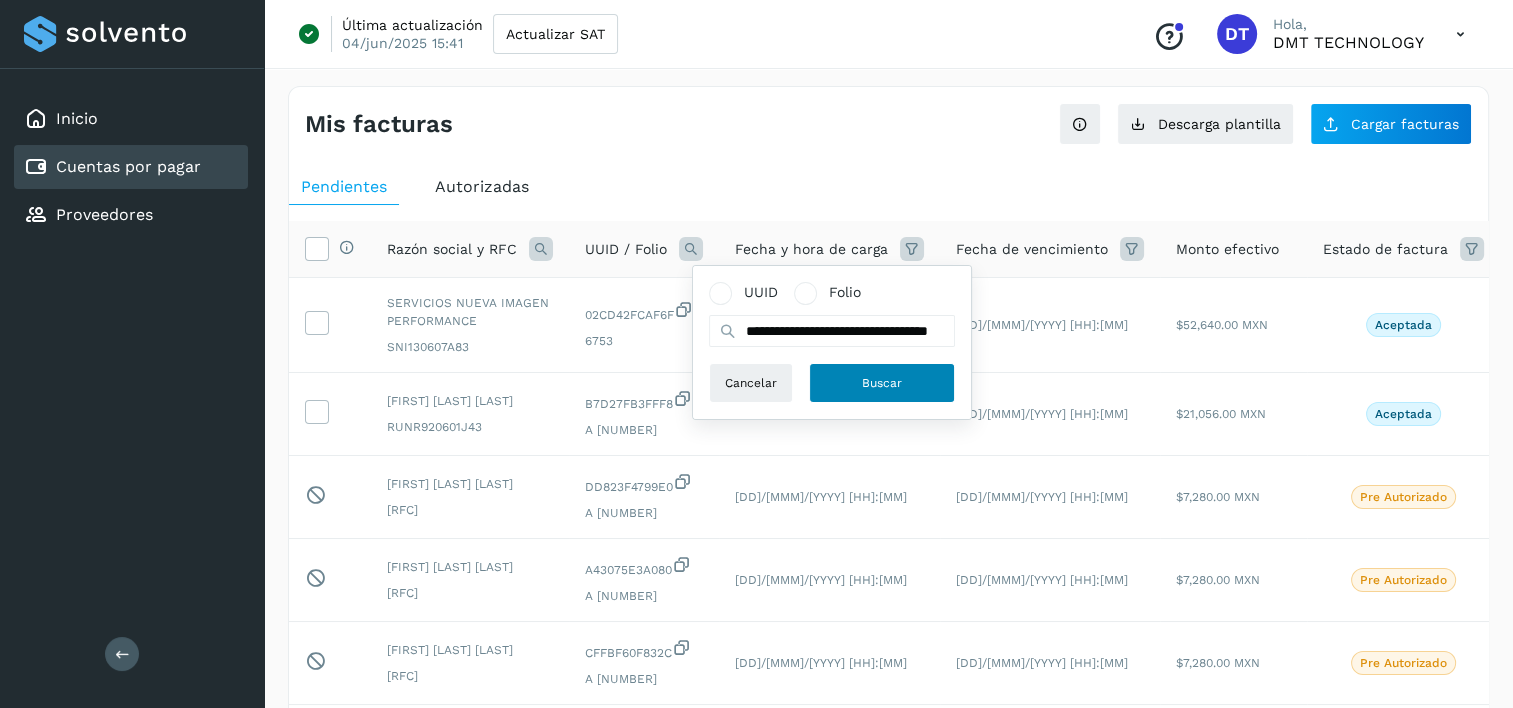 click on "Buscar" at bounding box center [882, 383] 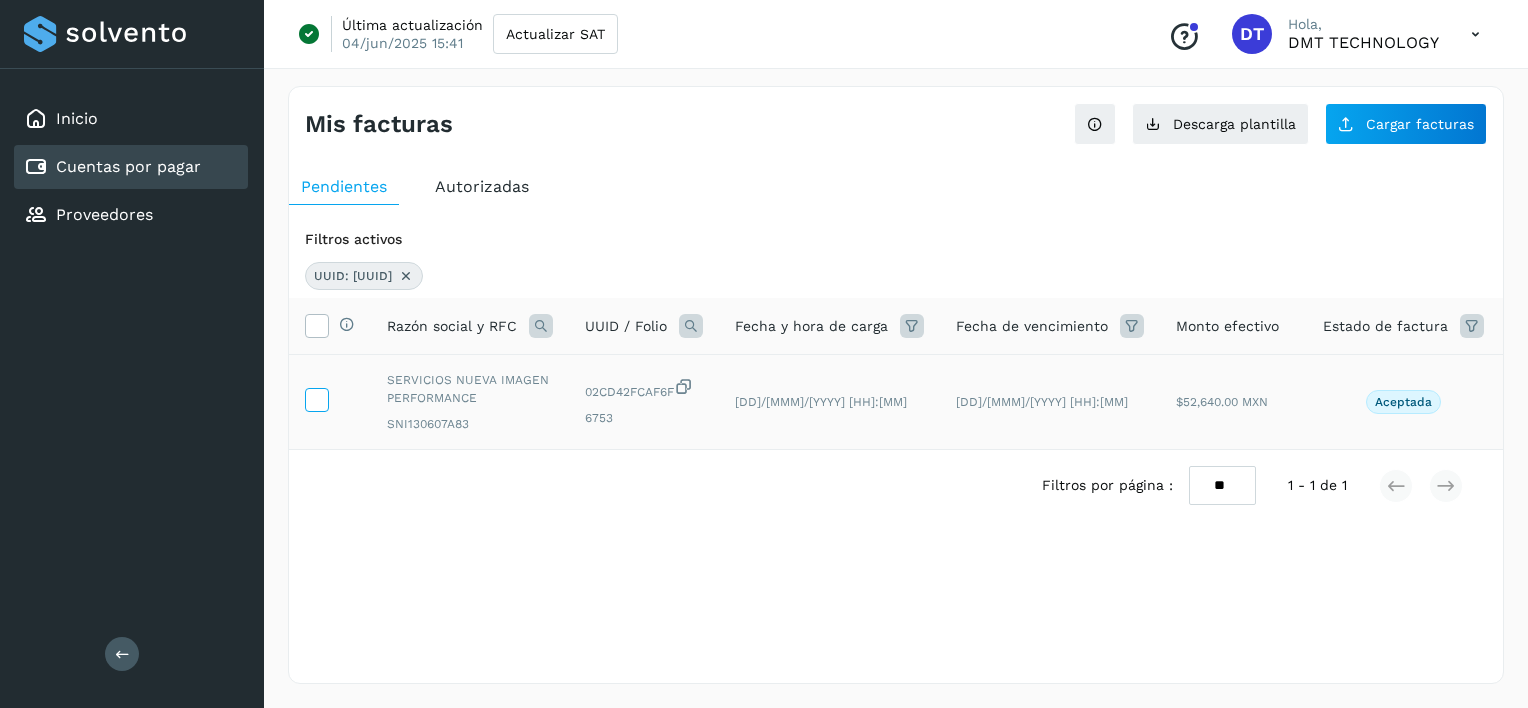 click at bounding box center [316, 398] 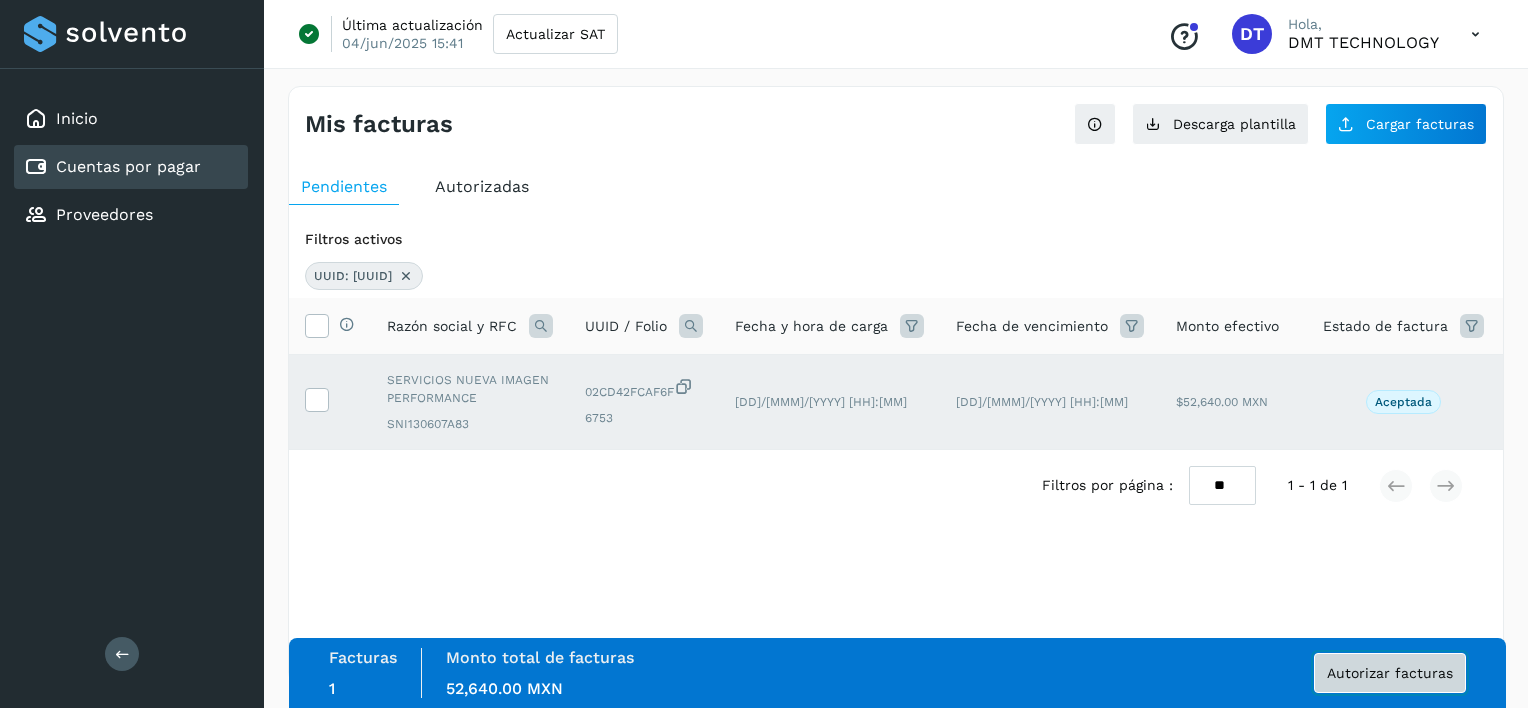click on "Autorizar facturas" 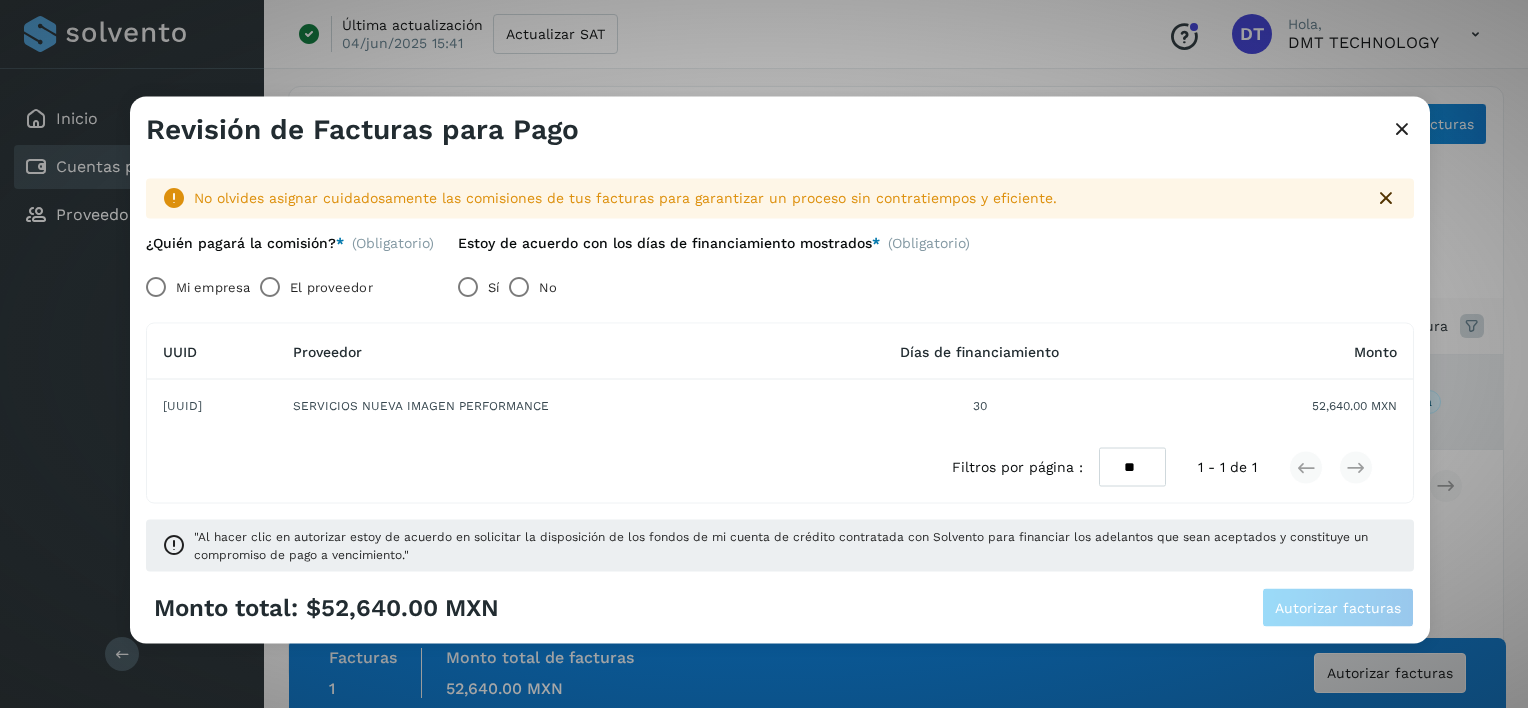 drag, startPoint x: 313, startPoint y: 283, endPoint x: 556, endPoint y: 283, distance: 243 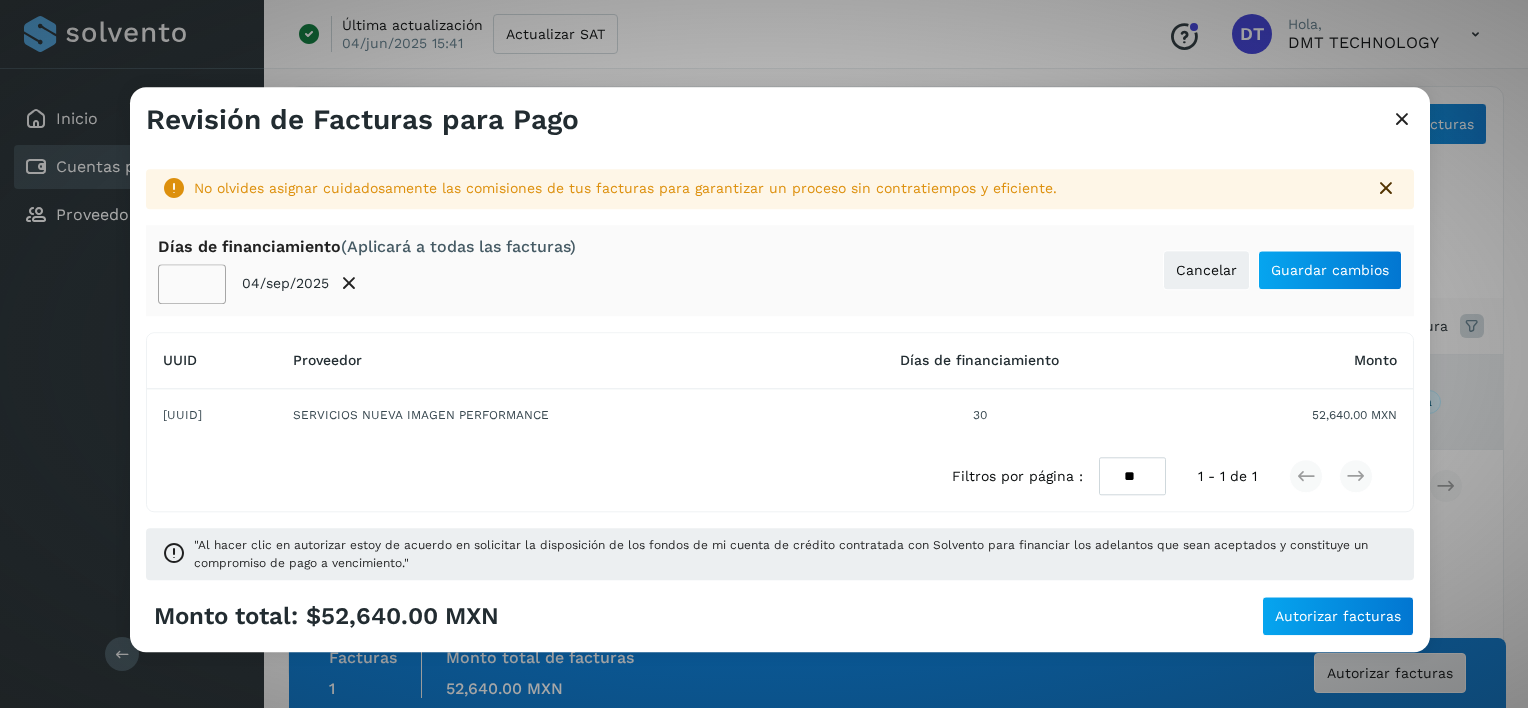 click on "**" 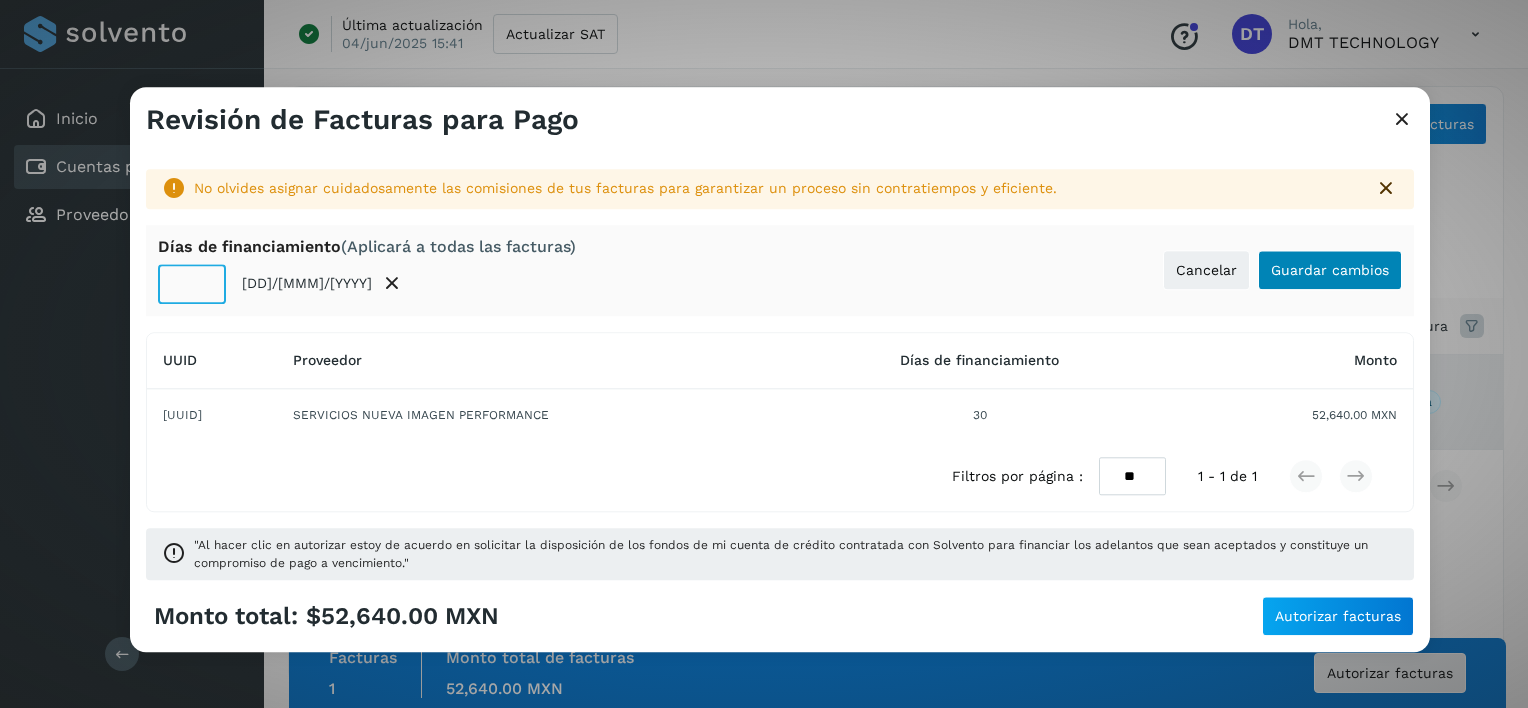 type on "**" 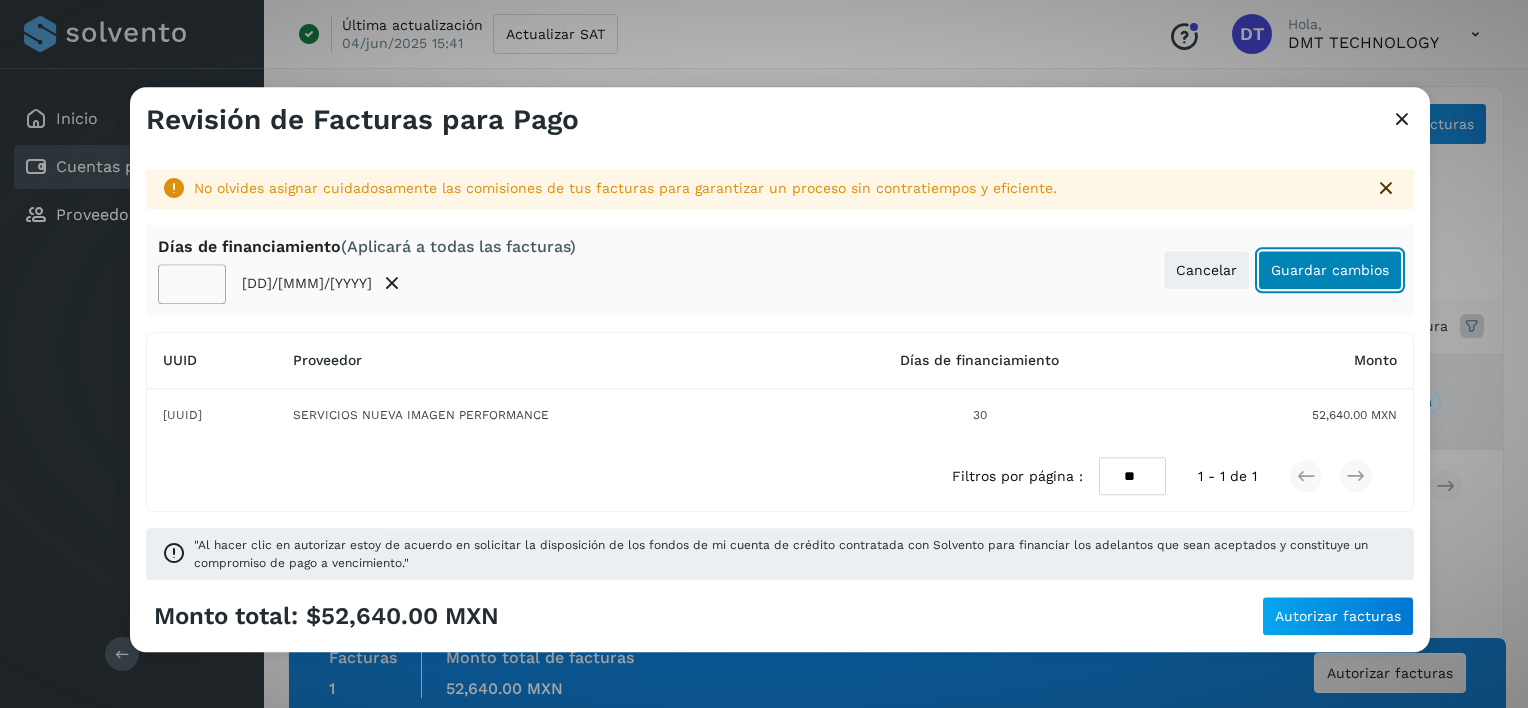 click on "Guardar cambios" at bounding box center (1330, 270) 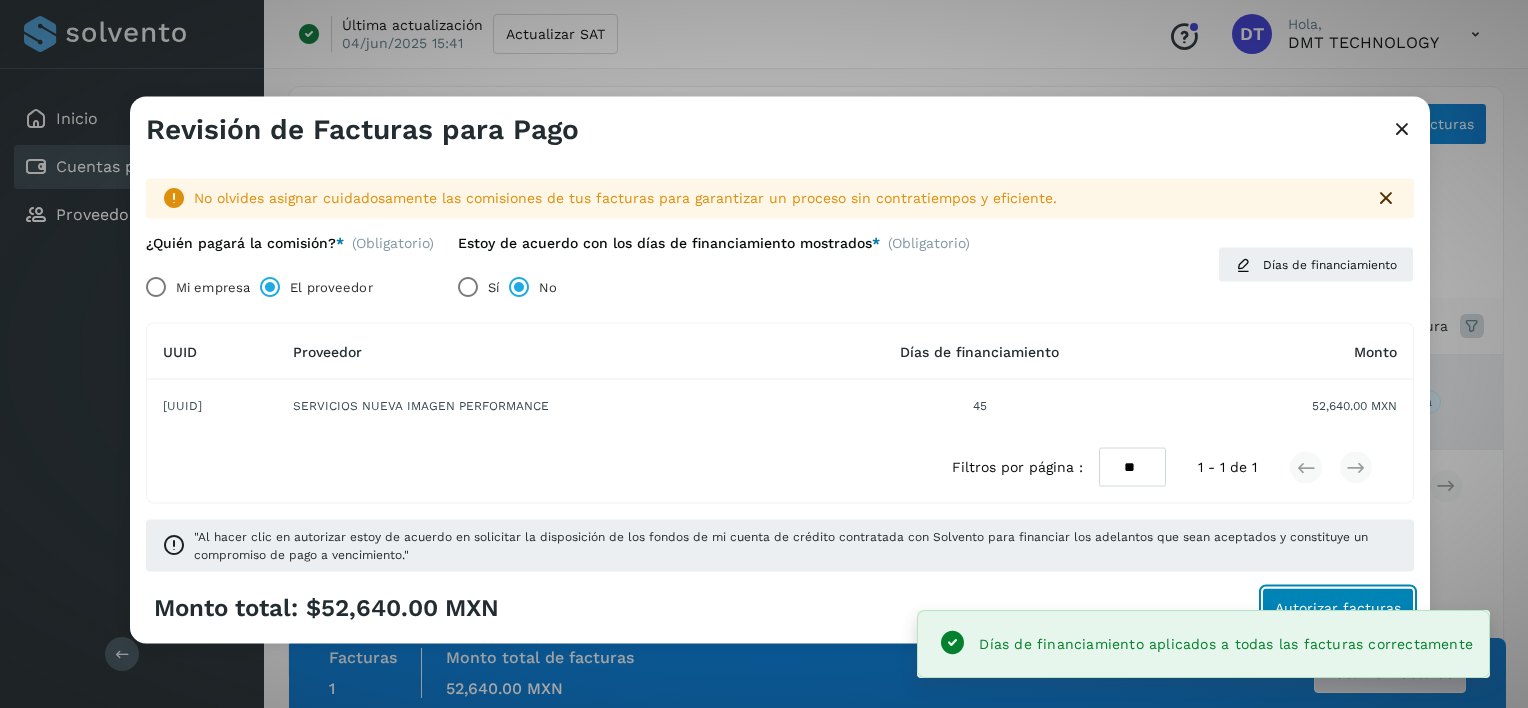 click on "Autorizar facturas" at bounding box center [1338, 607] 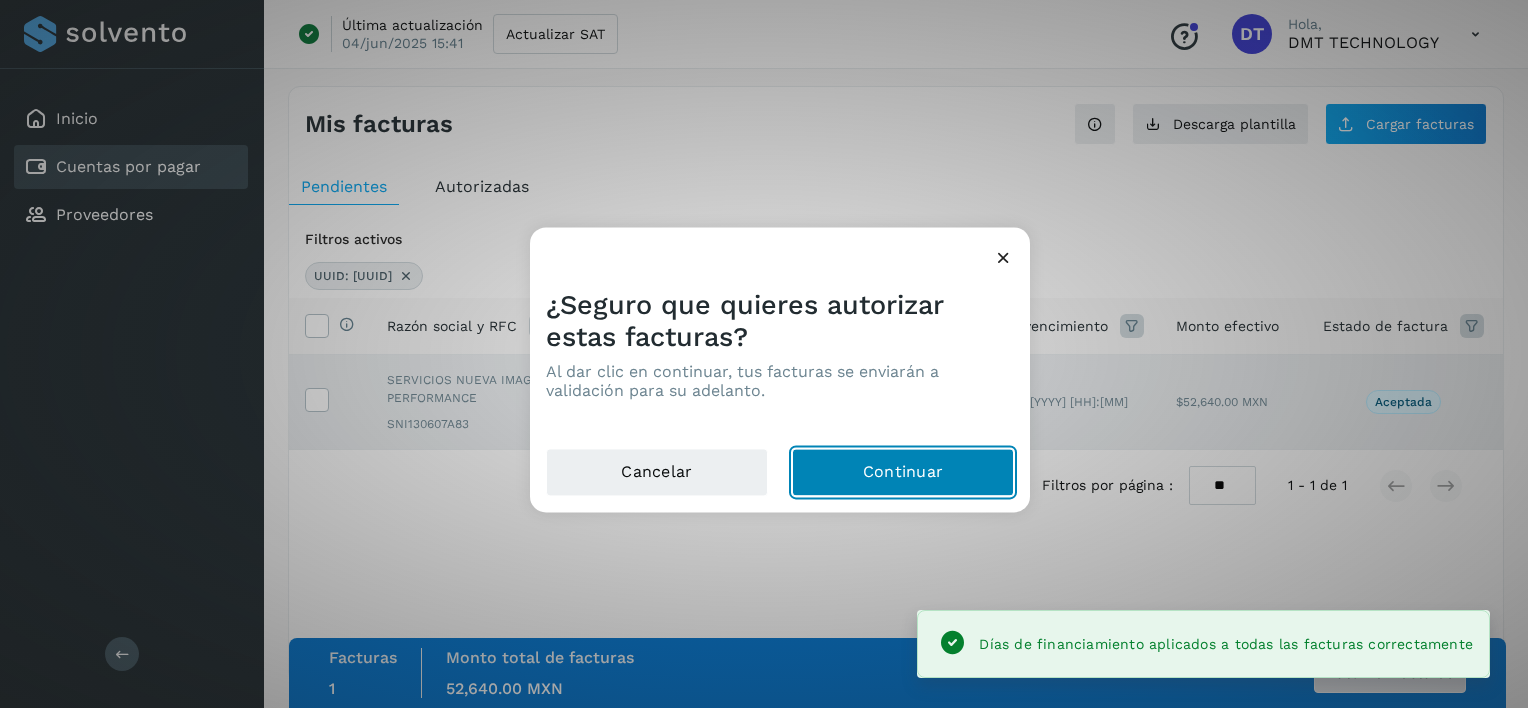 click on "Continuar" 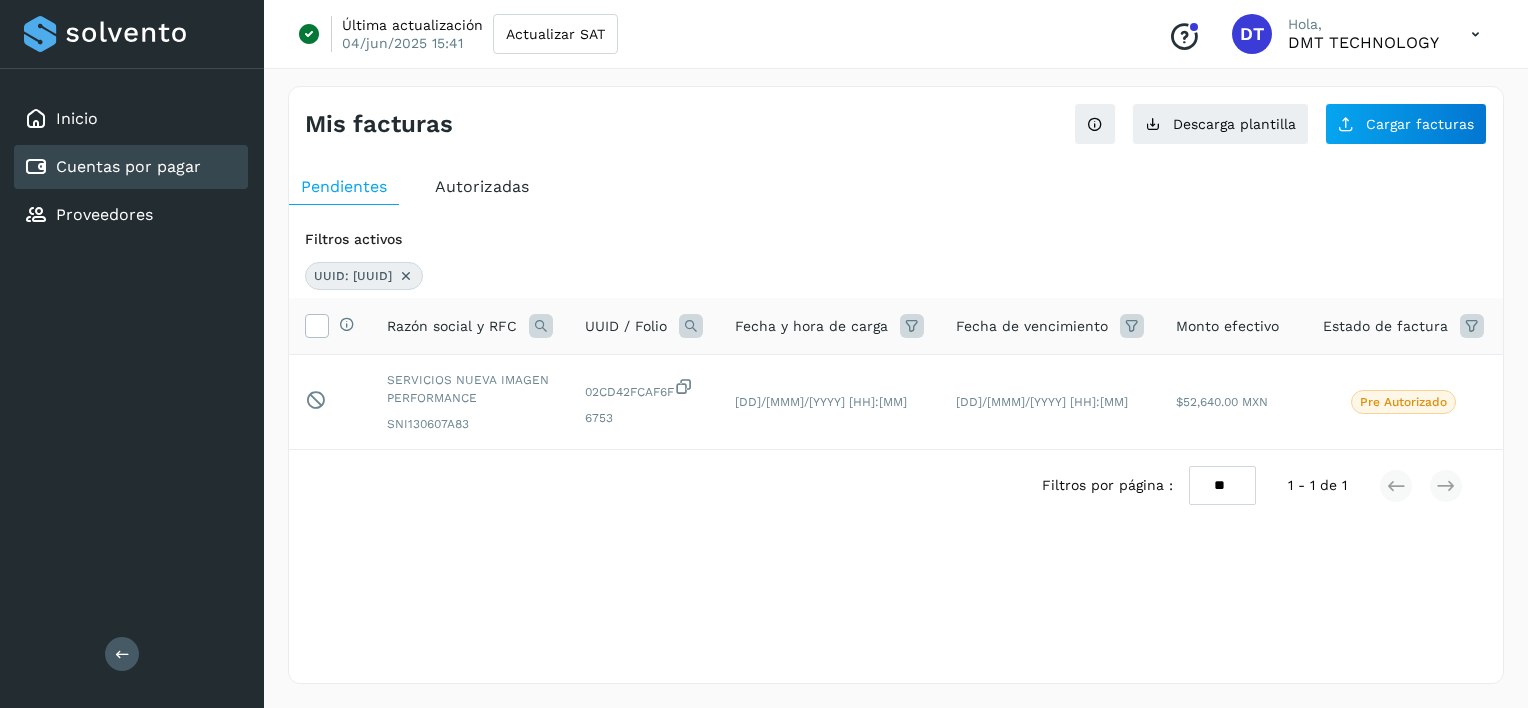 click at bounding box center [406, 276] 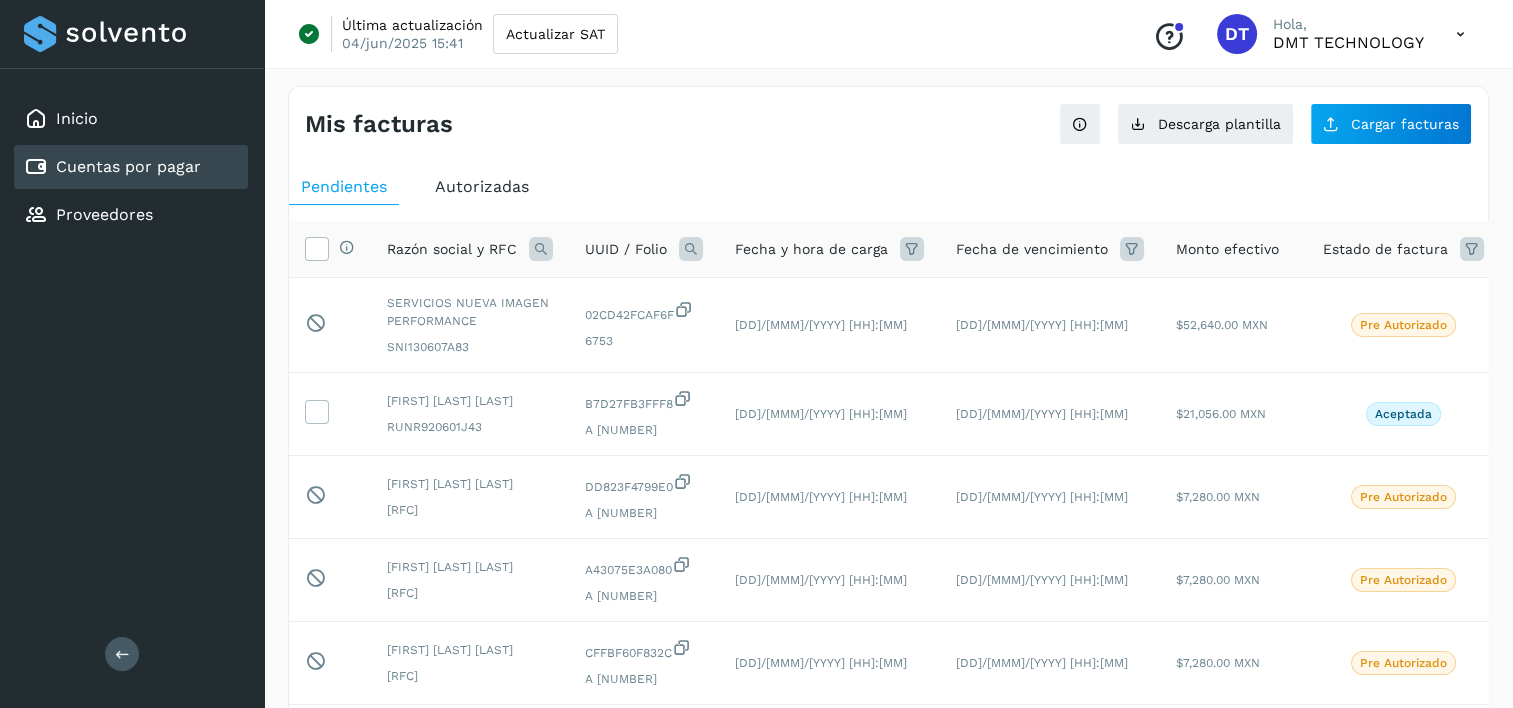 drag, startPoint x: 696, startPoint y: 249, endPoint x: 686, endPoint y: 253, distance: 10.770329 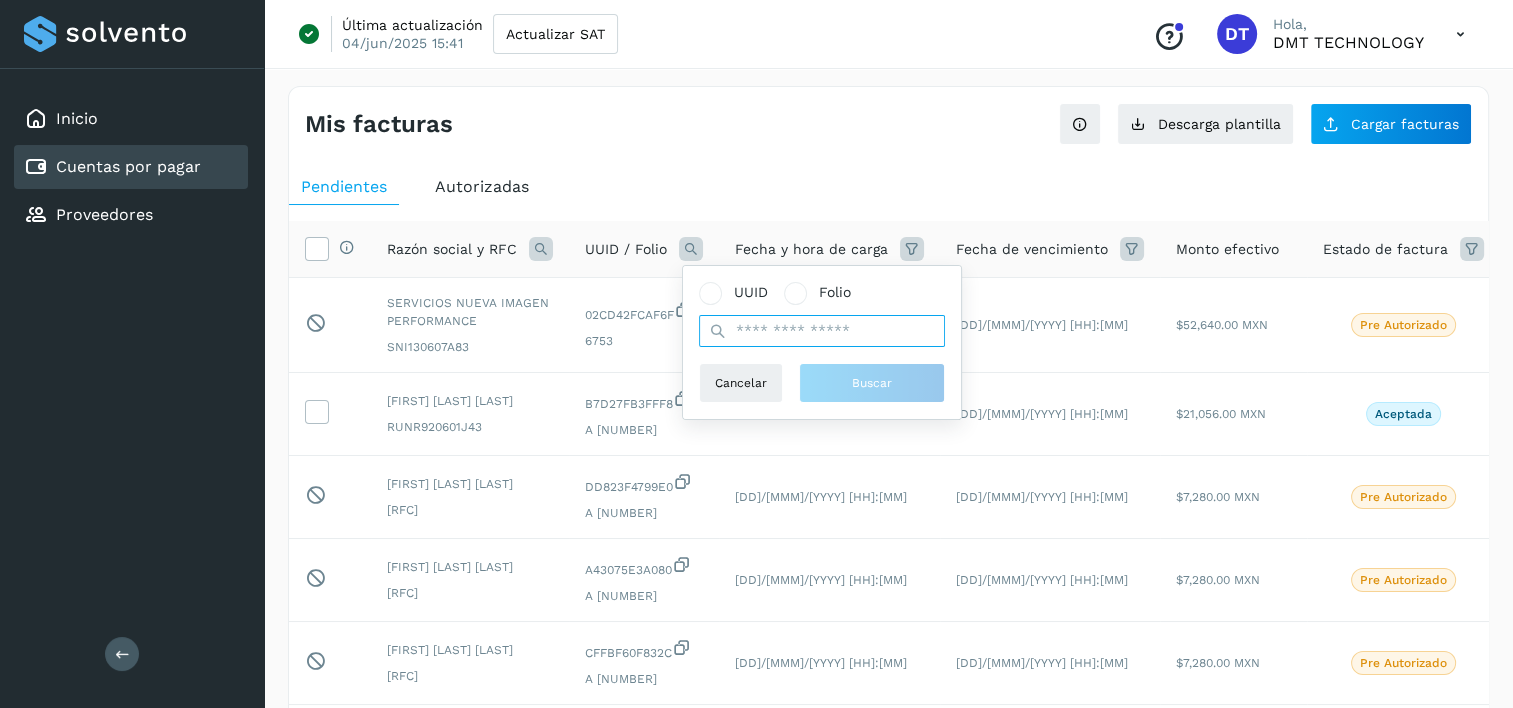 click at bounding box center (822, 331) 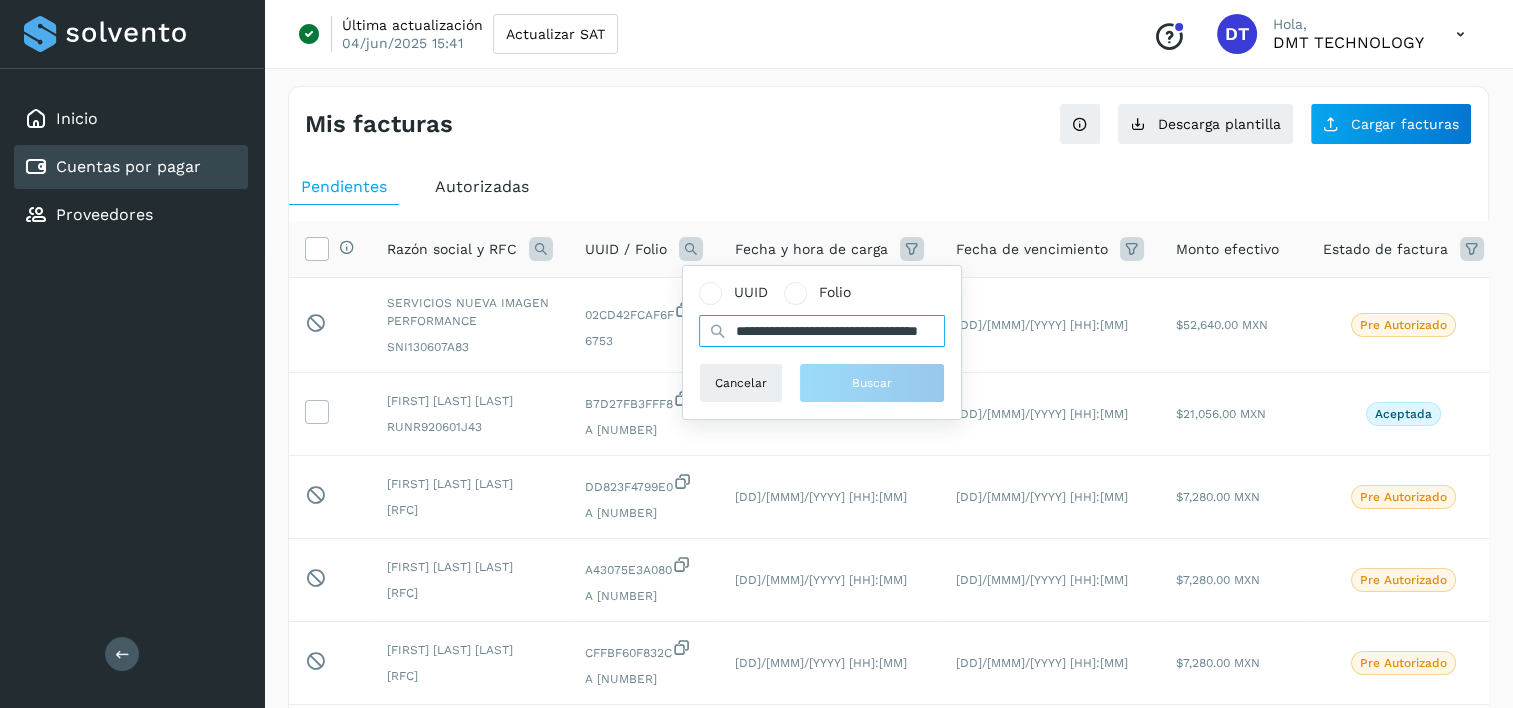 scroll, scrollTop: 0, scrollLeft: 100, axis: horizontal 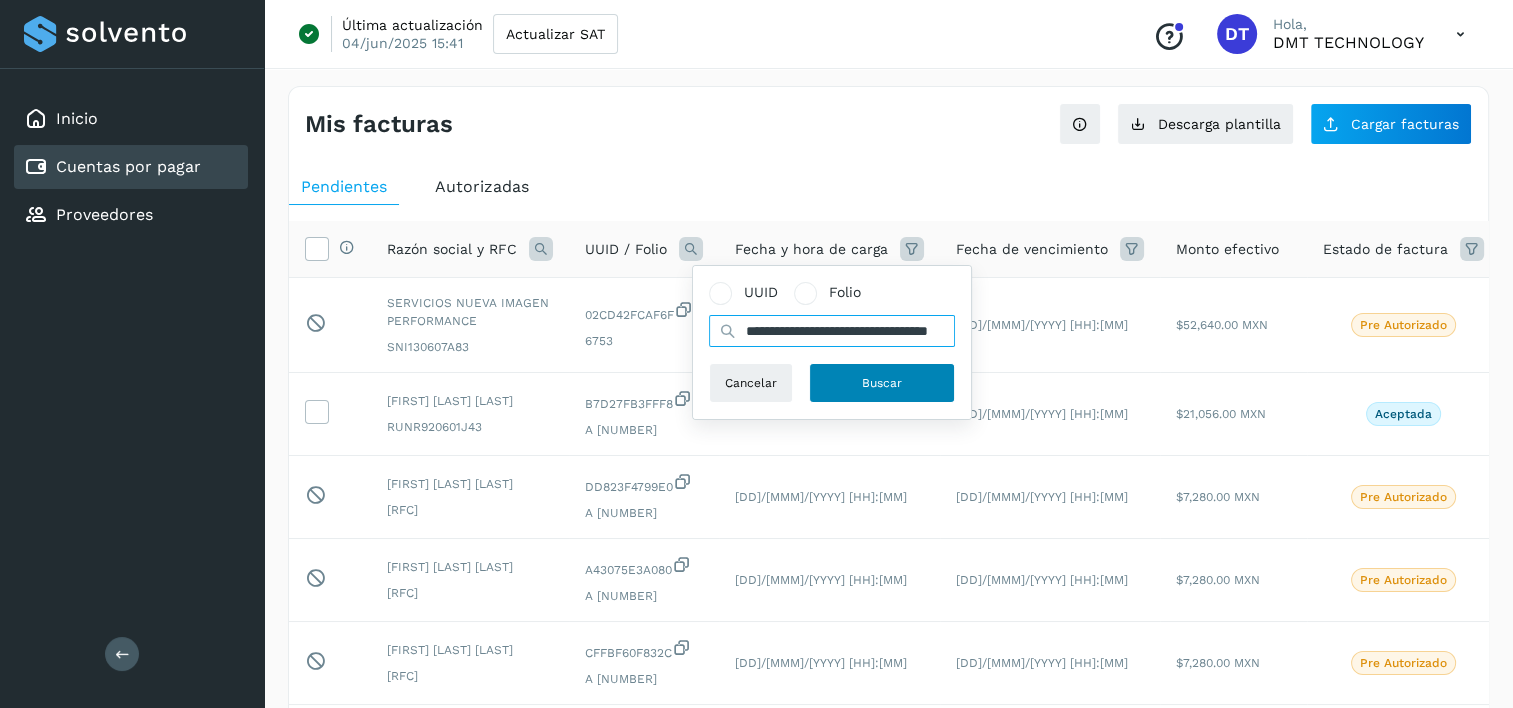 type on "**********" 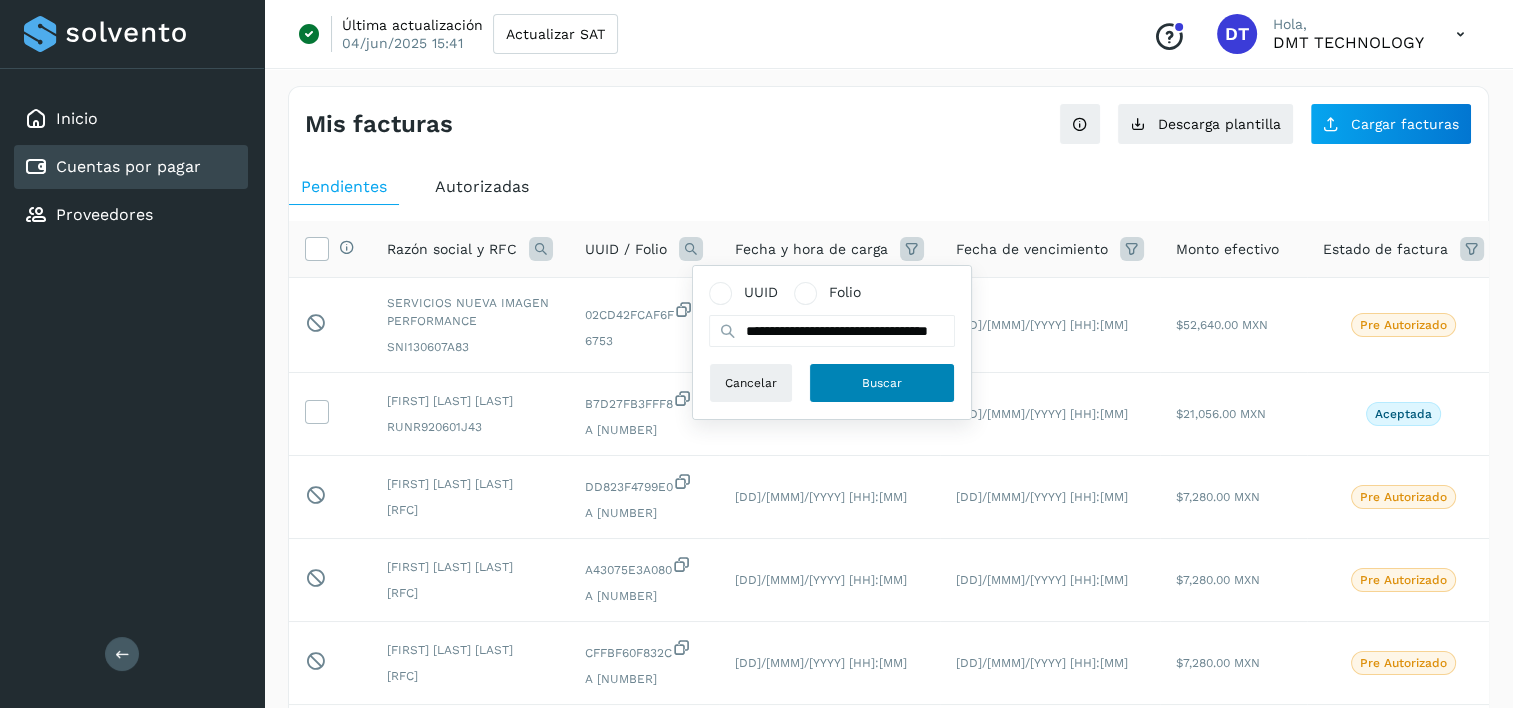 click on "Buscar" at bounding box center (882, 383) 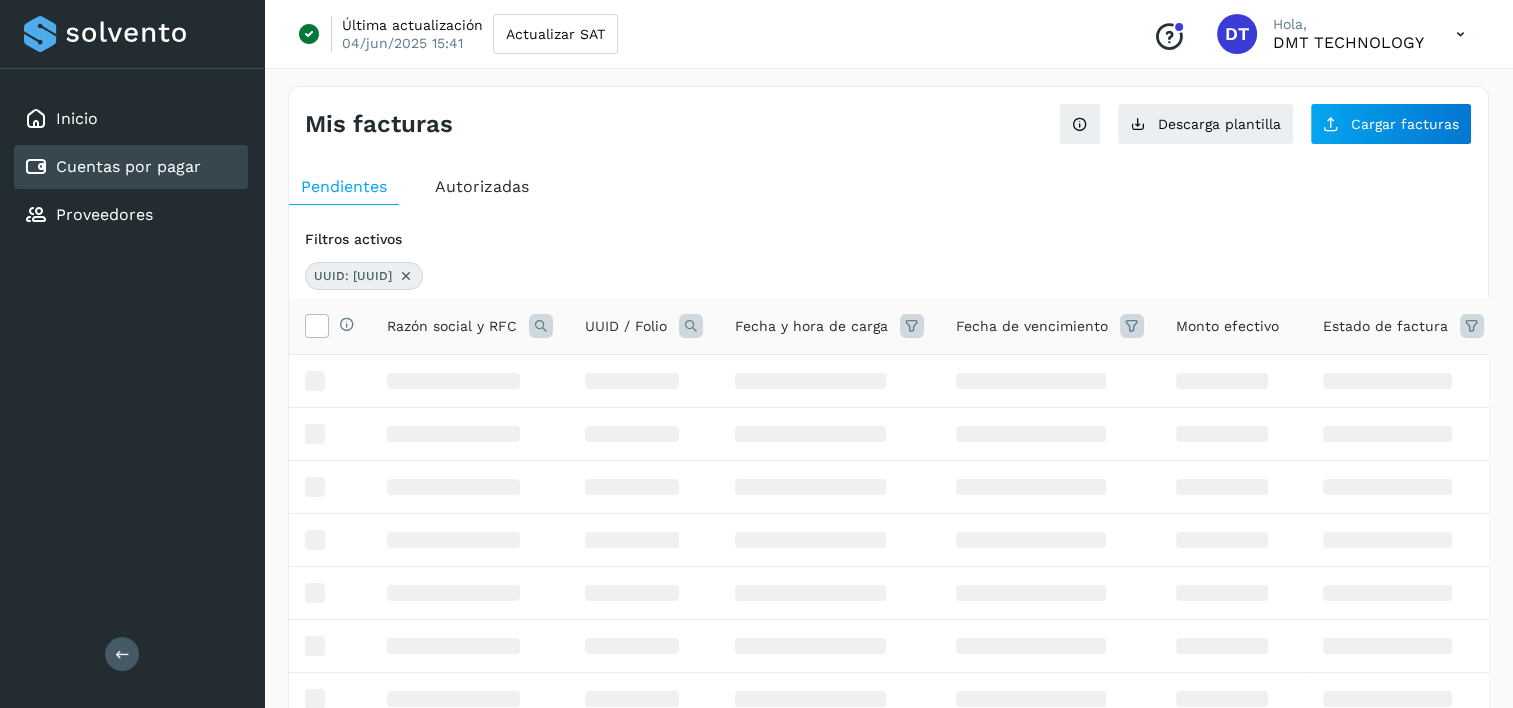 scroll, scrollTop: 0, scrollLeft: 0, axis: both 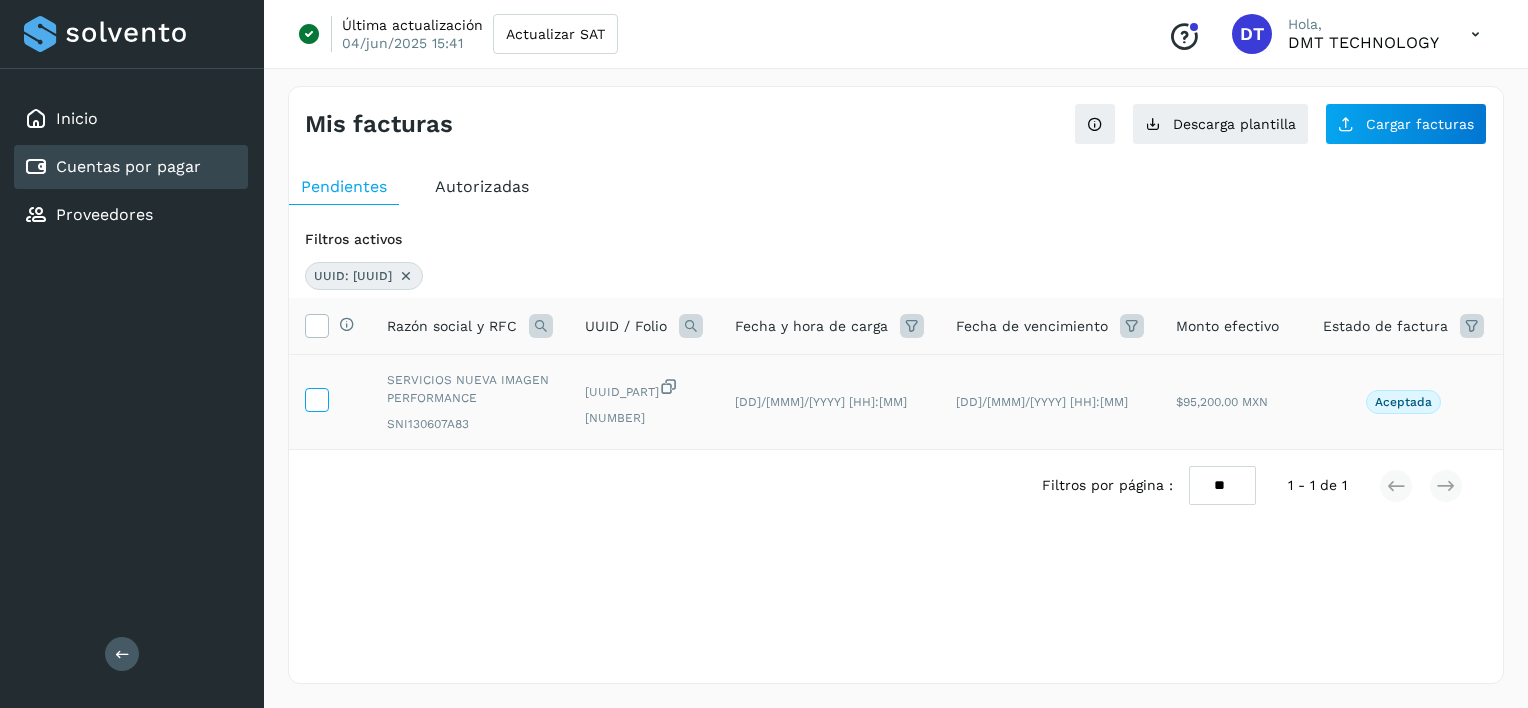 click at bounding box center (316, 398) 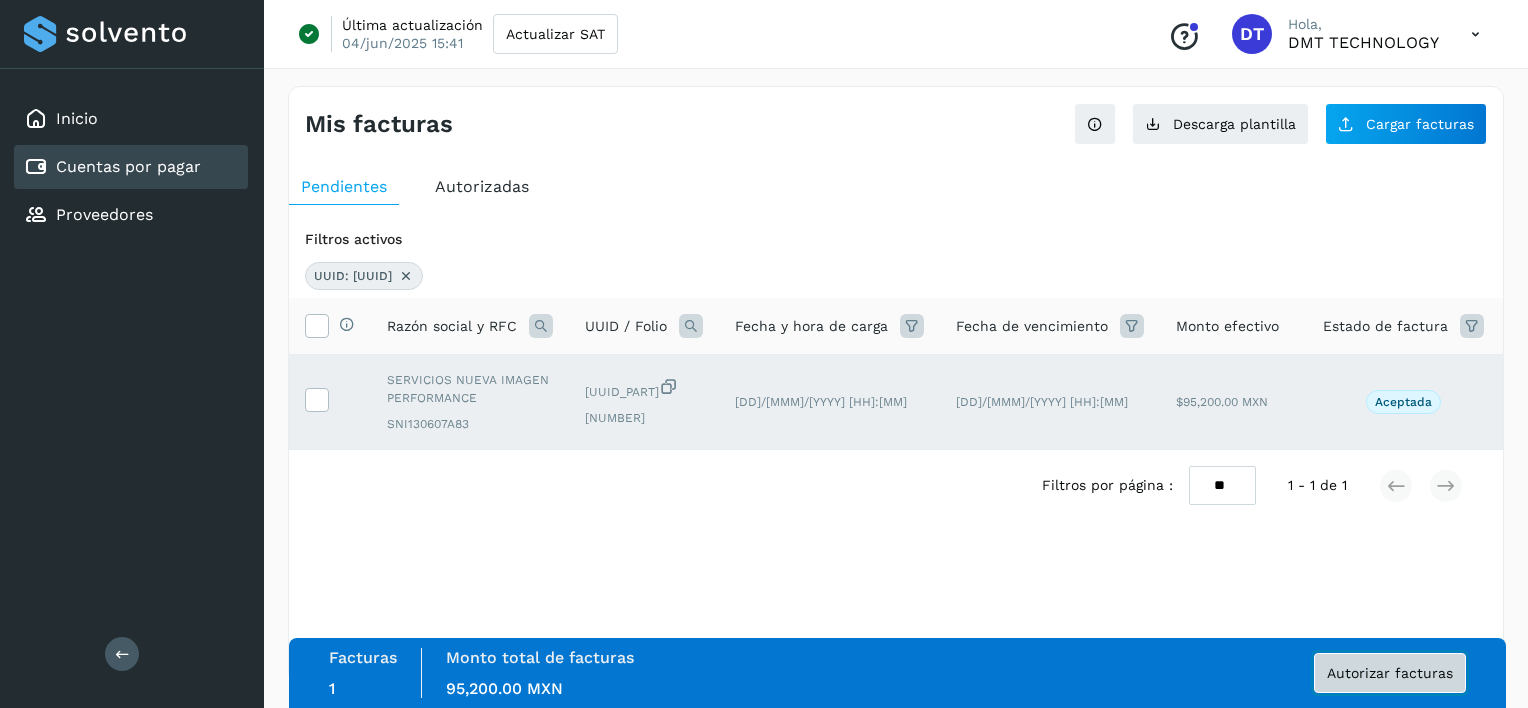 click on "Autorizar facturas" at bounding box center [1390, 673] 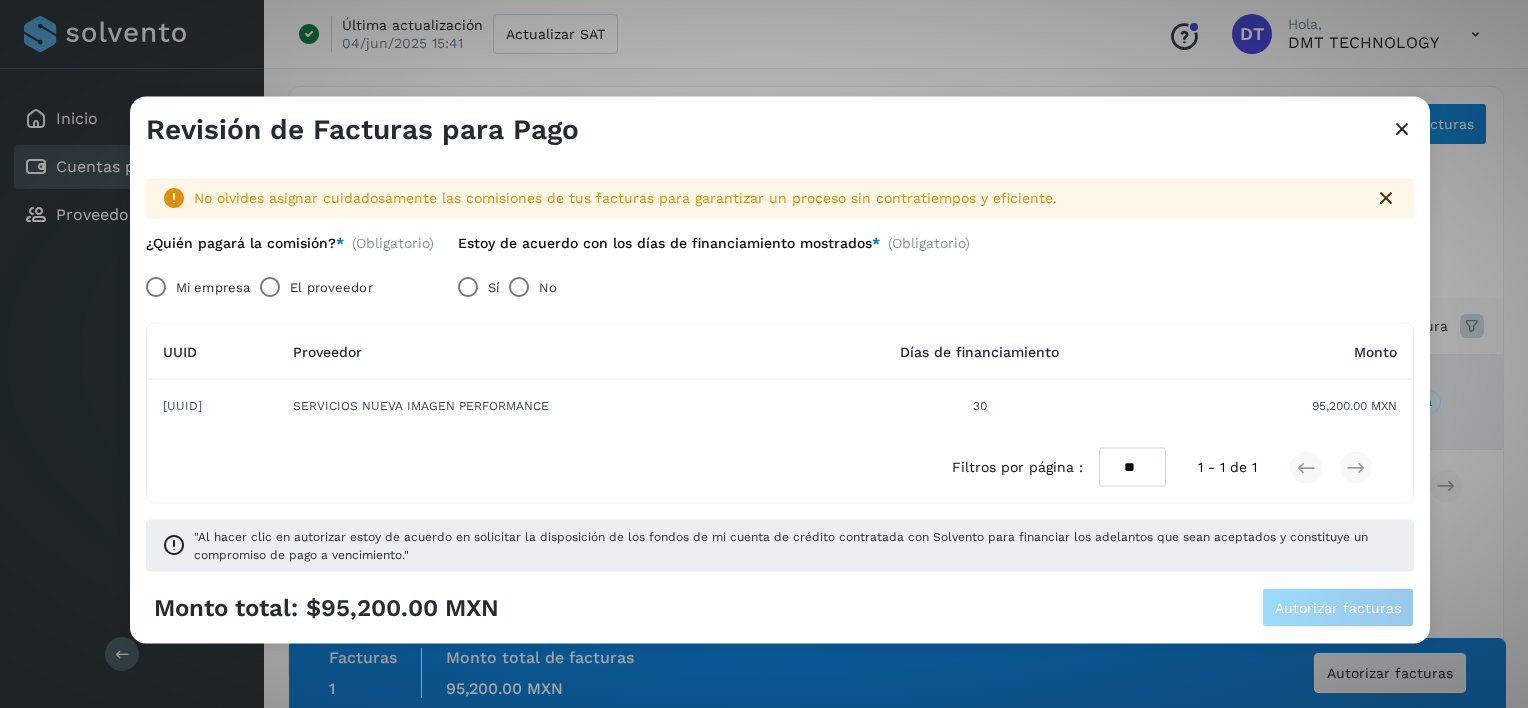 click on "El proveedor" at bounding box center [331, 287] 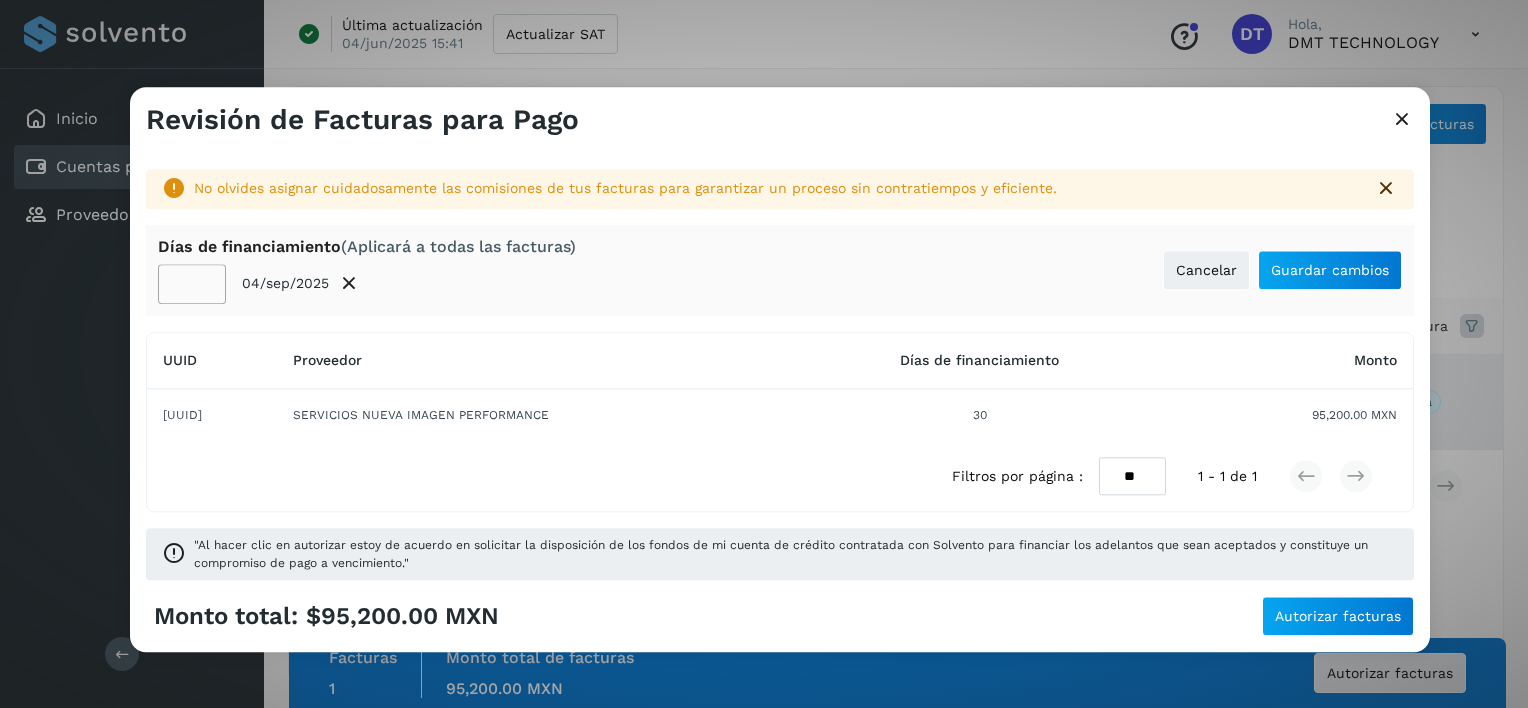 click on "**" 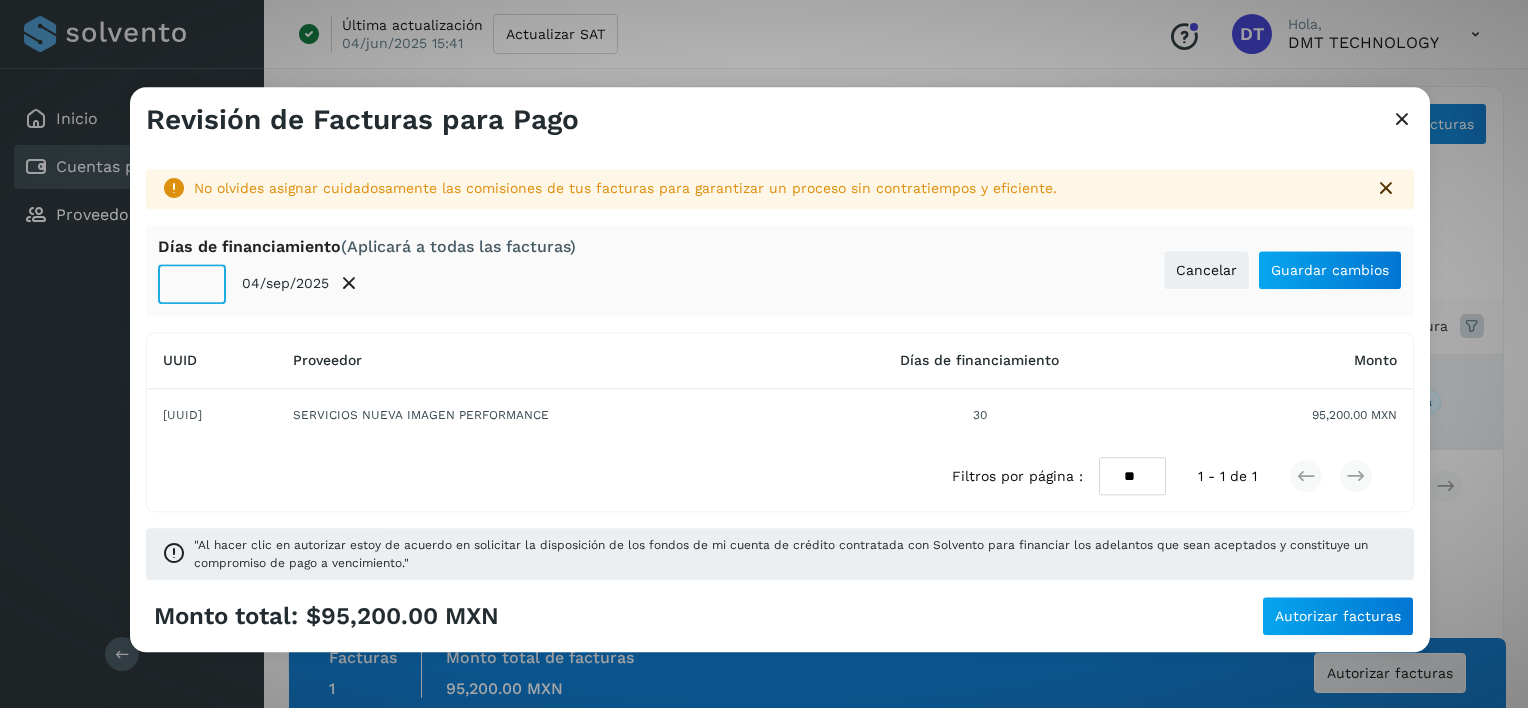 click on "**" 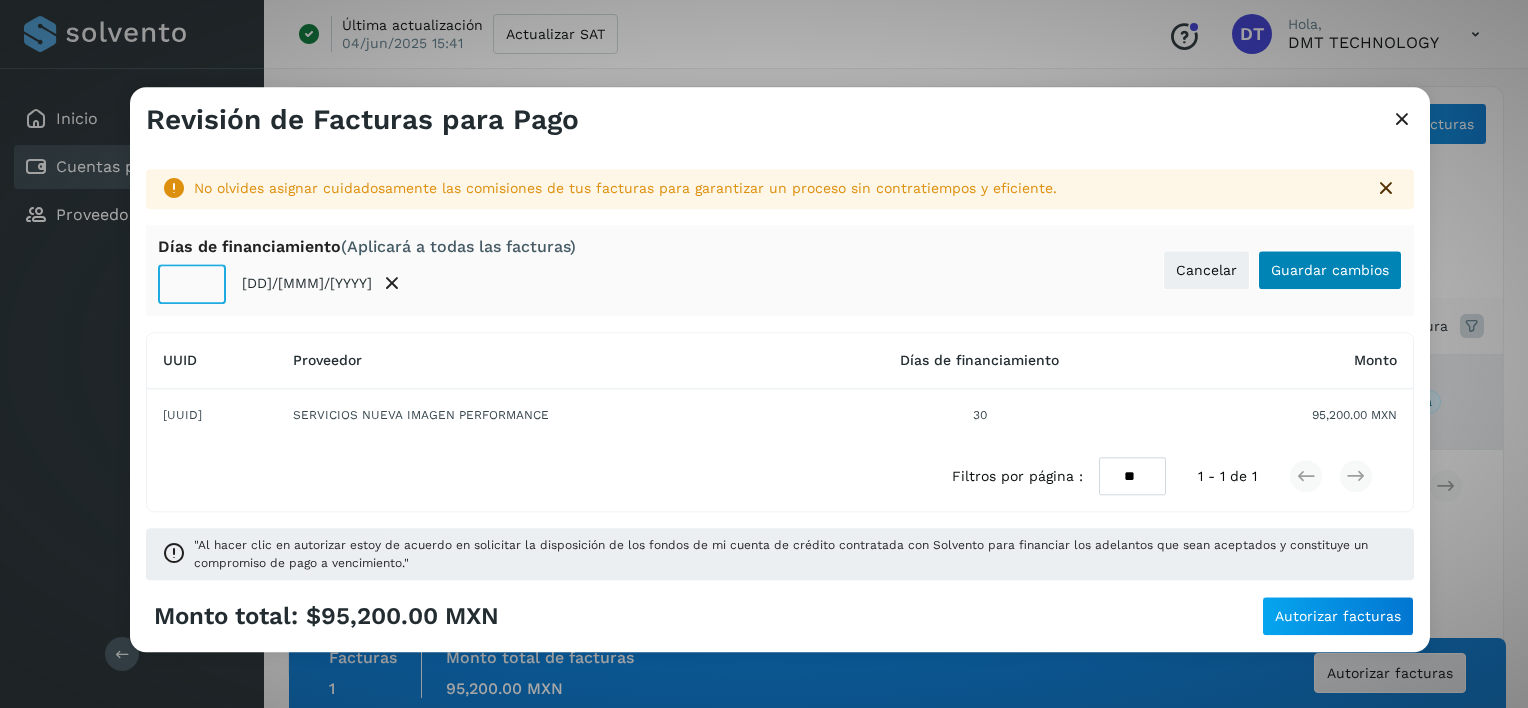 type on "**" 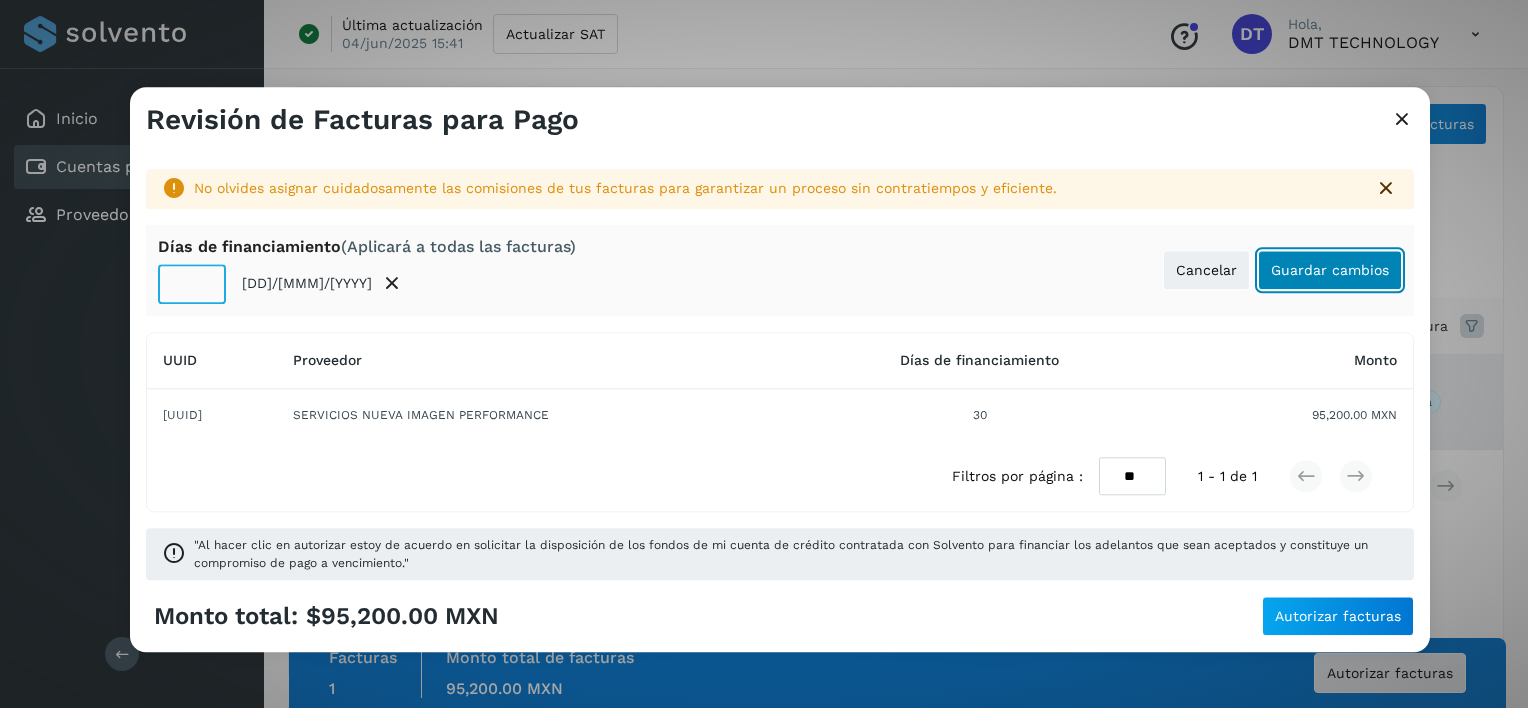 click on "Guardar cambios" 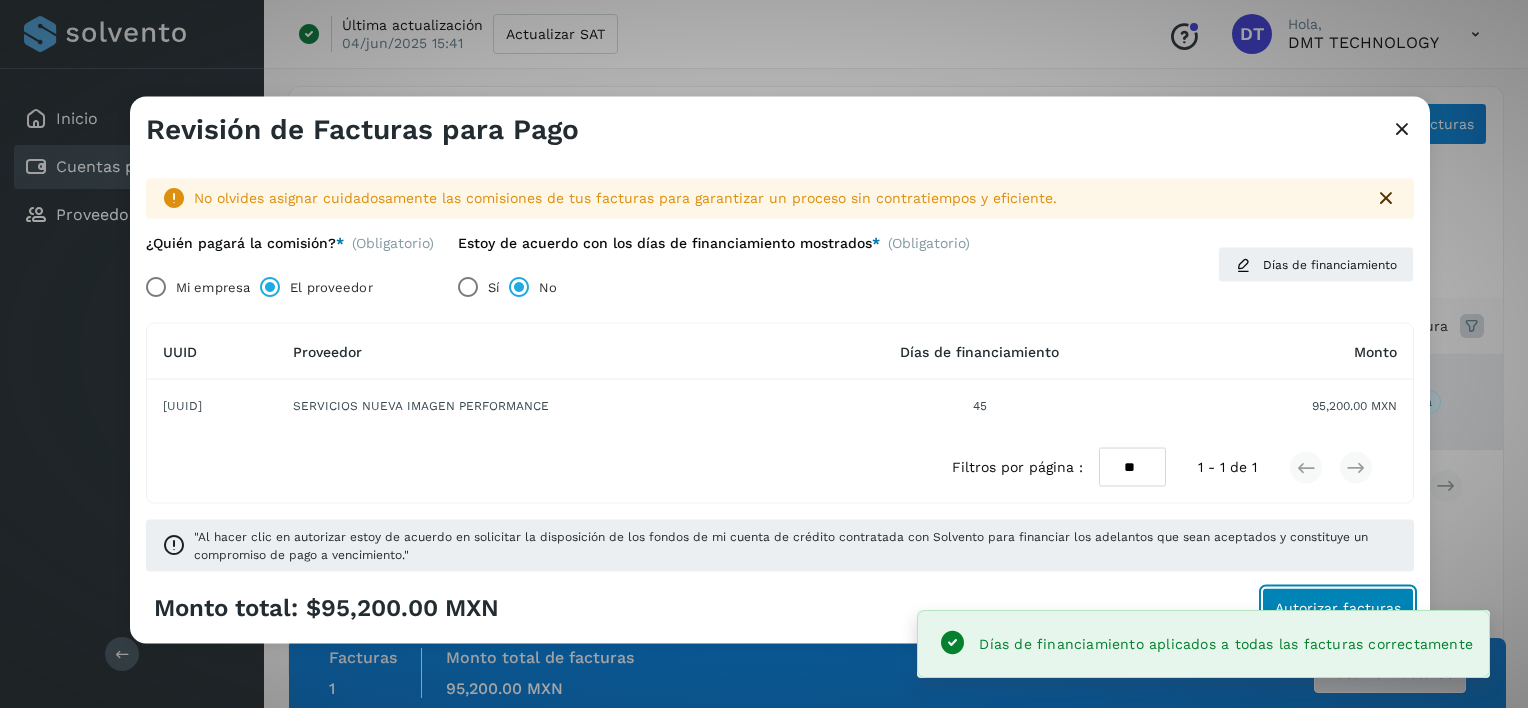 click on "Autorizar facturas" 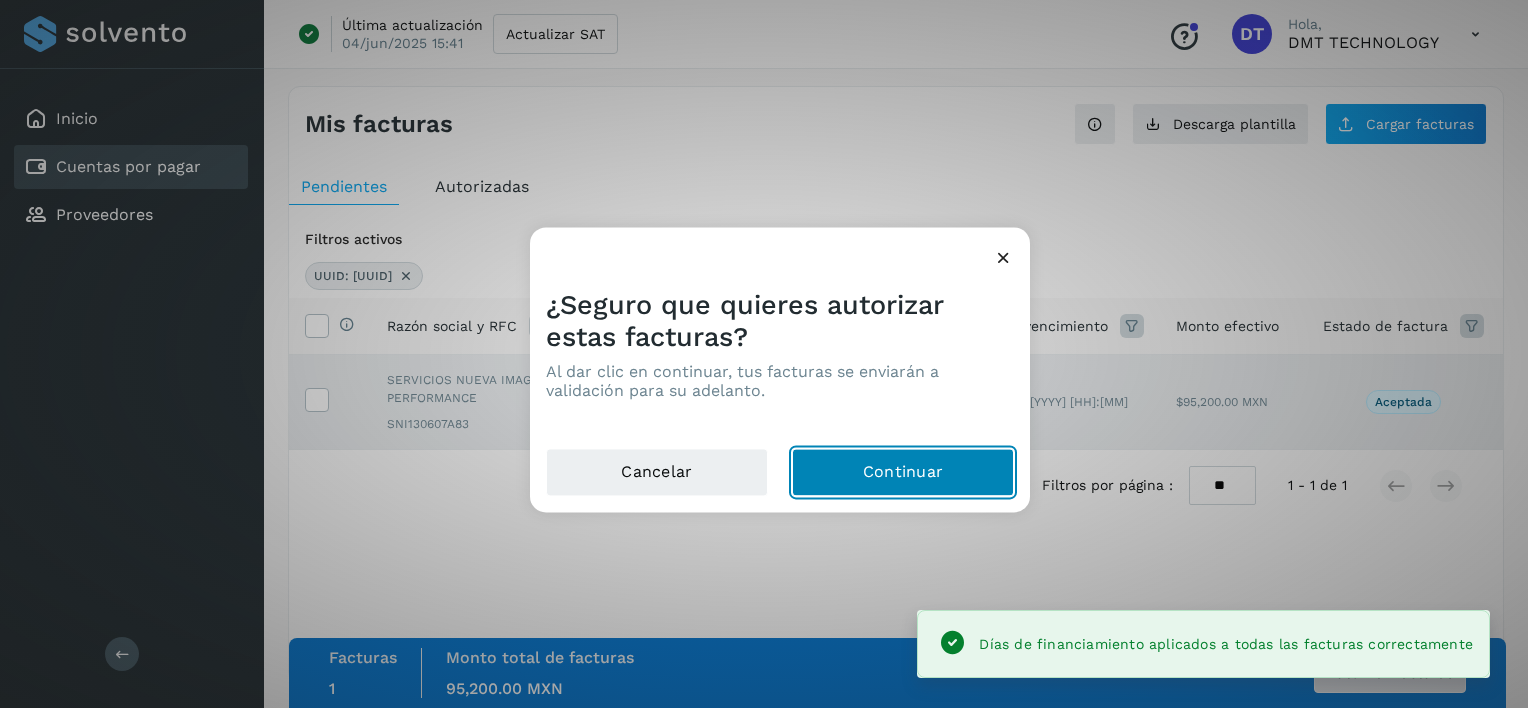 click on "Continuar" 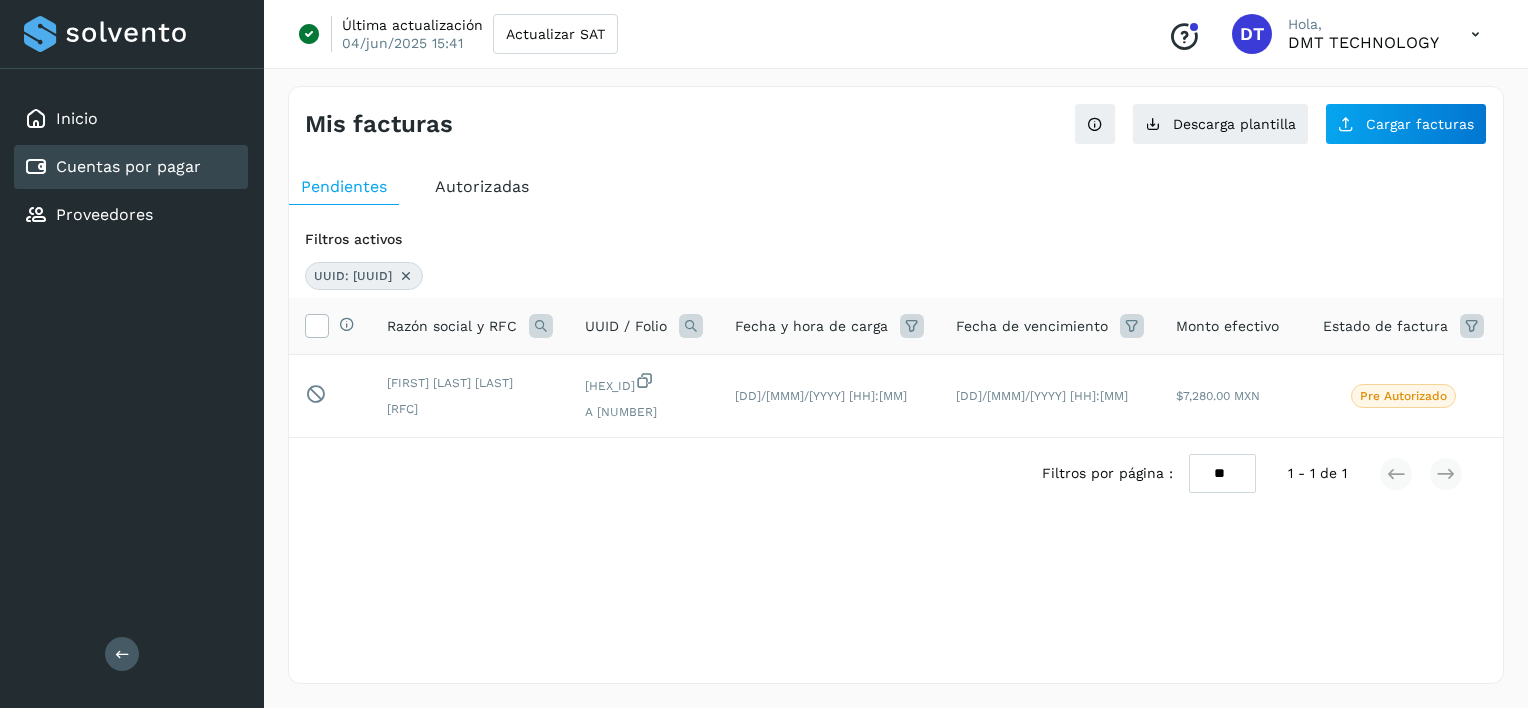 drag, startPoint x: 517, startPoint y: 284, endPoint x: 528, endPoint y: 268, distance: 19.416489 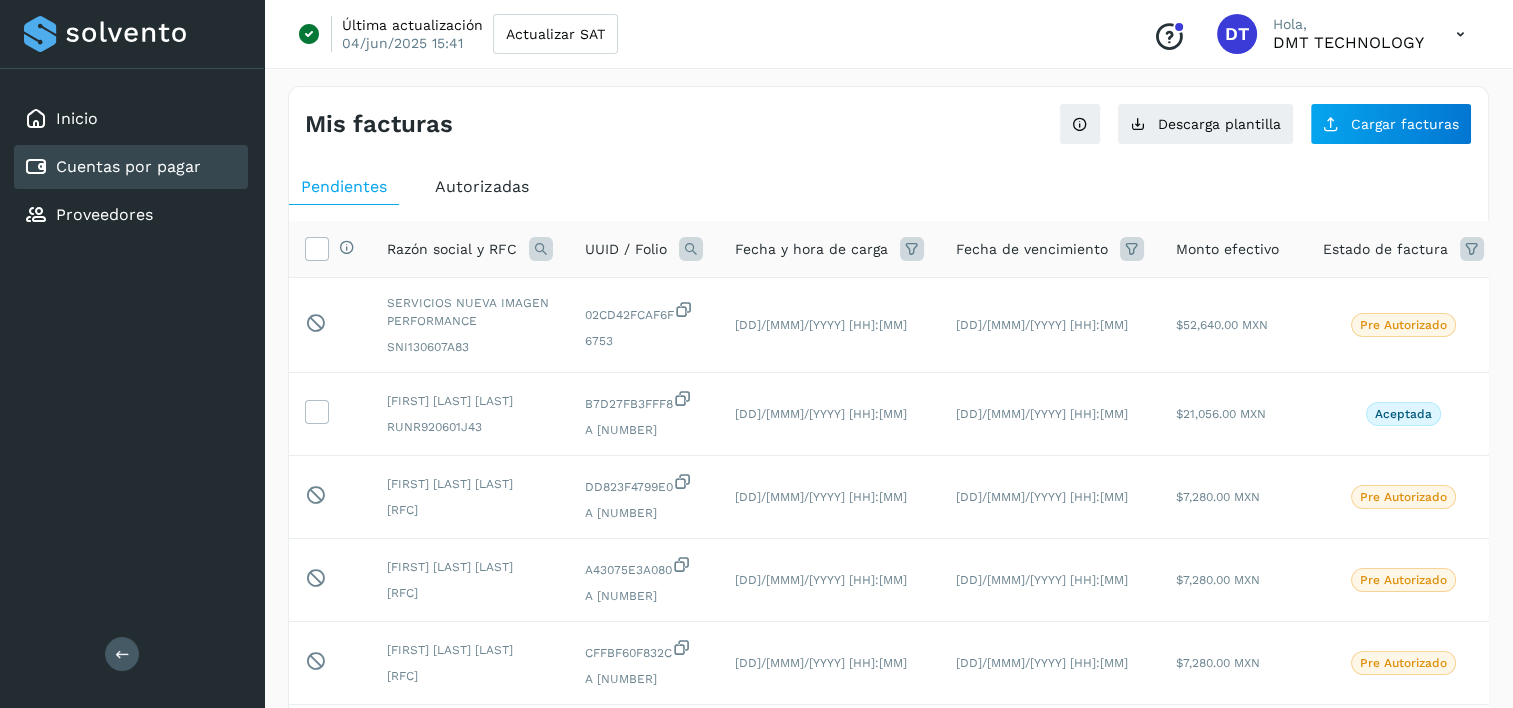 click at bounding box center [691, 249] 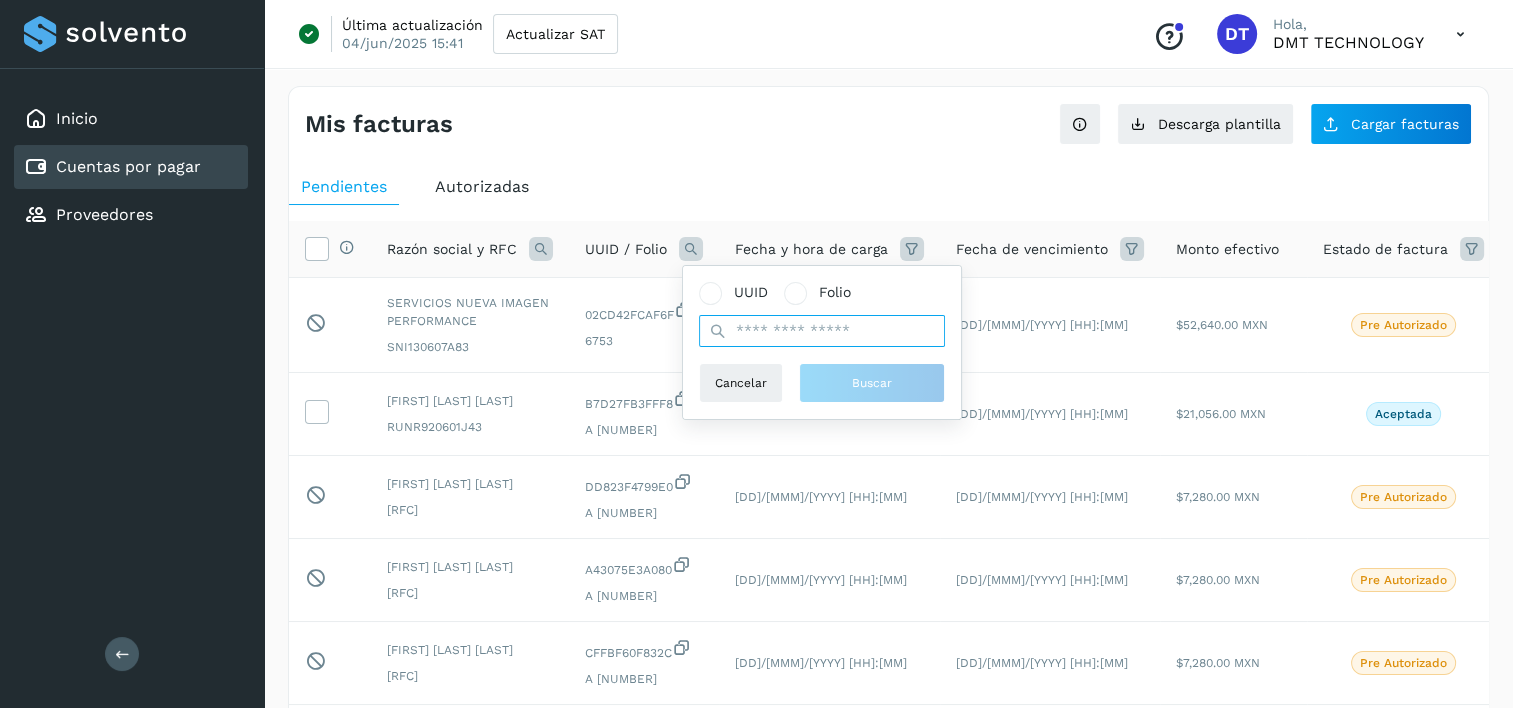 click at bounding box center (822, 331) 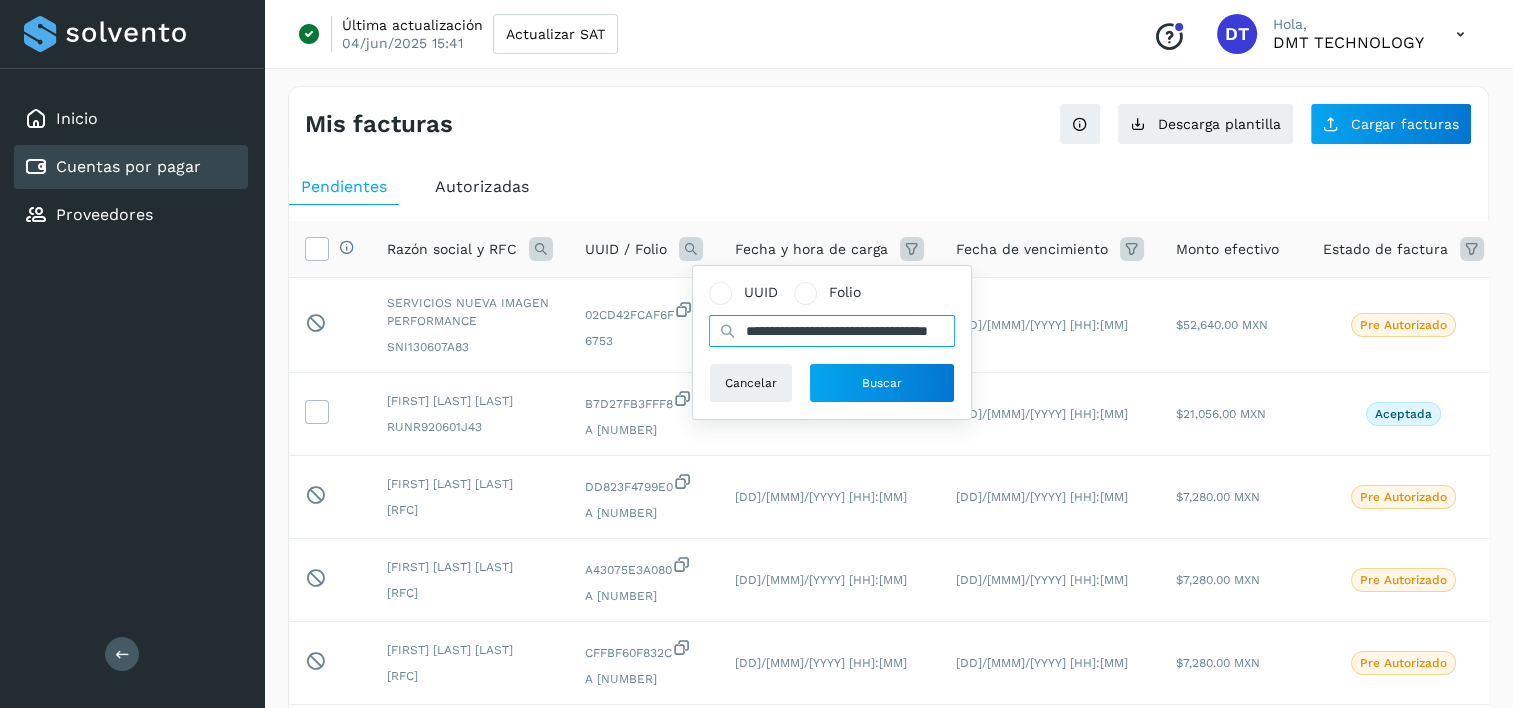 scroll, scrollTop: 0, scrollLeft: 68, axis: horizontal 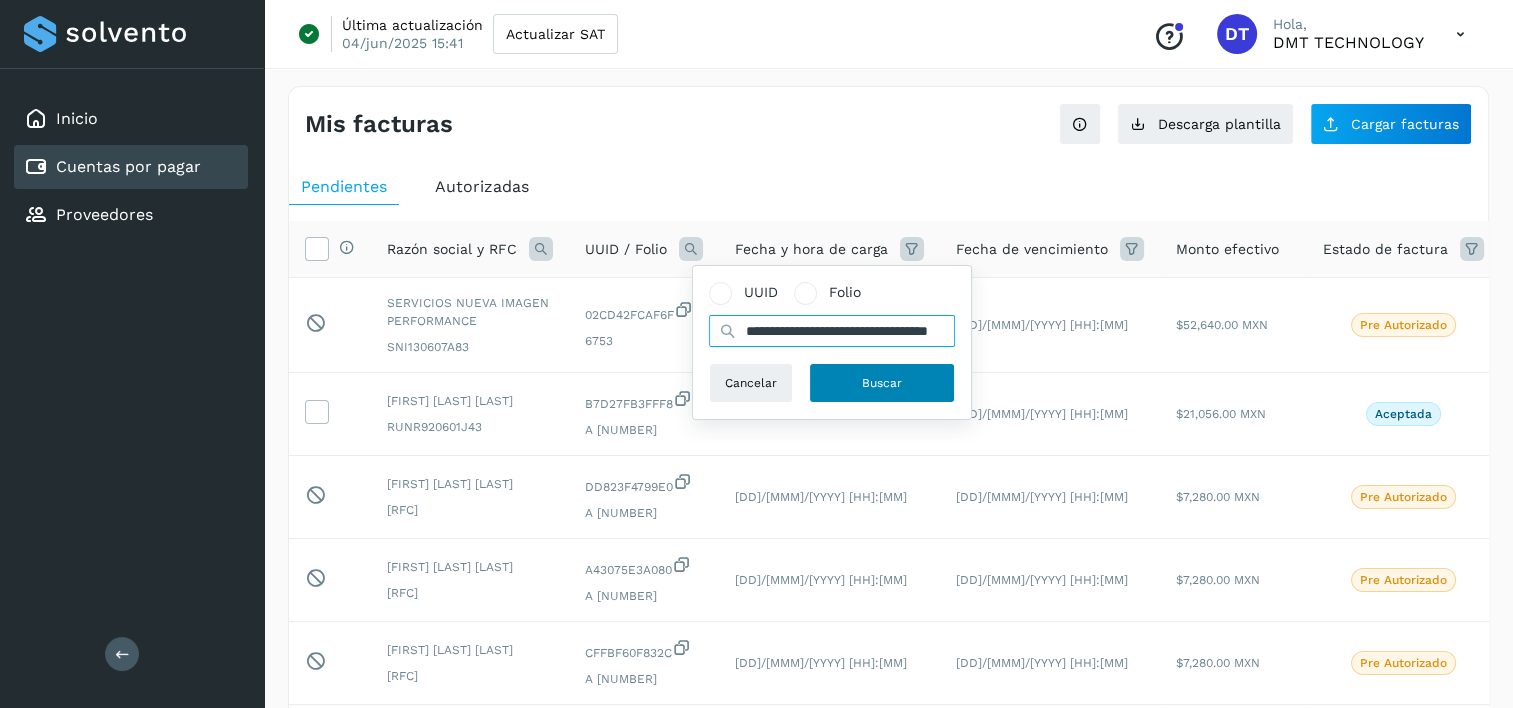 type on "**********" 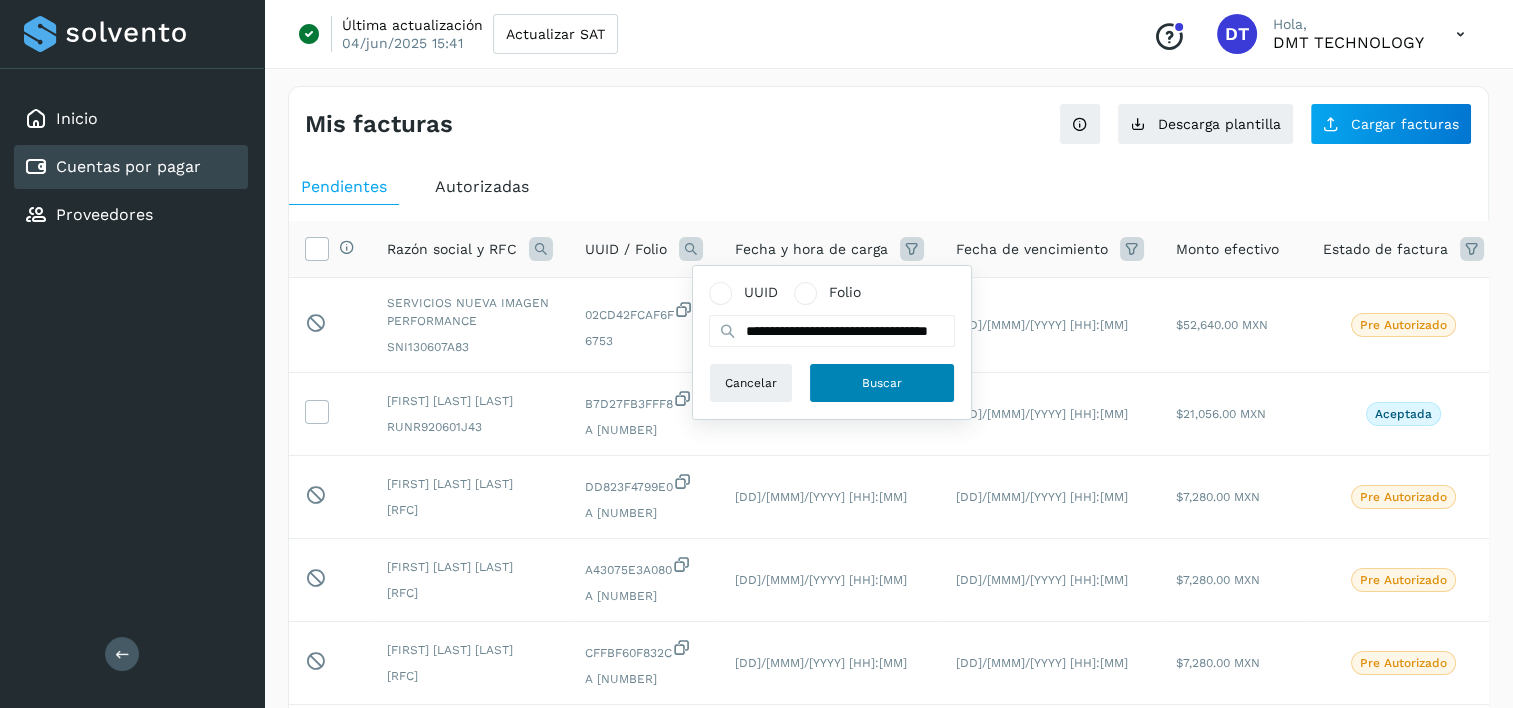 click on "Buscar" 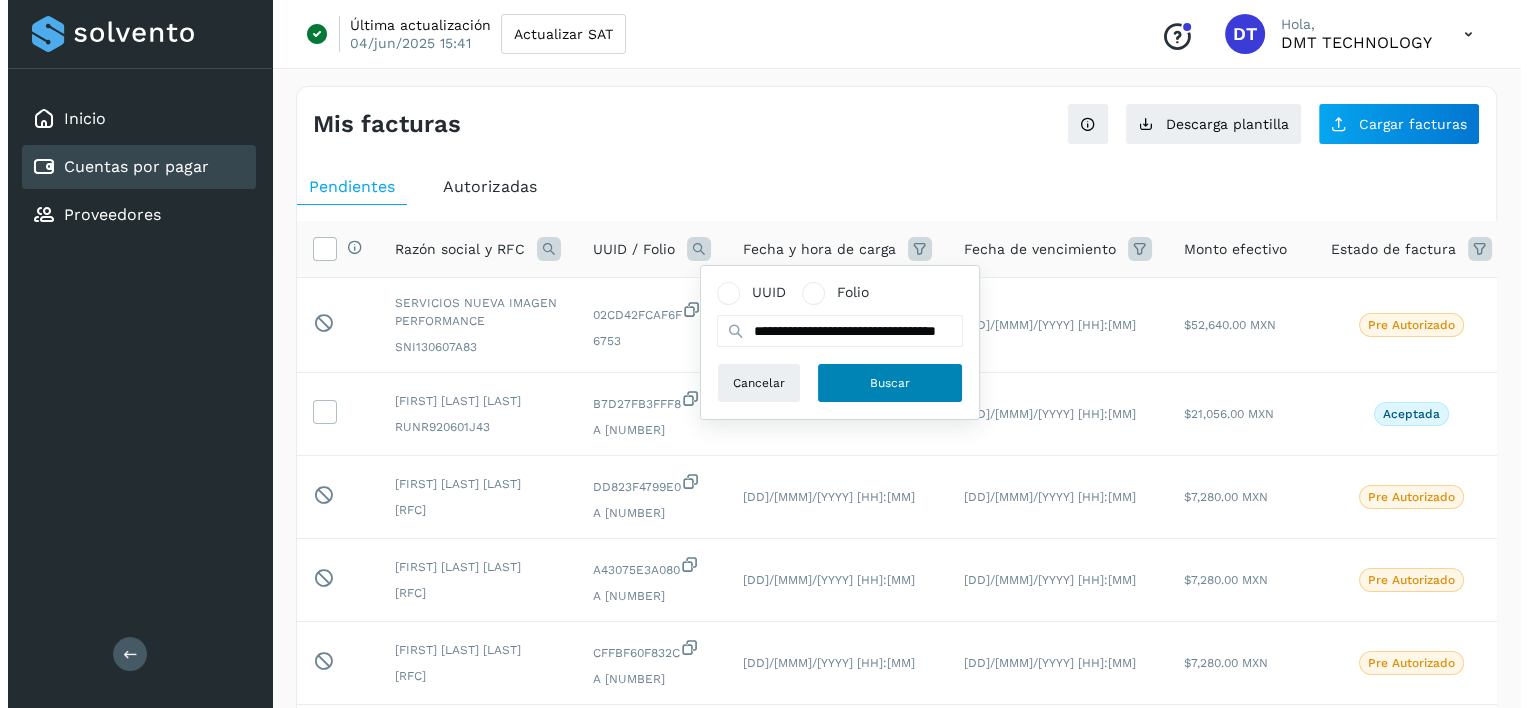 scroll, scrollTop: 0, scrollLeft: 0, axis: both 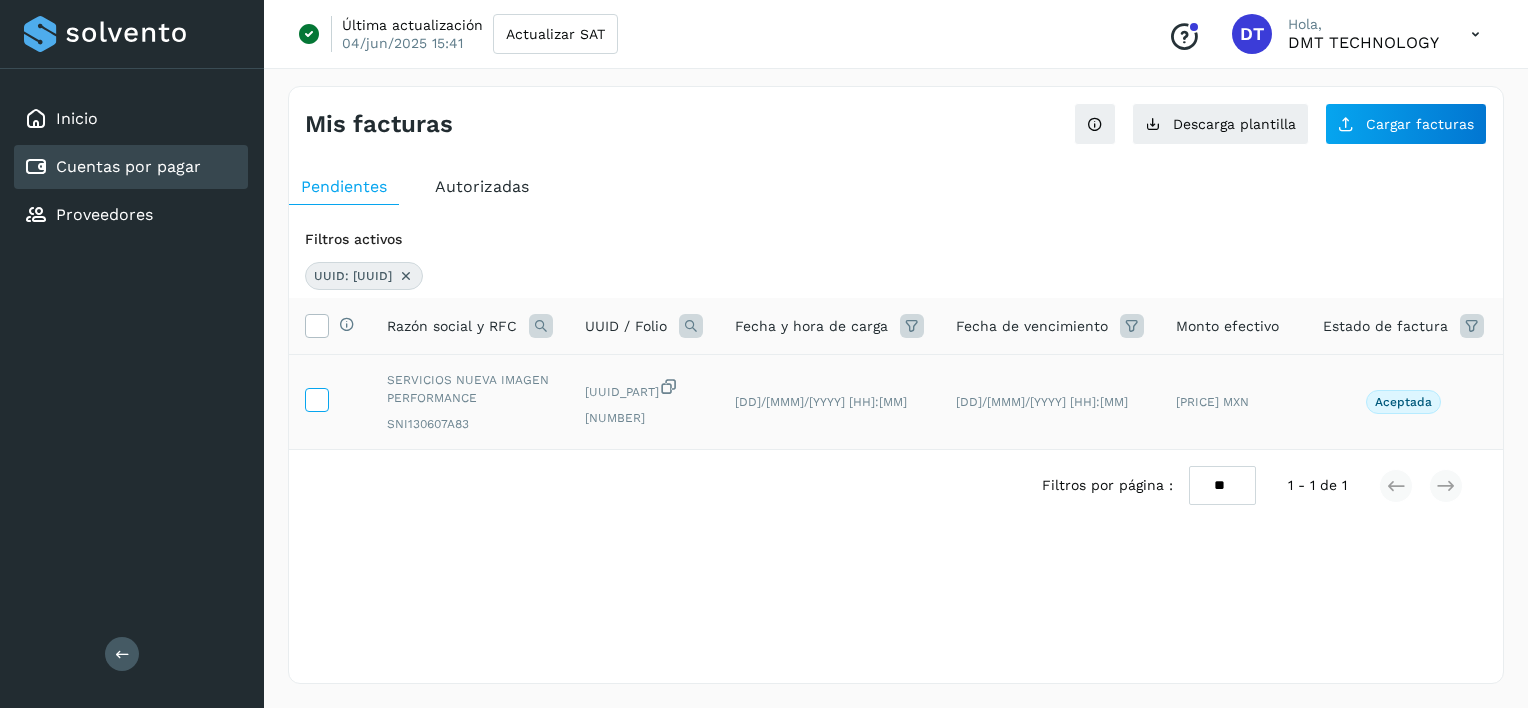 click at bounding box center [316, 398] 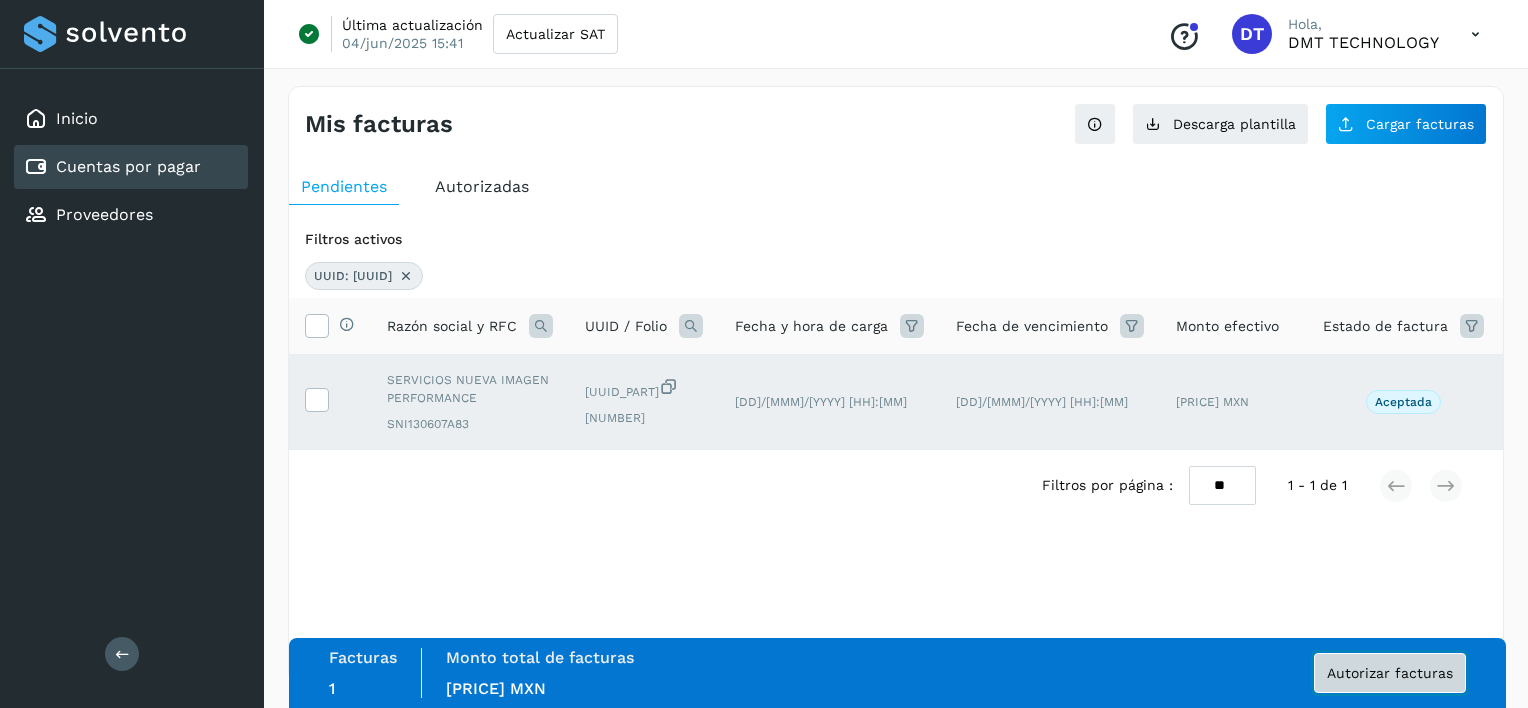 click on "Autorizar facturas" at bounding box center (1390, 673) 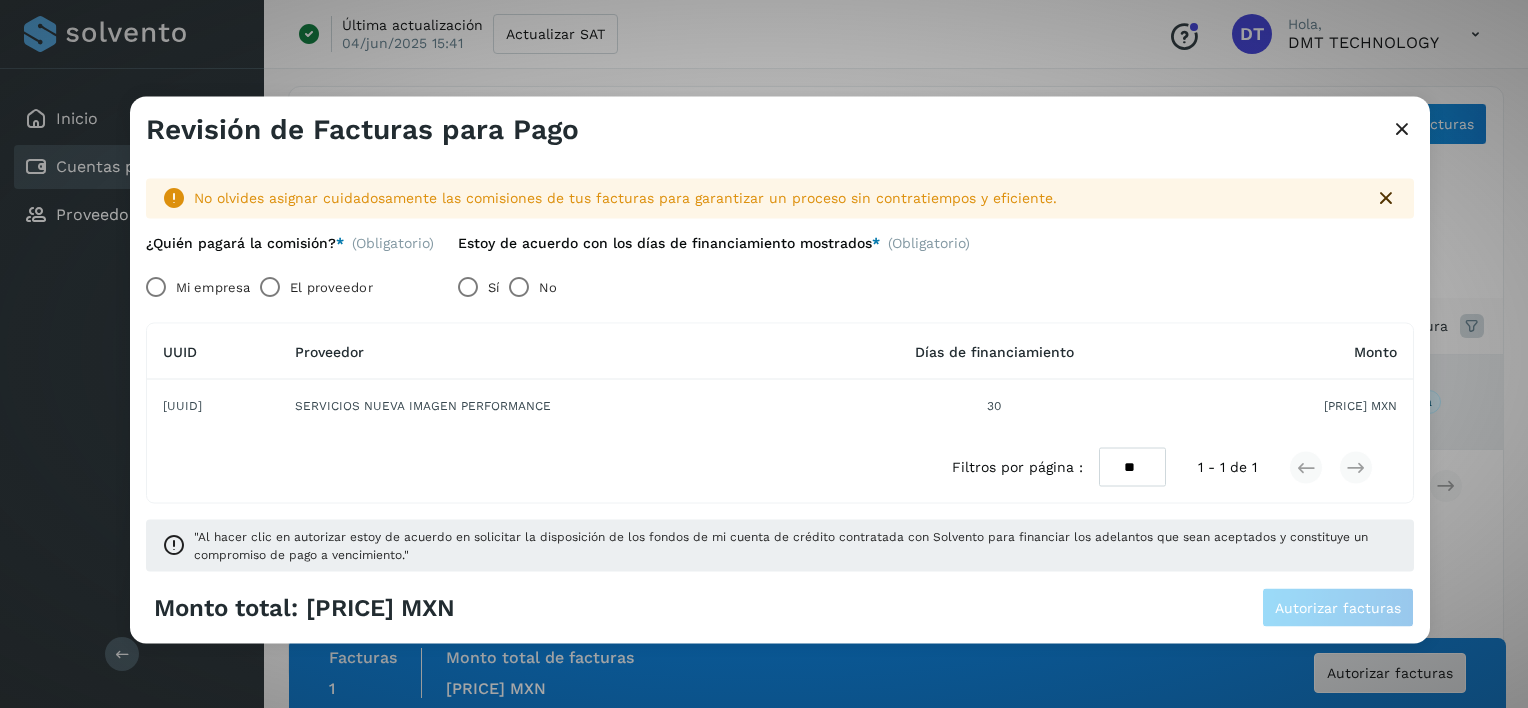 click on "El proveedor" at bounding box center [331, 287] 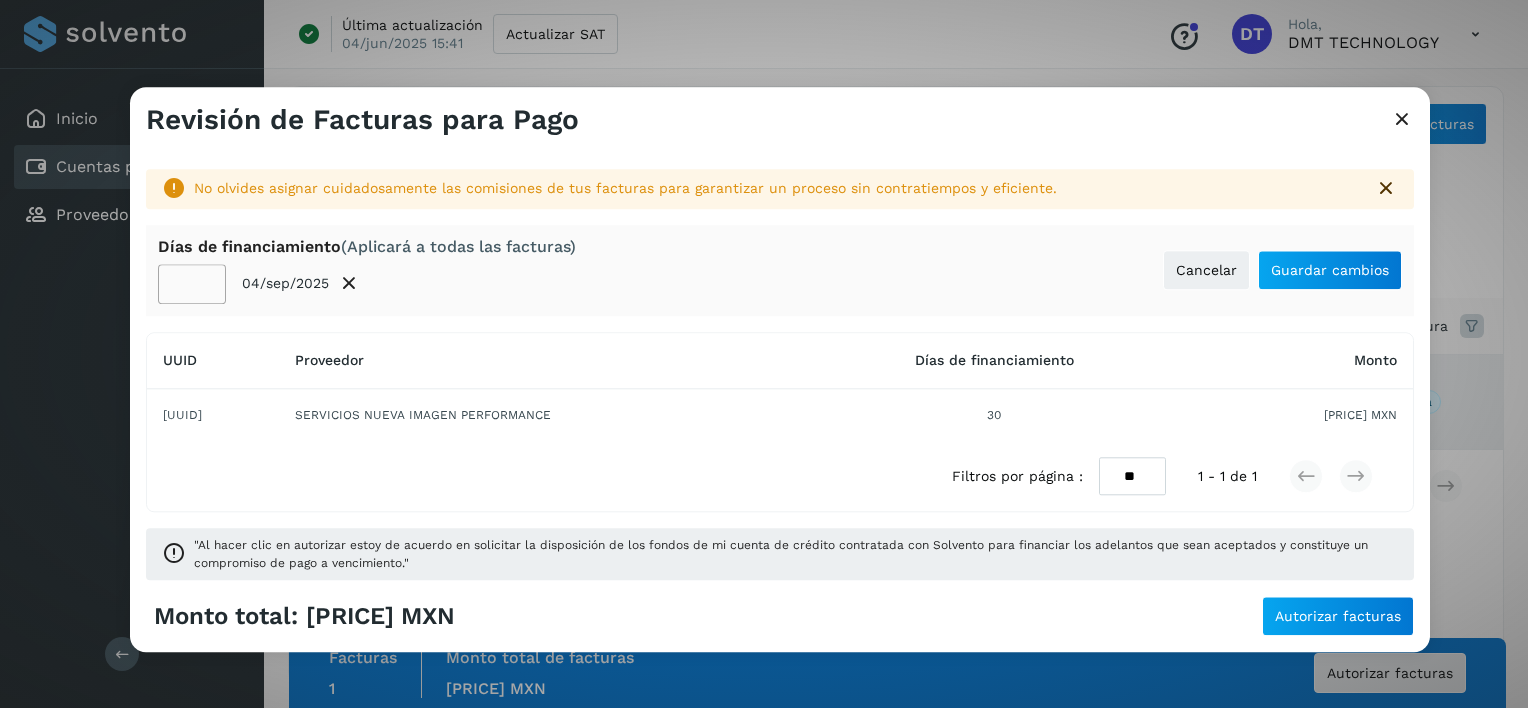 click on "**" 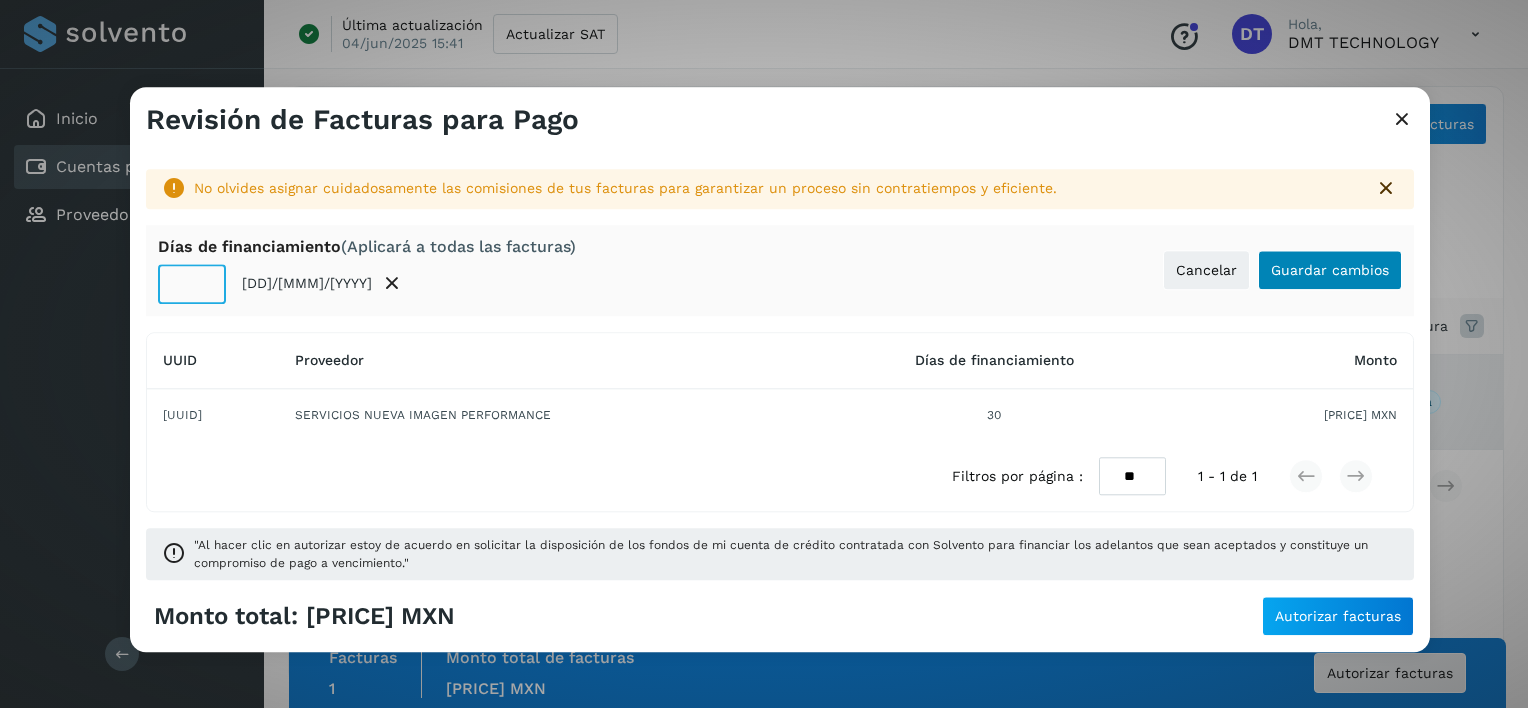 type on "**" 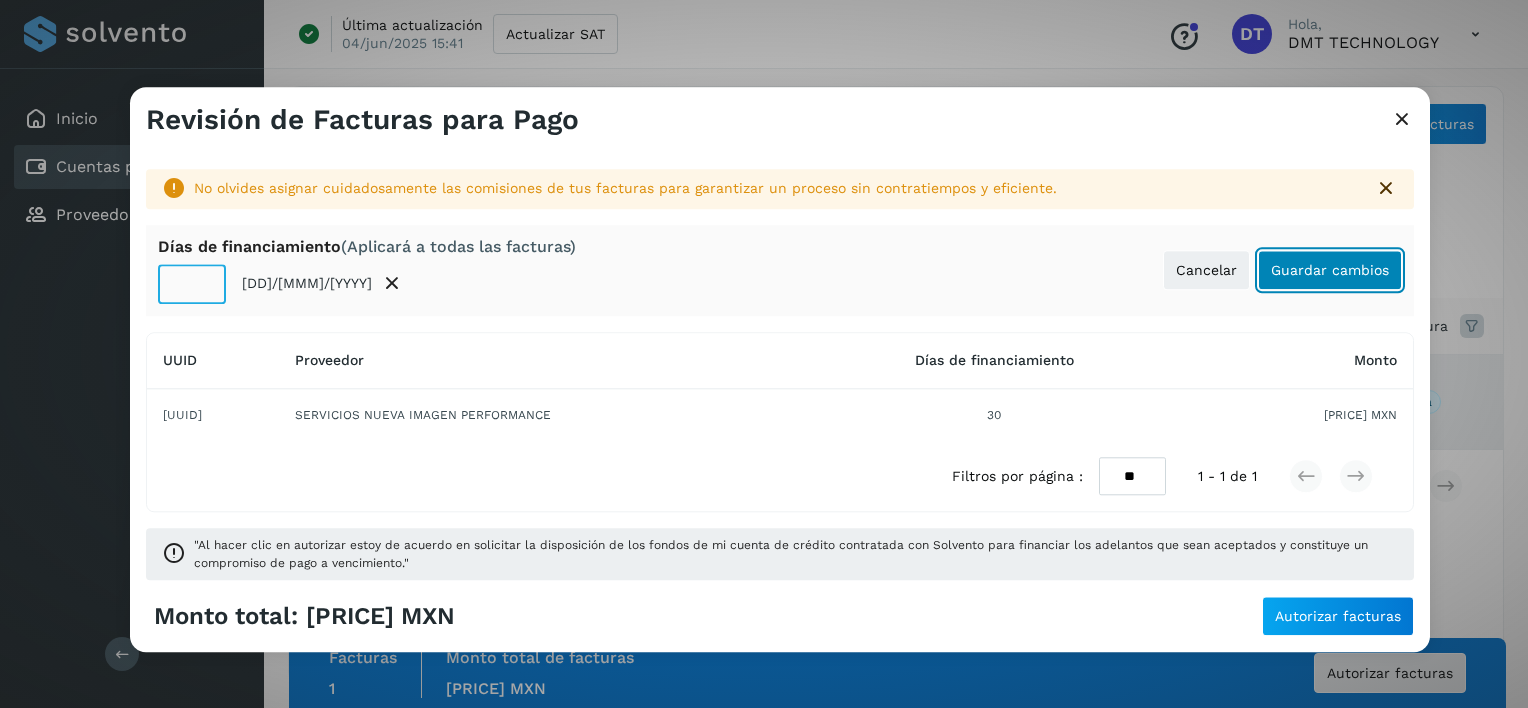 click on "Guardar cambios" 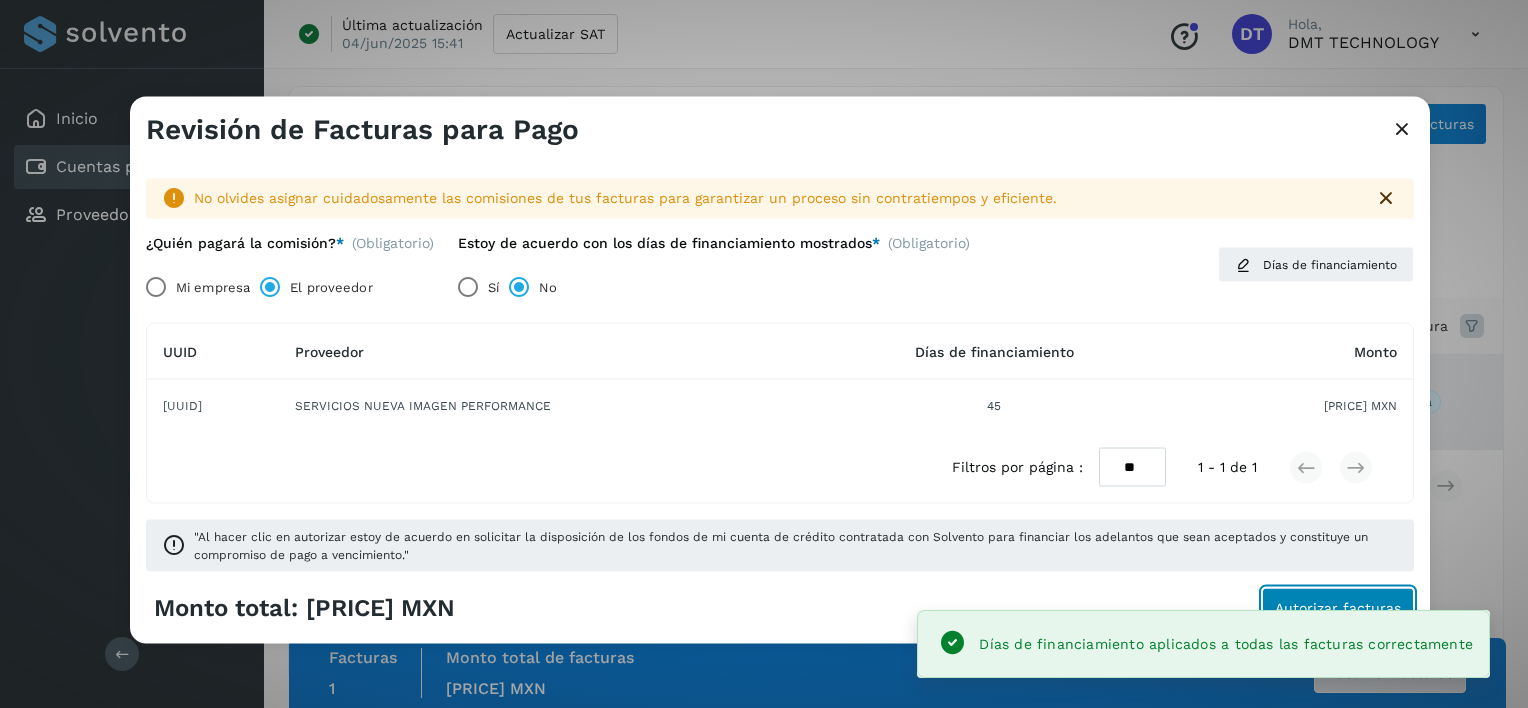click on "Autorizar facturas" at bounding box center (1338, 607) 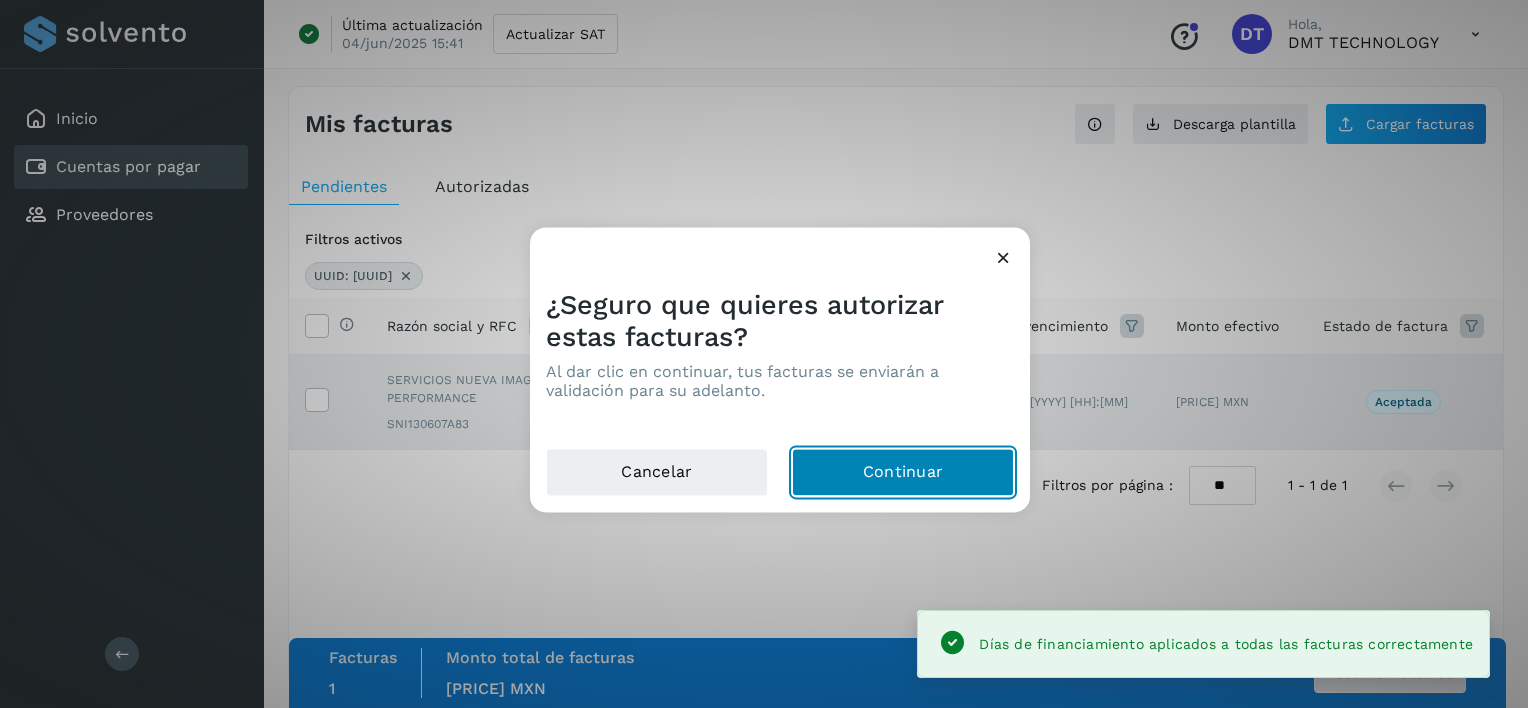 click on "Continuar" 